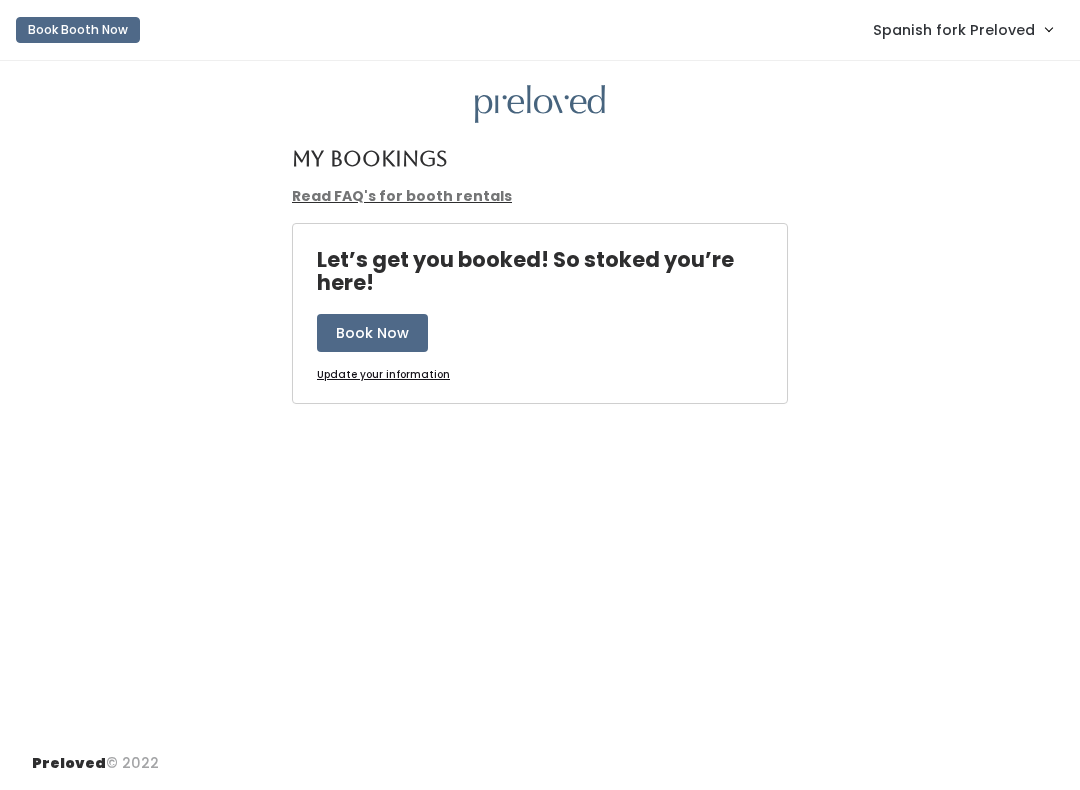 scroll, scrollTop: 0, scrollLeft: 0, axis: both 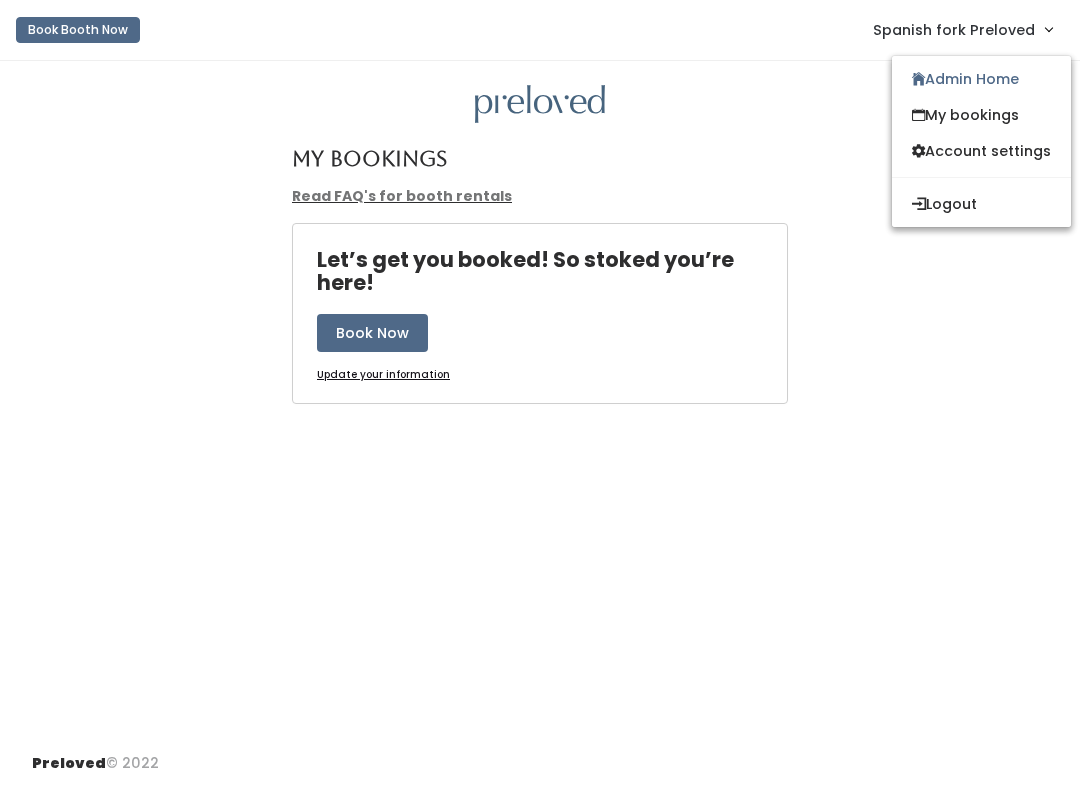 click on "Admin Home" at bounding box center (981, 79) 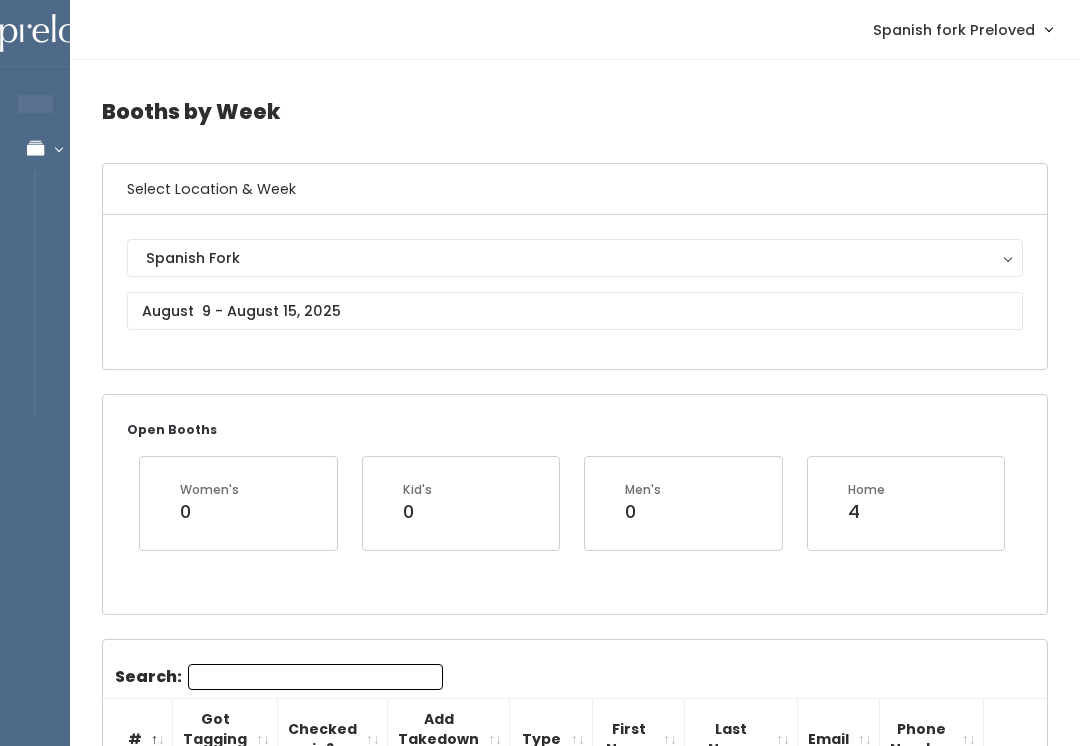 scroll, scrollTop: 0, scrollLeft: 0, axis: both 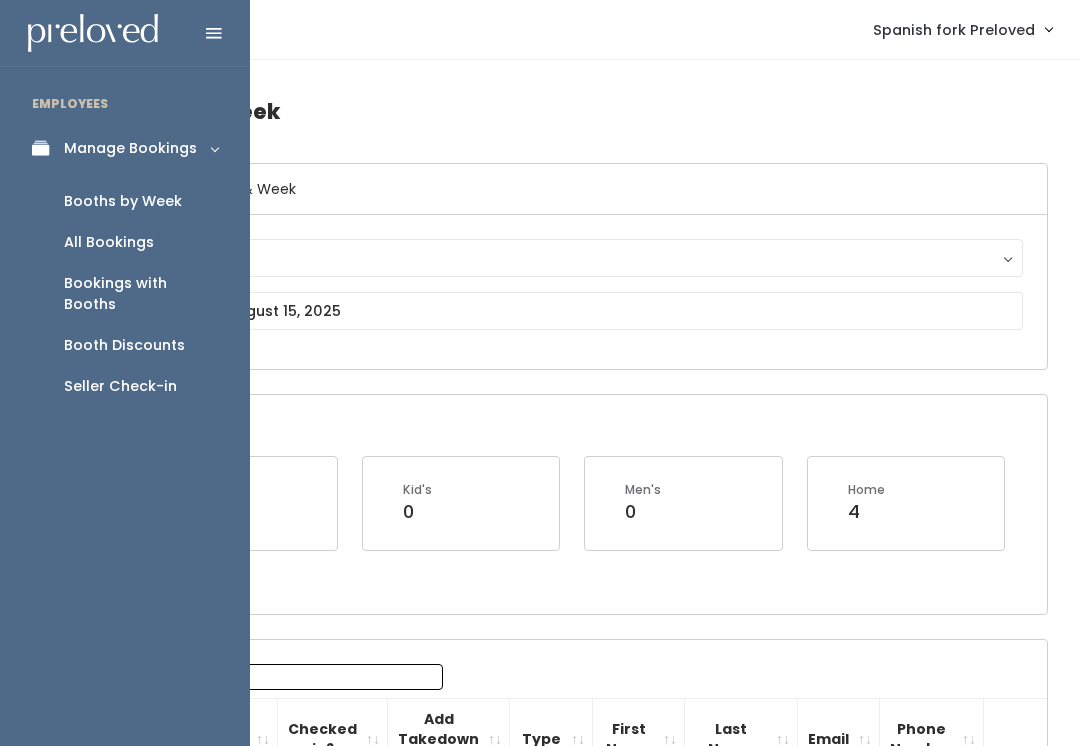 click on "Seller Check-in" at bounding box center (120, 386) 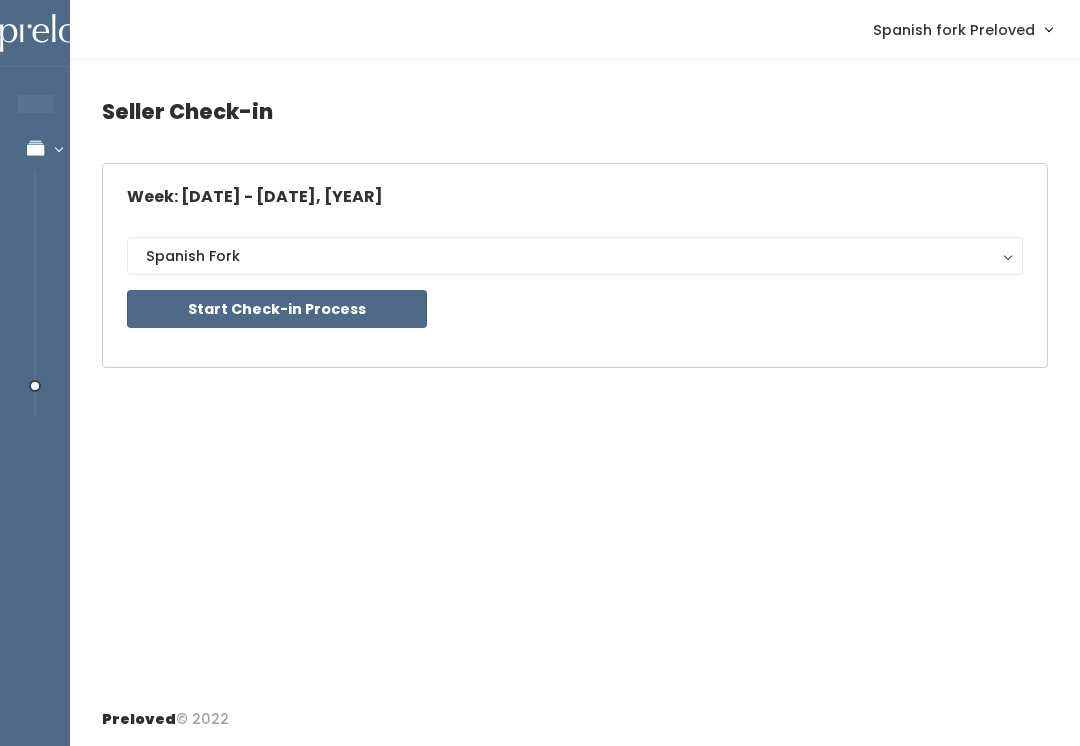 scroll, scrollTop: 0, scrollLeft: 0, axis: both 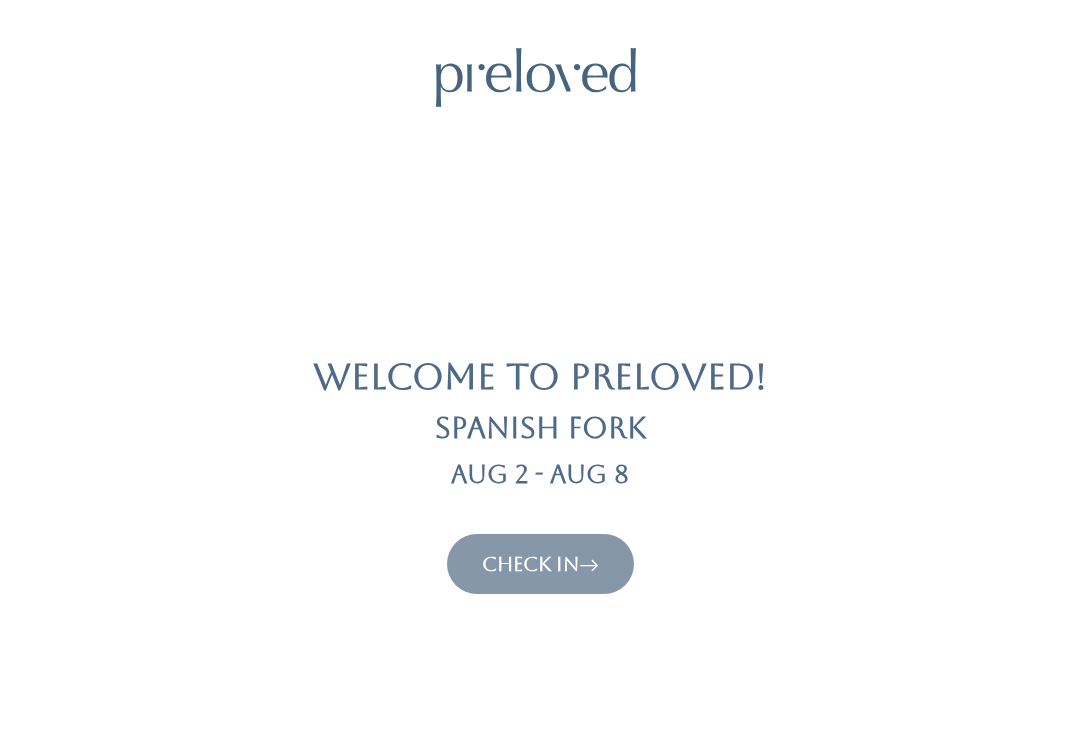 click on "Check In" at bounding box center [540, 564] 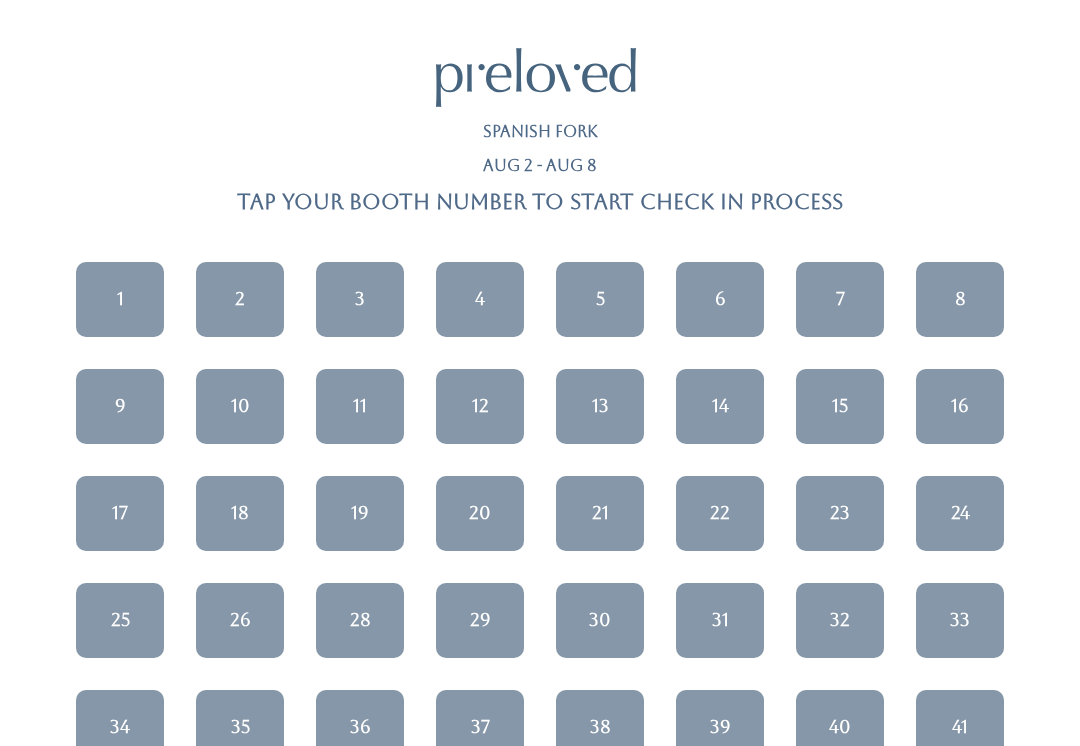 scroll, scrollTop: 0, scrollLeft: 0, axis: both 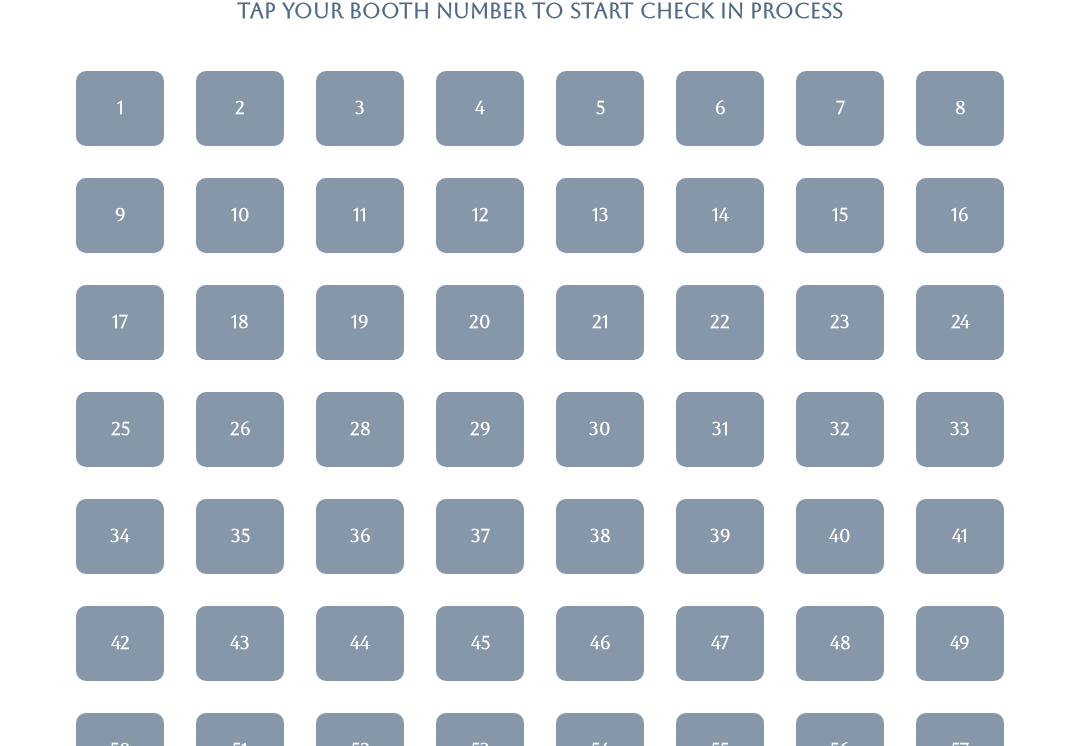 click on "43" at bounding box center [240, 643] 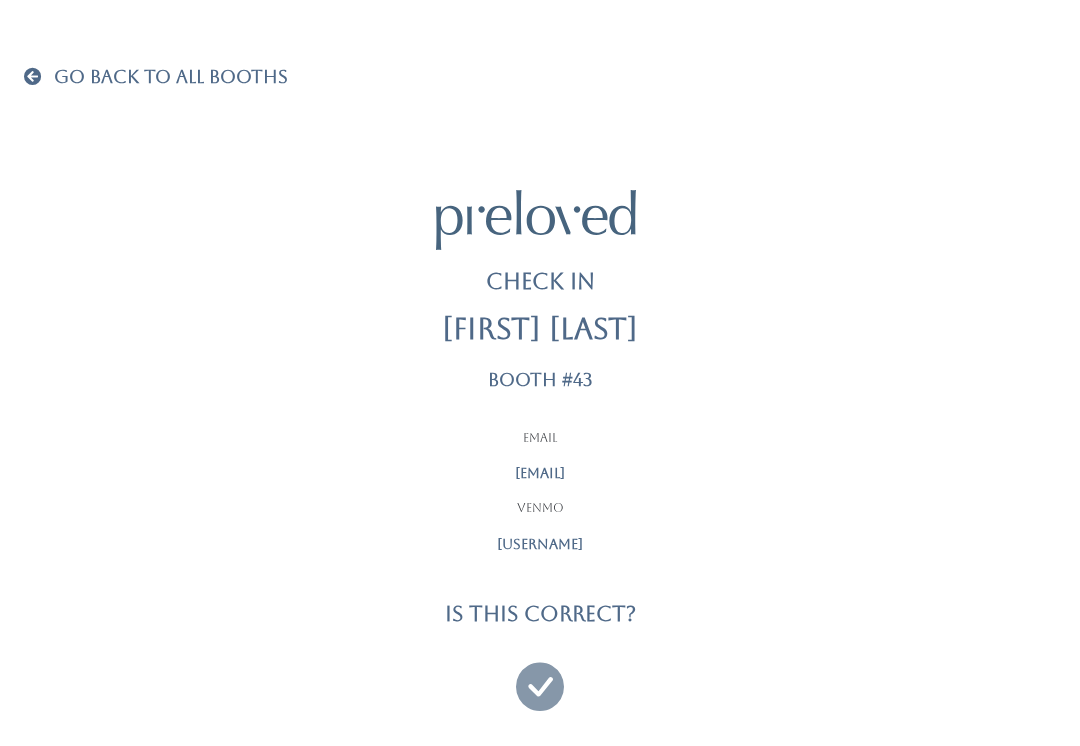 scroll, scrollTop: 19, scrollLeft: 0, axis: vertical 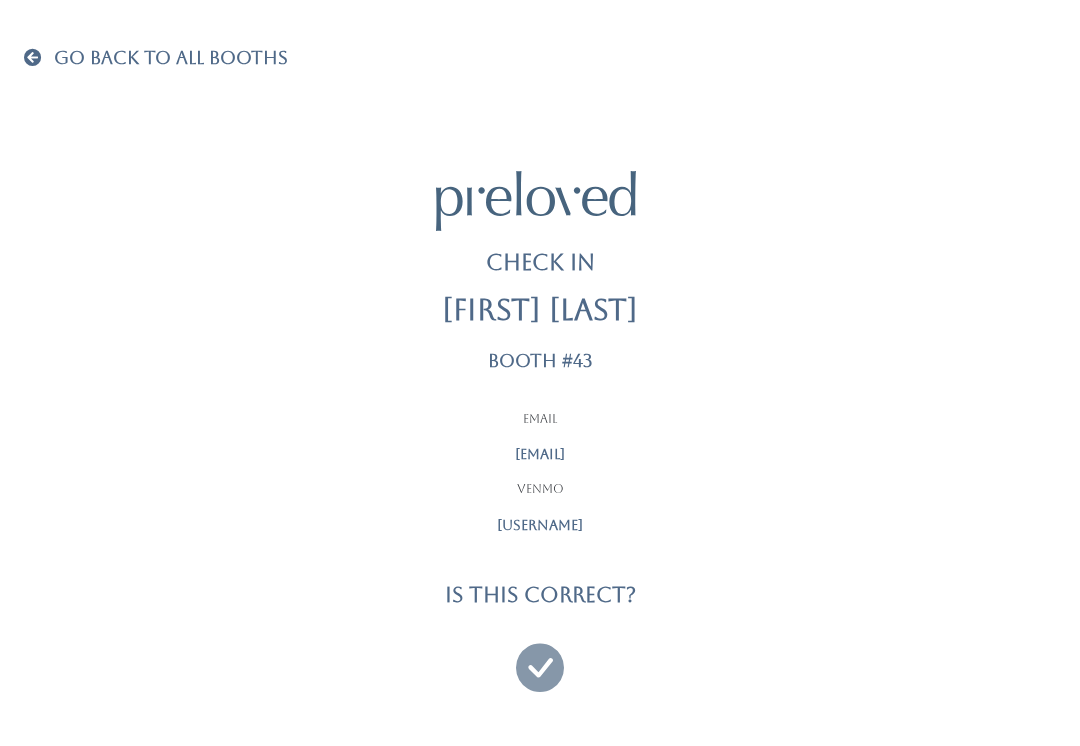 click at bounding box center (540, 658) 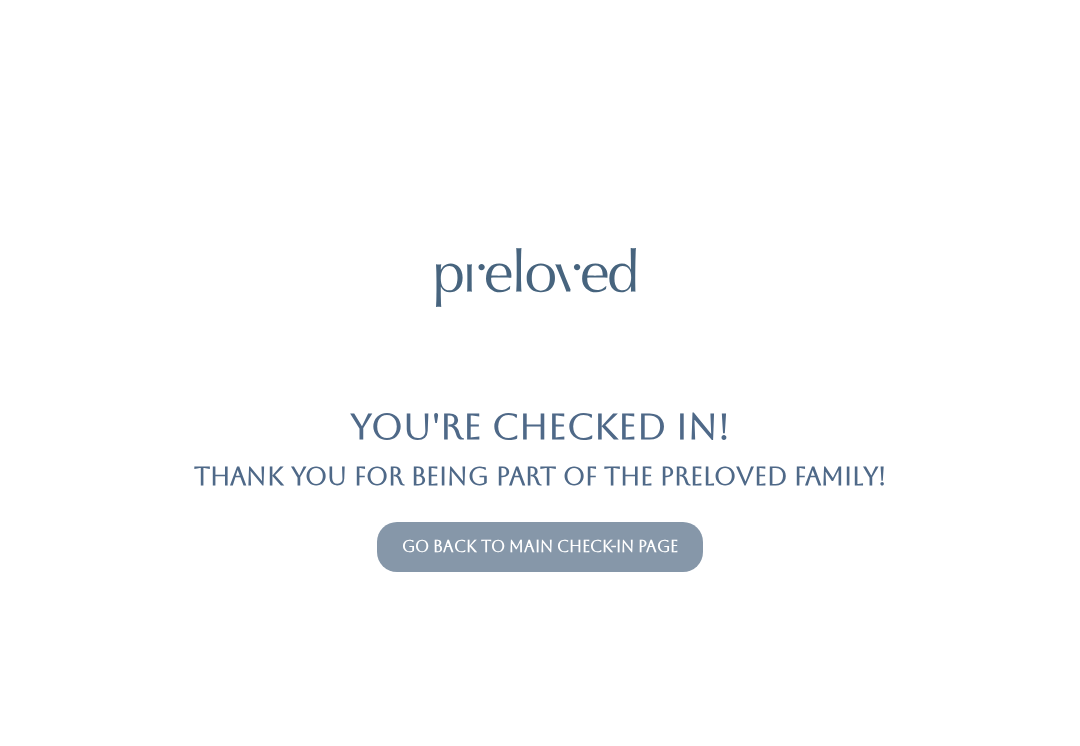 scroll, scrollTop: 0, scrollLeft: 0, axis: both 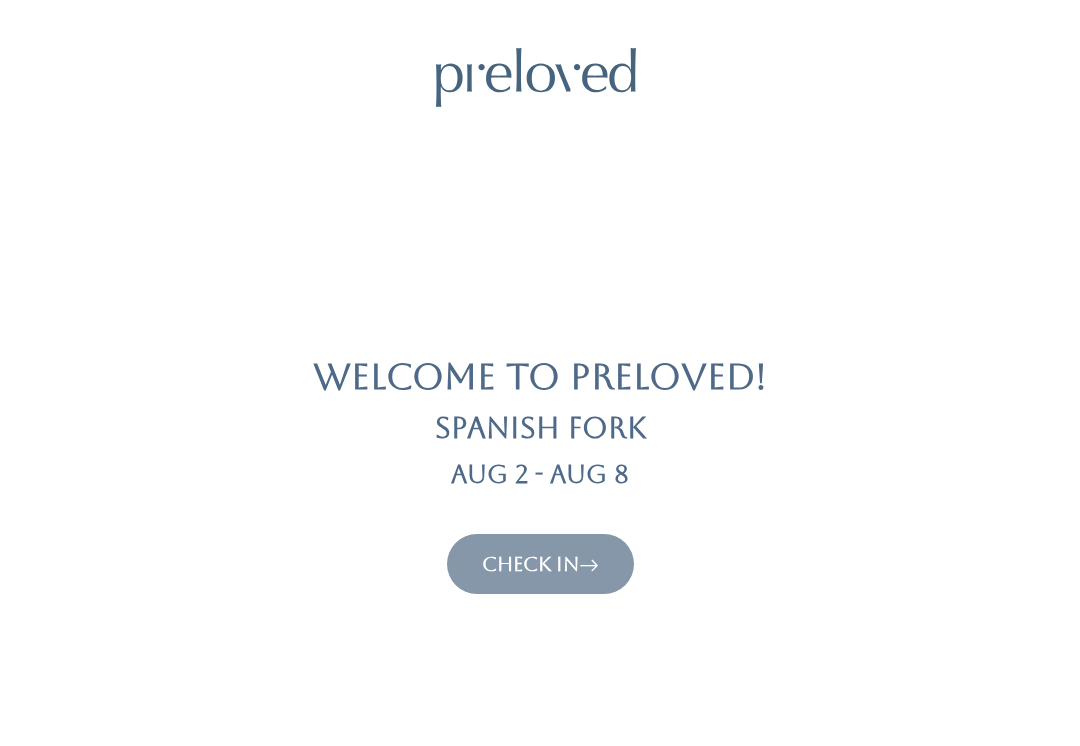 click on "Check In" at bounding box center [540, 564] 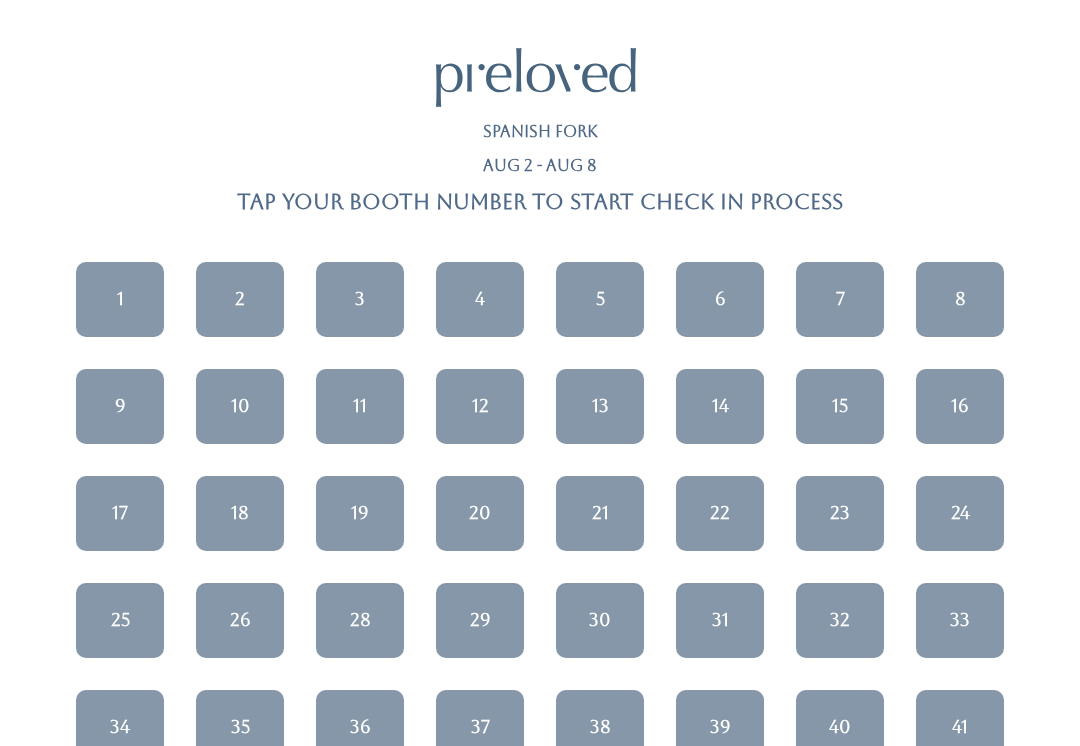 scroll, scrollTop: 0, scrollLeft: 0, axis: both 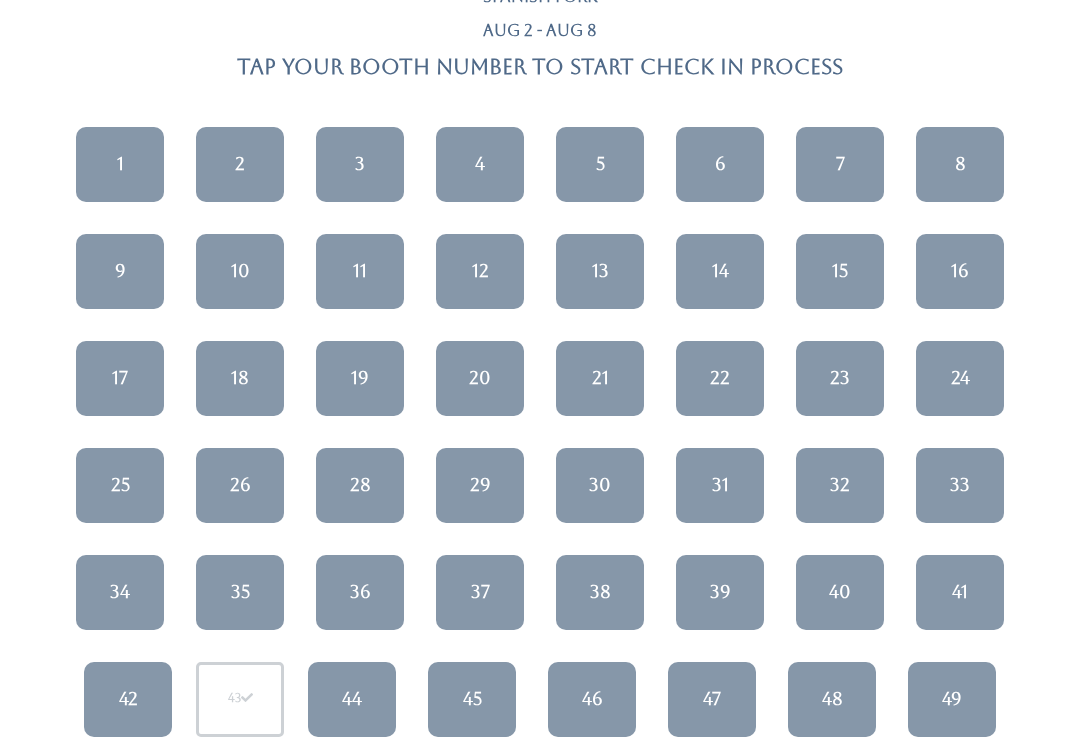 click on "34" at bounding box center (120, 593) 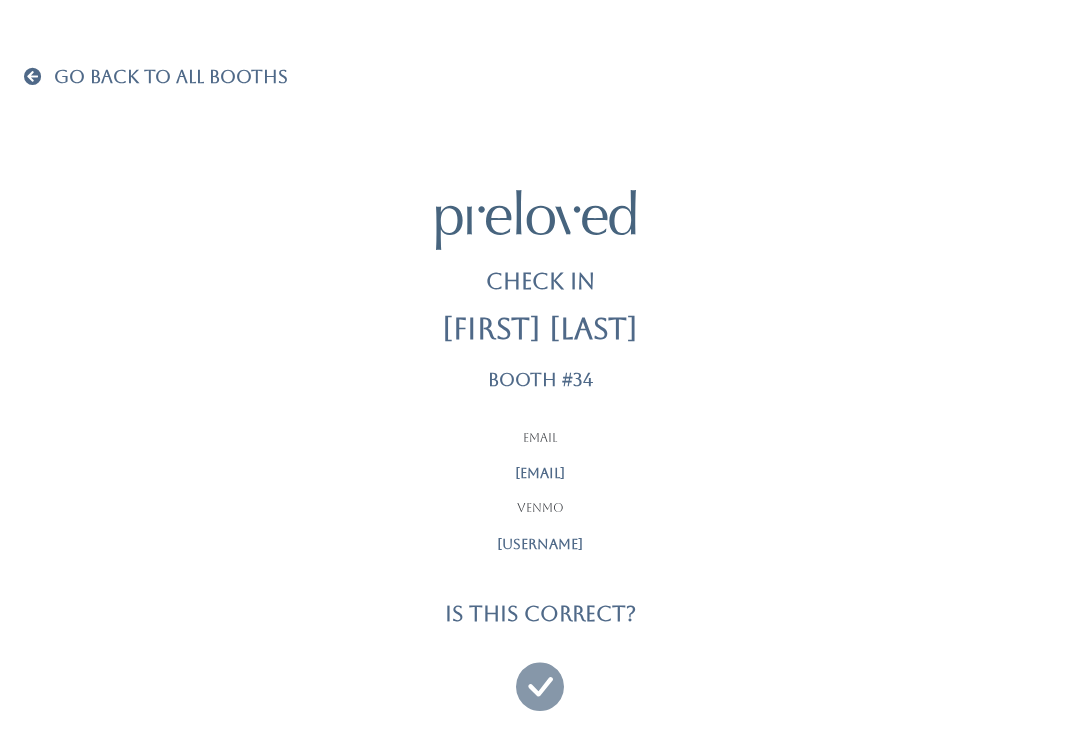 scroll, scrollTop: 19, scrollLeft: 0, axis: vertical 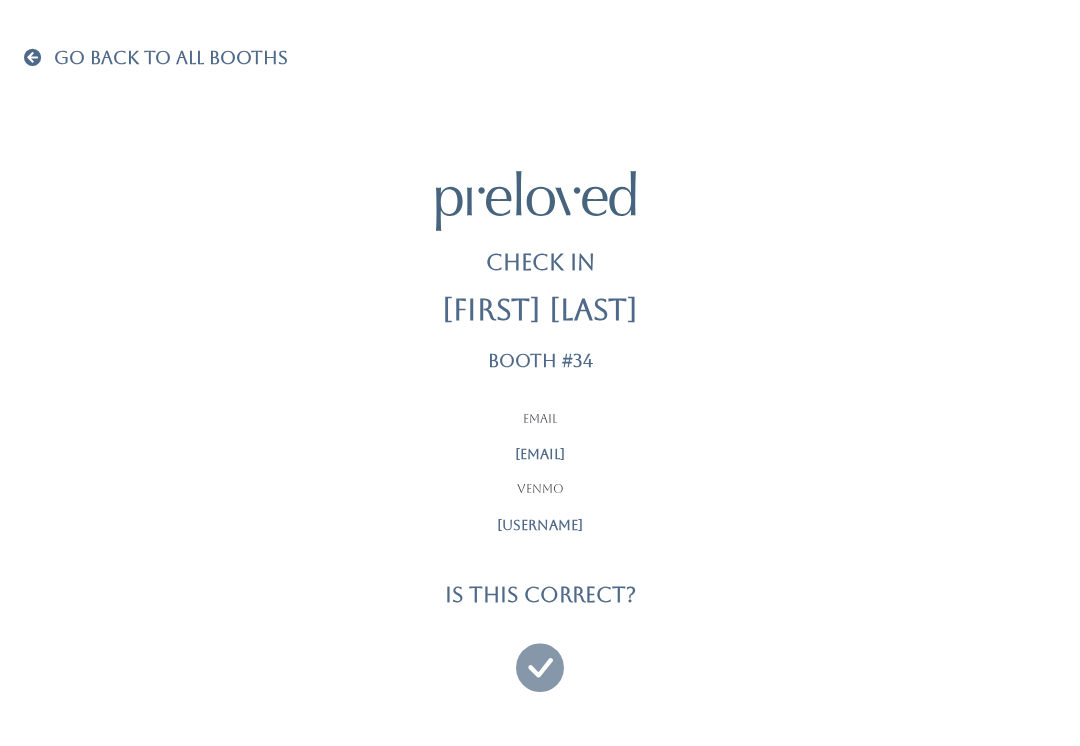click at bounding box center [540, 658] 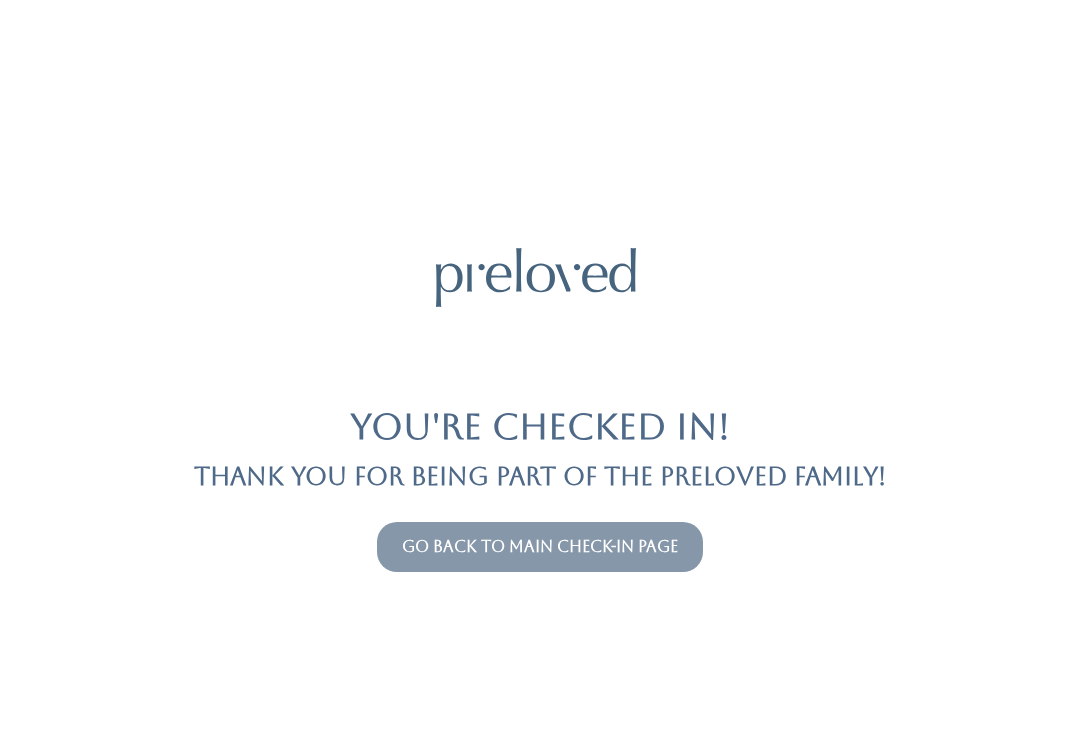 scroll, scrollTop: 0, scrollLeft: 0, axis: both 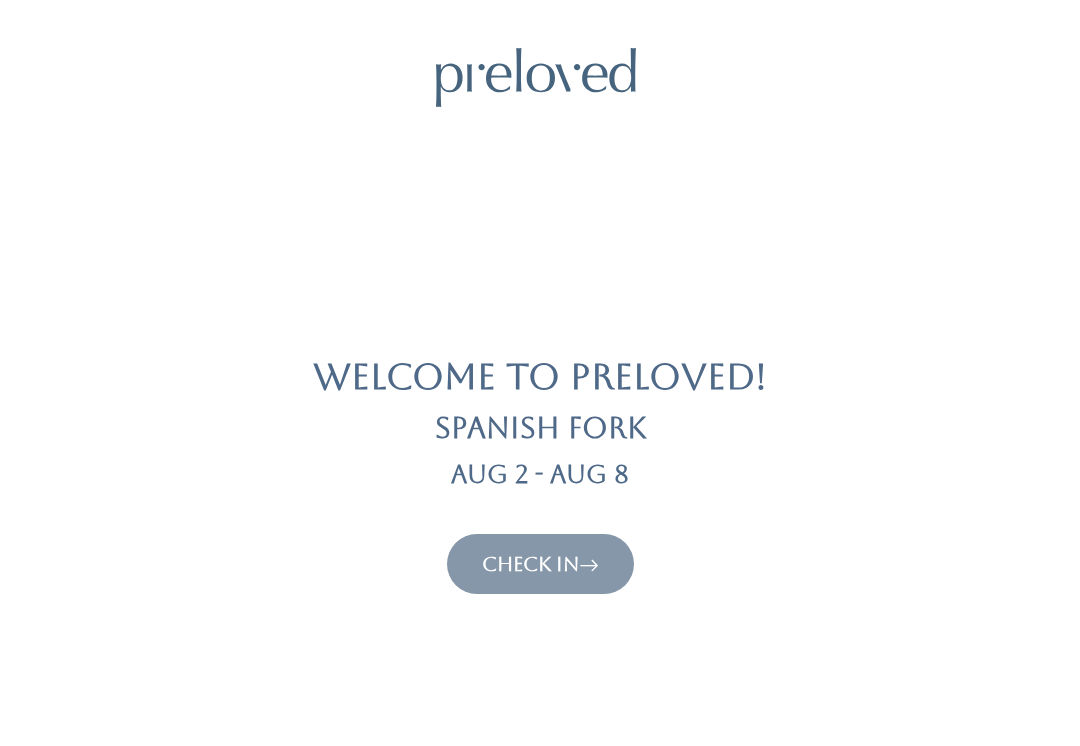click on "Check In" at bounding box center [540, 564] 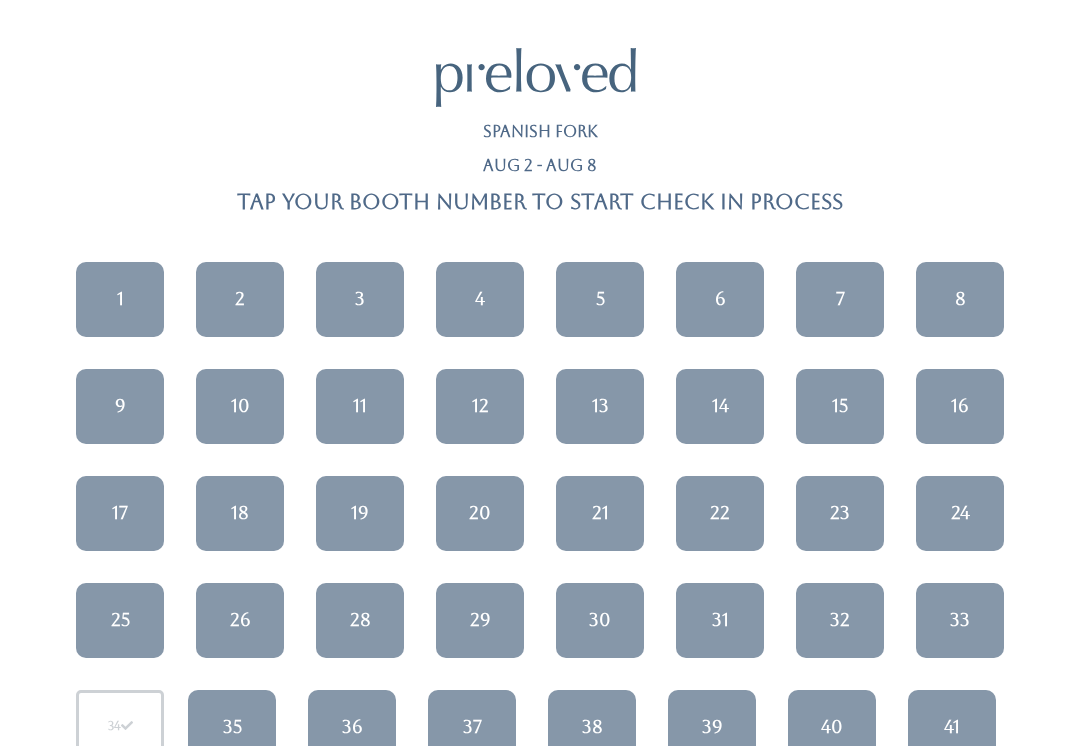 scroll, scrollTop: 0, scrollLeft: 0, axis: both 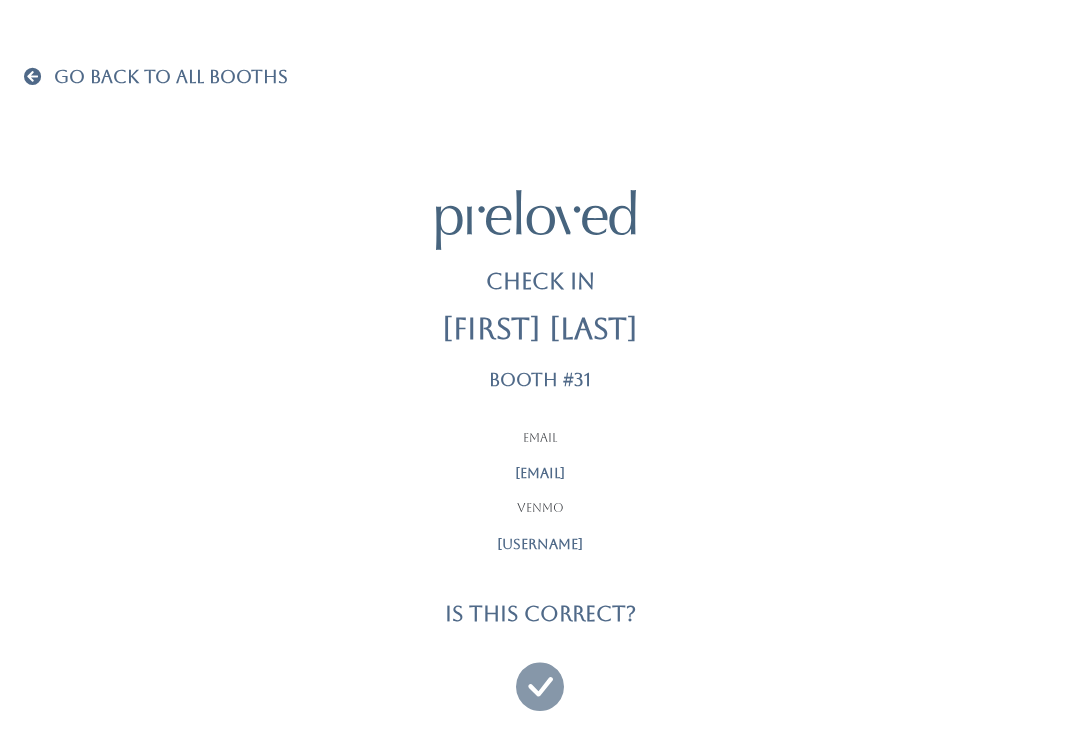 click at bounding box center [540, 677] 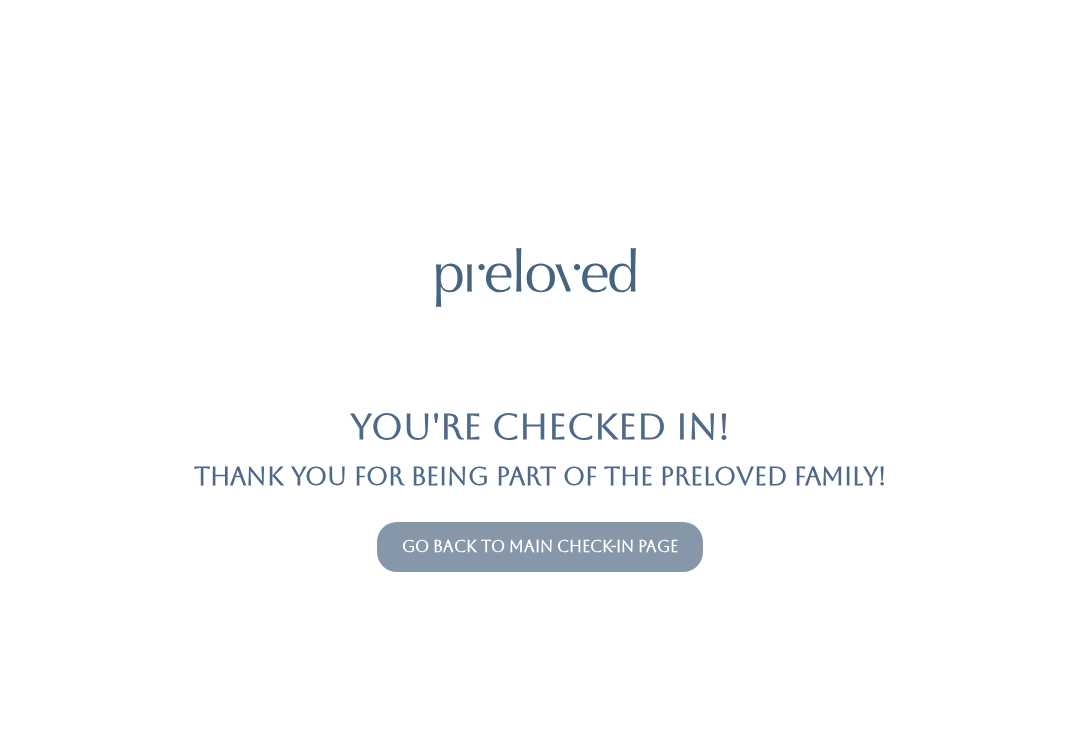 scroll, scrollTop: 0, scrollLeft: 0, axis: both 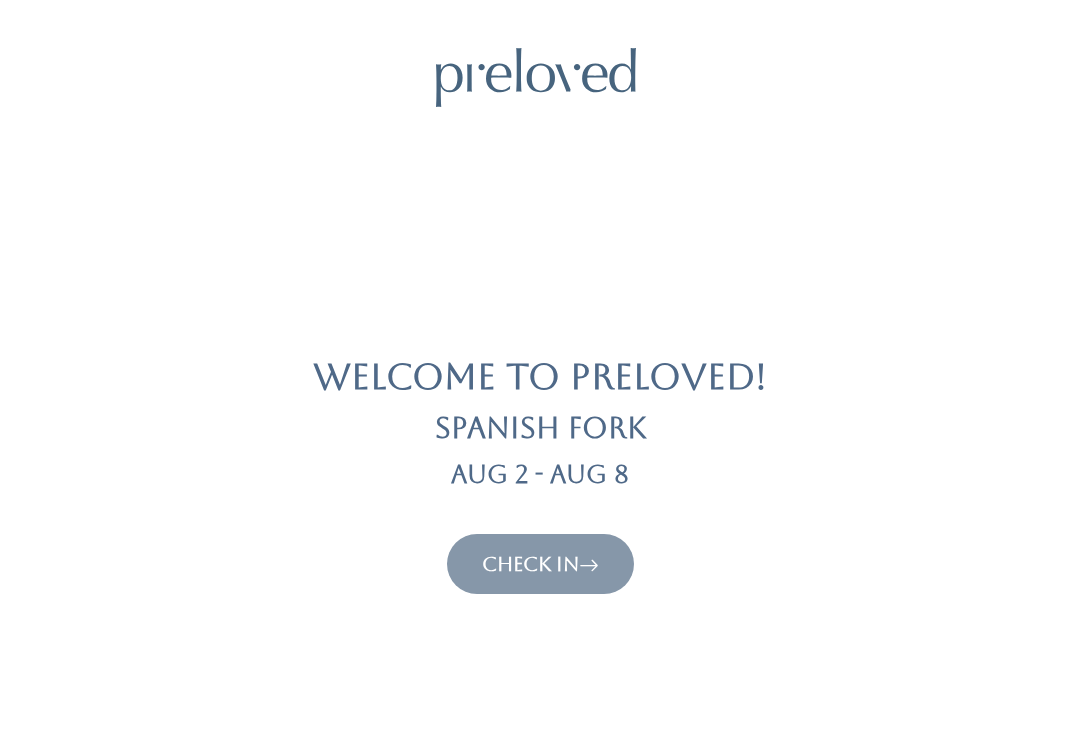 click on "Check In" at bounding box center [540, 564] 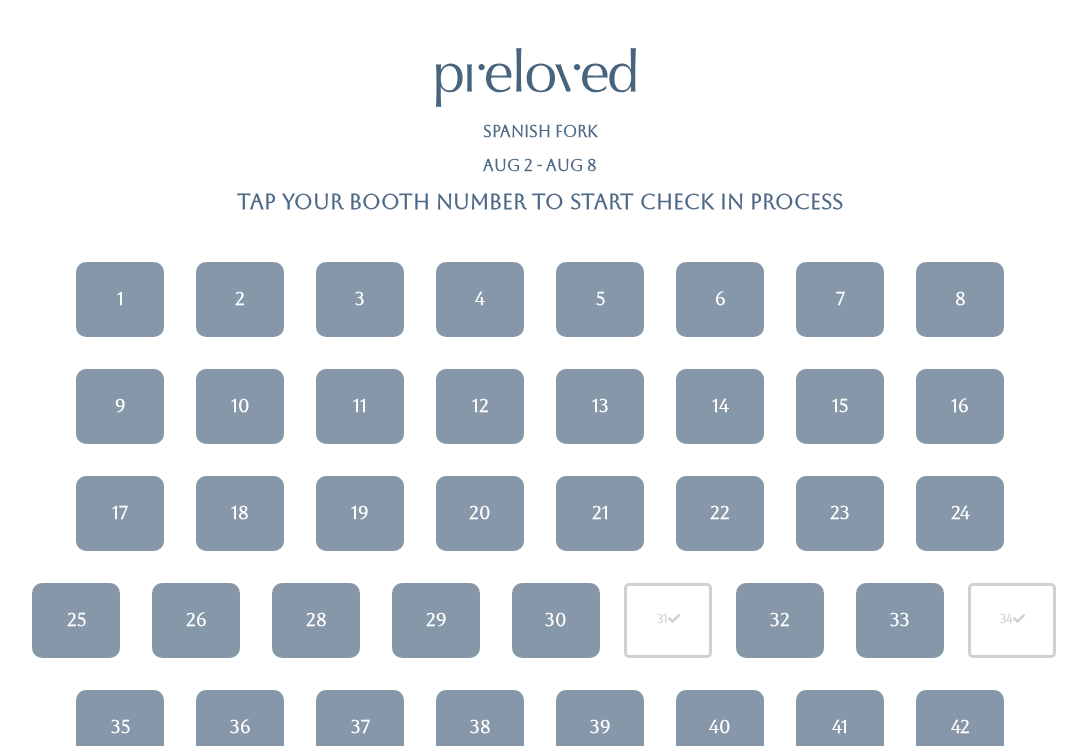 scroll, scrollTop: 0, scrollLeft: 0, axis: both 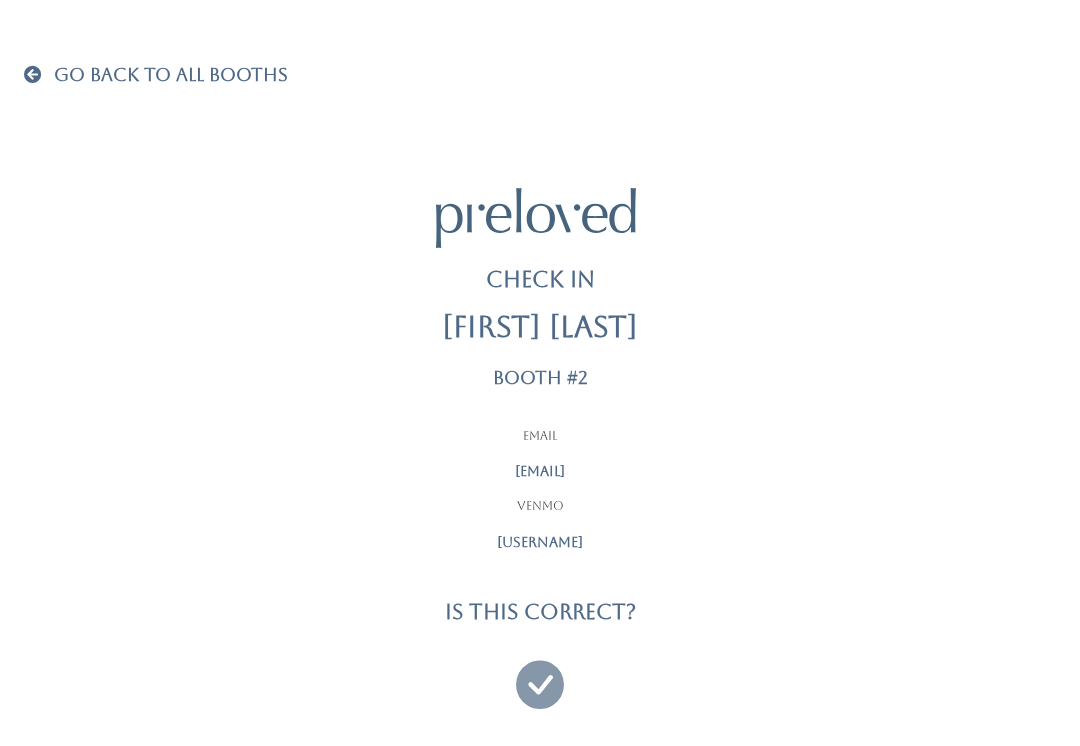 click on "Go Back To All Booths" at bounding box center (156, 77) 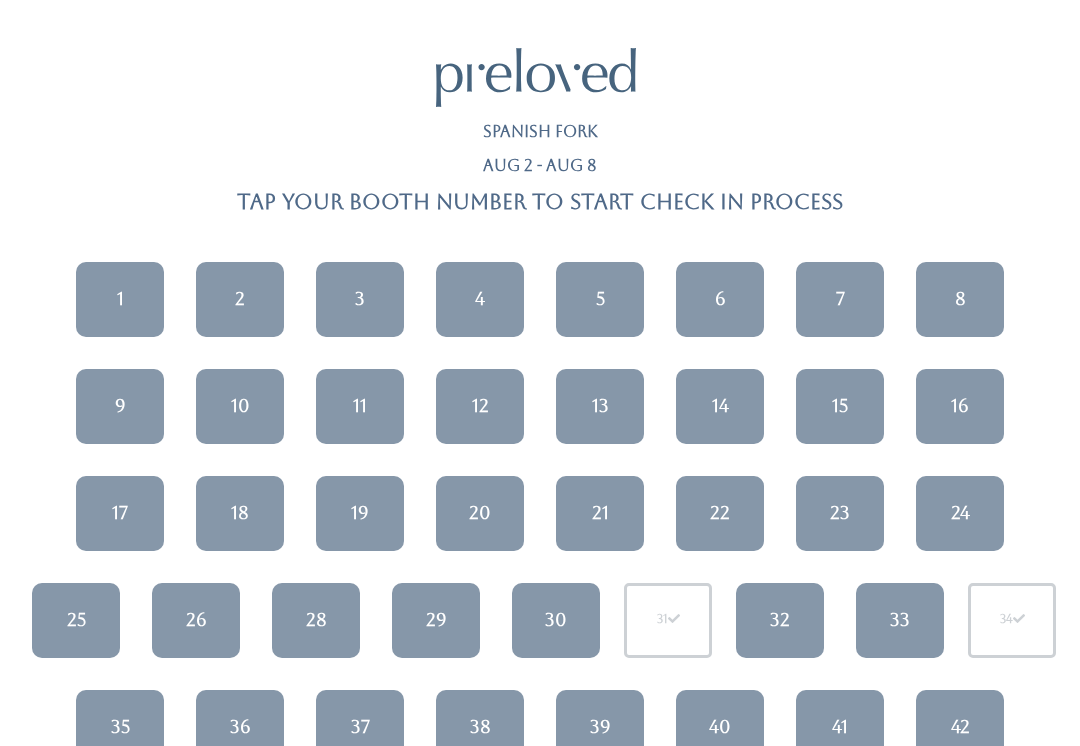 scroll, scrollTop: 0, scrollLeft: 0, axis: both 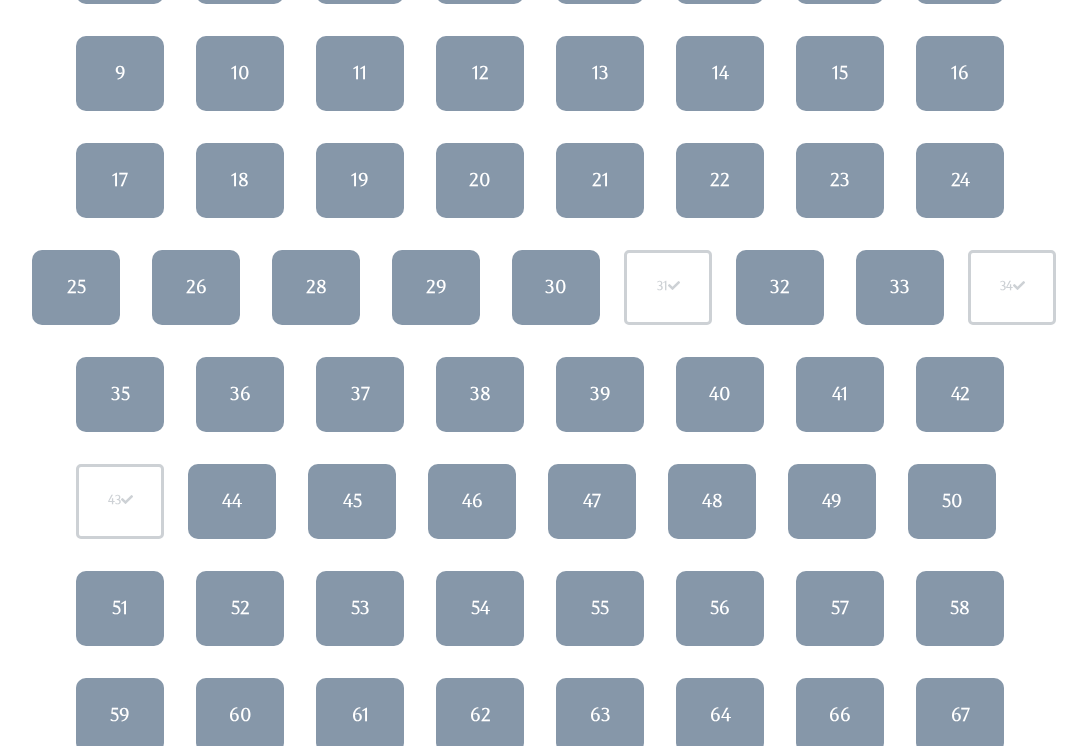 click on "29" at bounding box center (436, 287) 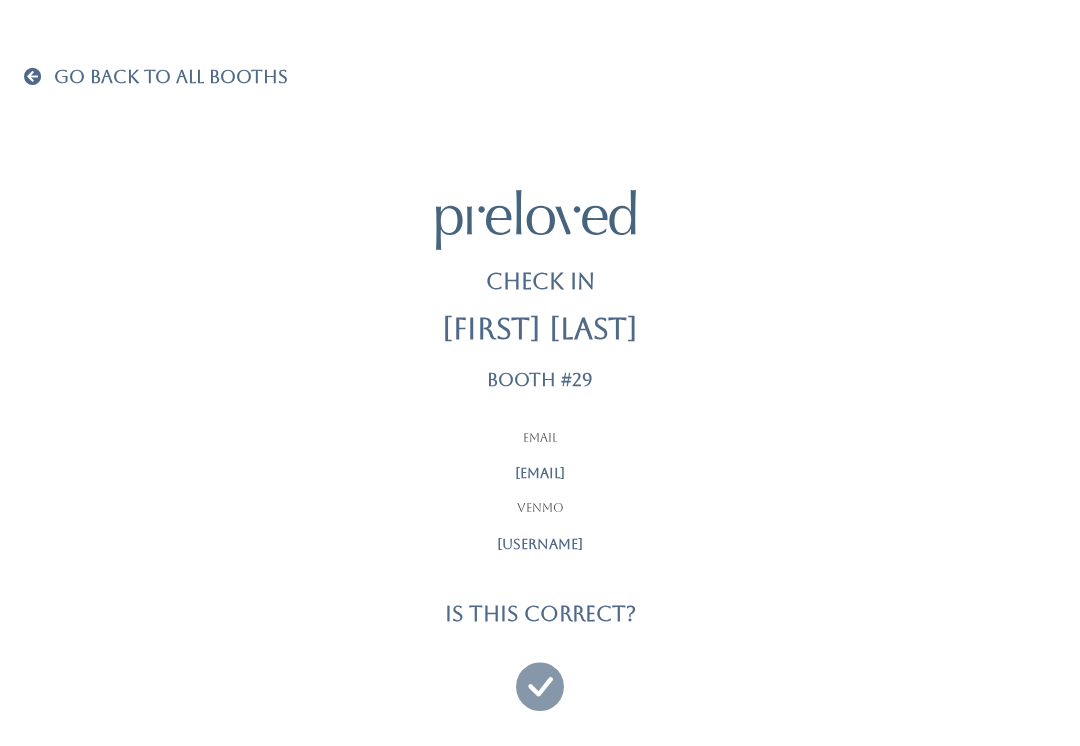 scroll, scrollTop: 19, scrollLeft: 0, axis: vertical 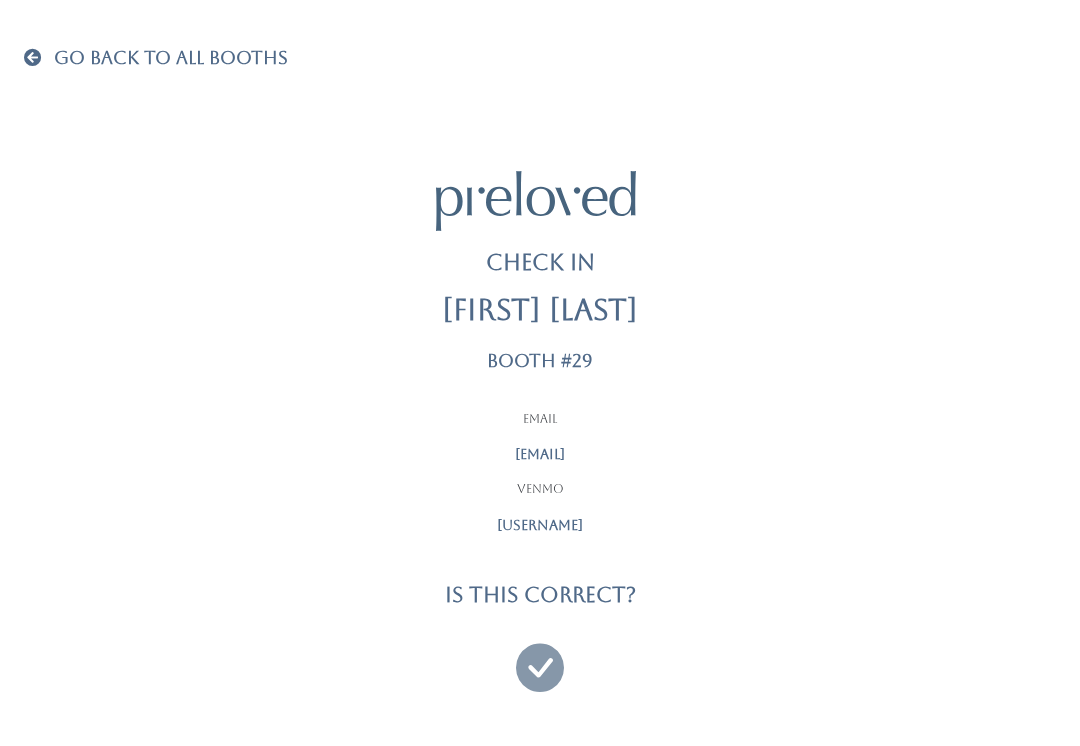 click at bounding box center [540, 658] 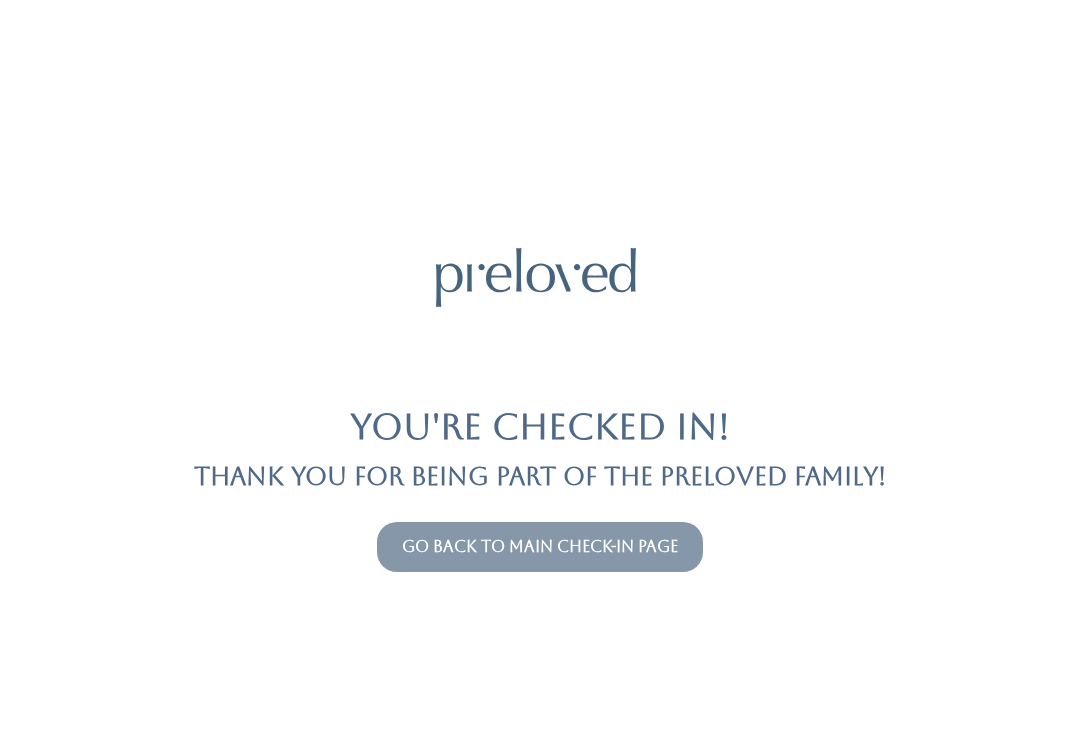 scroll, scrollTop: 0, scrollLeft: 0, axis: both 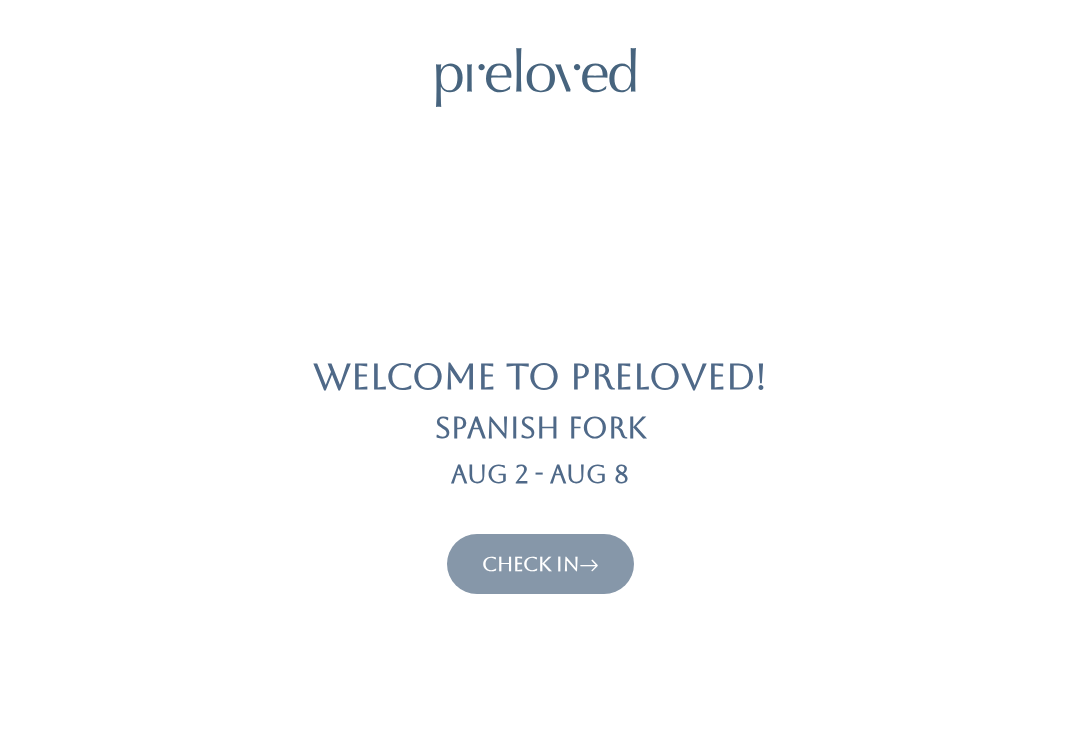 click on "Check In" at bounding box center [540, 564] 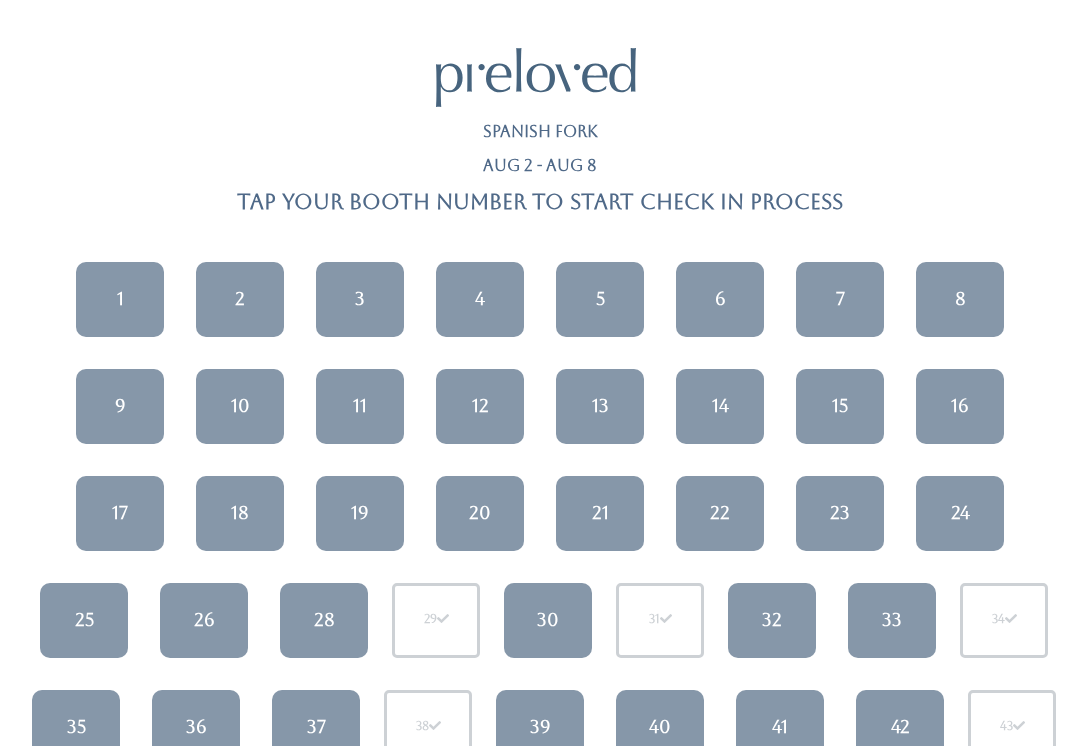 scroll, scrollTop: 0, scrollLeft: 0, axis: both 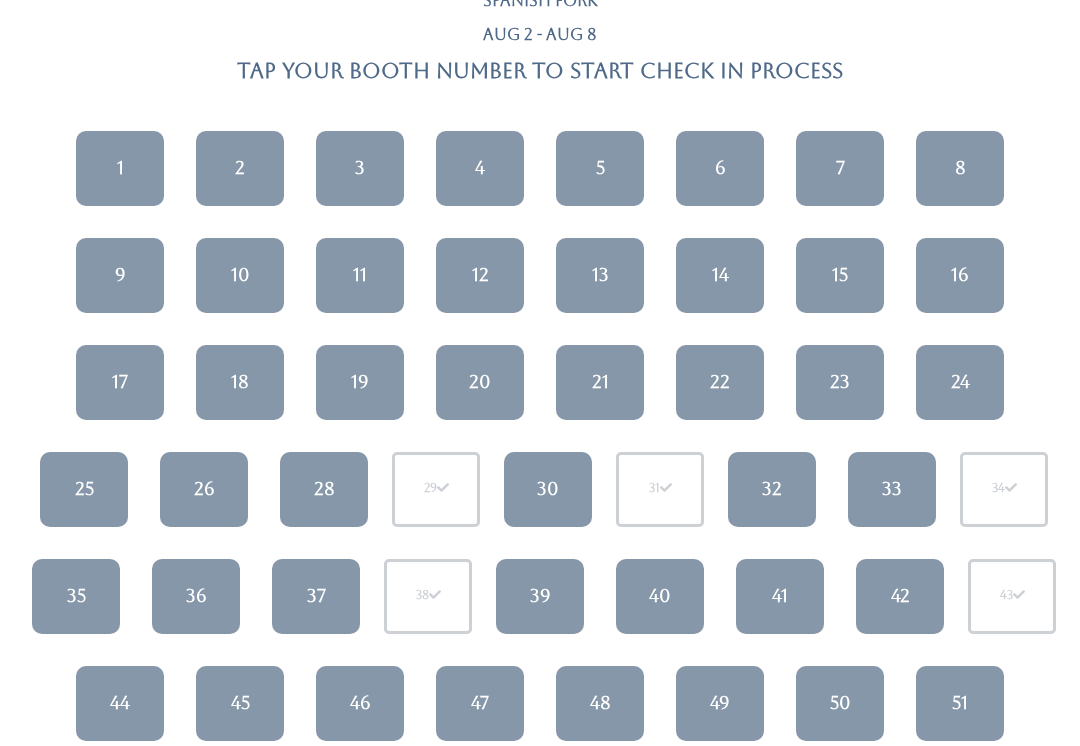 click on "42" at bounding box center [900, 597] 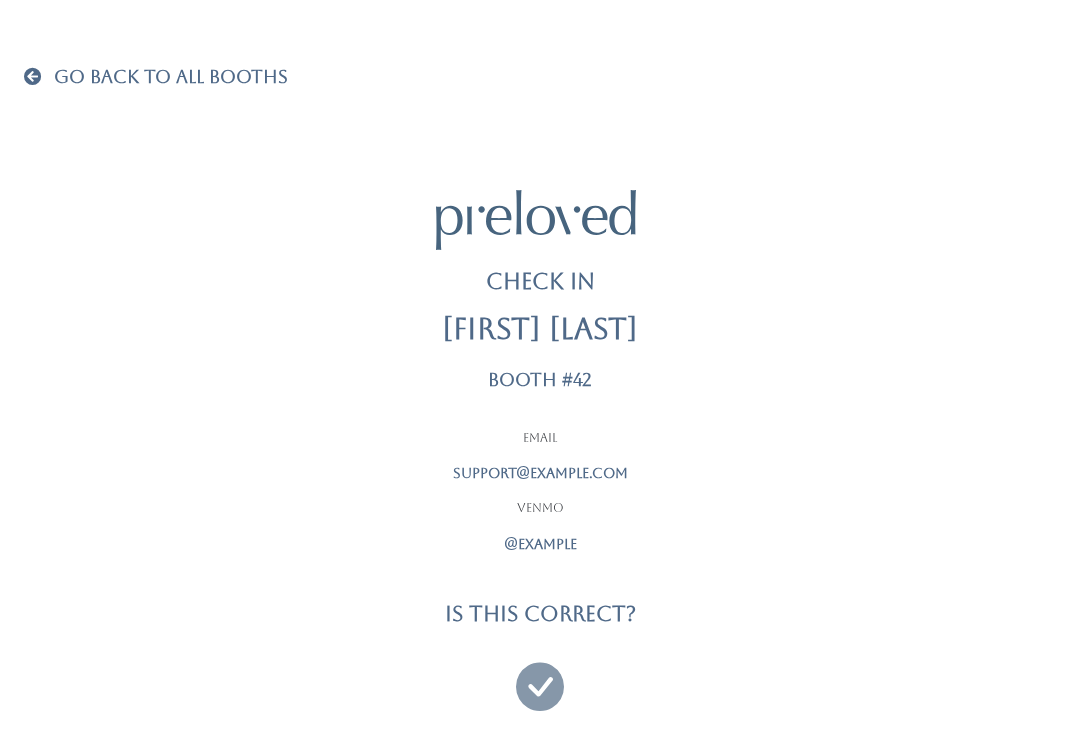 scroll, scrollTop: 19, scrollLeft: 0, axis: vertical 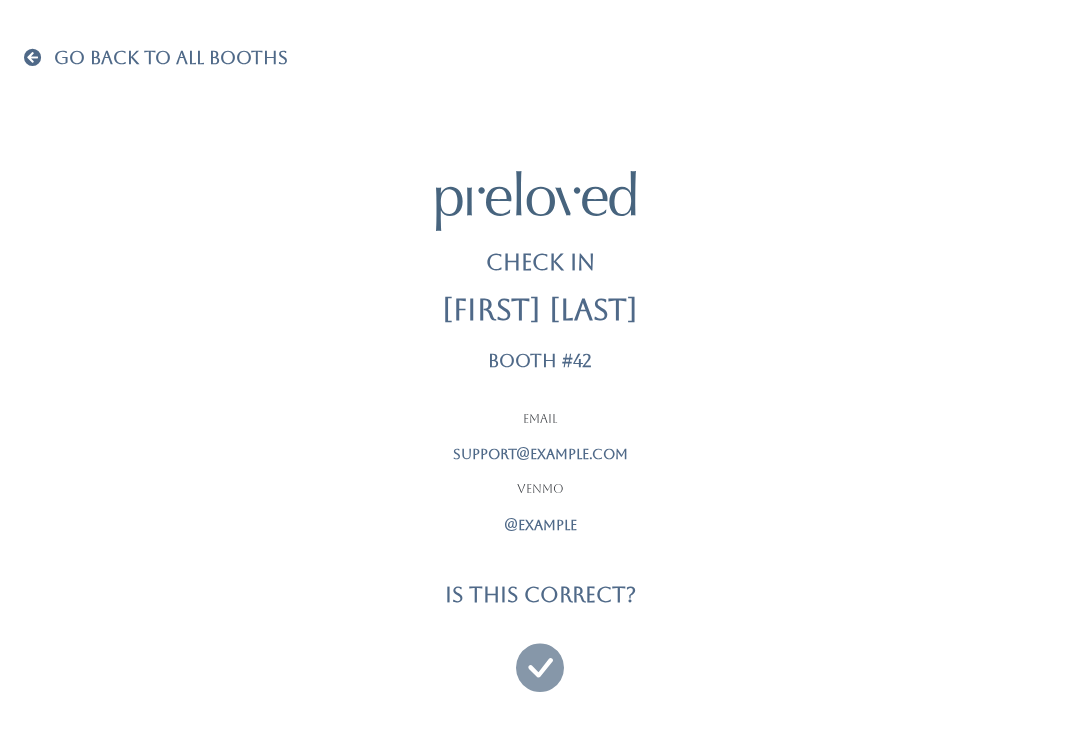 click on "Is this correct?" at bounding box center (540, 594) 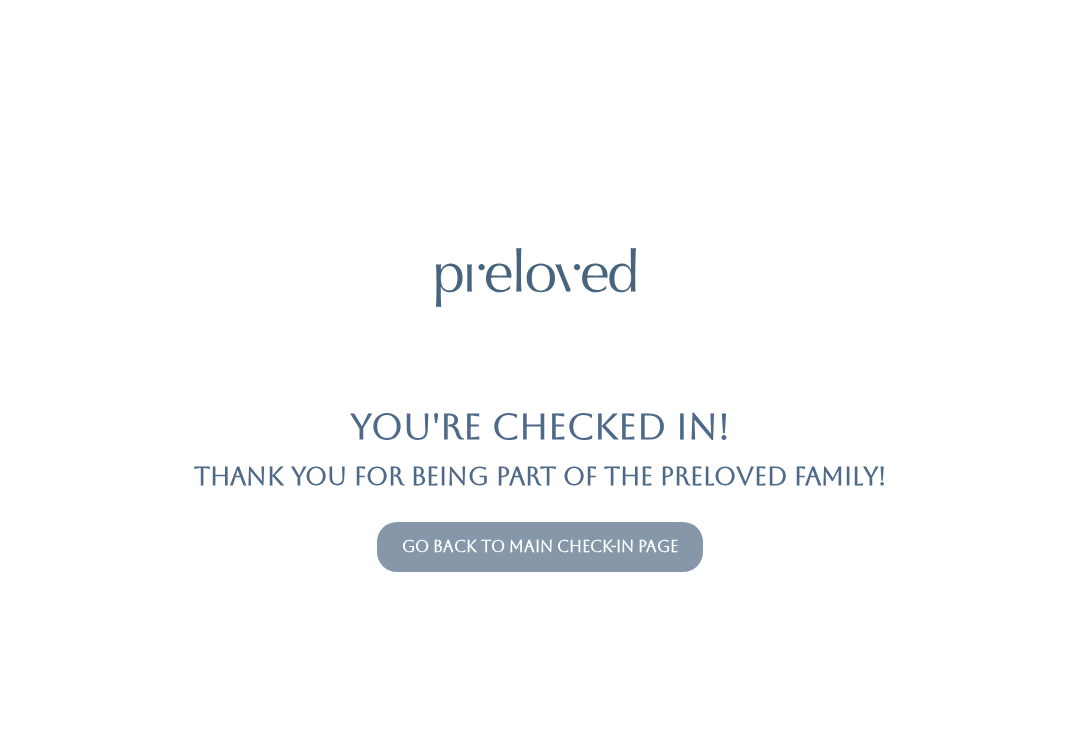 scroll, scrollTop: 0, scrollLeft: 0, axis: both 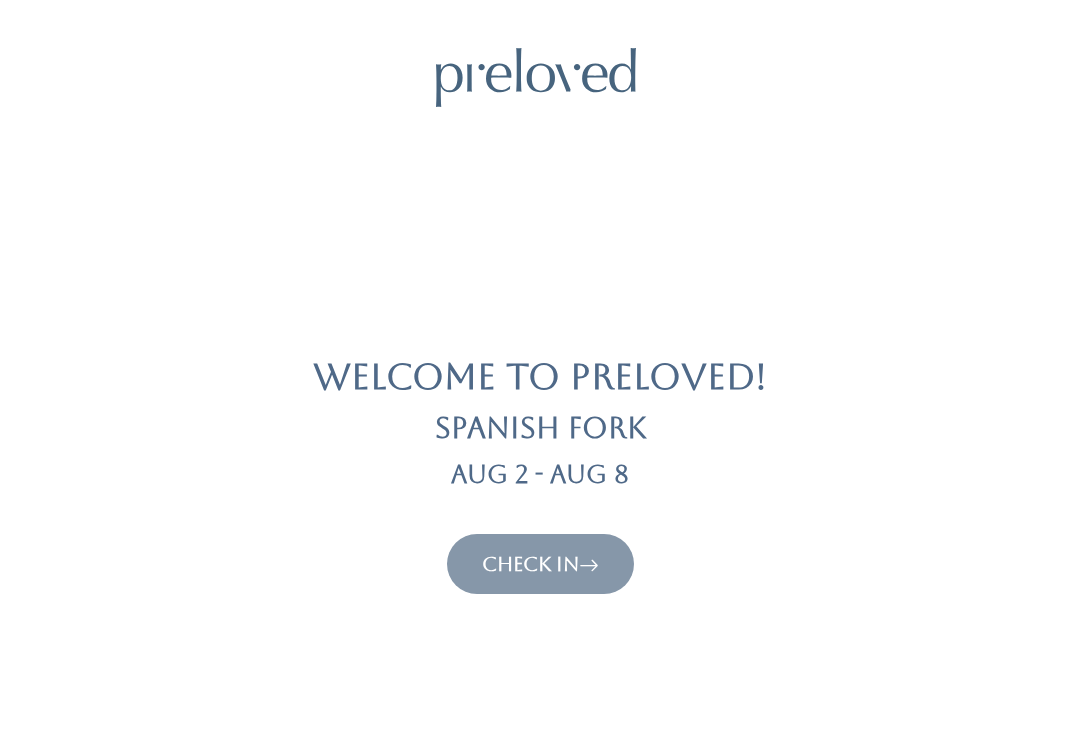 click on "Check In" at bounding box center [540, 564] 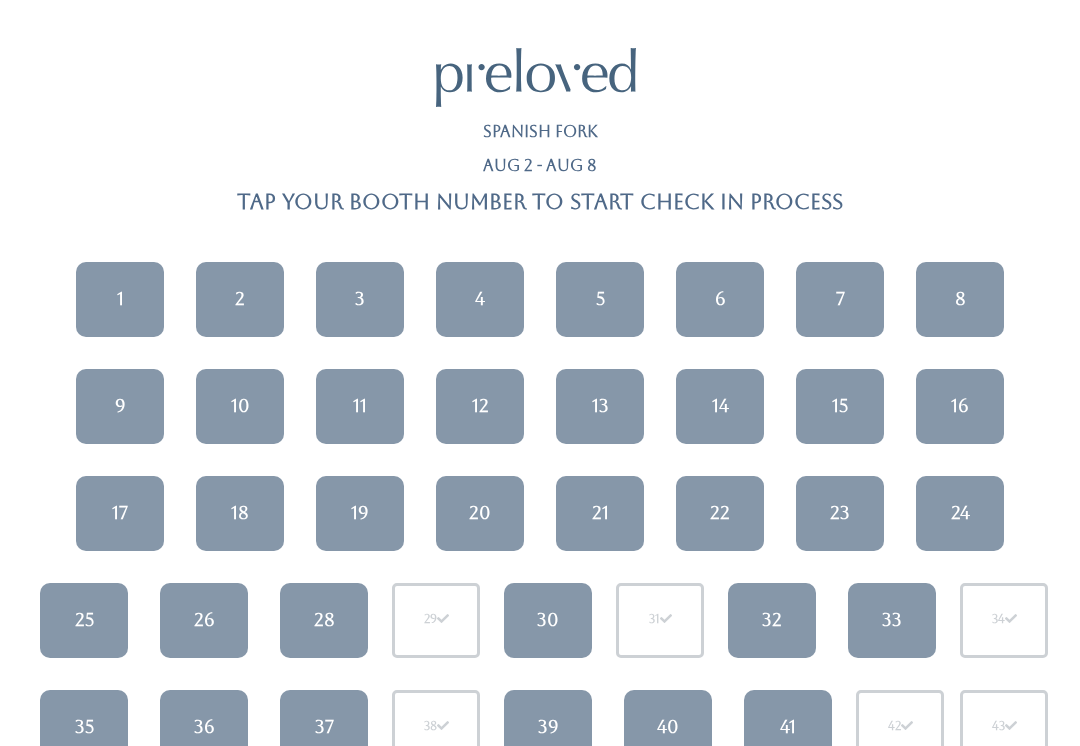 scroll, scrollTop: 0, scrollLeft: 0, axis: both 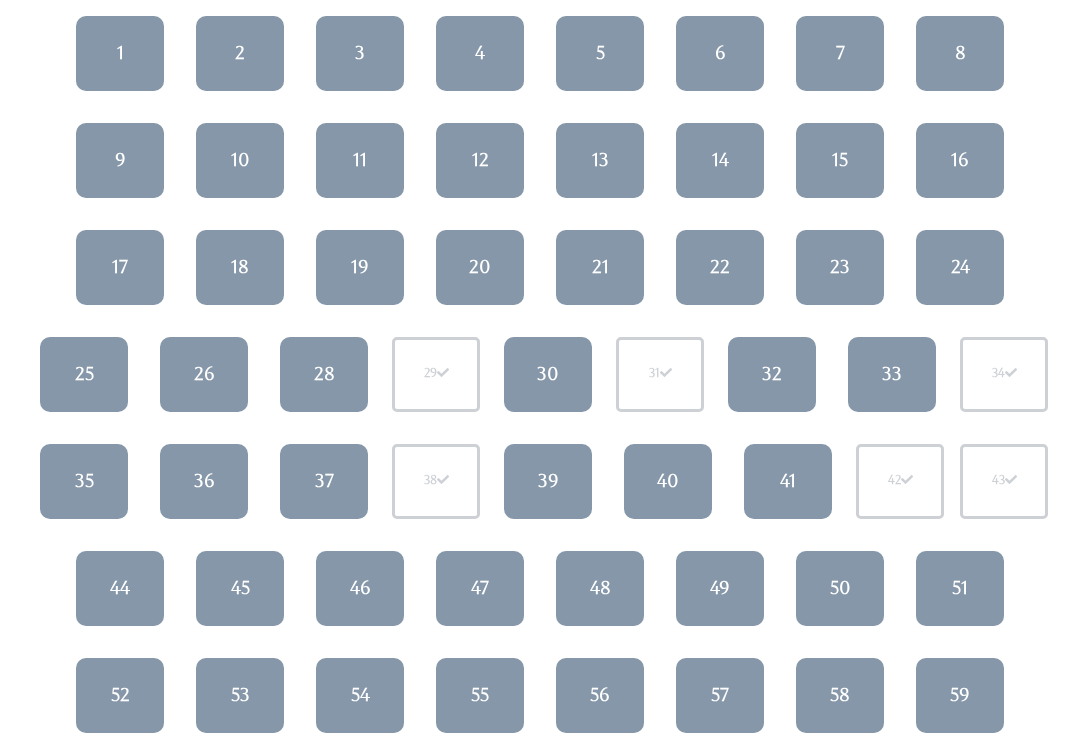 click on "50" at bounding box center (840, 589) 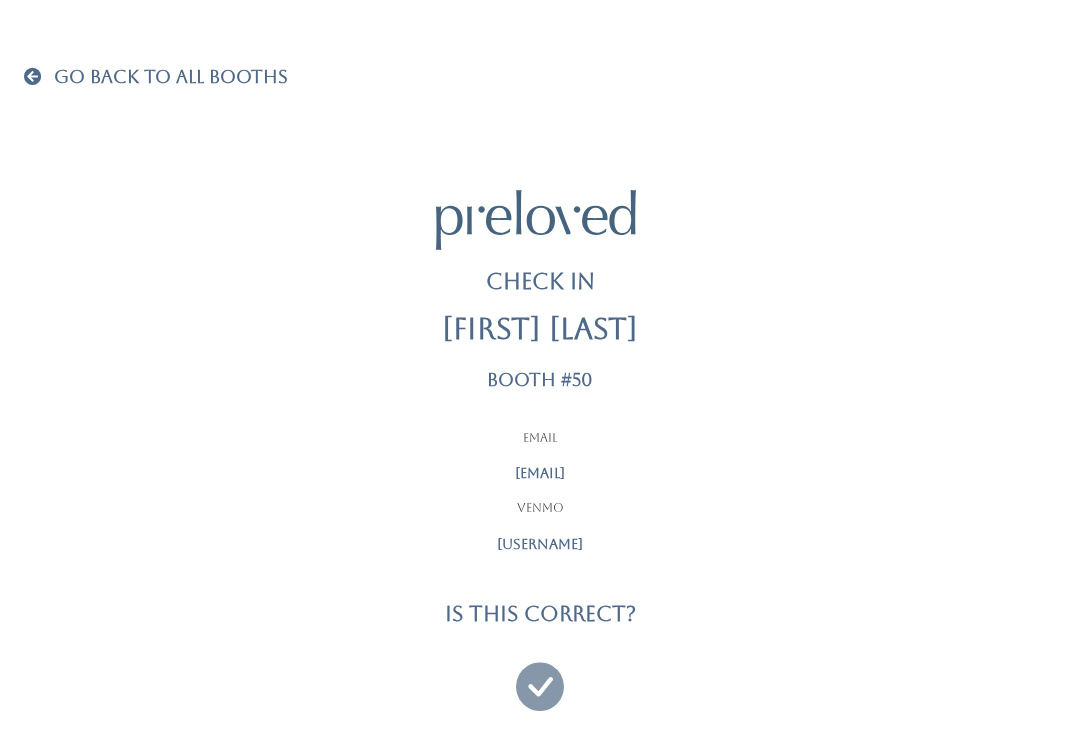 scroll, scrollTop: 19, scrollLeft: 0, axis: vertical 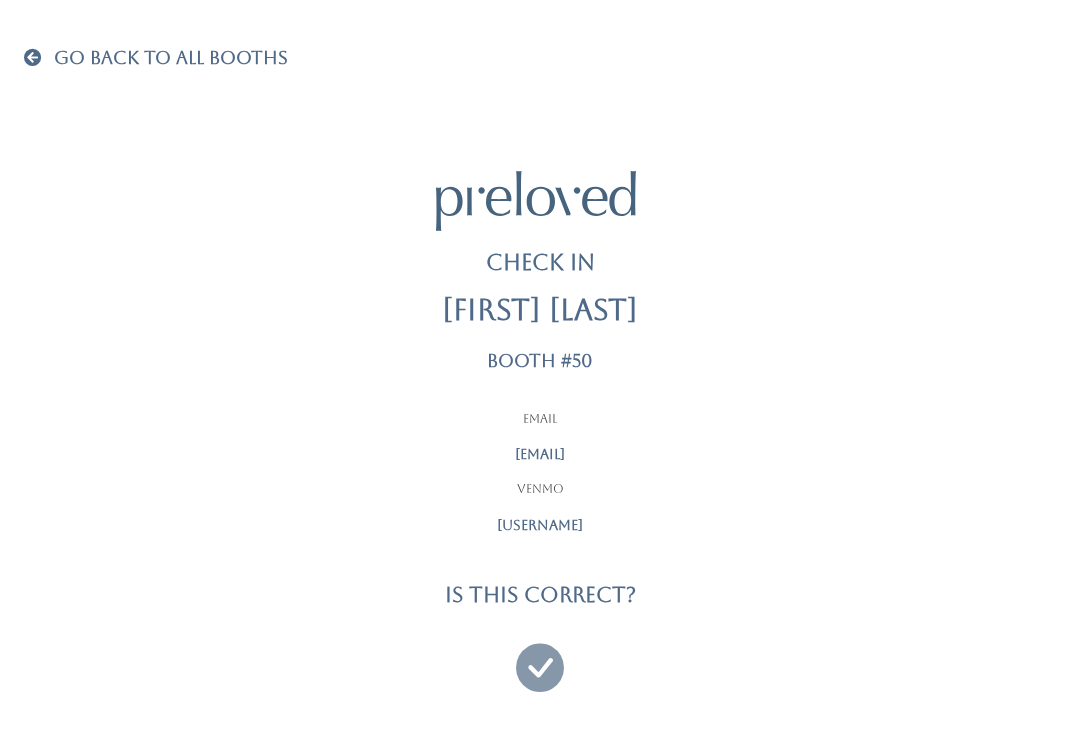 click at bounding box center (540, 658) 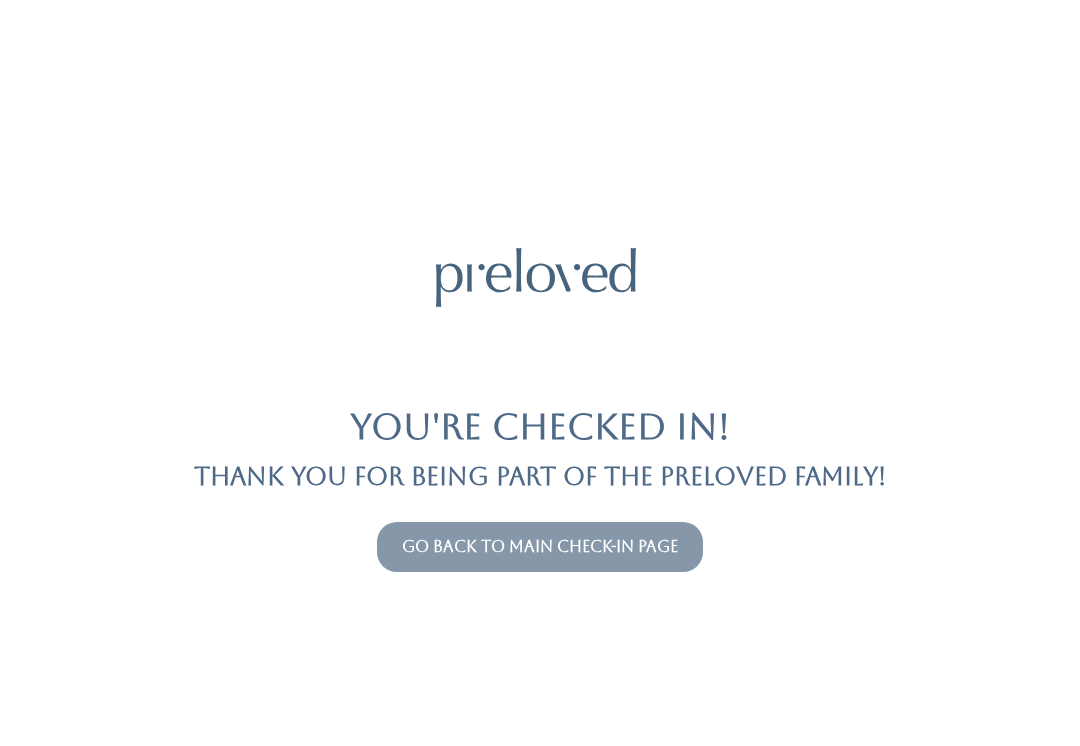 scroll, scrollTop: 0, scrollLeft: 0, axis: both 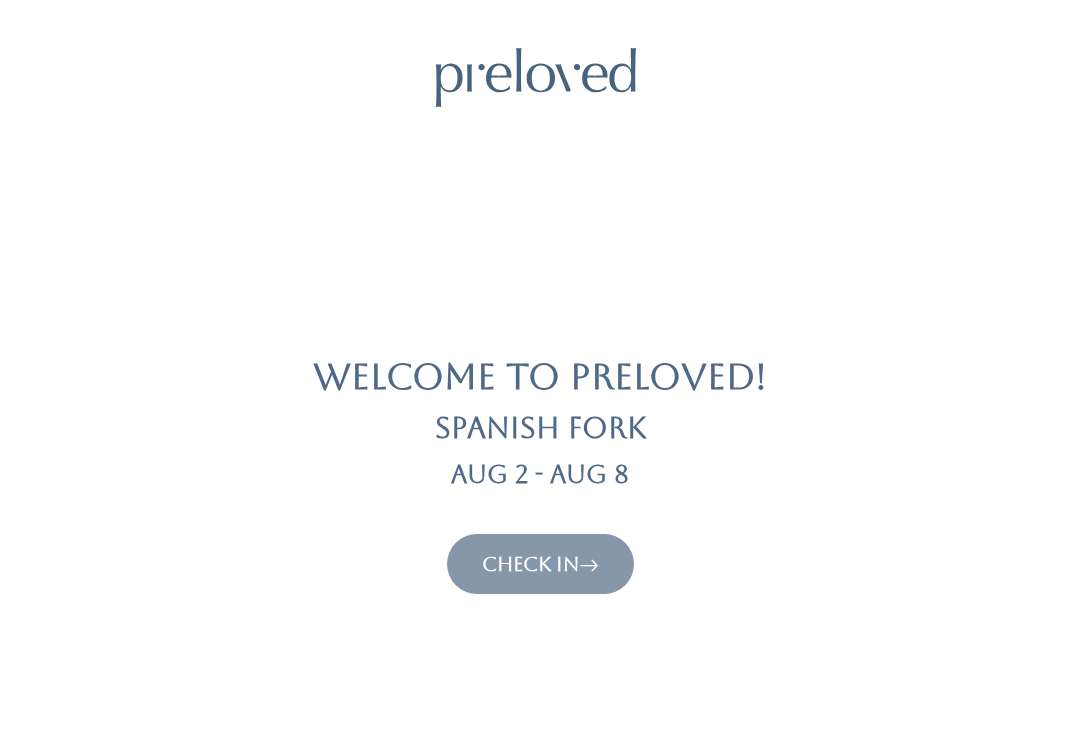 click on "Check In" at bounding box center [540, 564] 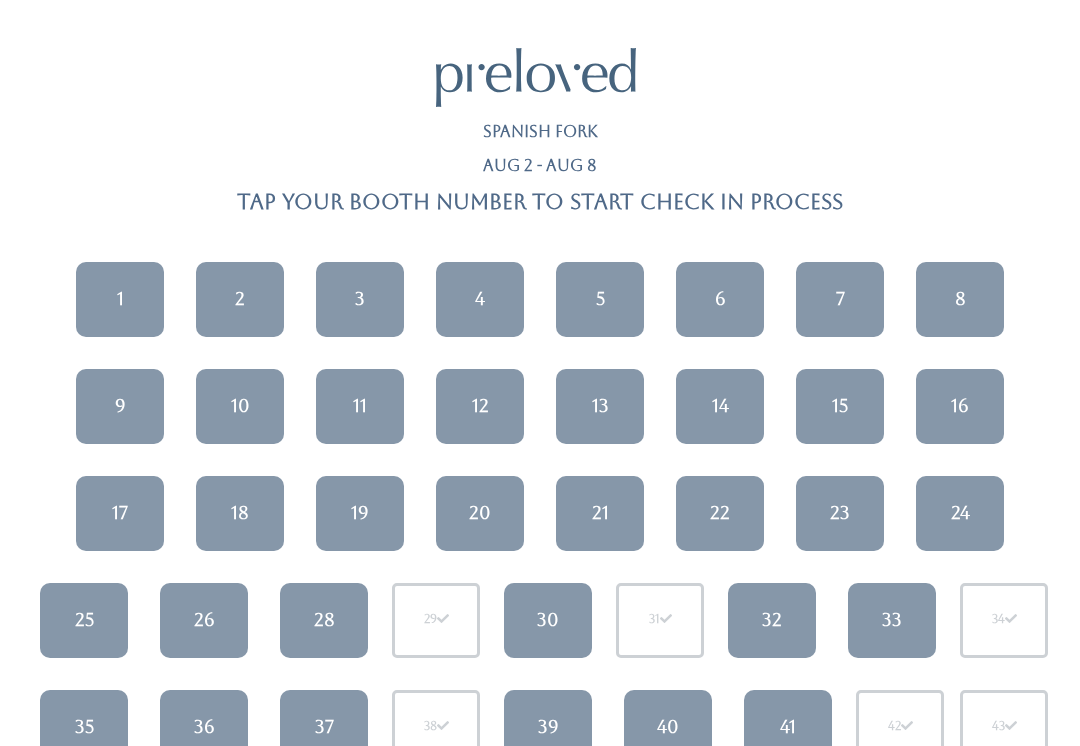 scroll, scrollTop: 0, scrollLeft: 0, axis: both 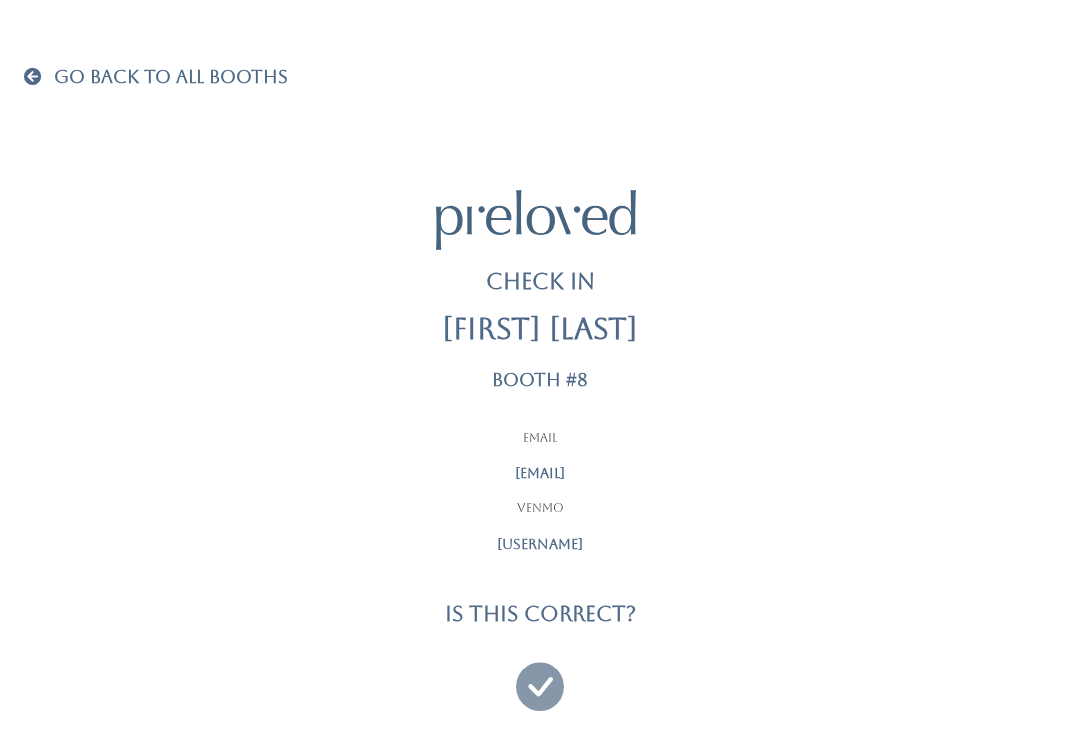 click on "Is this correct?" at bounding box center [540, 613] 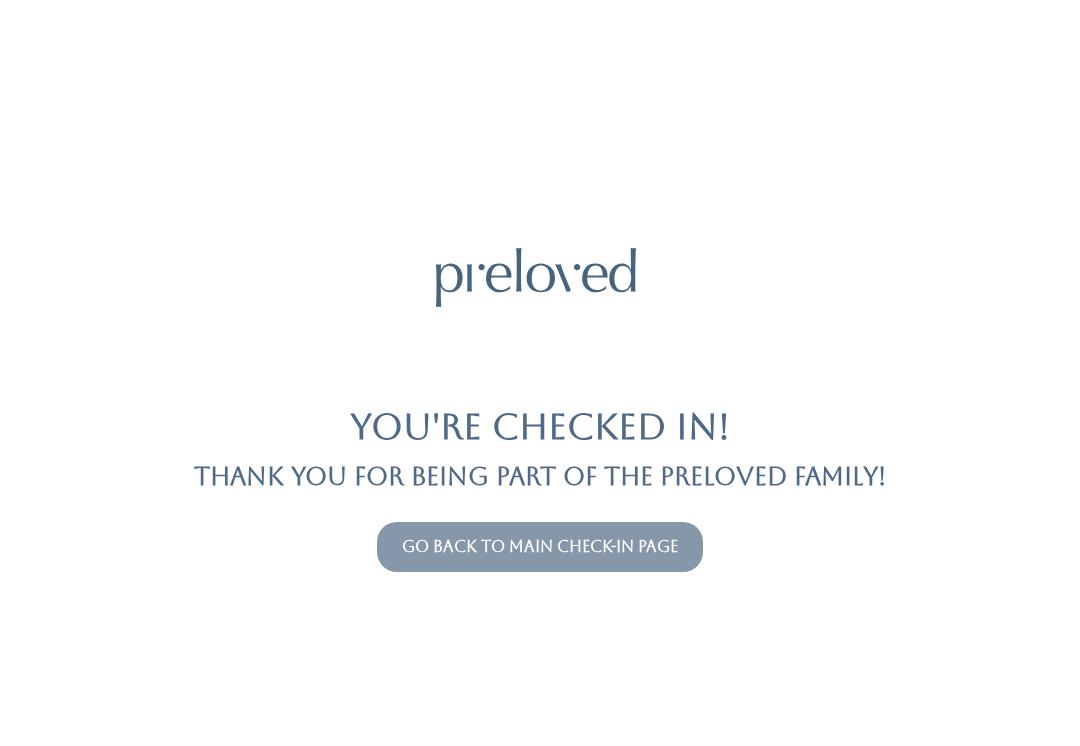 scroll, scrollTop: 0, scrollLeft: 0, axis: both 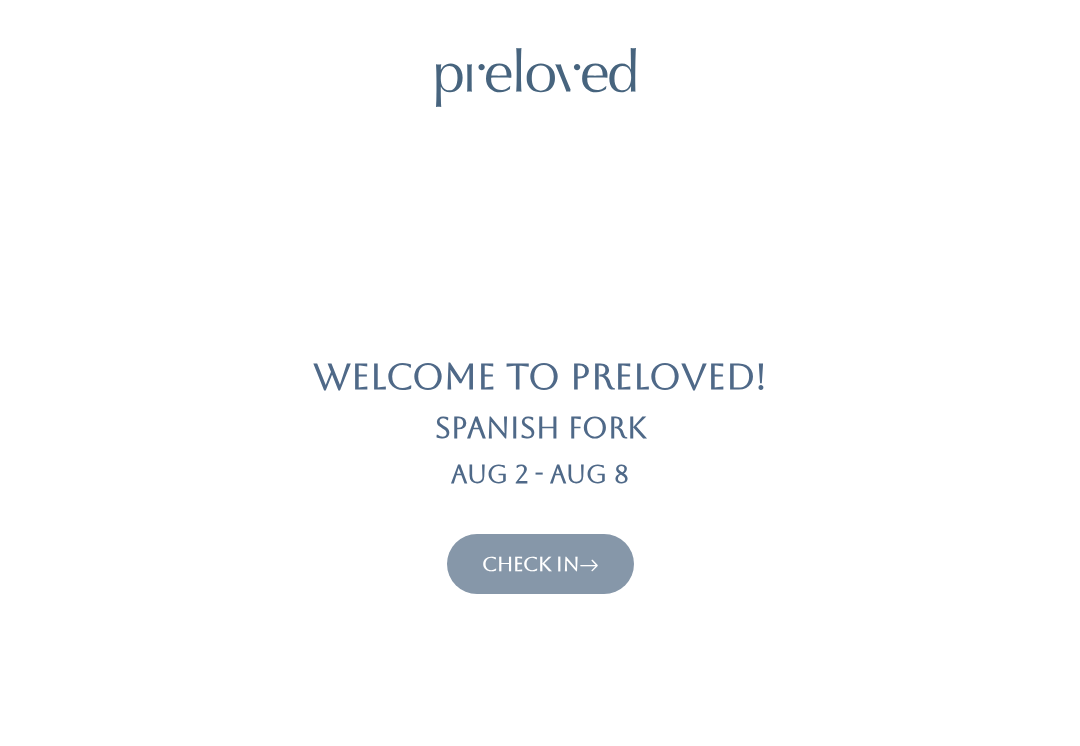 click on "Check In" at bounding box center [540, 564] 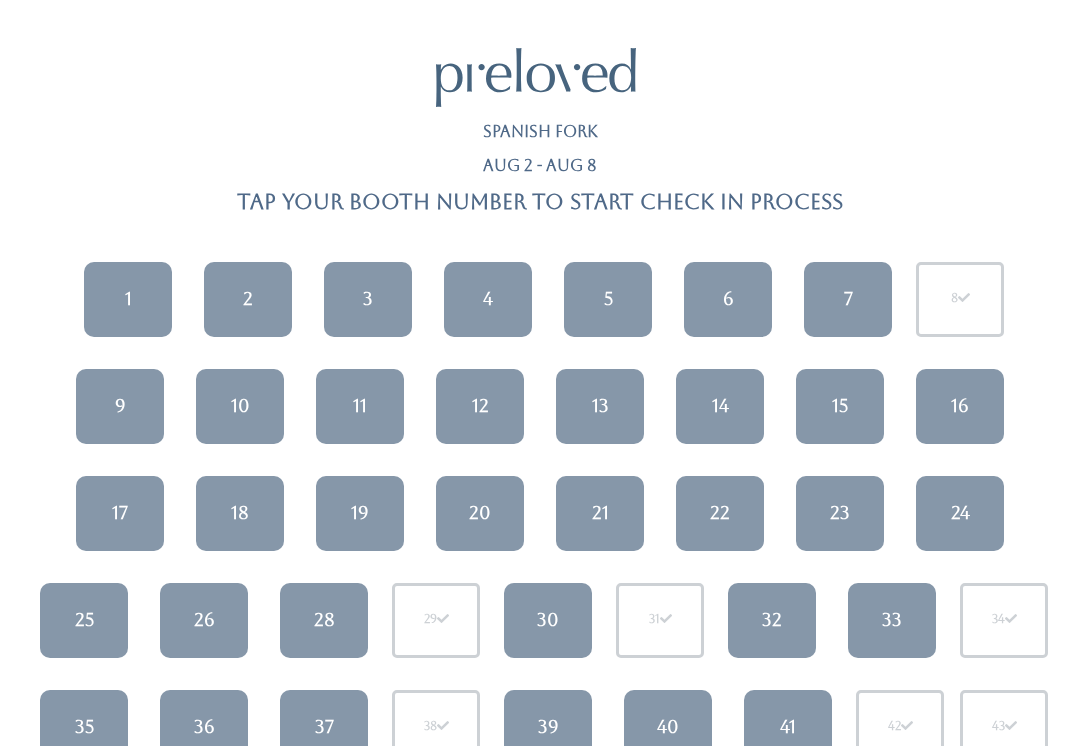 scroll, scrollTop: 0, scrollLeft: 0, axis: both 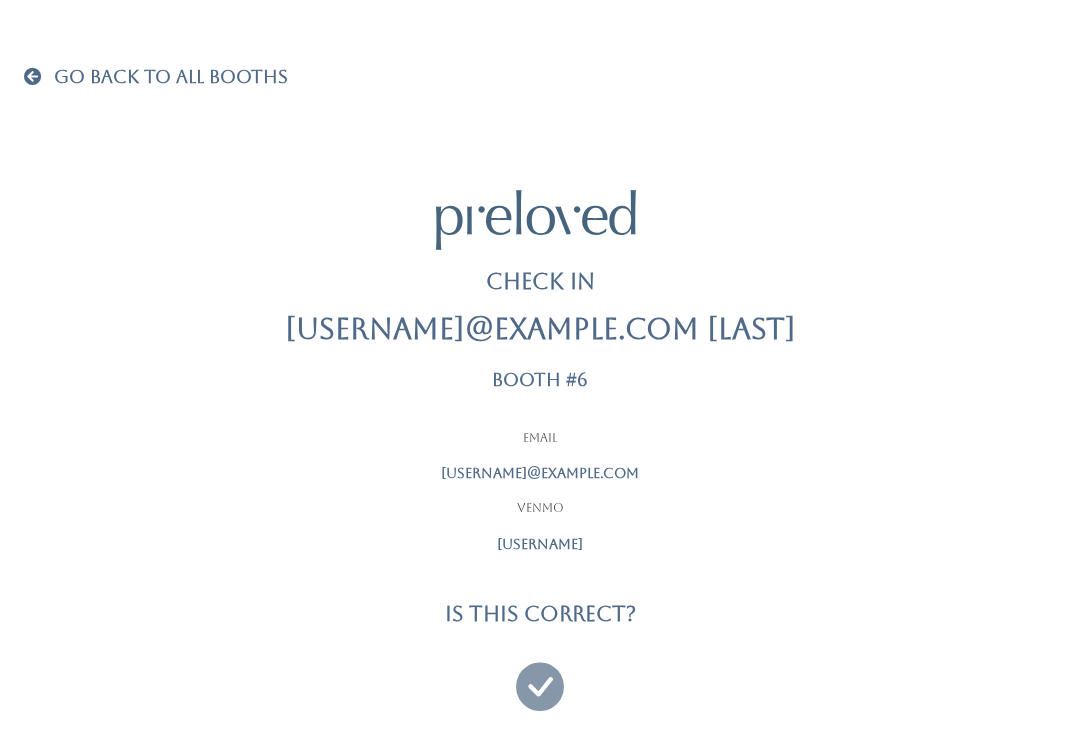 click at bounding box center [540, 677] 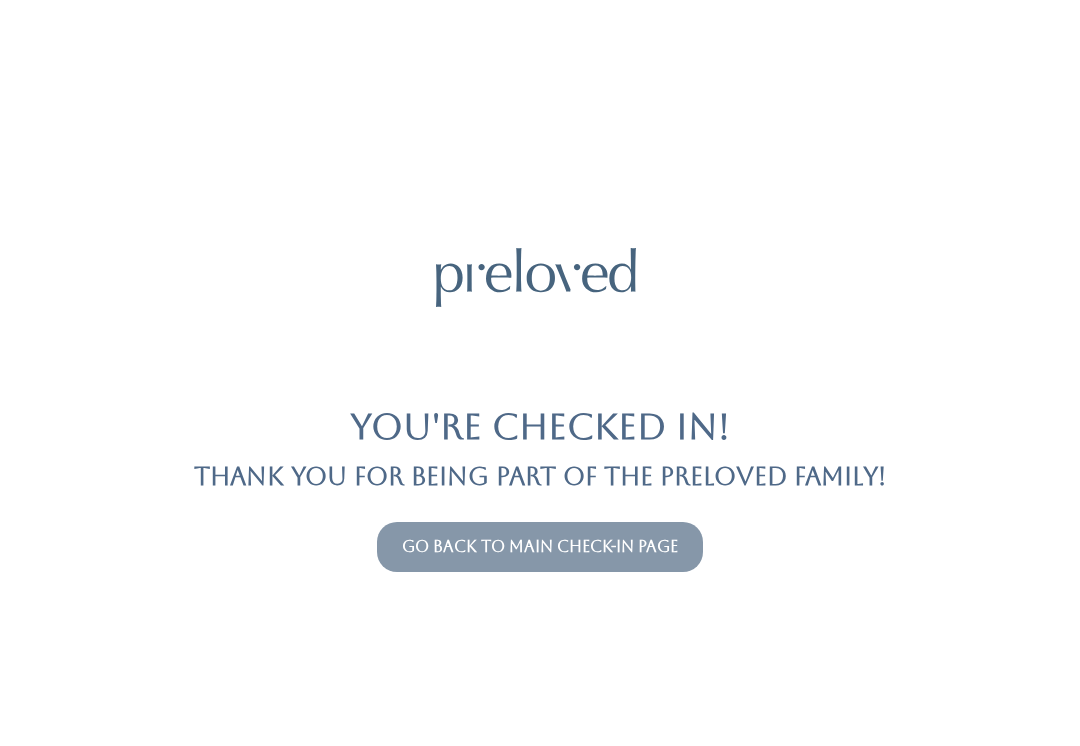 scroll, scrollTop: 0, scrollLeft: 0, axis: both 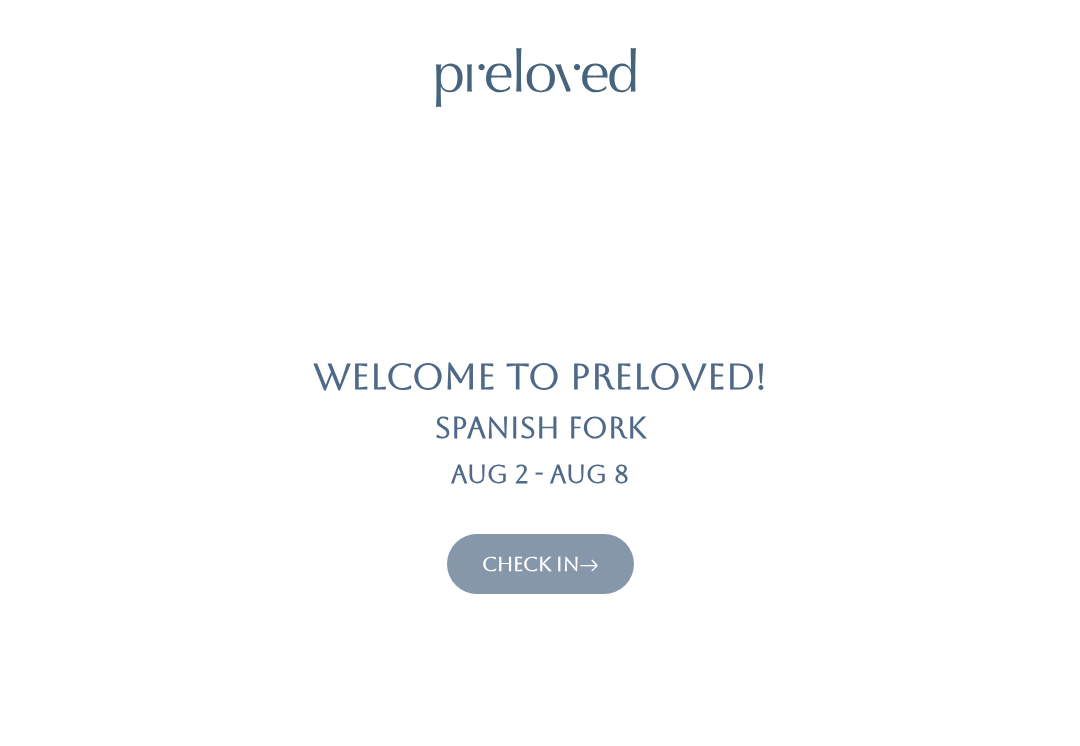click on "Check In" at bounding box center [540, 564] 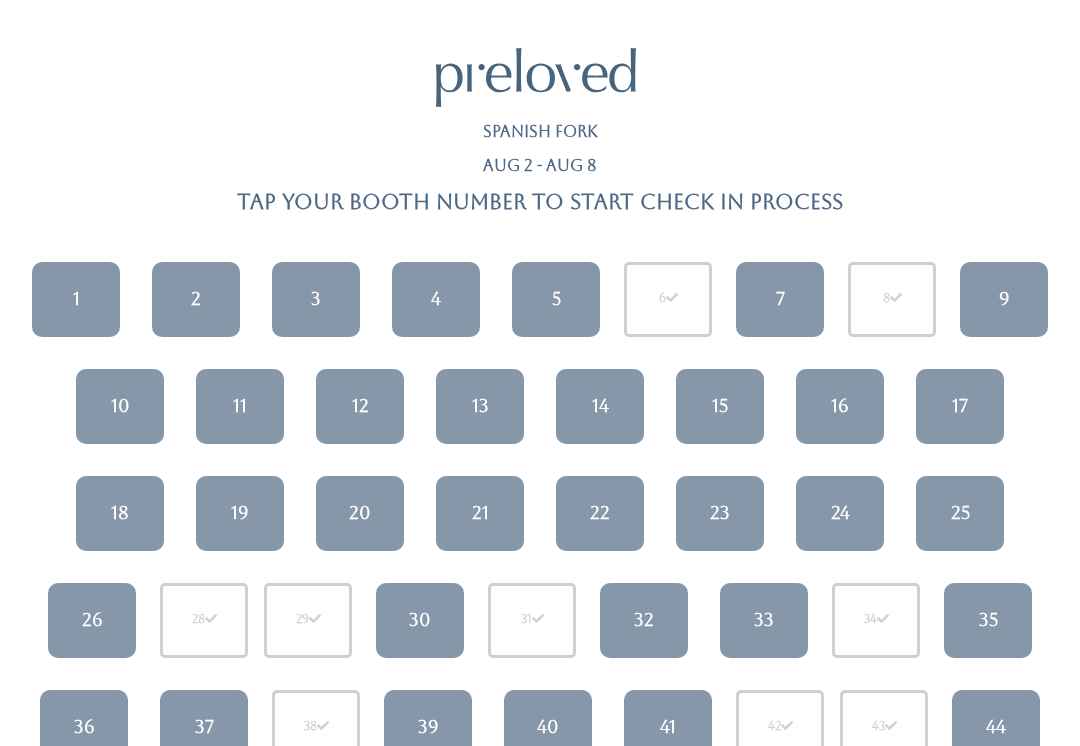 scroll, scrollTop: 0, scrollLeft: 0, axis: both 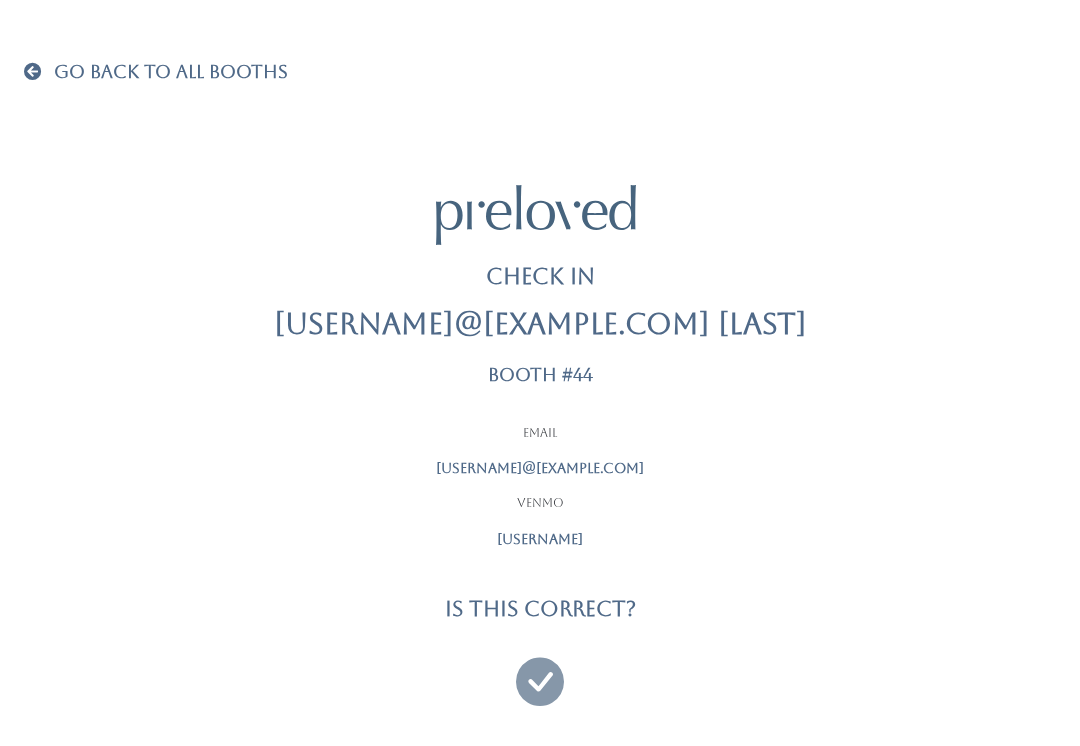 click at bounding box center [540, 673] 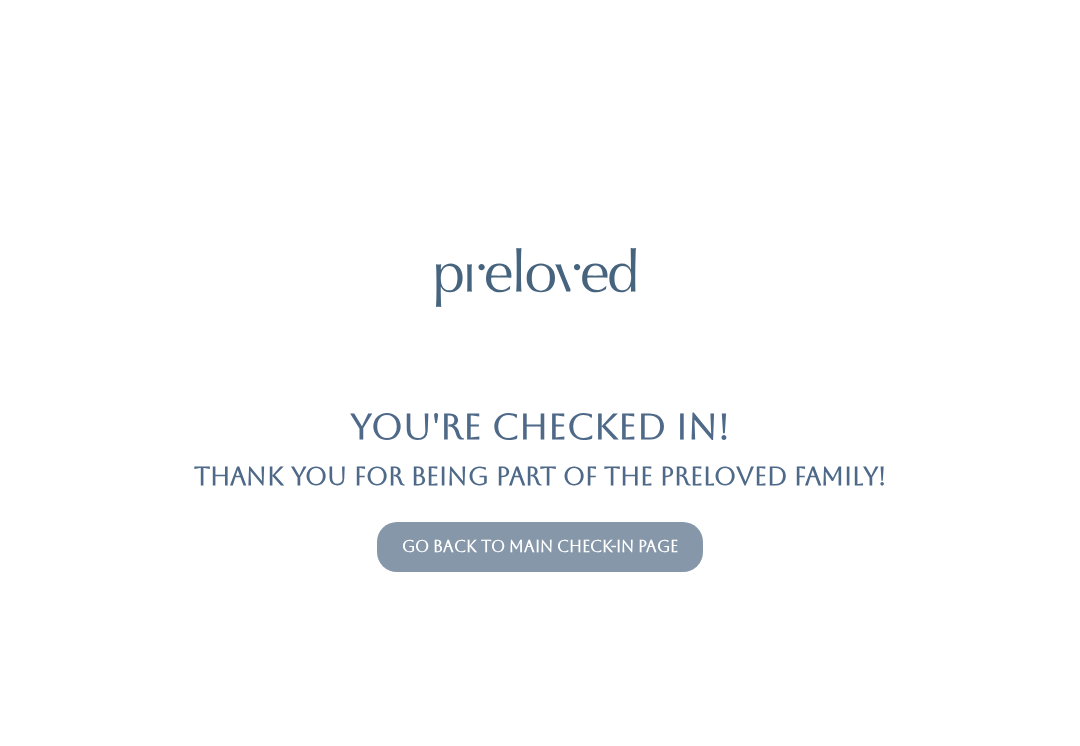scroll, scrollTop: 0, scrollLeft: 0, axis: both 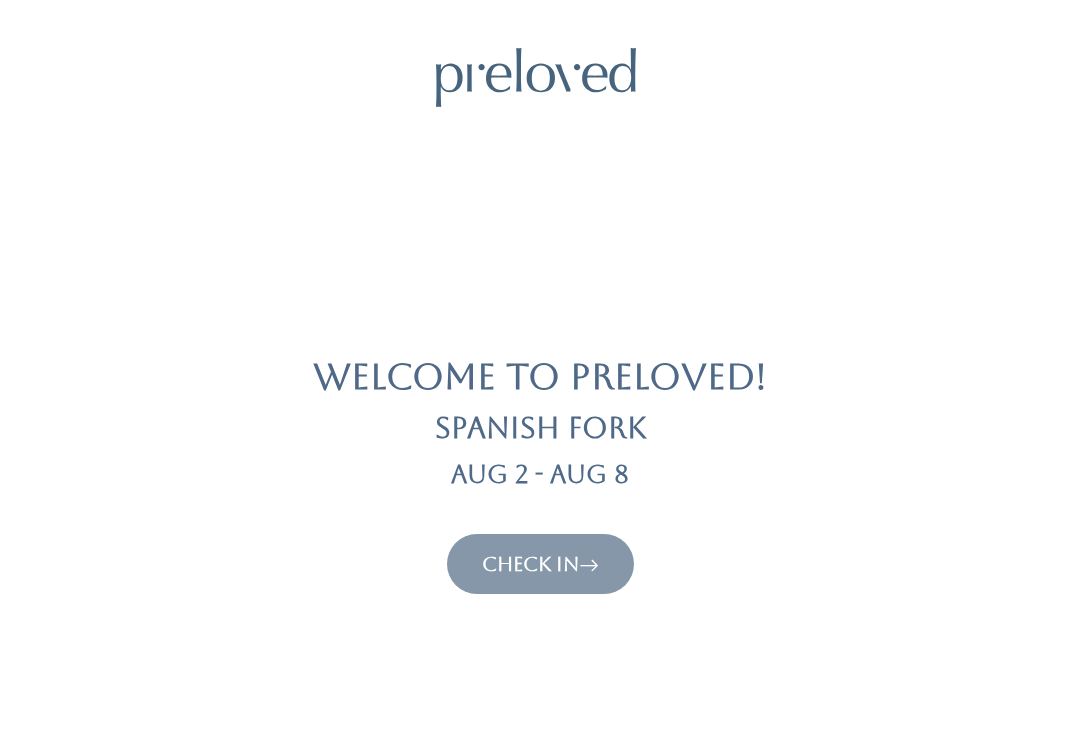 click on "Check In" at bounding box center [540, 564] 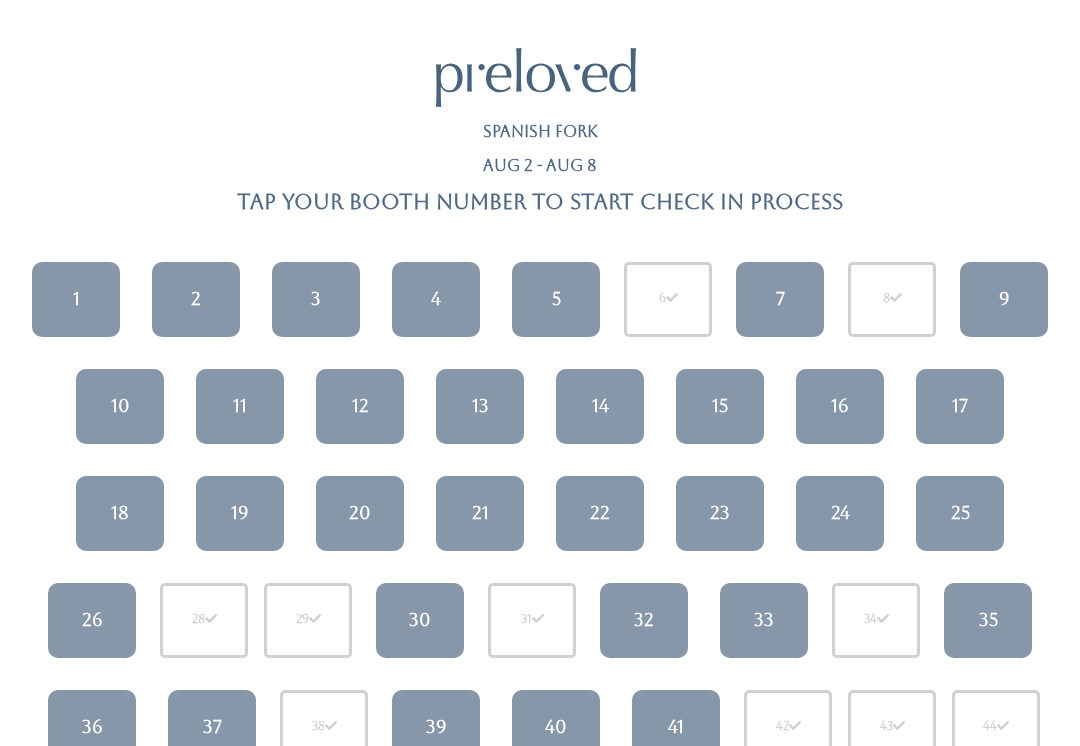 scroll, scrollTop: 0, scrollLeft: 0, axis: both 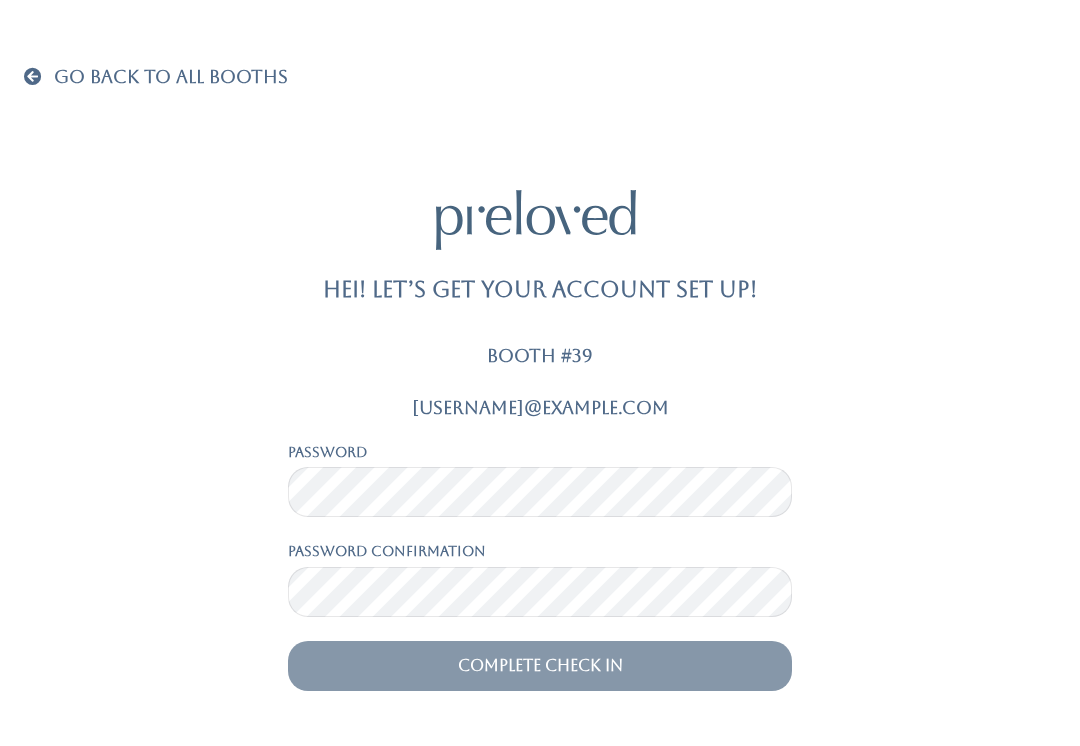 click on "Go Back To All Booths" at bounding box center [171, 76] 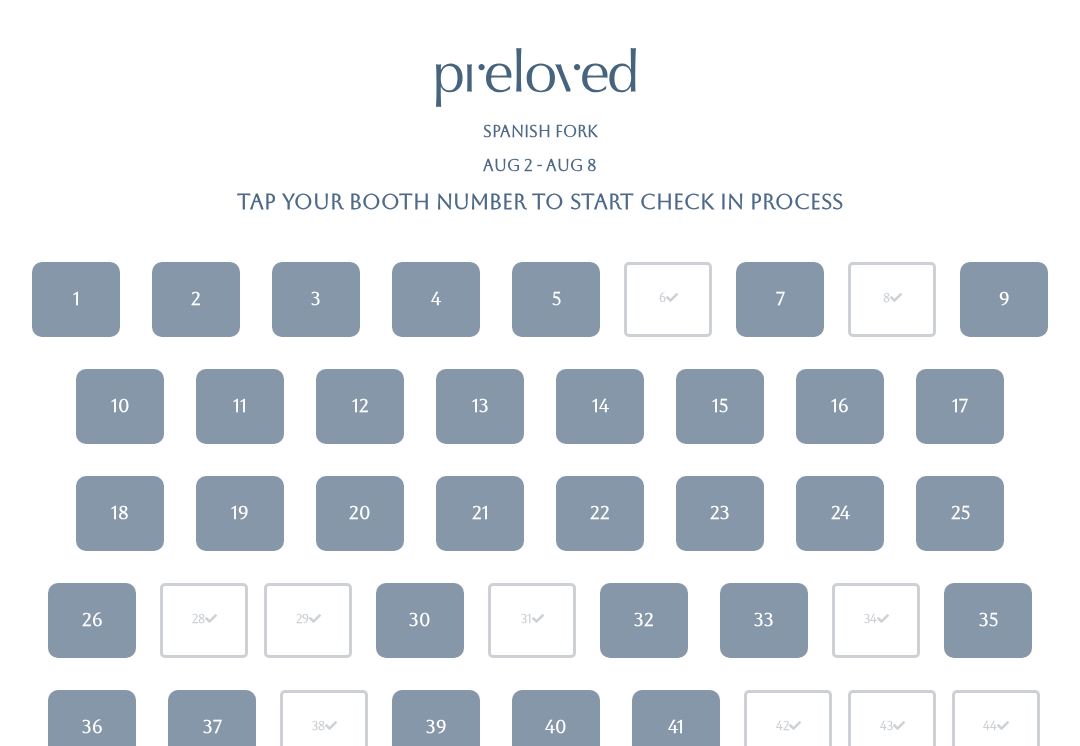 scroll, scrollTop: 0, scrollLeft: 0, axis: both 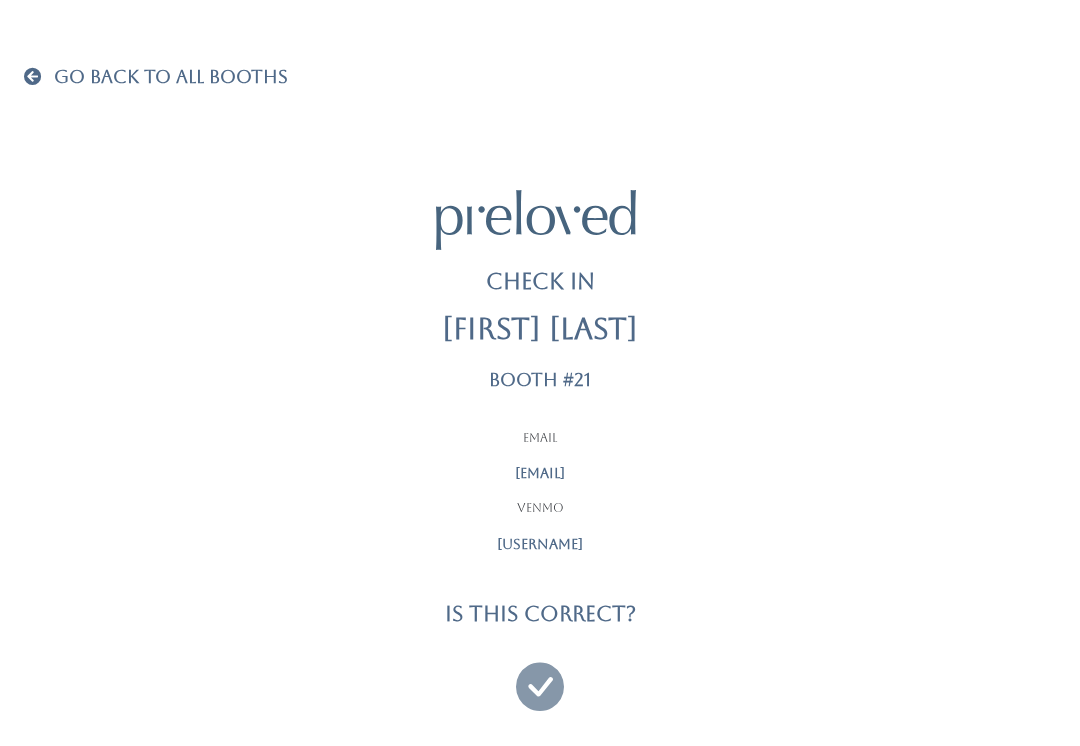 click at bounding box center [540, 677] 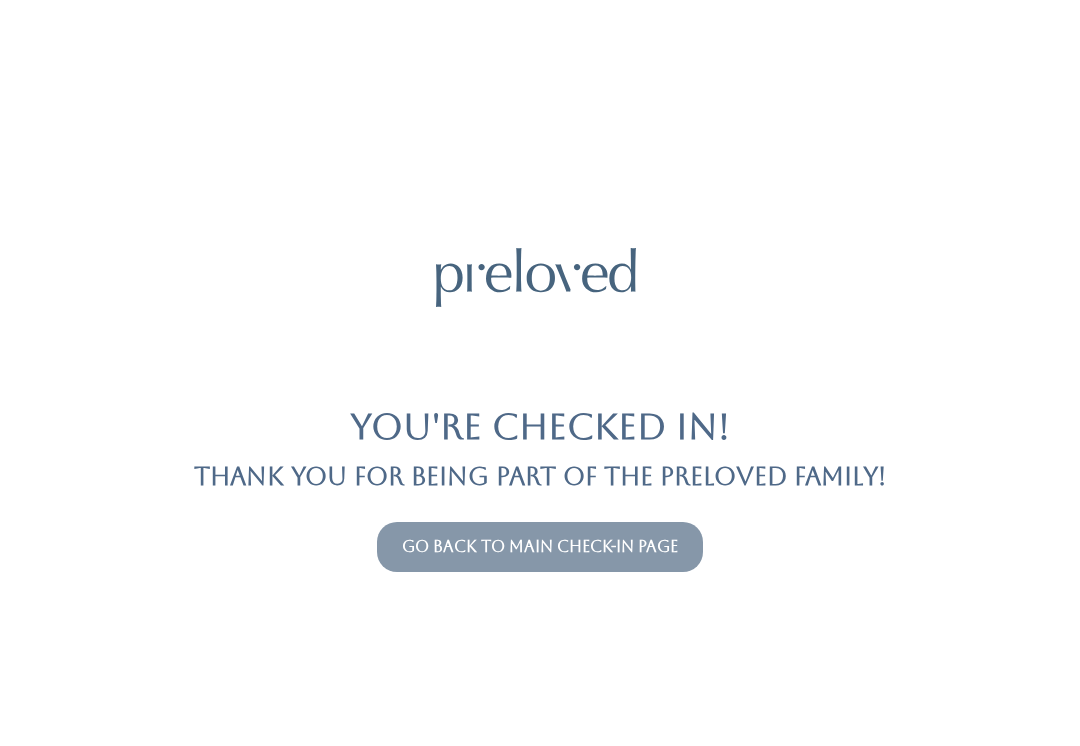 scroll, scrollTop: 0, scrollLeft: 0, axis: both 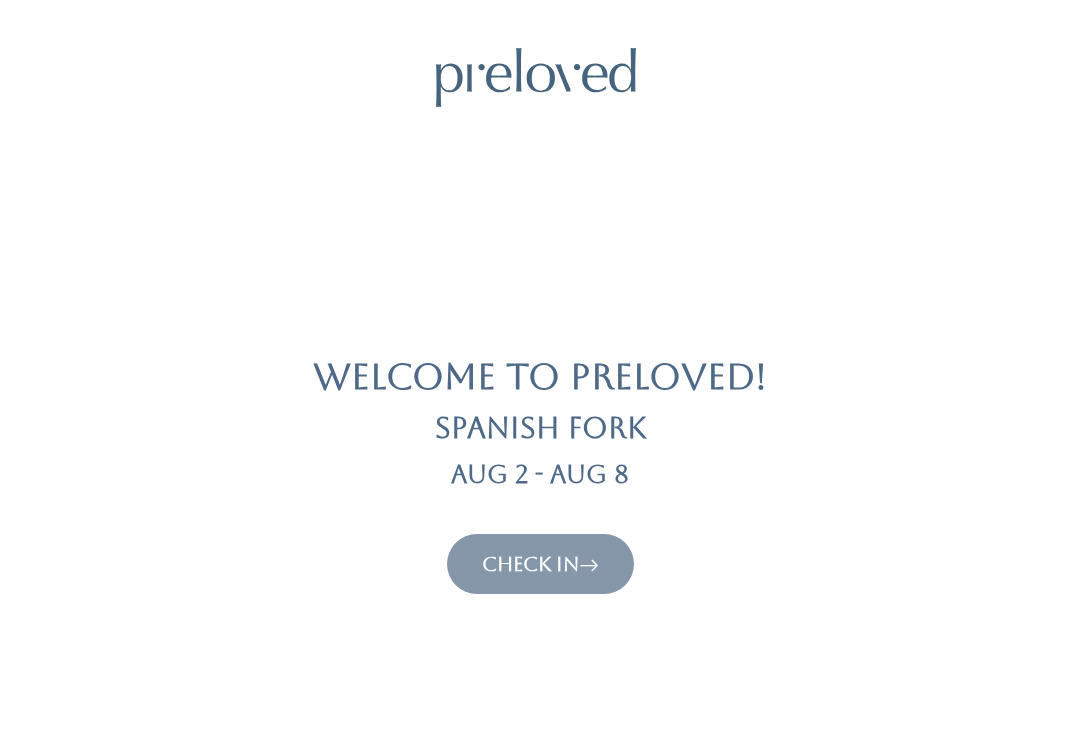 click on "Check In" at bounding box center [540, 564] 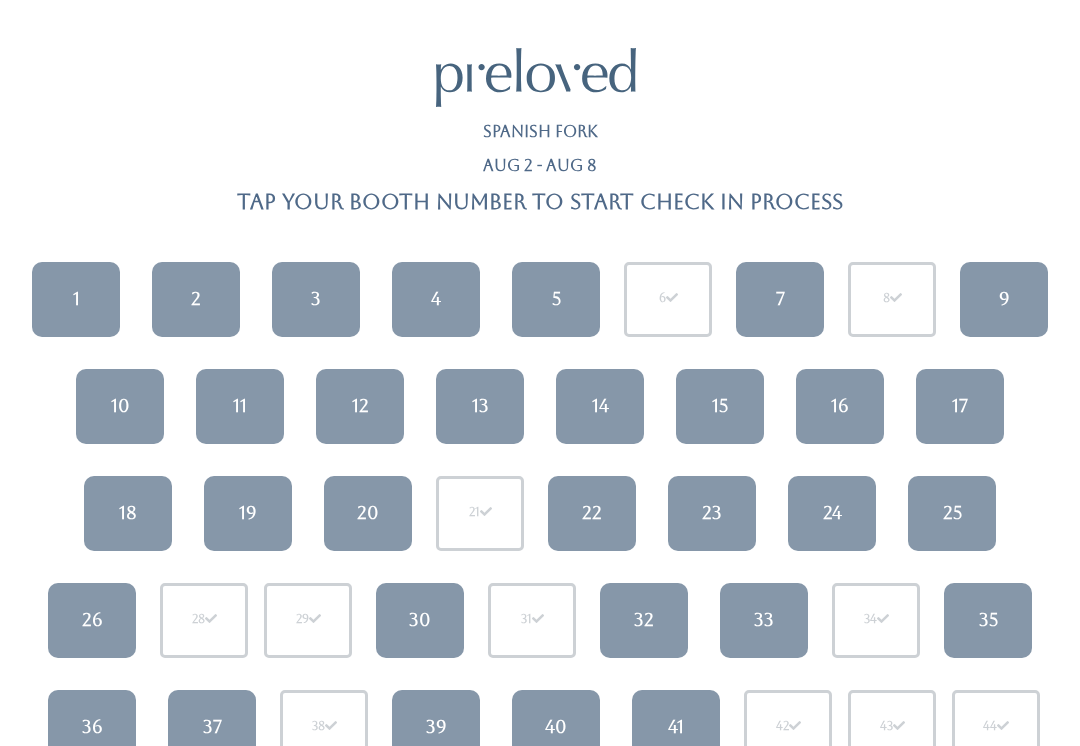 scroll, scrollTop: 0, scrollLeft: 0, axis: both 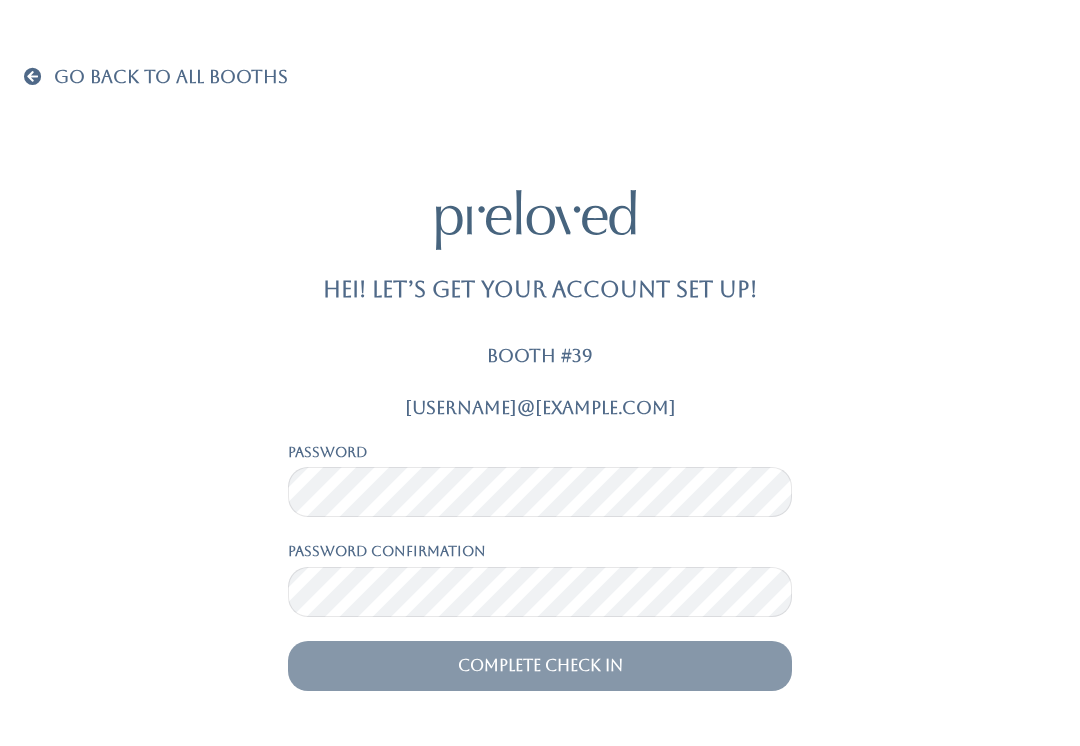 click on "Go Back To All Booths
Hei! Let’s get your account set up!
Booth #39
Aubreytaylor801@gmail.com
Password
Password confirmation
Complete Check In" at bounding box center [540, 373] 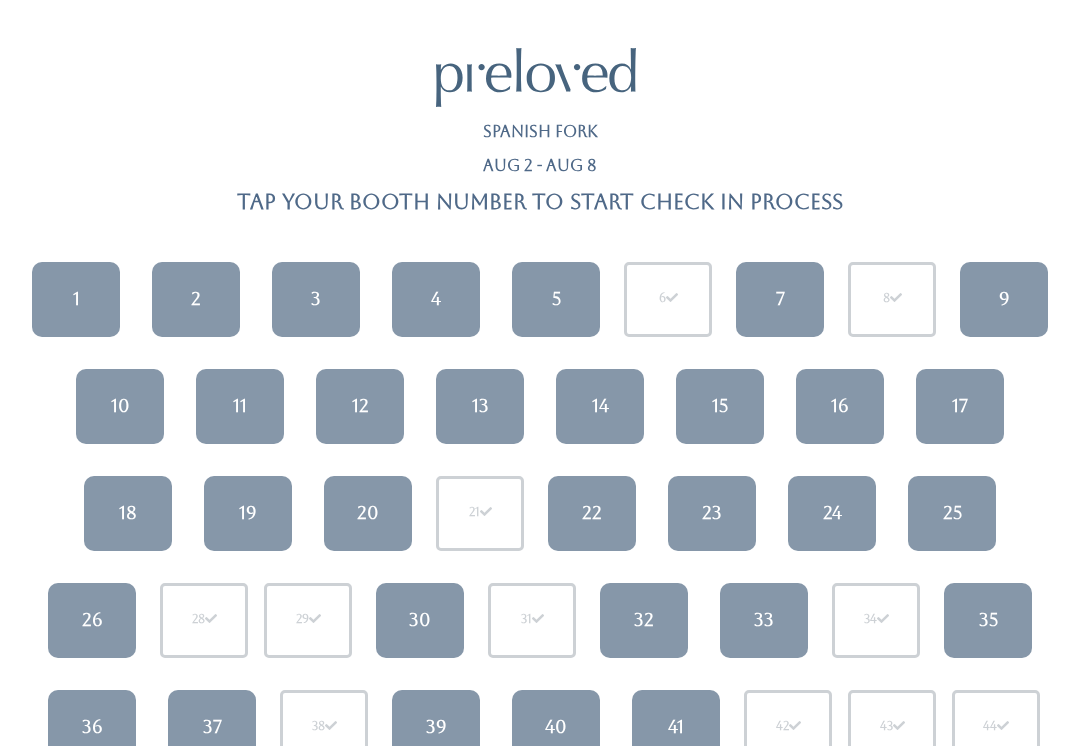 scroll, scrollTop: 0, scrollLeft: 0, axis: both 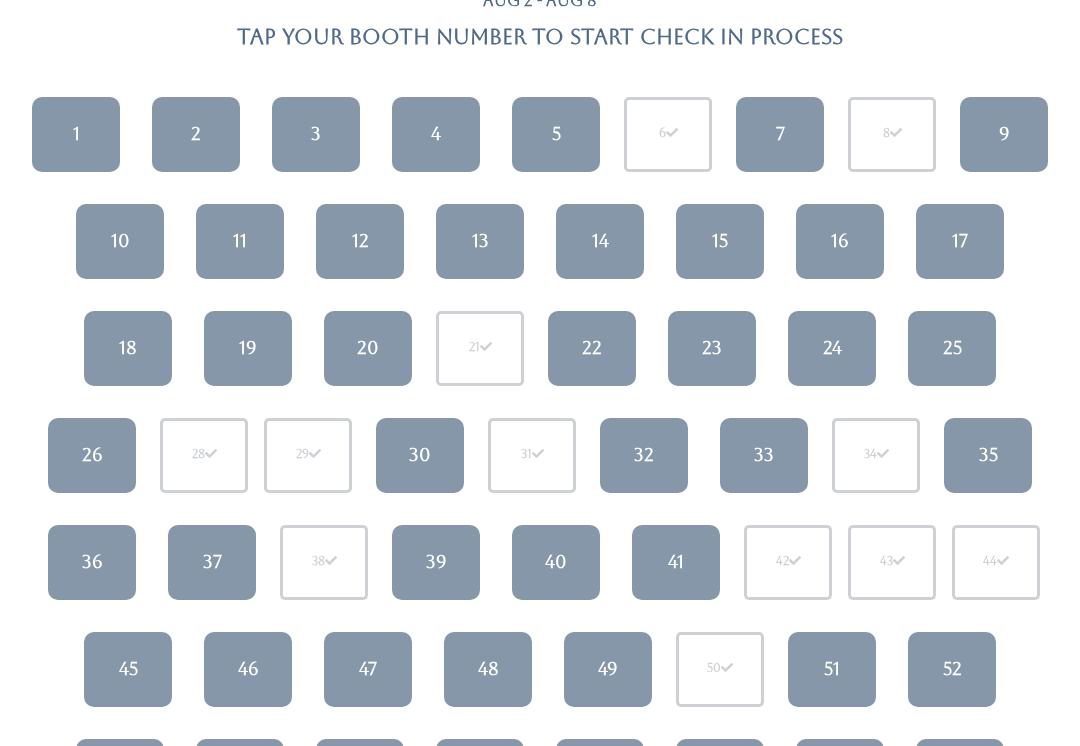 click on "39" at bounding box center [436, 563] 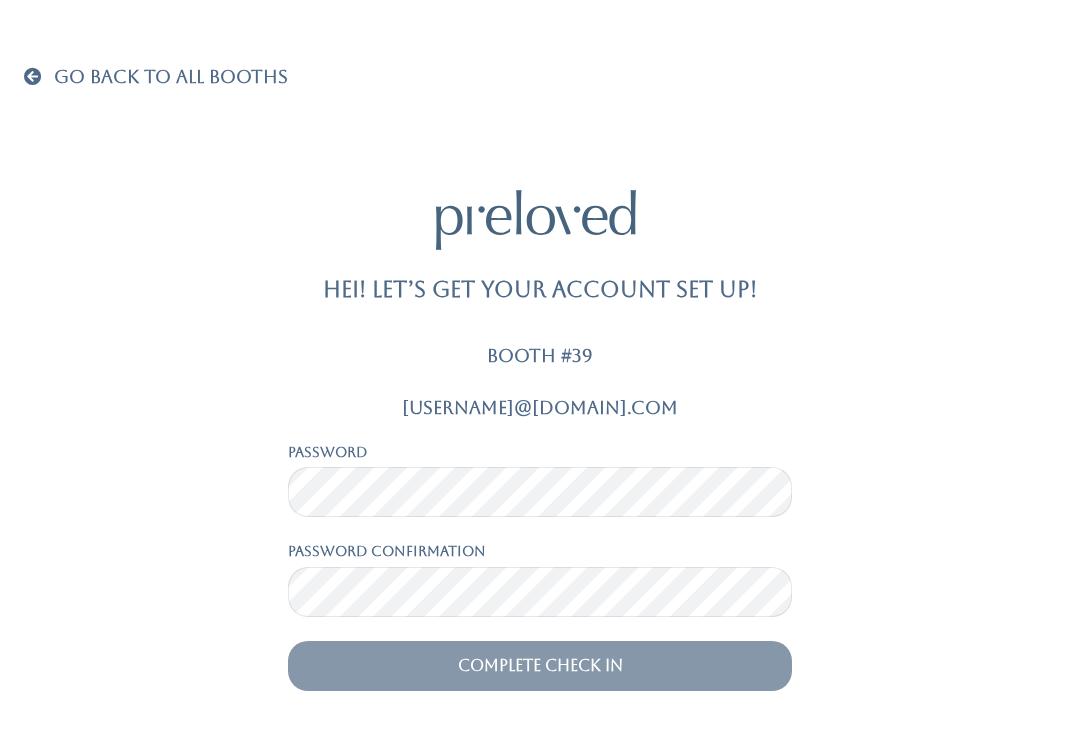 scroll, scrollTop: 0, scrollLeft: 0, axis: both 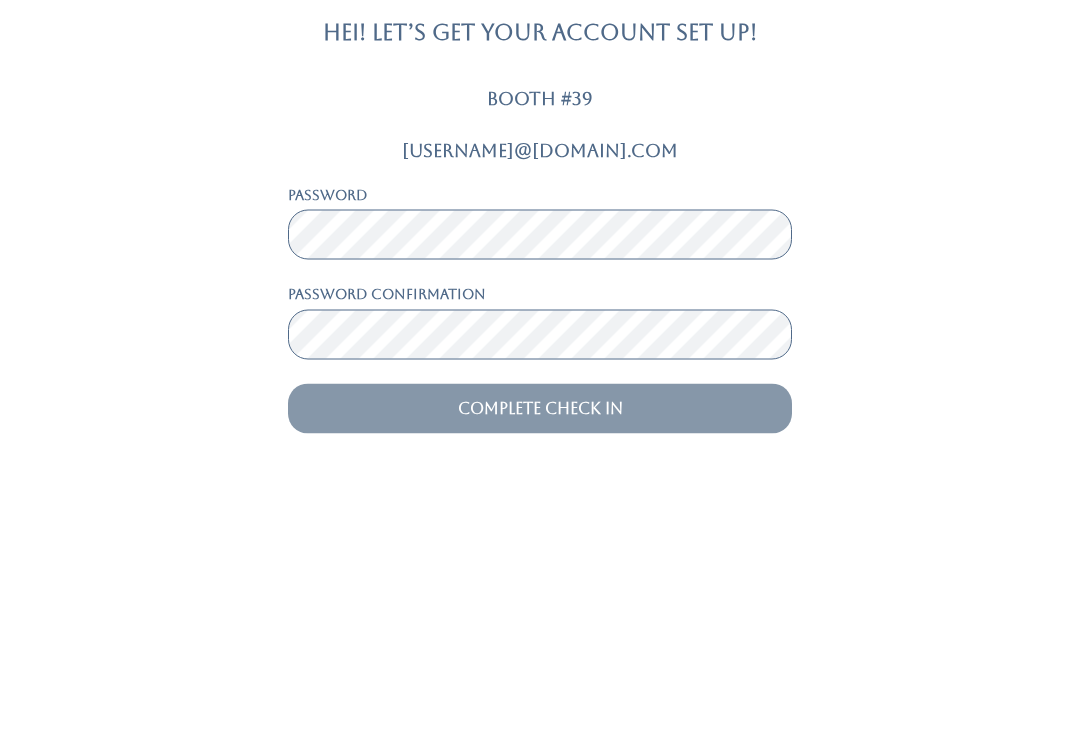 click on "Complete Check In" at bounding box center (540, 666) 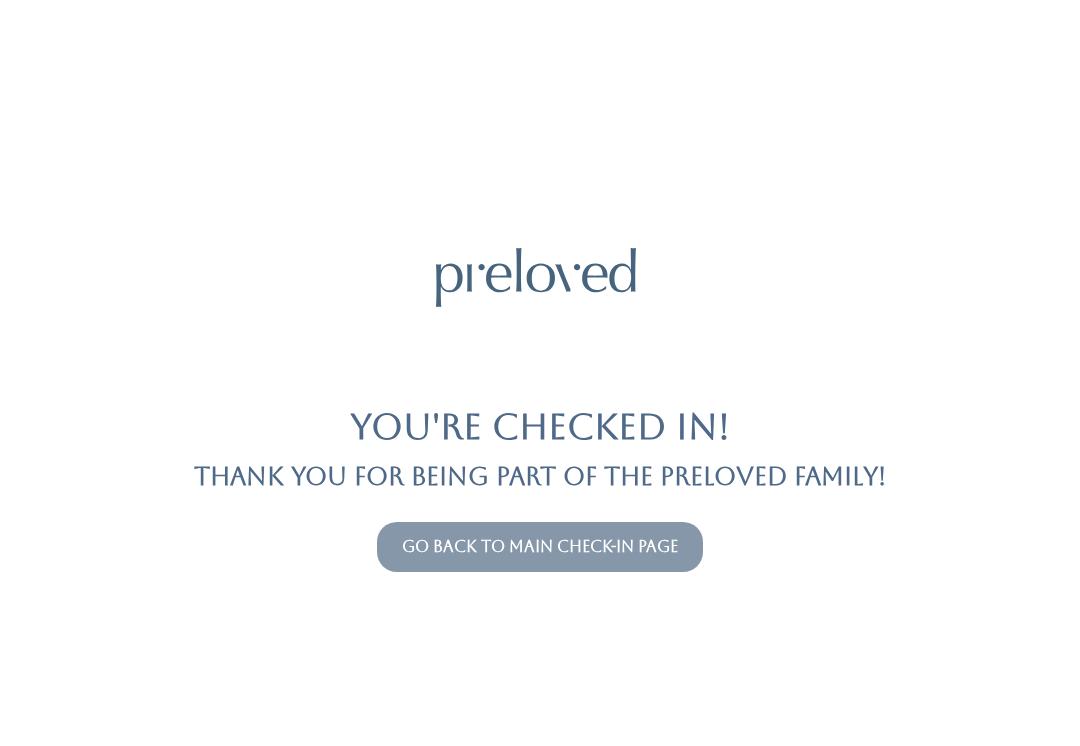 scroll, scrollTop: 0, scrollLeft: 0, axis: both 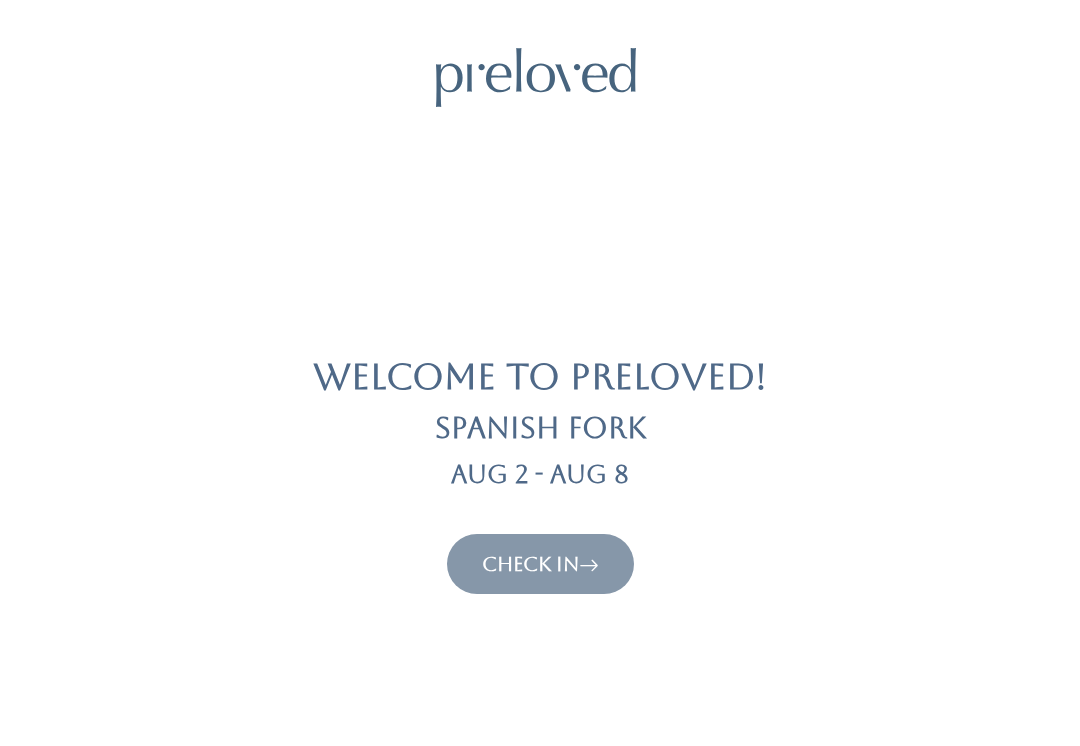 click on "Check In" at bounding box center (540, 564) 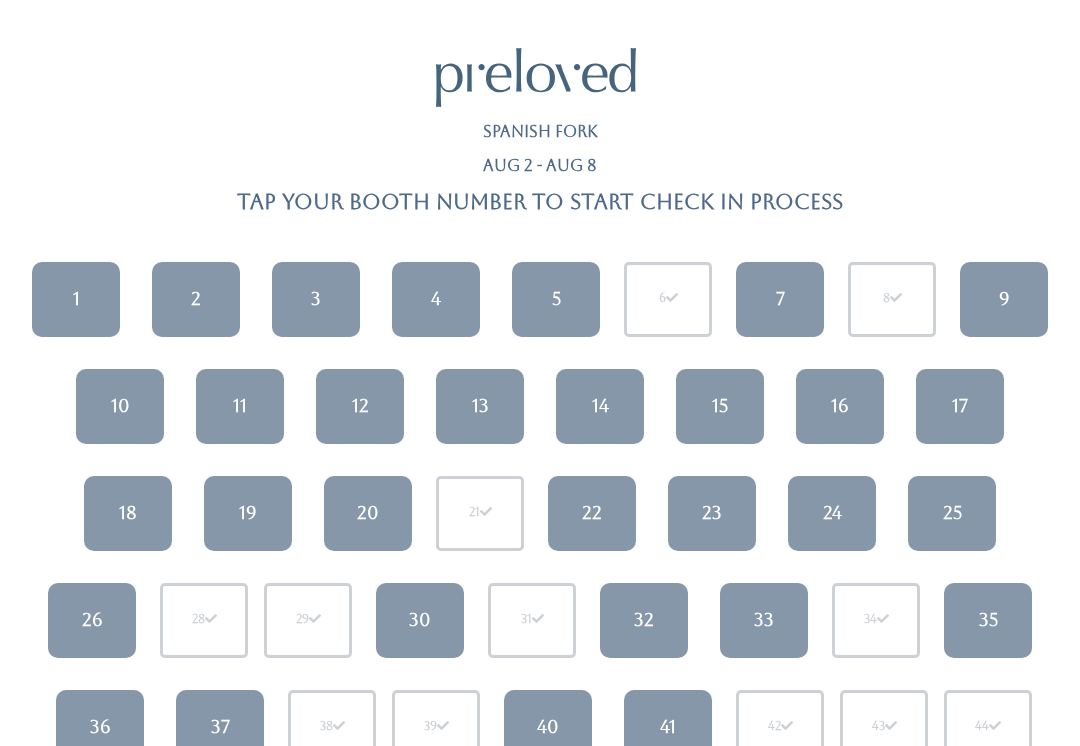 scroll, scrollTop: 0, scrollLeft: 0, axis: both 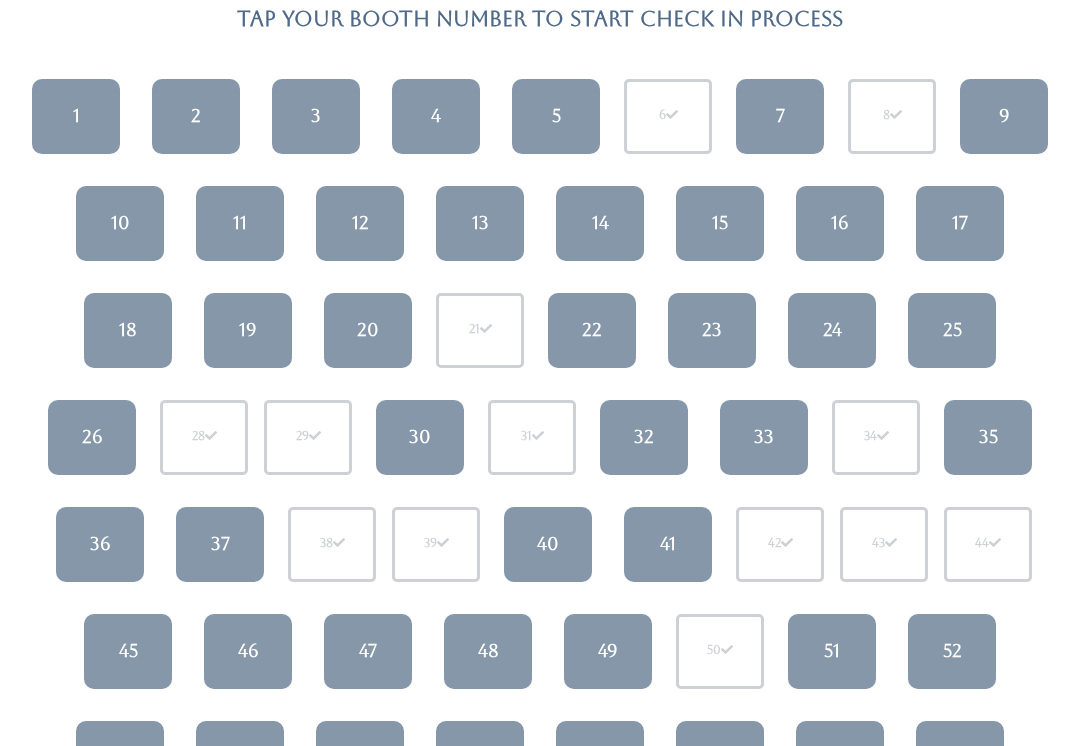 click on "39" at bounding box center (436, 545) 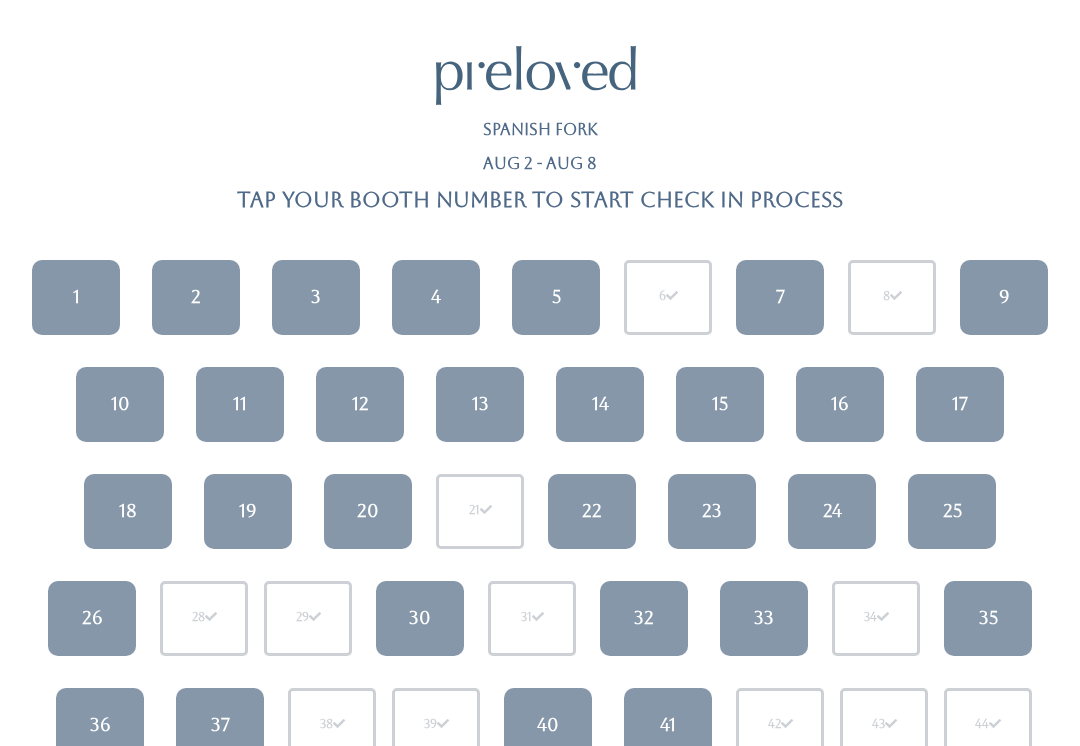 scroll, scrollTop: 0, scrollLeft: 0, axis: both 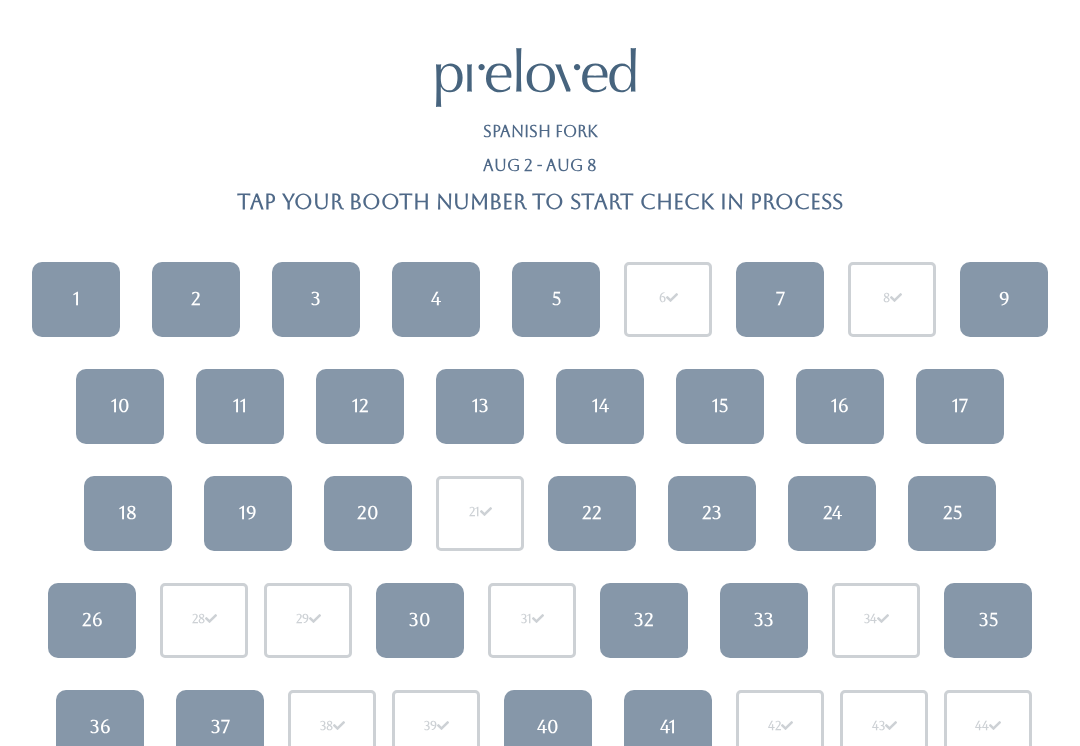 click on "20" at bounding box center [368, 513] 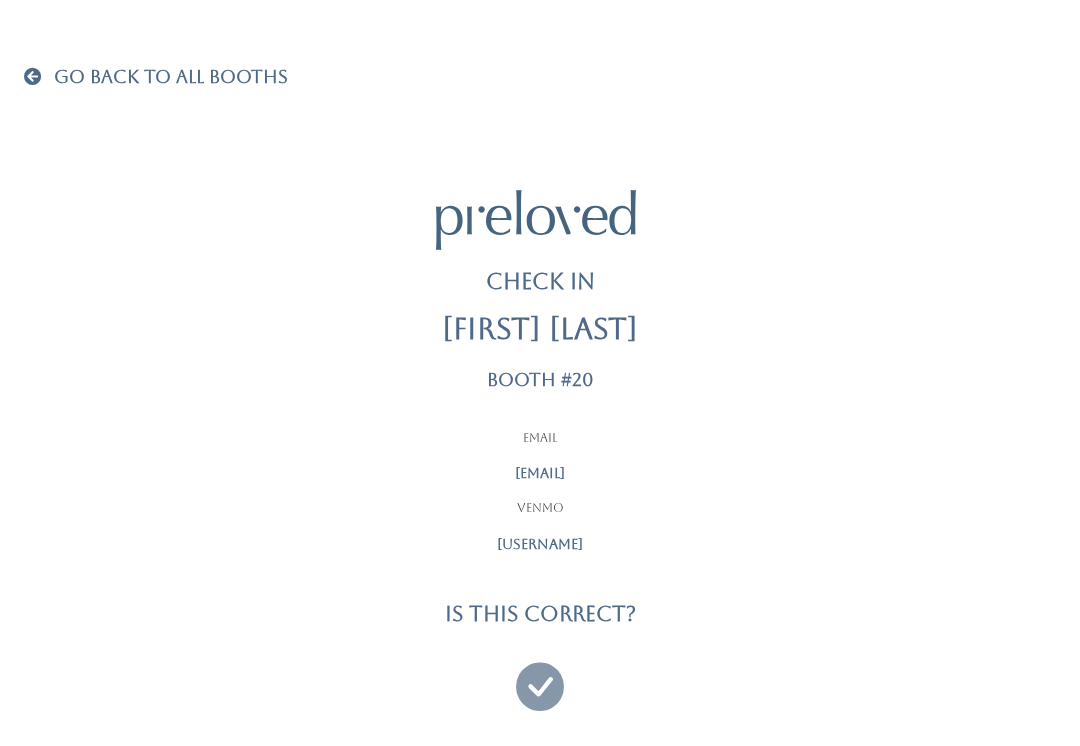 scroll, scrollTop: 0, scrollLeft: 0, axis: both 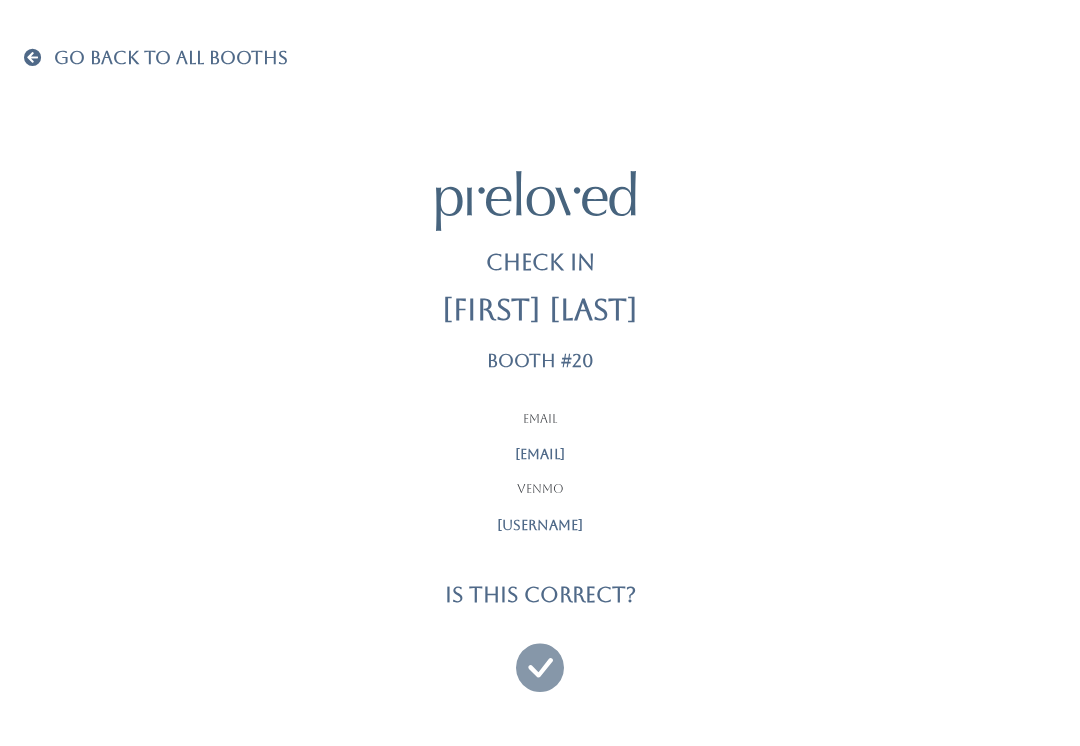 click at bounding box center (540, 658) 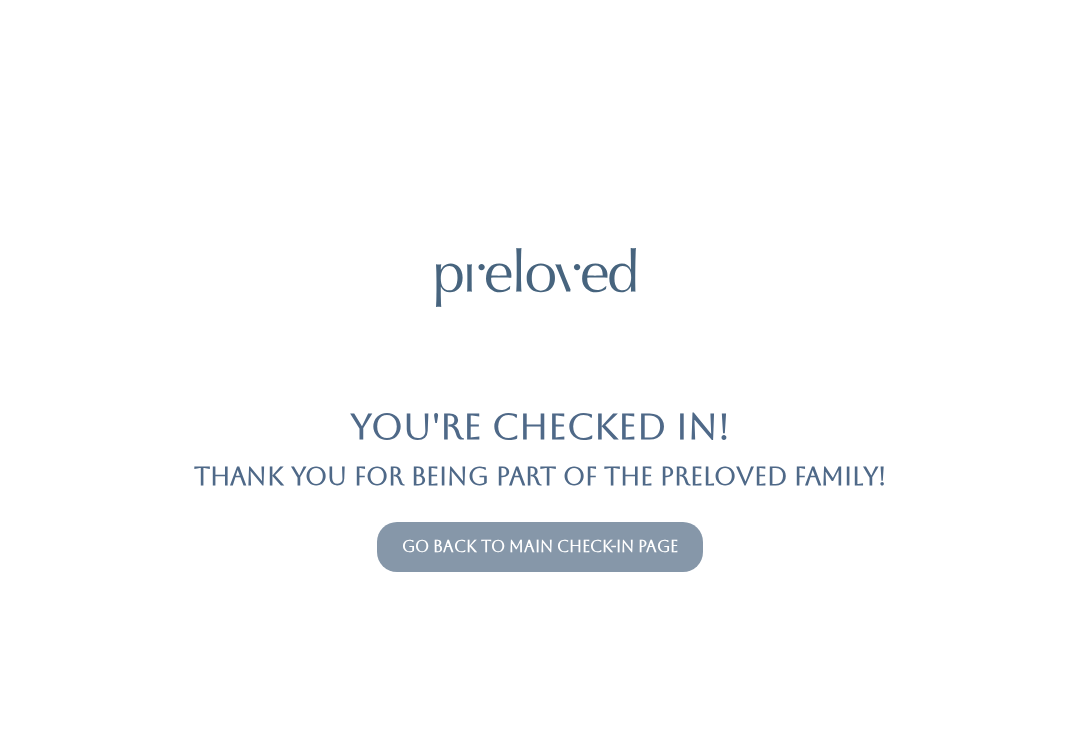 scroll, scrollTop: 0, scrollLeft: 0, axis: both 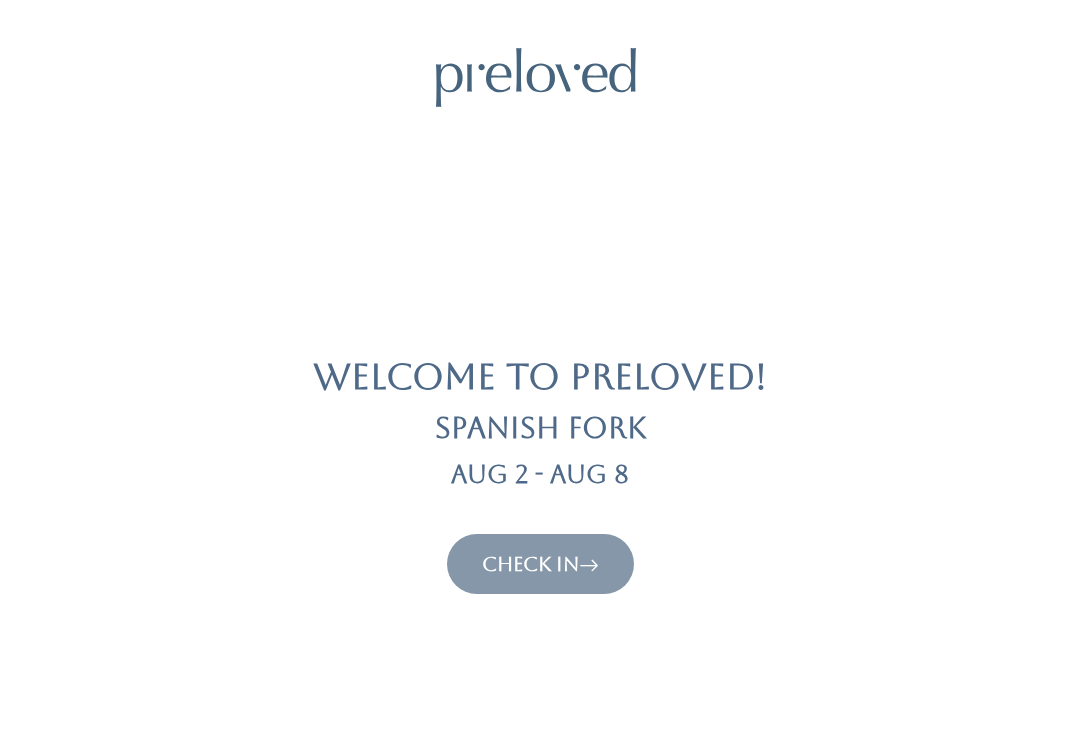 click on "Check In" at bounding box center (540, 564) 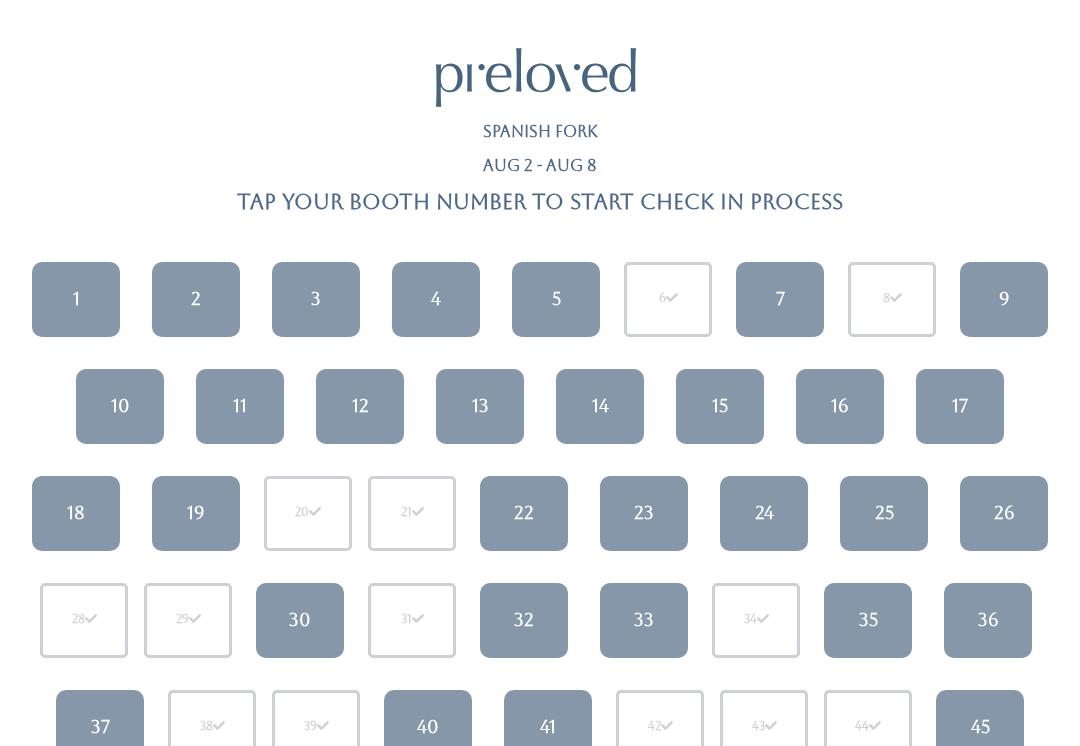 scroll, scrollTop: 0, scrollLeft: 0, axis: both 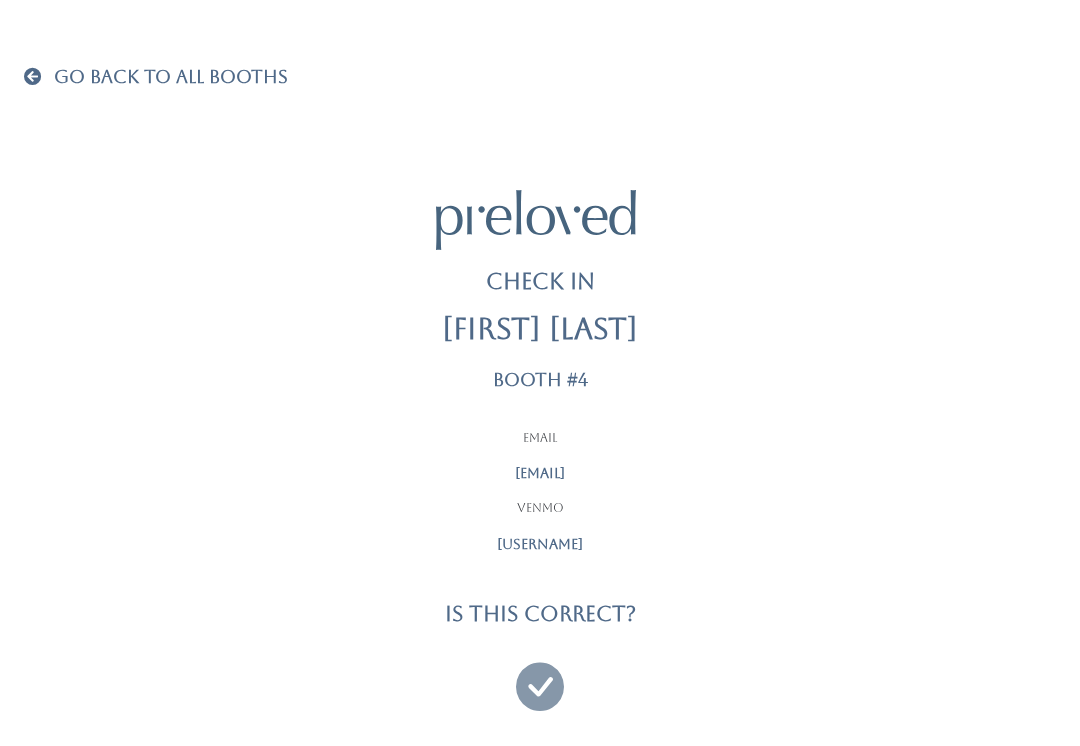 click at bounding box center (540, 677) 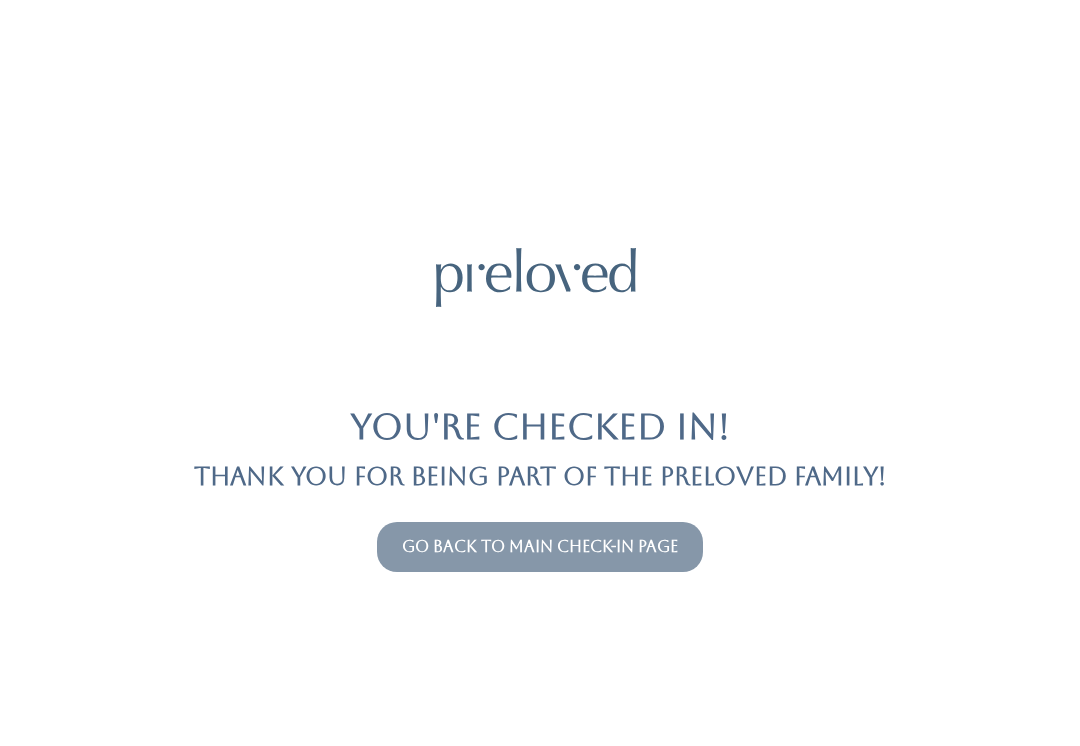 scroll, scrollTop: 0, scrollLeft: 0, axis: both 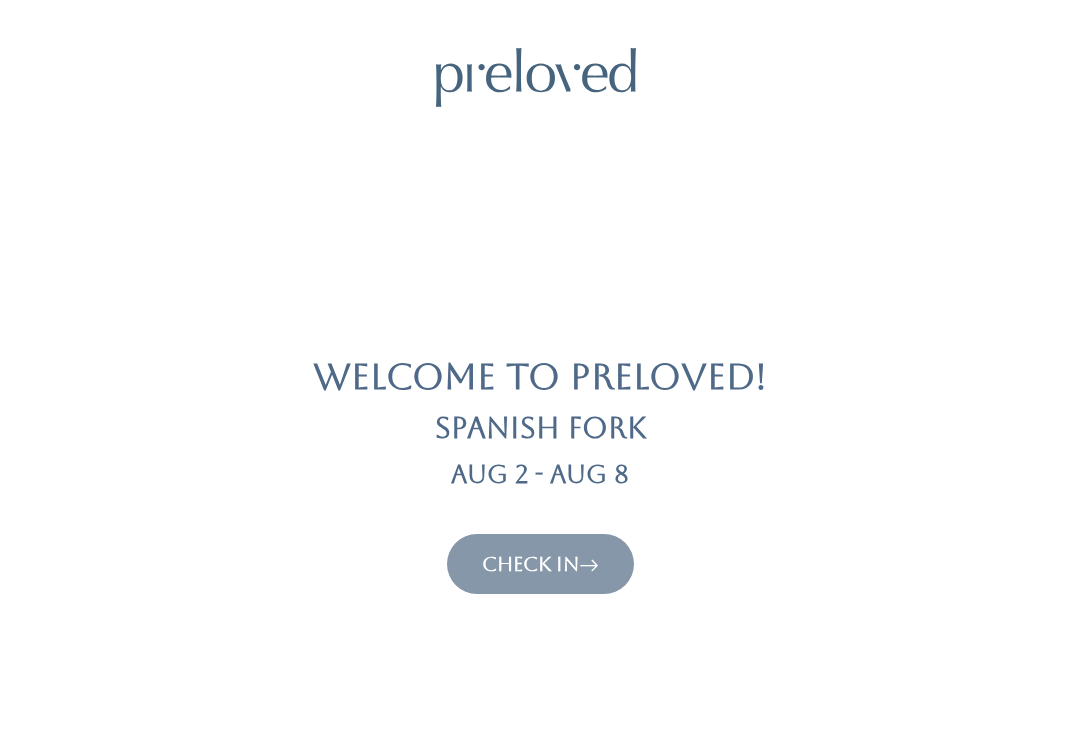 click on "Check In" at bounding box center (540, 564) 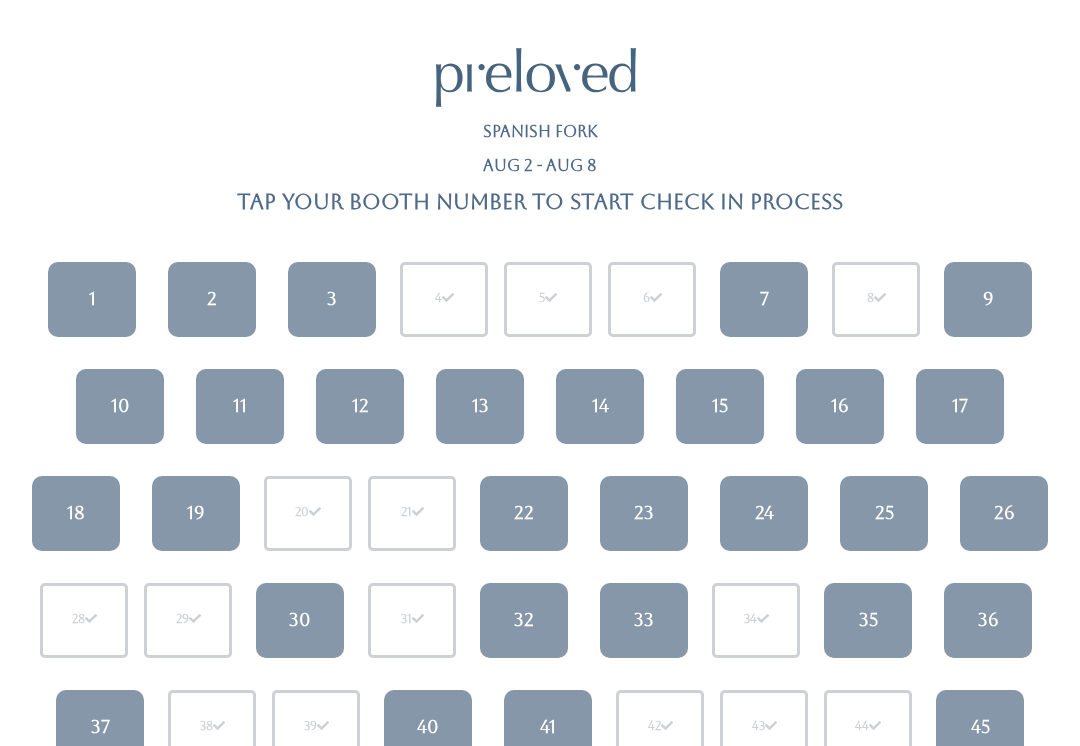 scroll, scrollTop: 0, scrollLeft: 0, axis: both 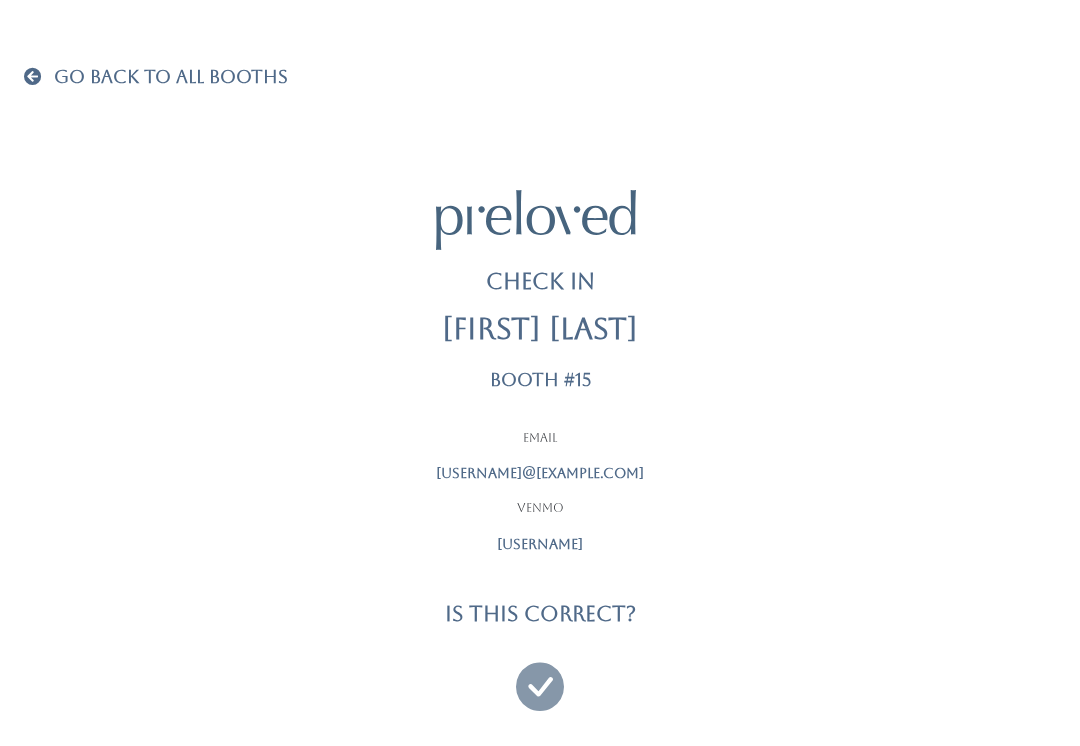 click at bounding box center (540, 677) 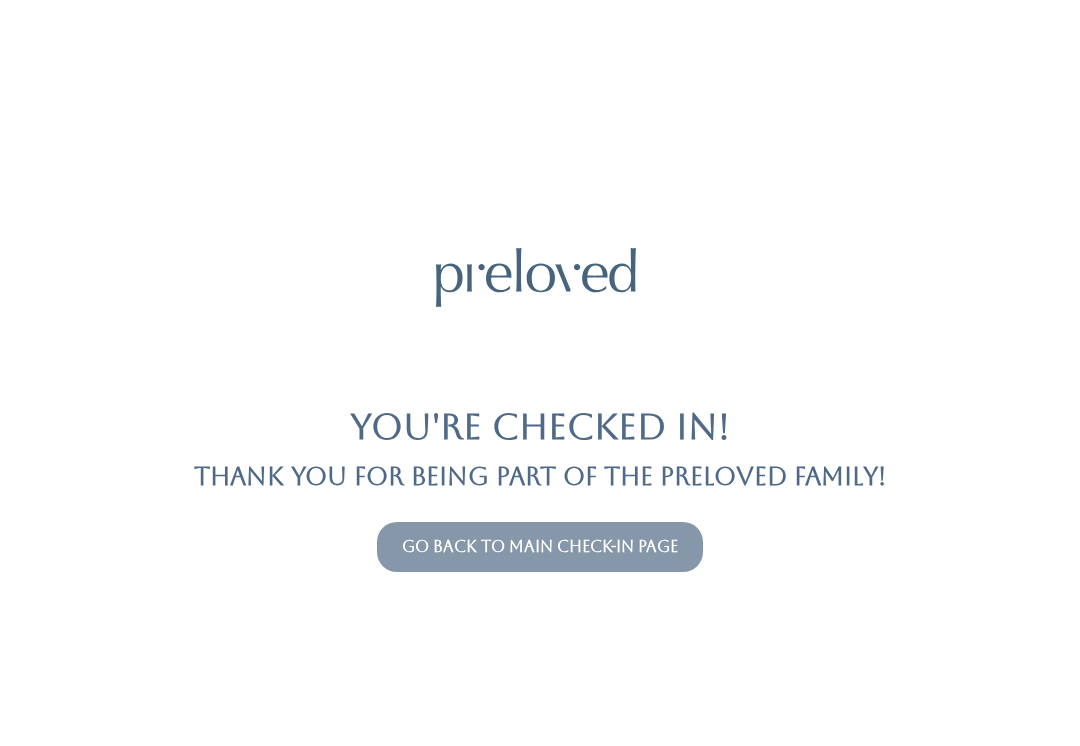scroll, scrollTop: 0, scrollLeft: 0, axis: both 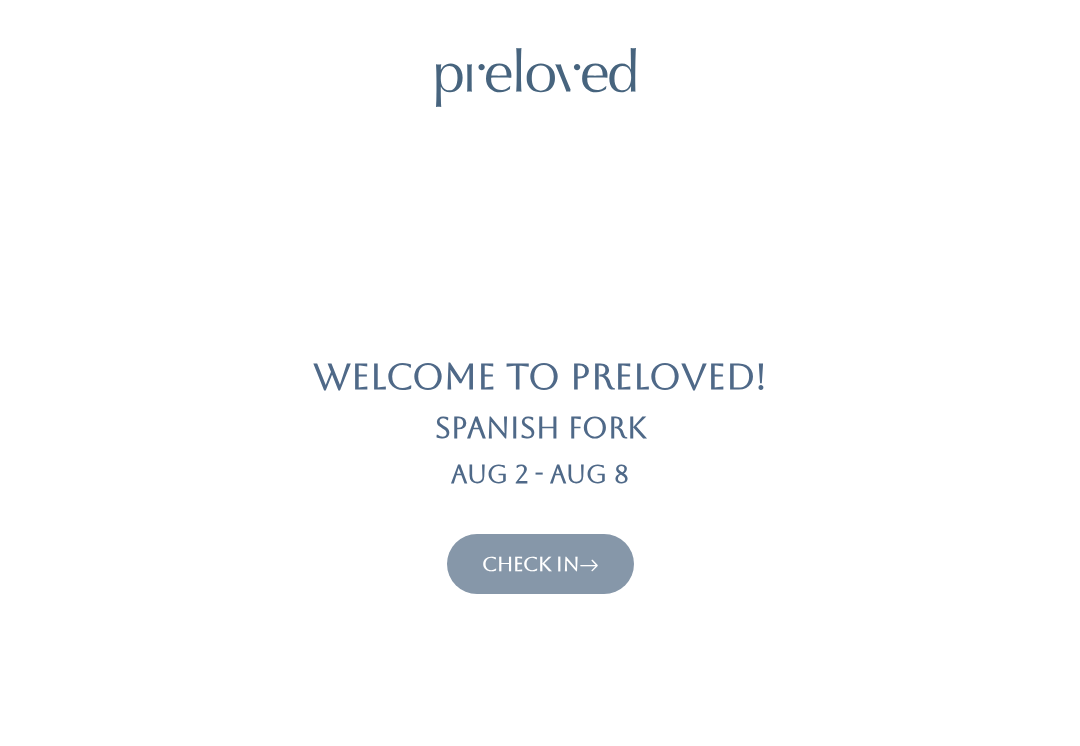 click at bounding box center (589, 564) 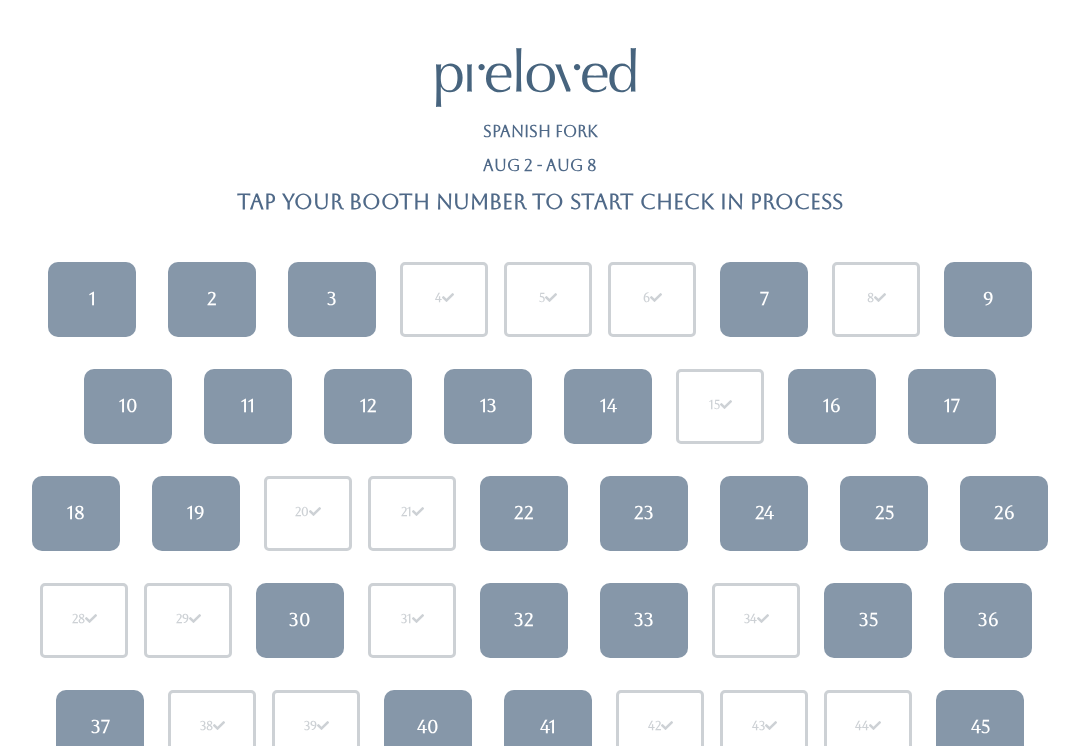 scroll, scrollTop: 0, scrollLeft: 0, axis: both 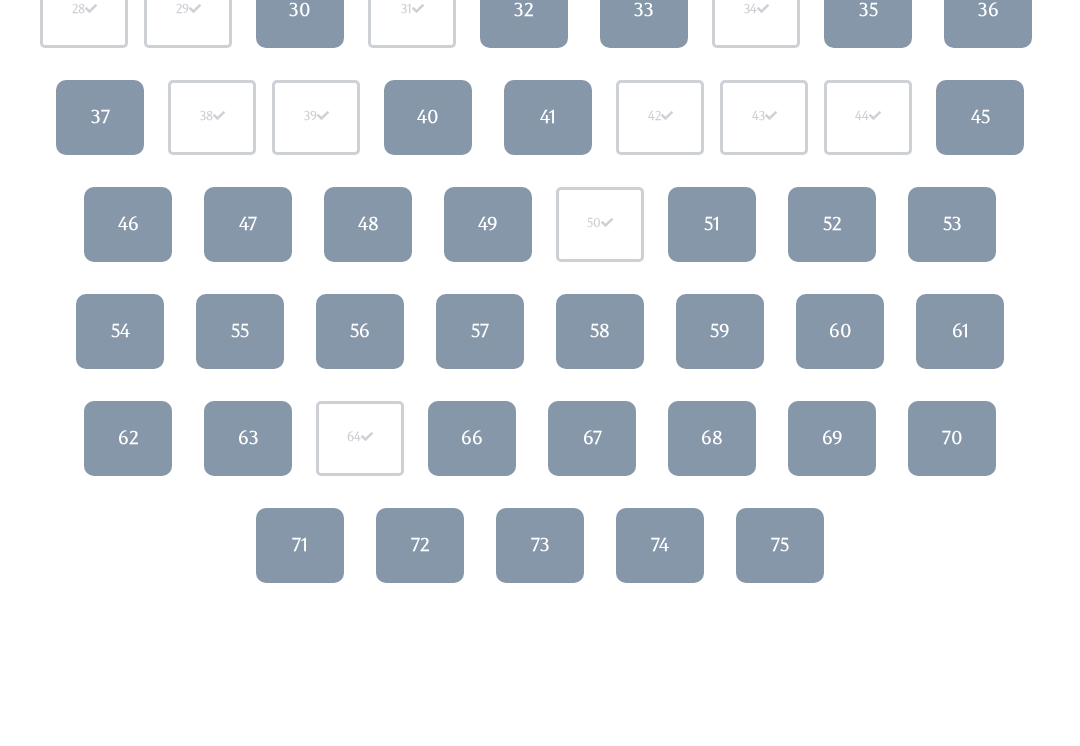 click on "64" at bounding box center [360, 438] 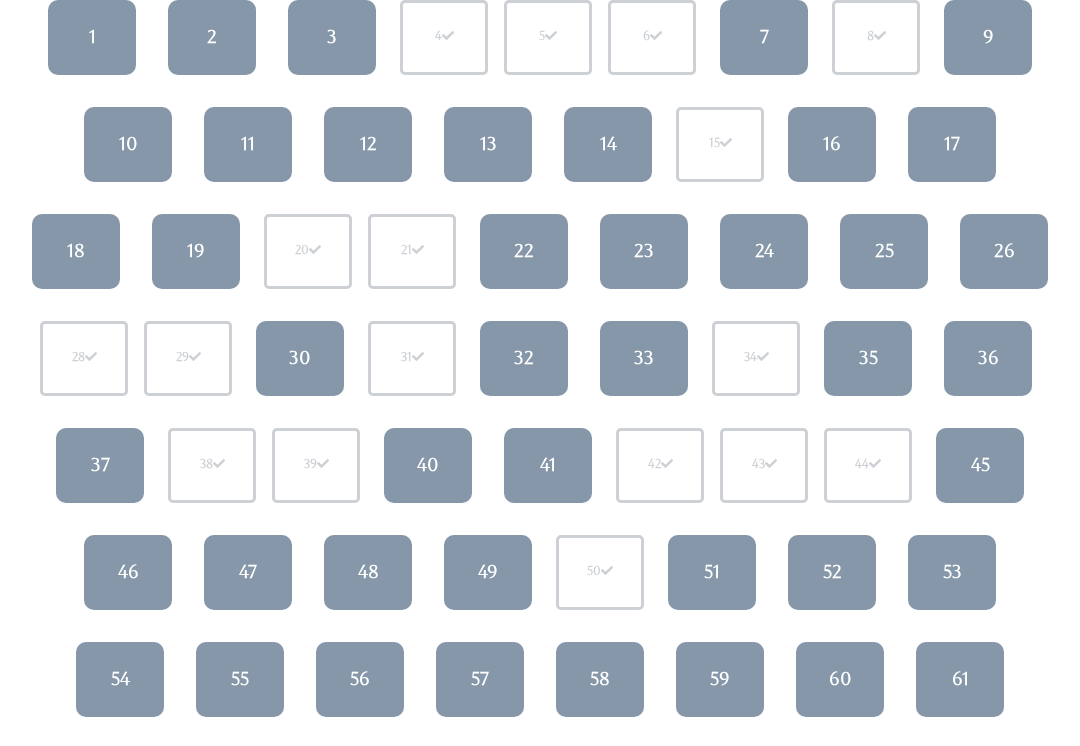 scroll, scrollTop: 244, scrollLeft: 0, axis: vertical 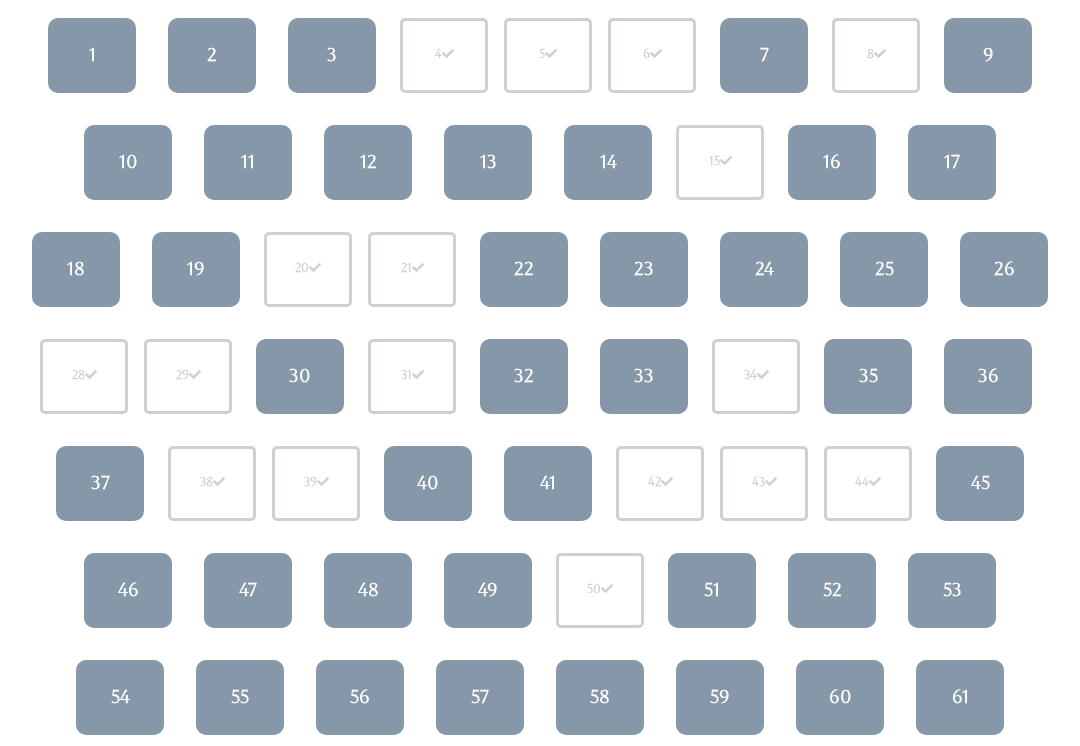 click on "14" at bounding box center [608, 162] 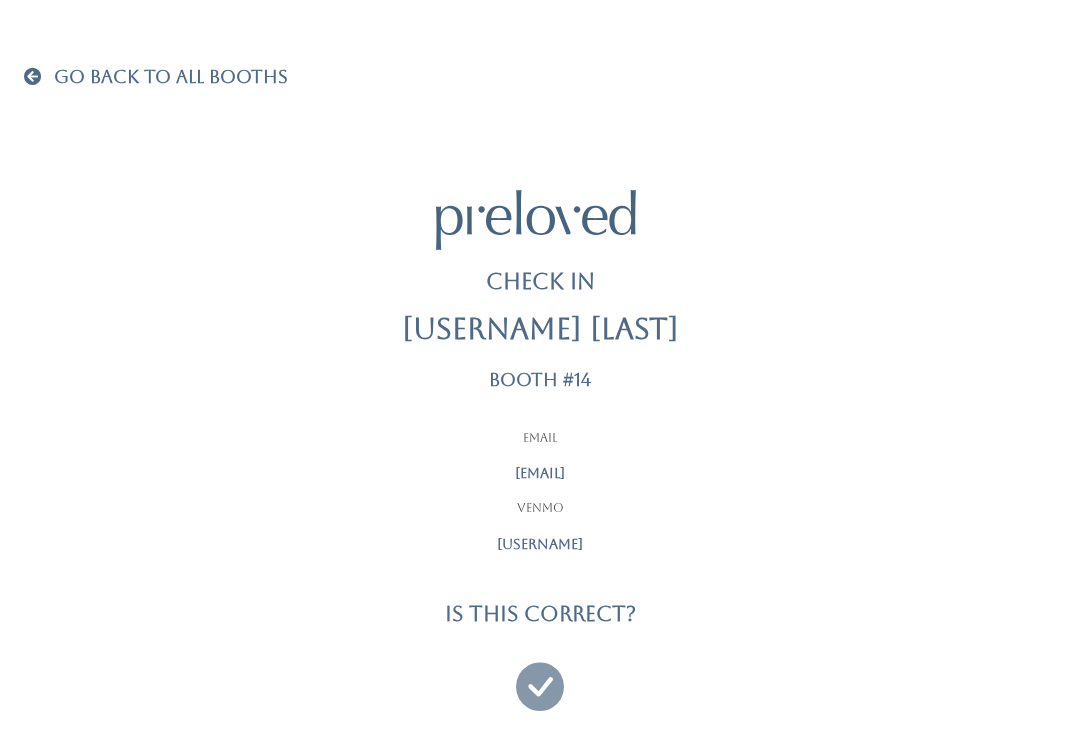 scroll, scrollTop: 0, scrollLeft: 0, axis: both 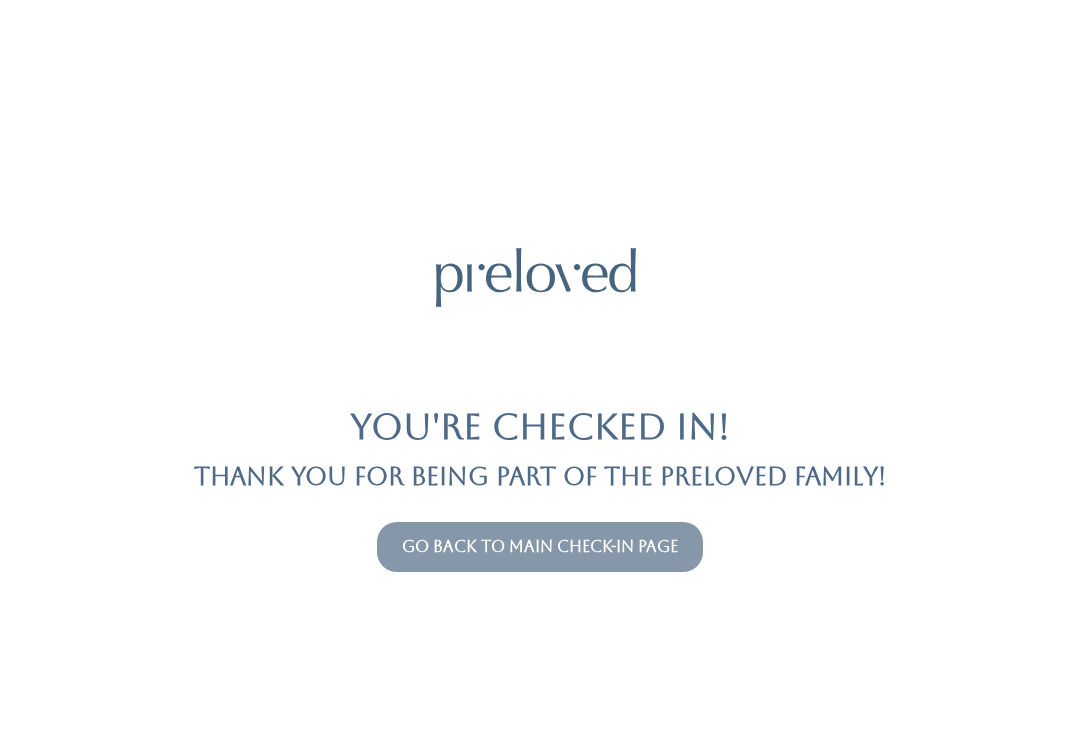 click on "Go back to main check-in page" at bounding box center [540, 546] 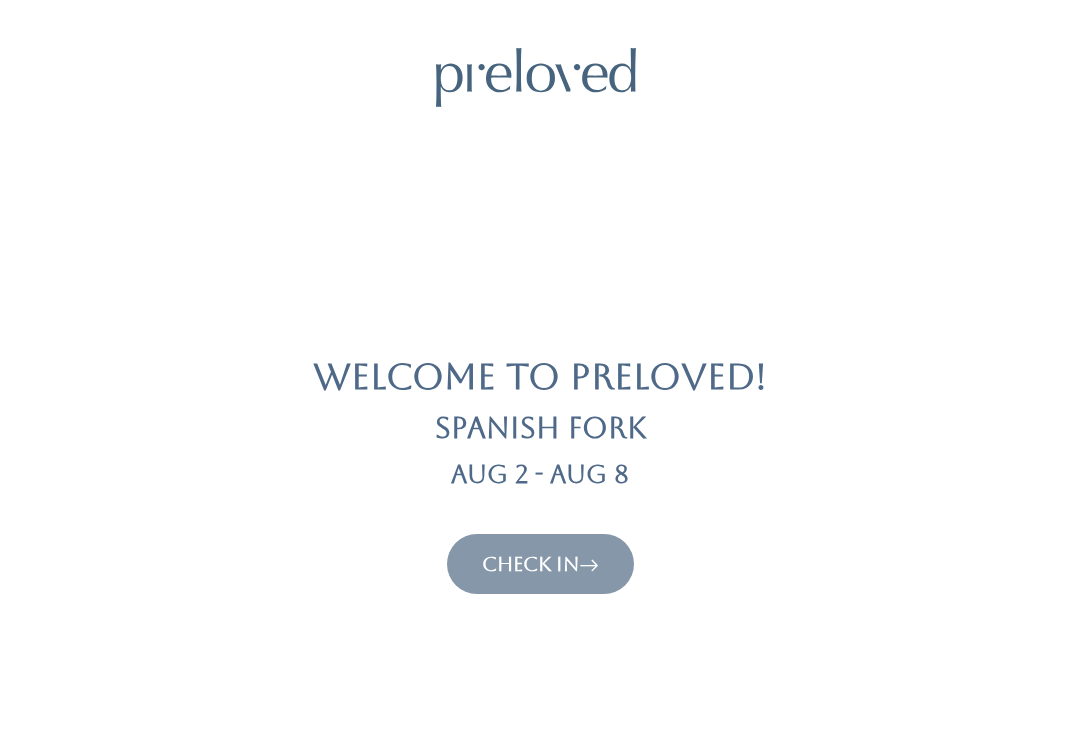 scroll, scrollTop: 0, scrollLeft: 0, axis: both 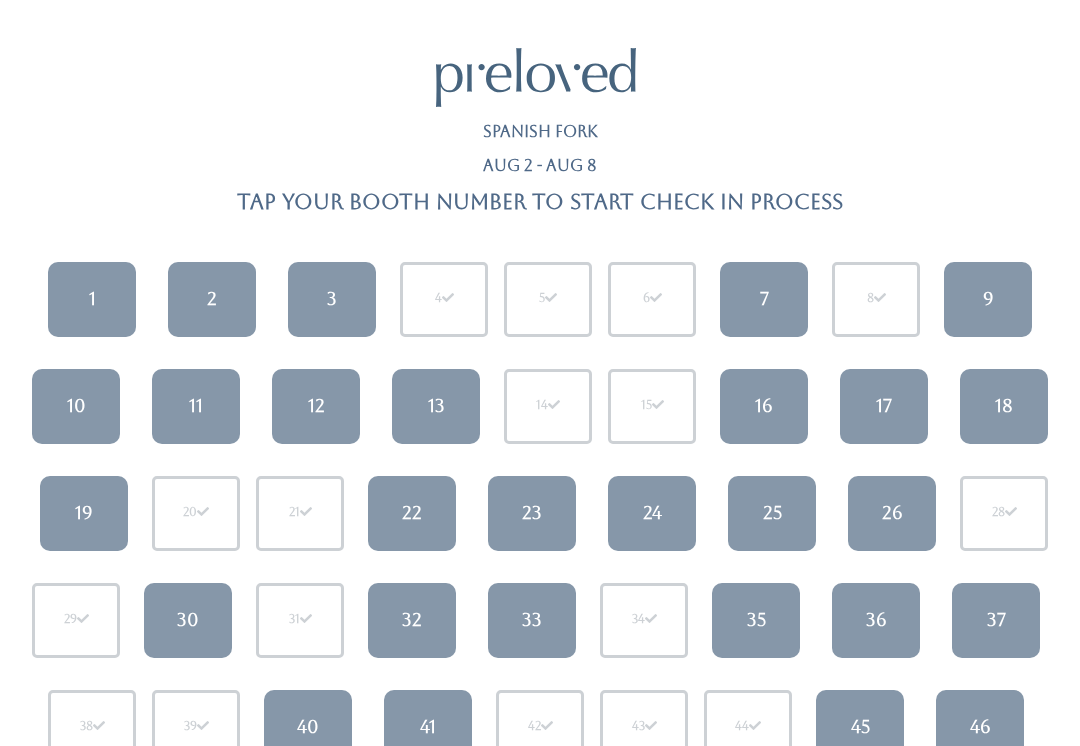 click on "1" at bounding box center [92, 299] 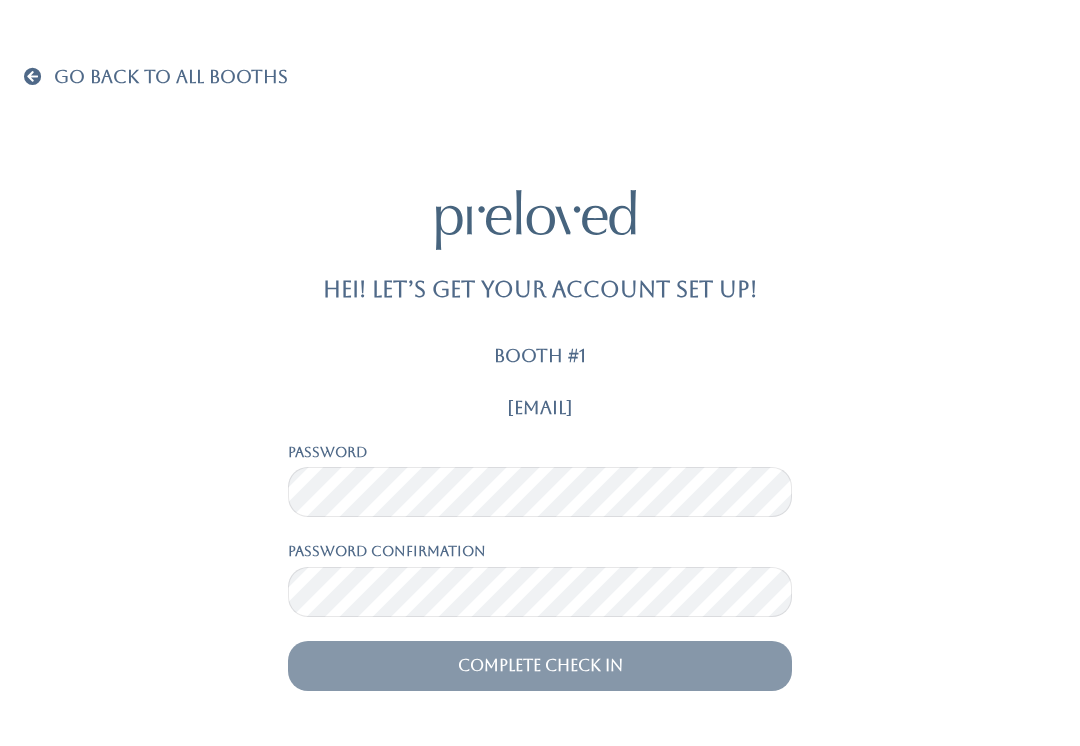 scroll, scrollTop: 0, scrollLeft: 0, axis: both 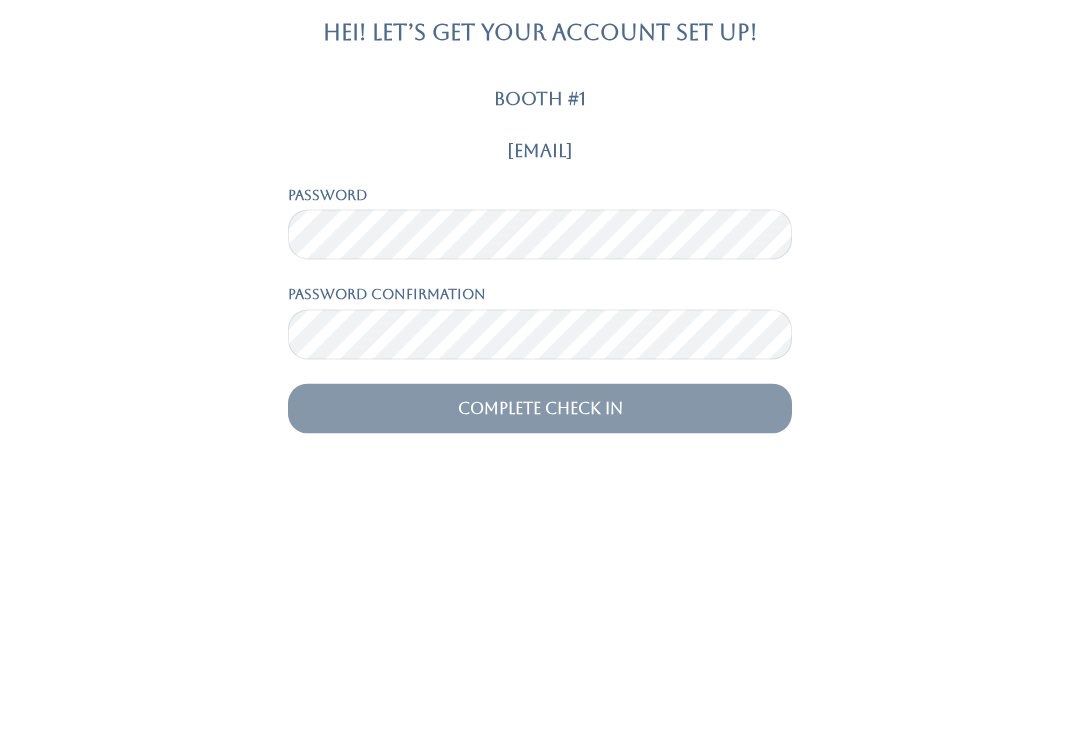 click on "Breecopling@gmail.com
Password
Password confirmation
Complete Check In" at bounding box center [540, 544] 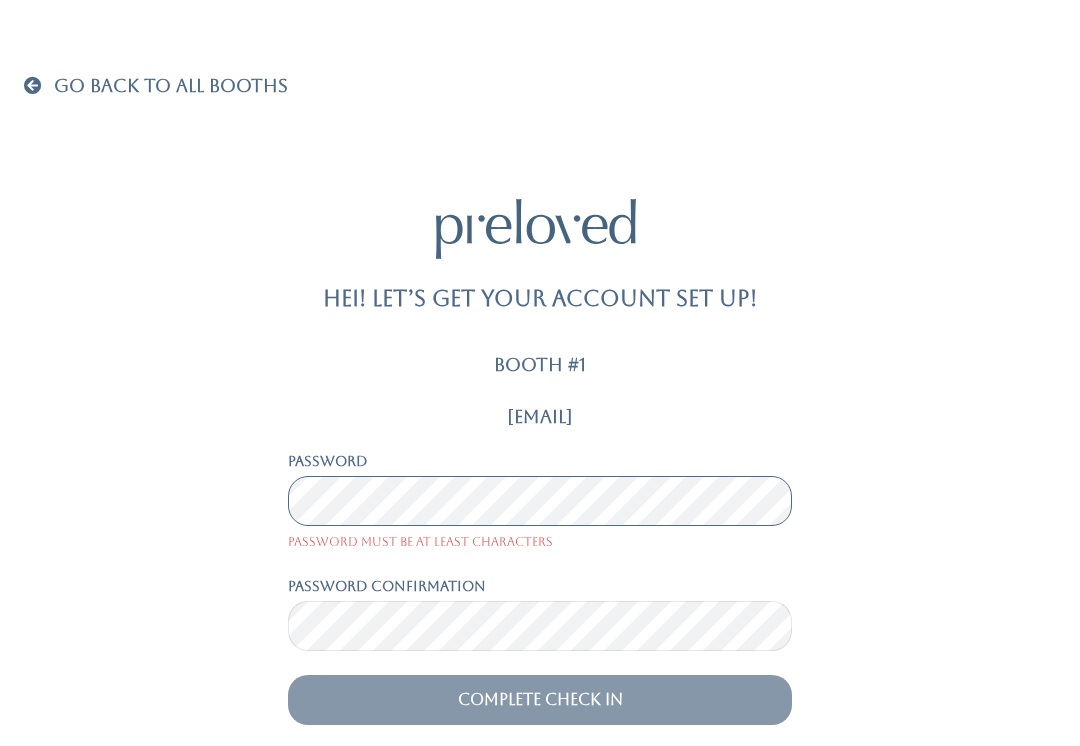 scroll, scrollTop: 0, scrollLeft: 0, axis: both 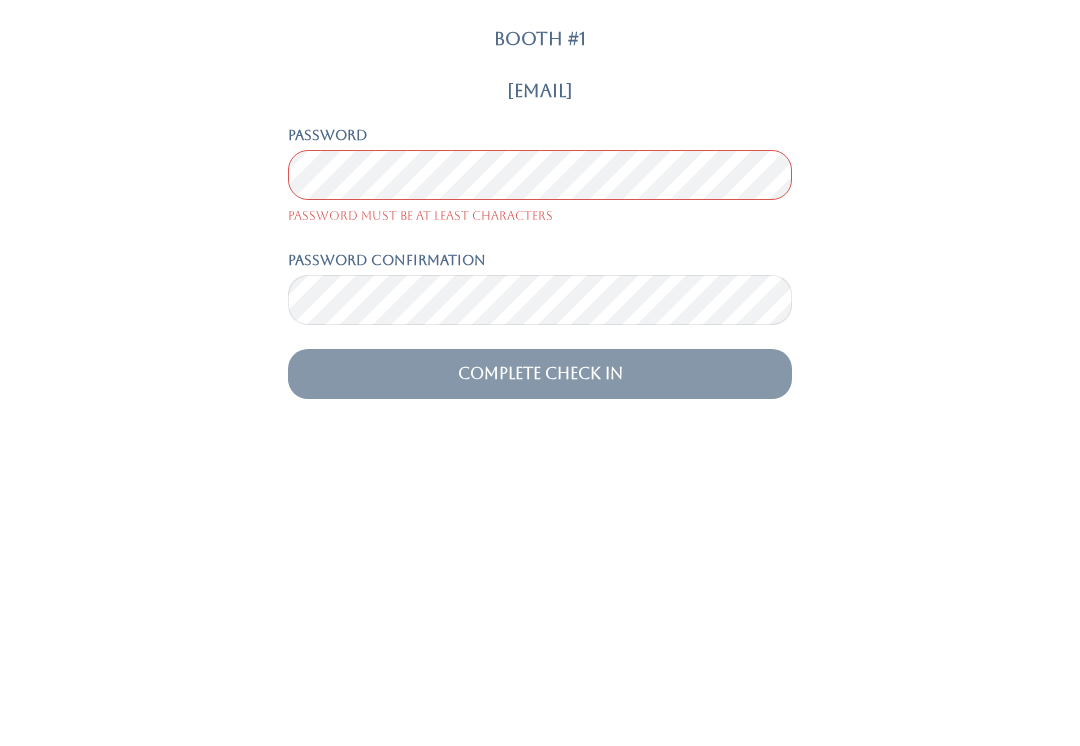 click on "Breecopling@gmail.com
Password
Password must be at least  characters
Password confirmation
Complete Check In" at bounding box center [540, 557] 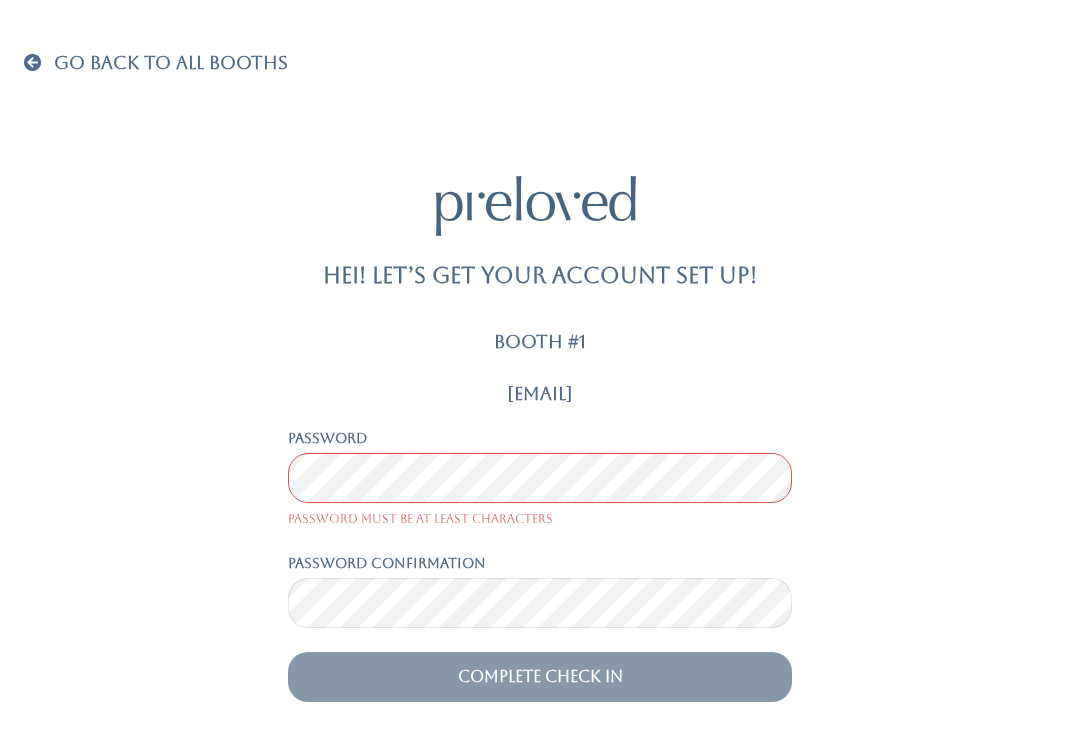 click on "Booth #1" at bounding box center [540, 346] 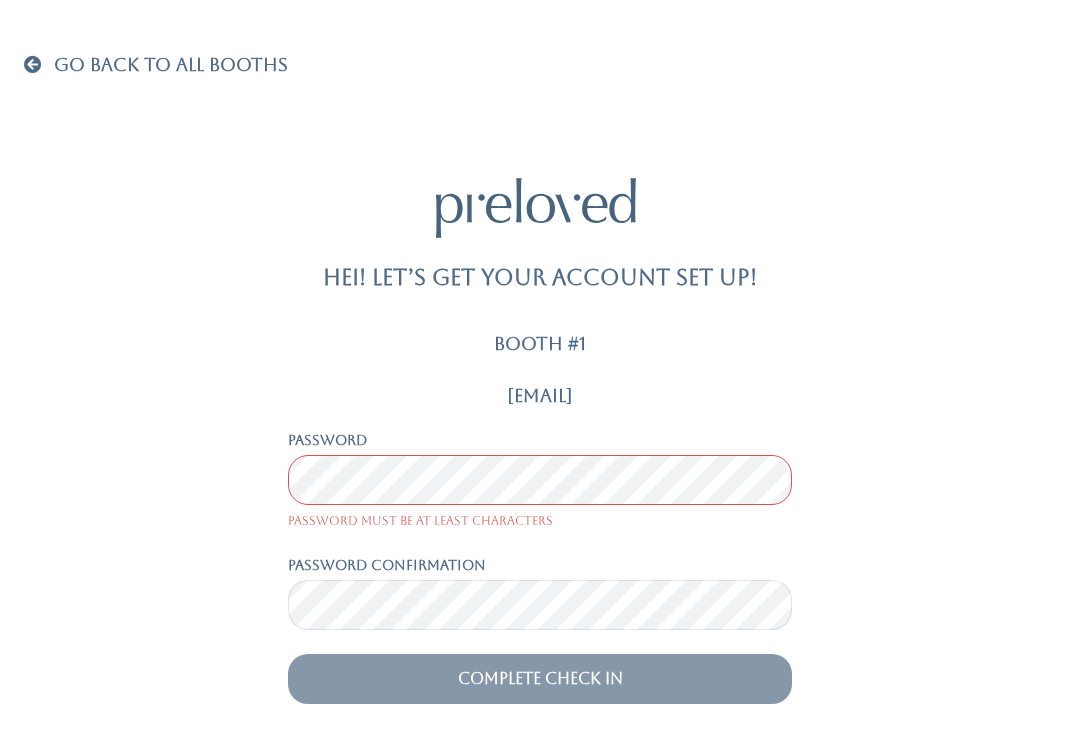click at bounding box center (37, 64) 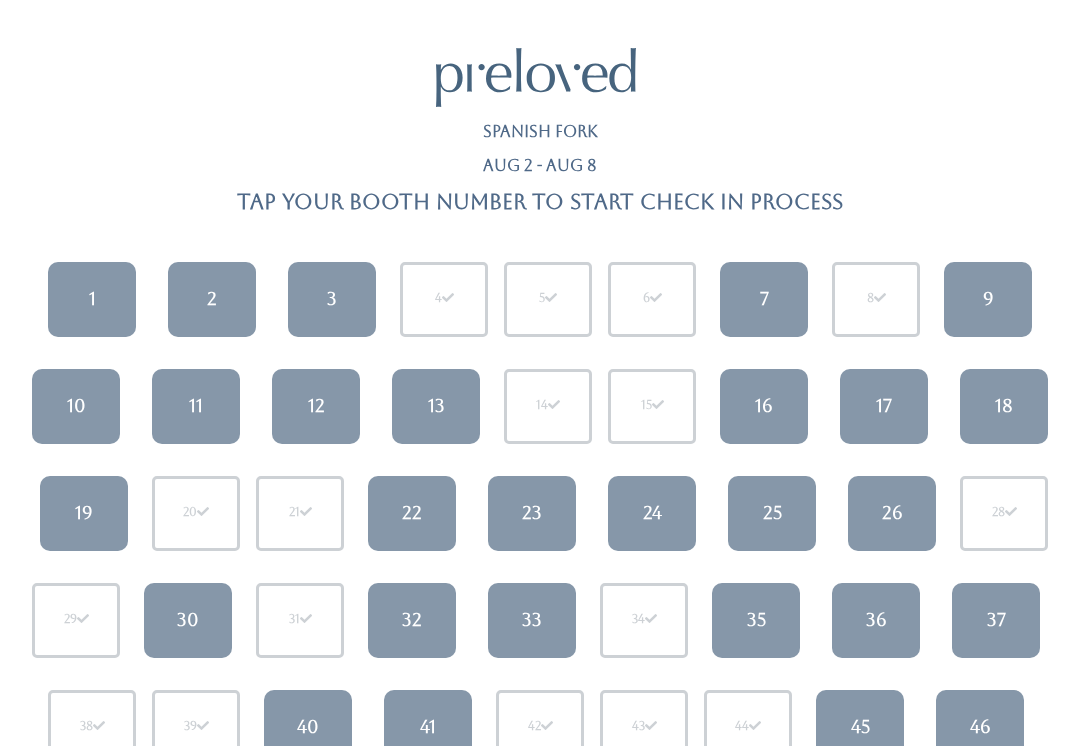 scroll, scrollTop: 0, scrollLeft: 0, axis: both 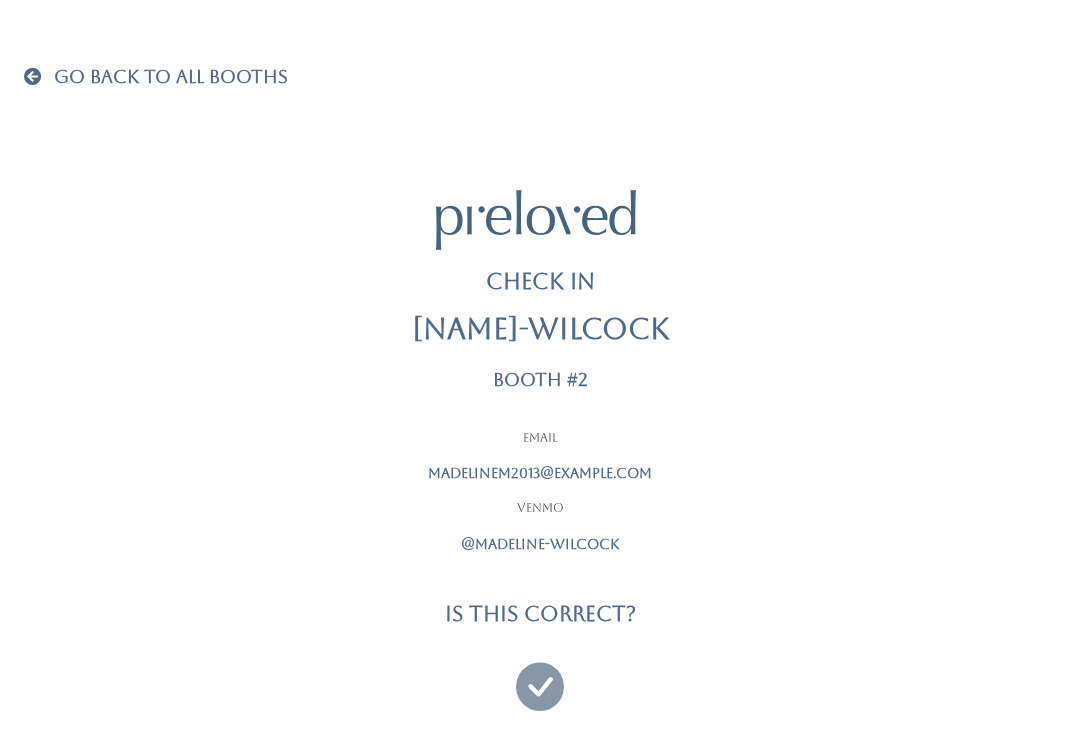 click at bounding box center (540, 677) 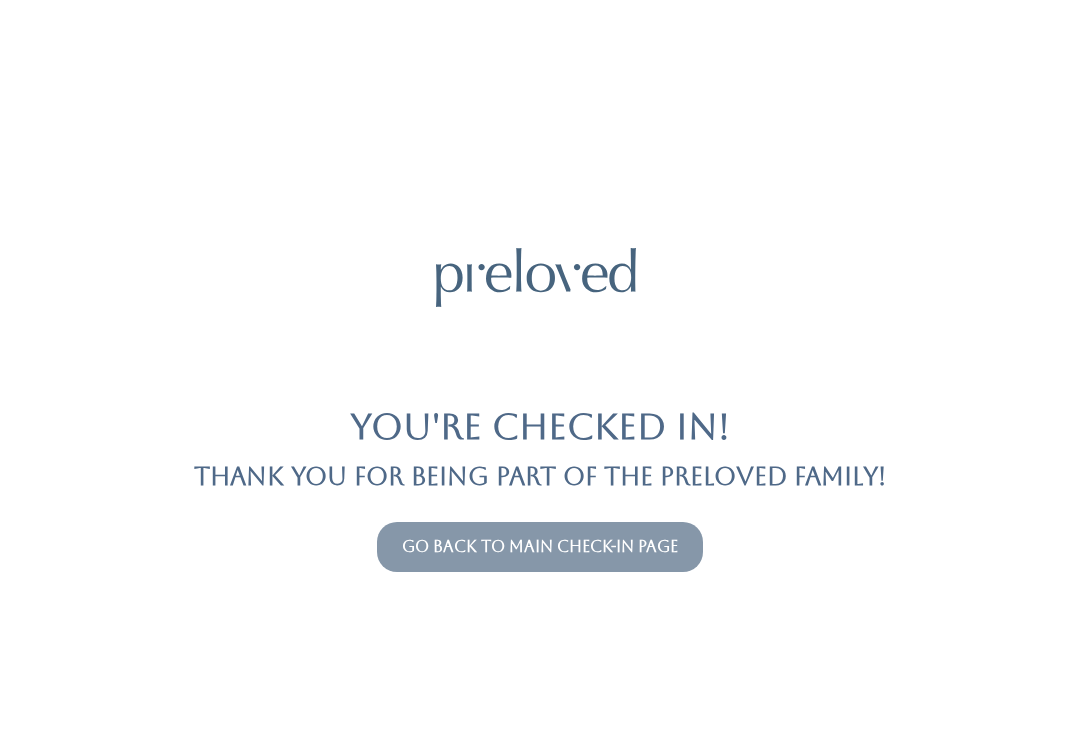 scroll, scrollTop: 0, scrollLeft: 0, axis: both 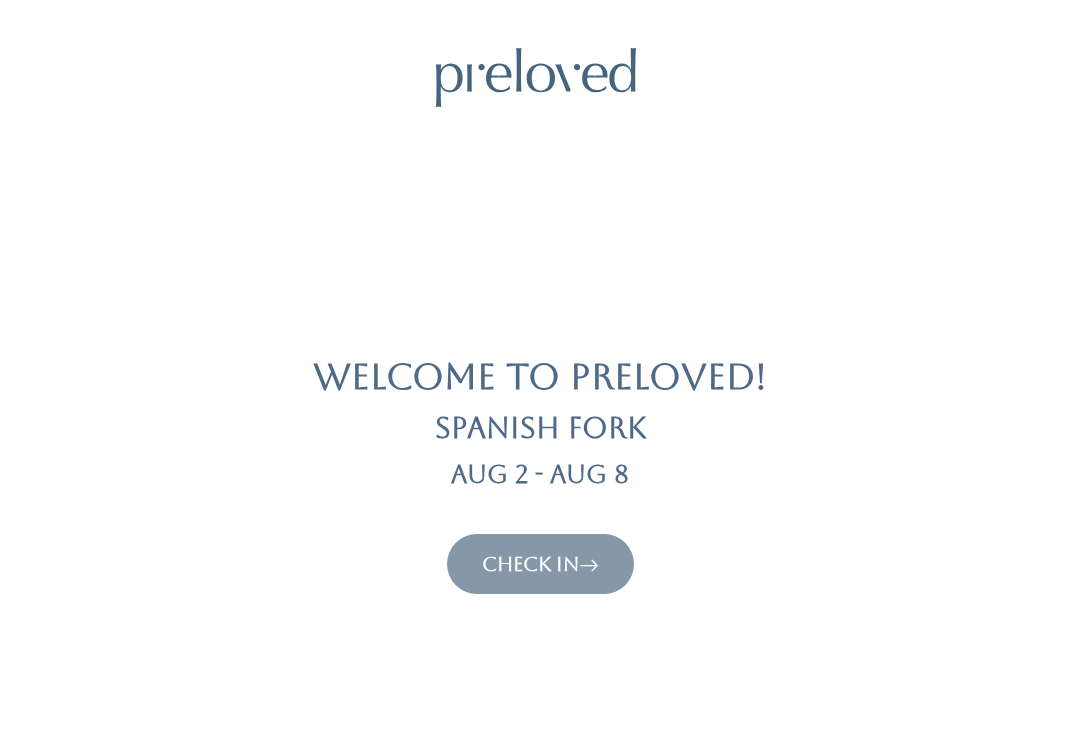 click on "Check In" at bounding box center (540, 564) 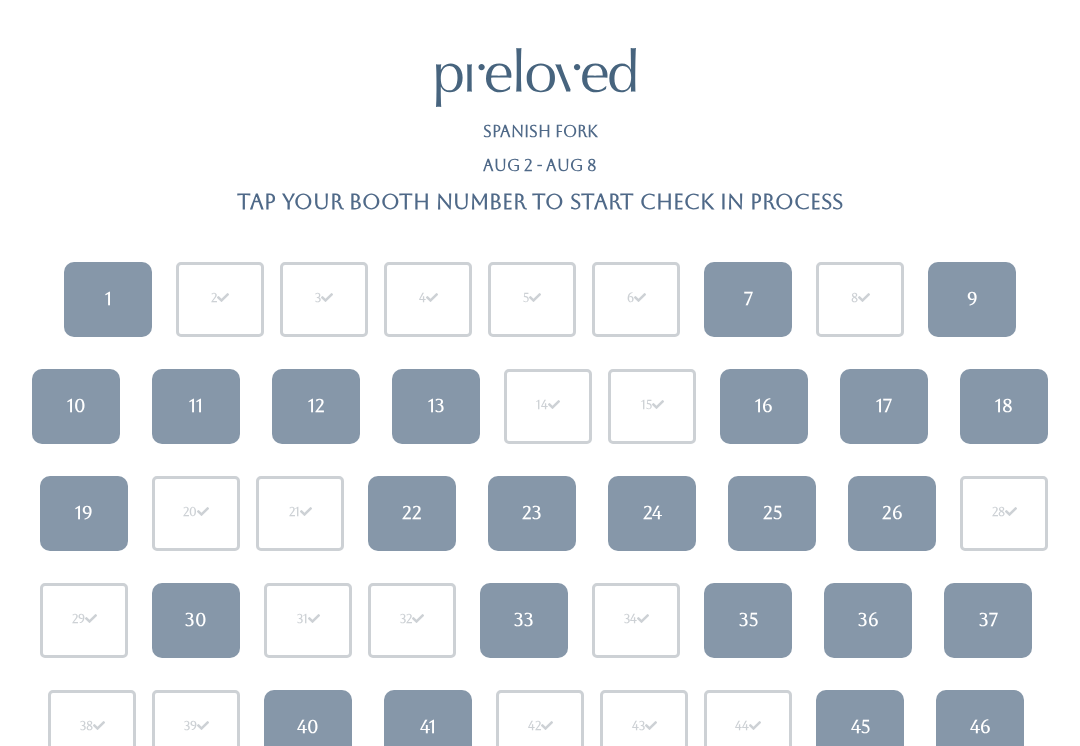 scroll, scrollTop: 0, scrollLeft: 0, axis: both 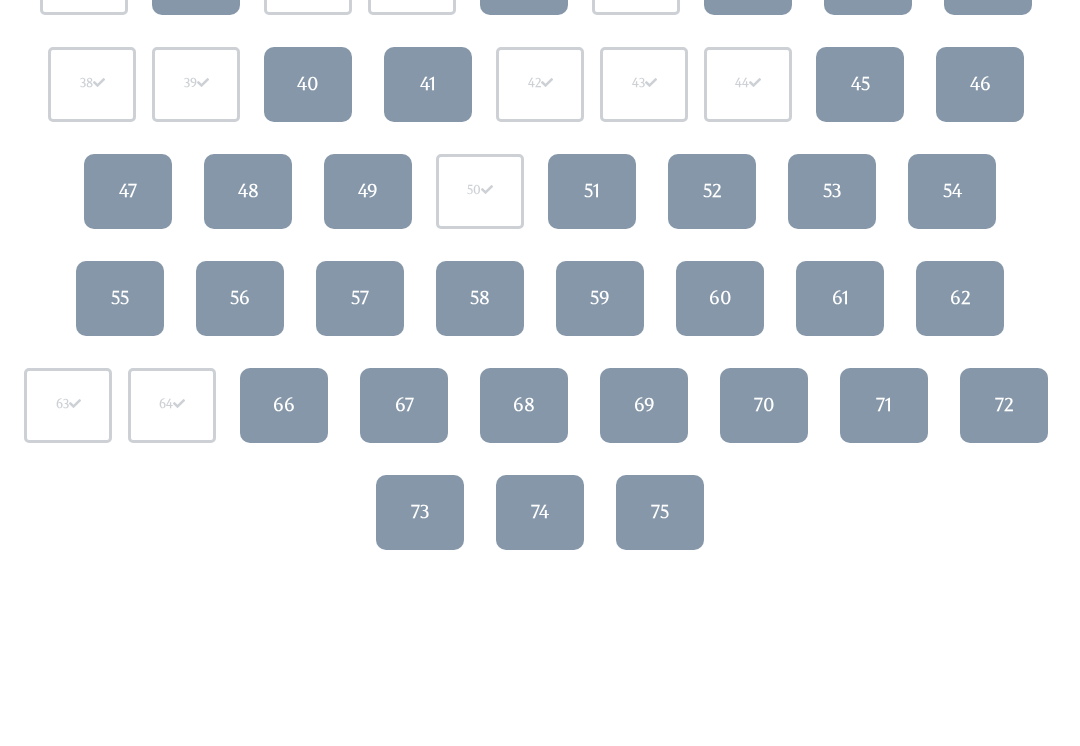 click on "72" at bounding box center [1004, 406] 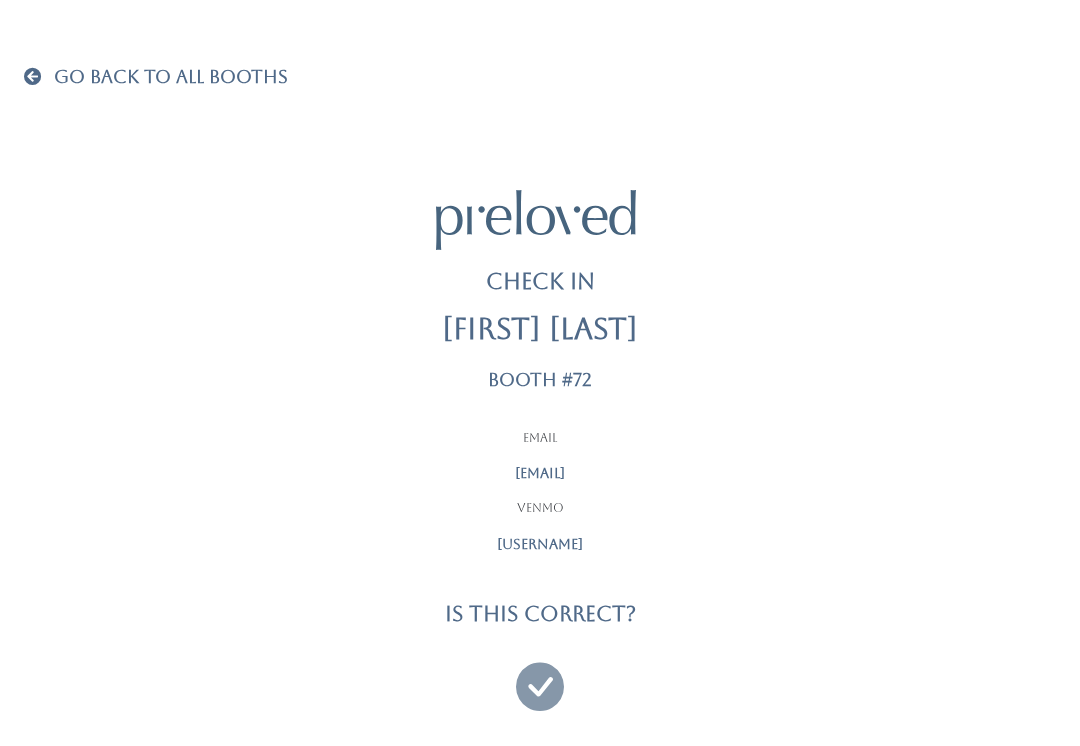 scroll, scrollTop: 19, scrollLeft: 0, axis: vertical 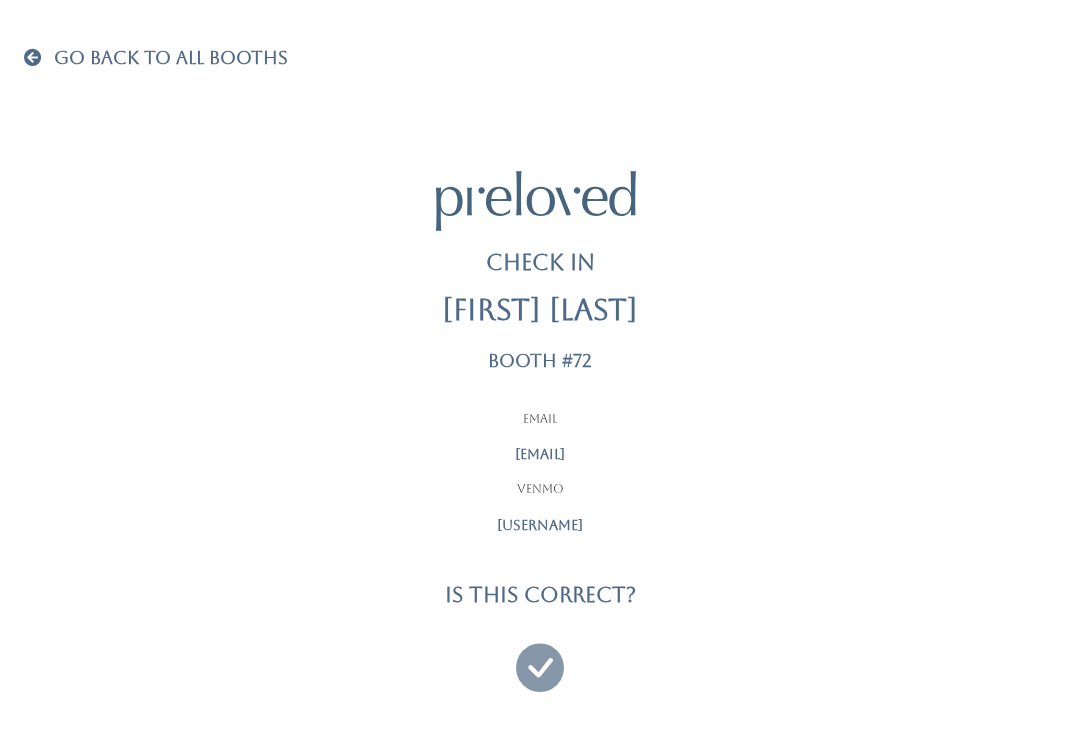 click at bounding box center [540, 658] 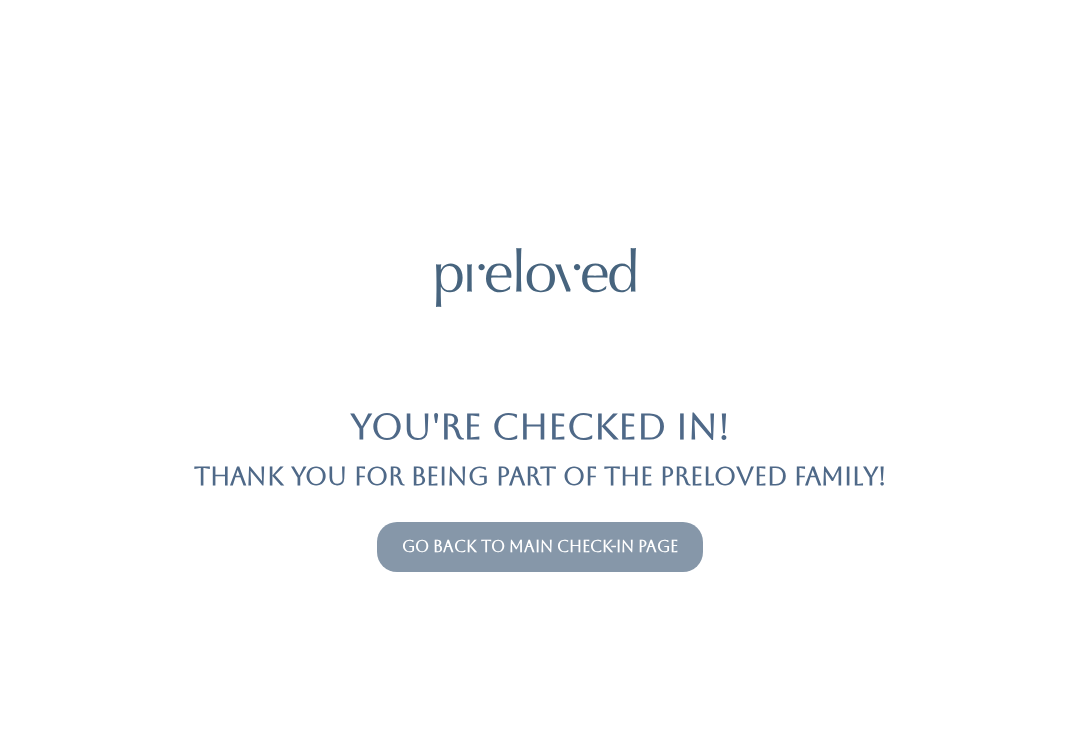 scroll, scrollTop: 0, scrollLeft: 0, axis: both 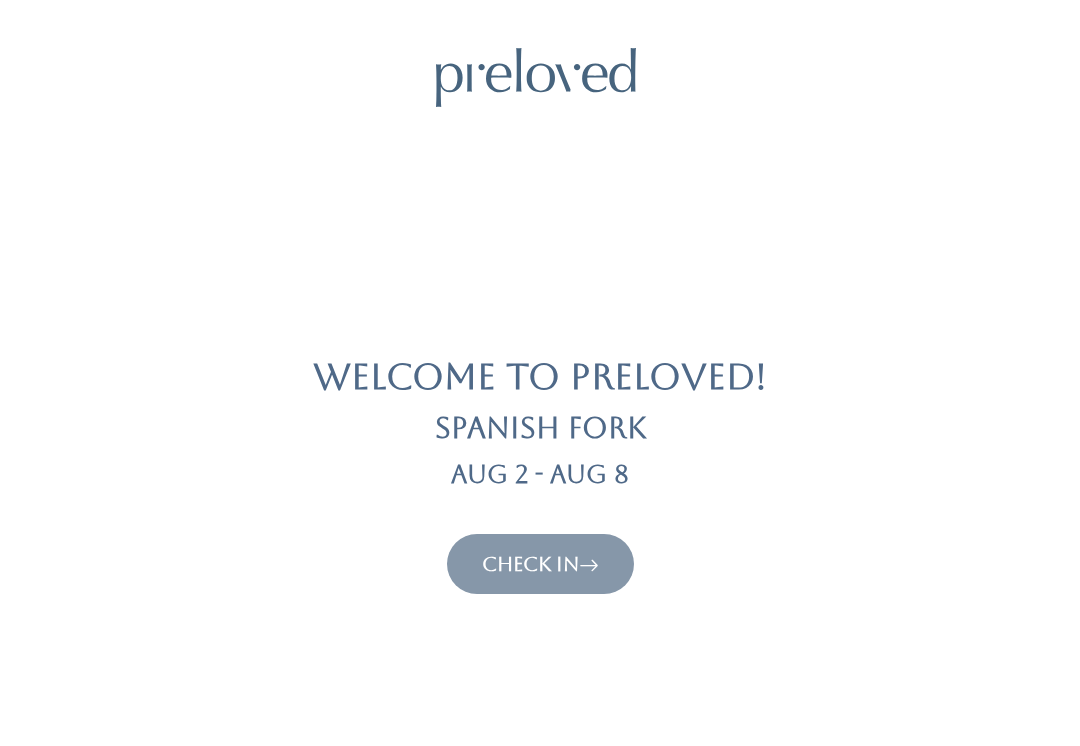 click on "Check In" at bounding box center [540, 564] 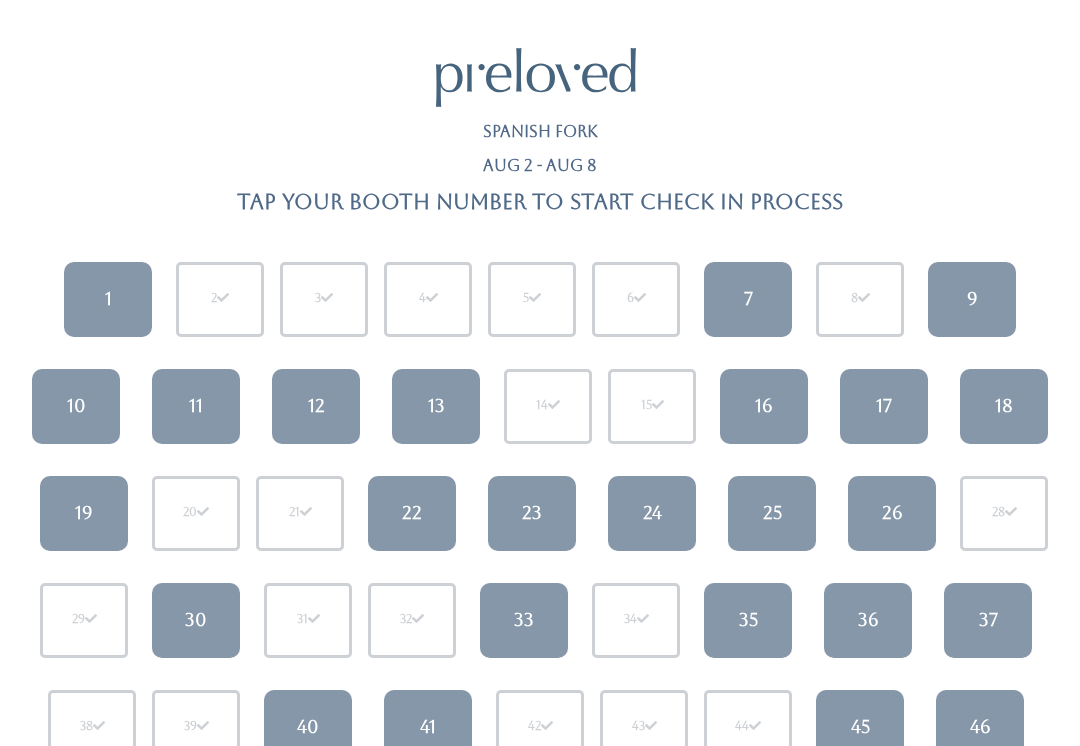 scroll, scrollTop: 0, scrollLeft: 0, axis: both 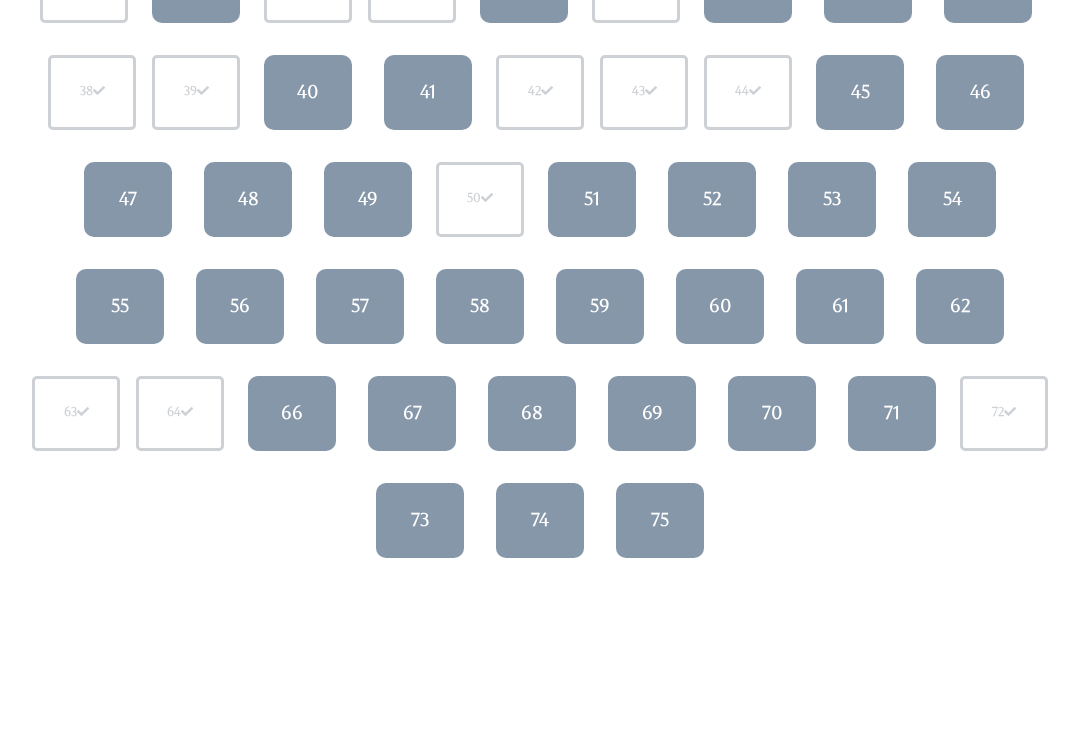 click on "67" at bounding box center (412, 413) 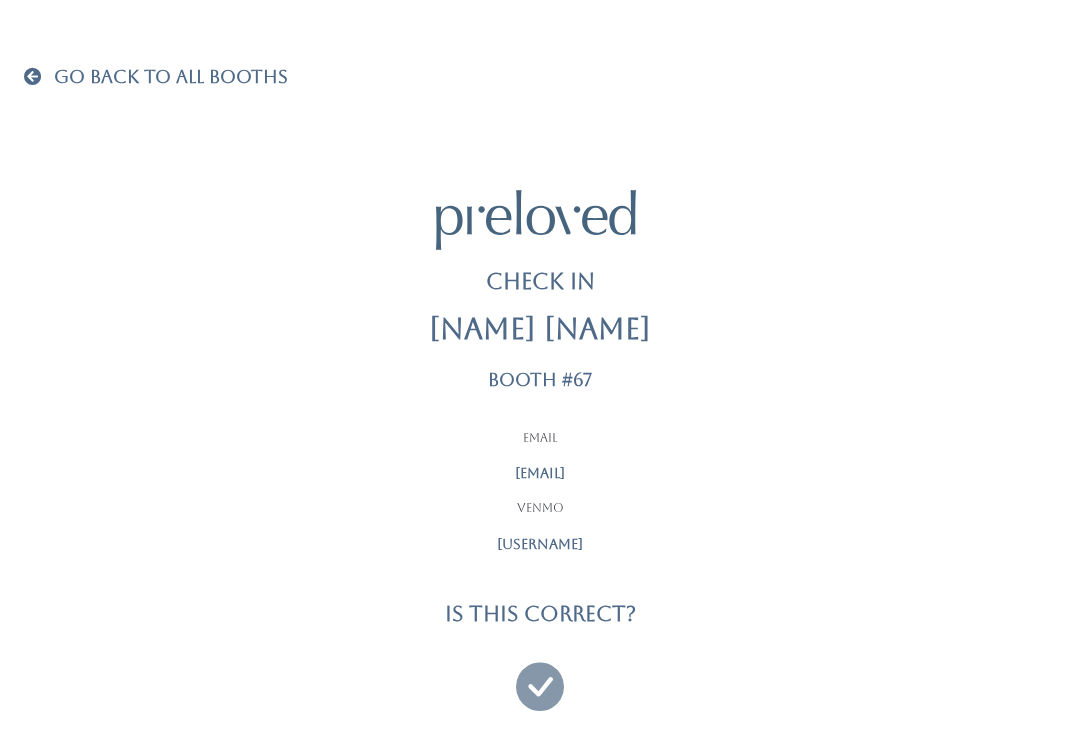 scroll, scrollTop: 19, scrollLeft: 0, axis: vertical 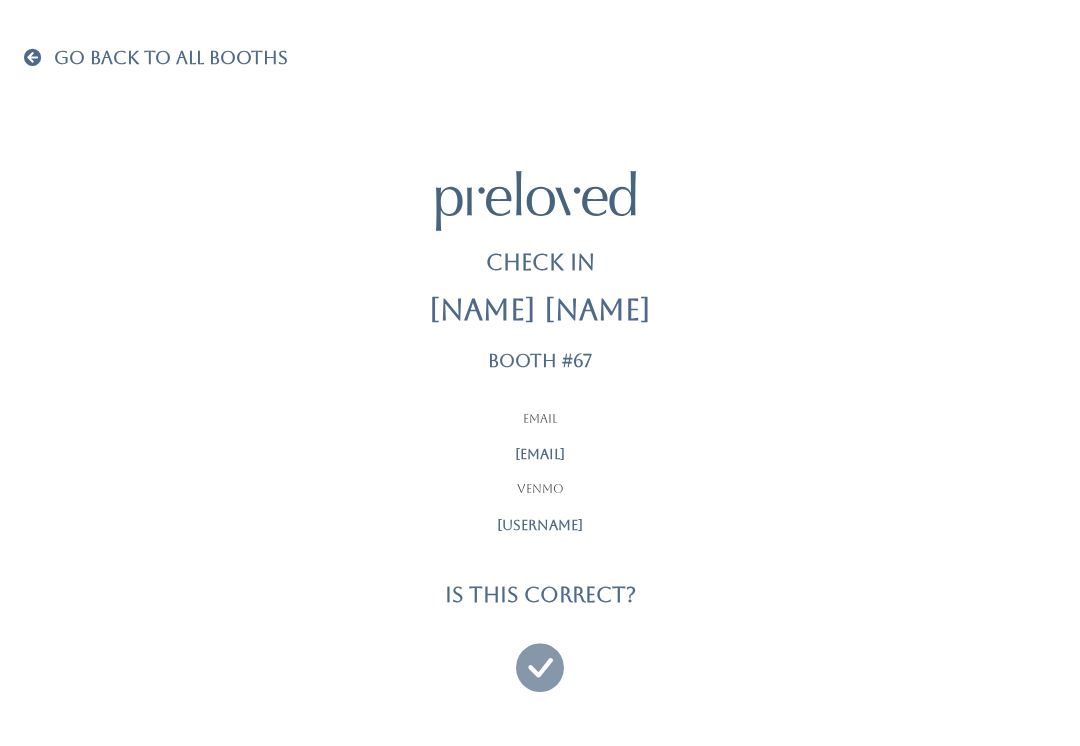 click at bounding box center (540, 658) 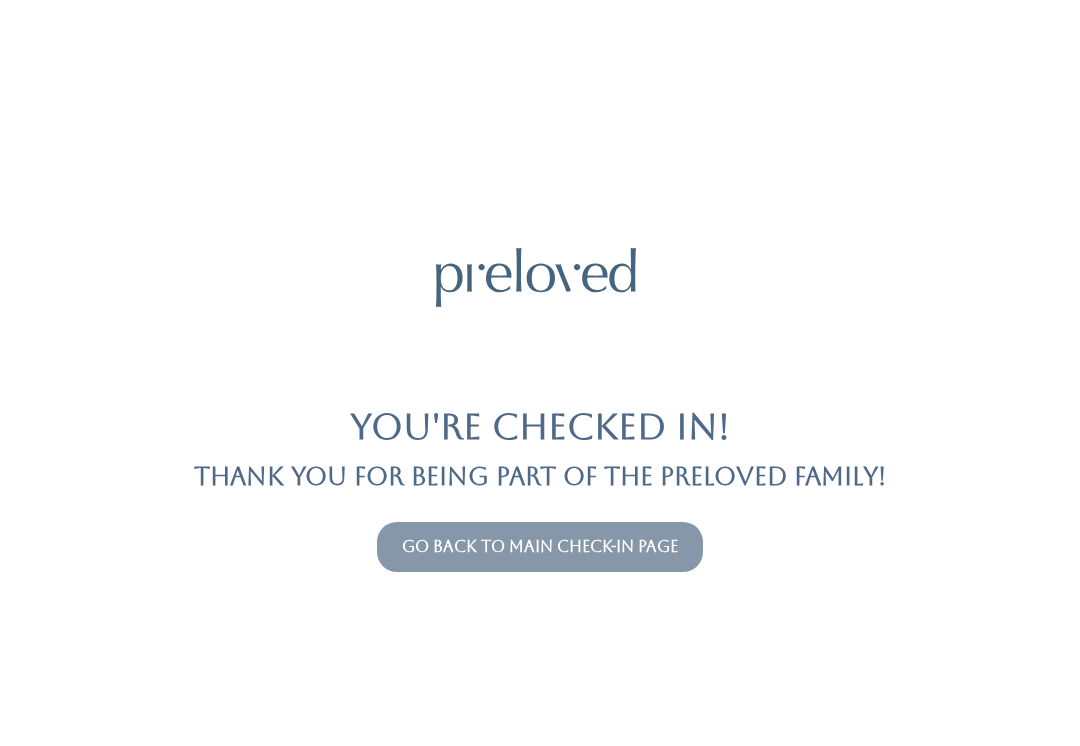 scroll, scrollTop: 0, scrollLeft: 0, axis: both 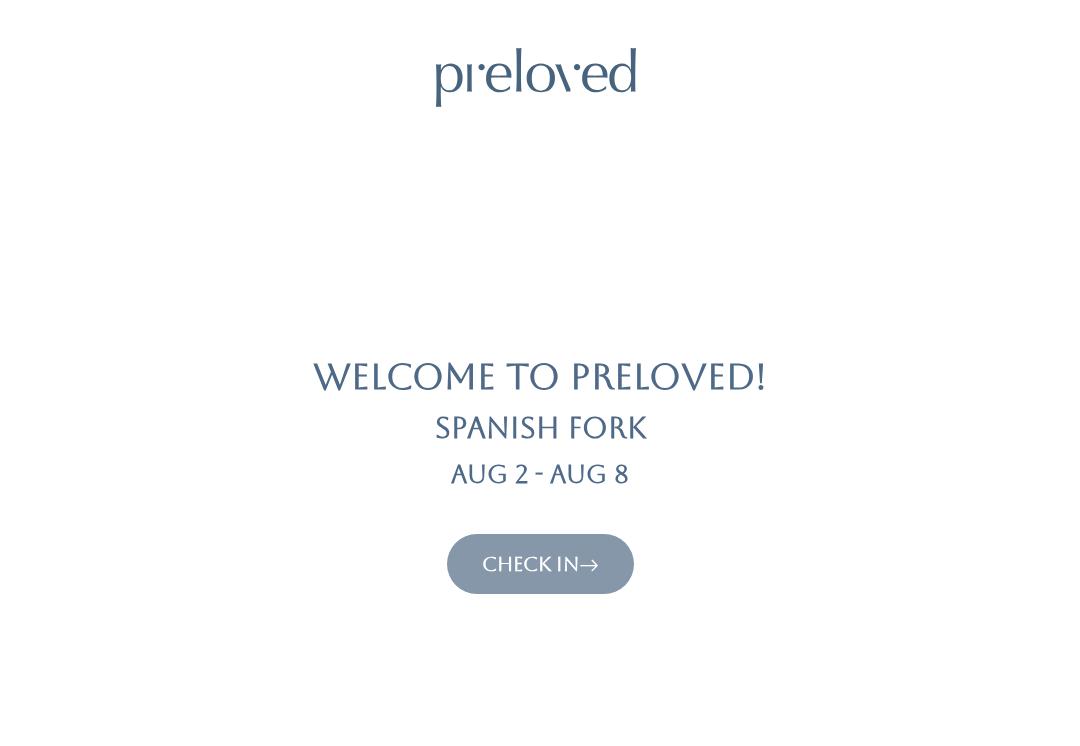 click on "Welcome to Preloved!
Spanish Fork
Aug  2 - Aug  8
Check In" at bounding box center (540, 321) 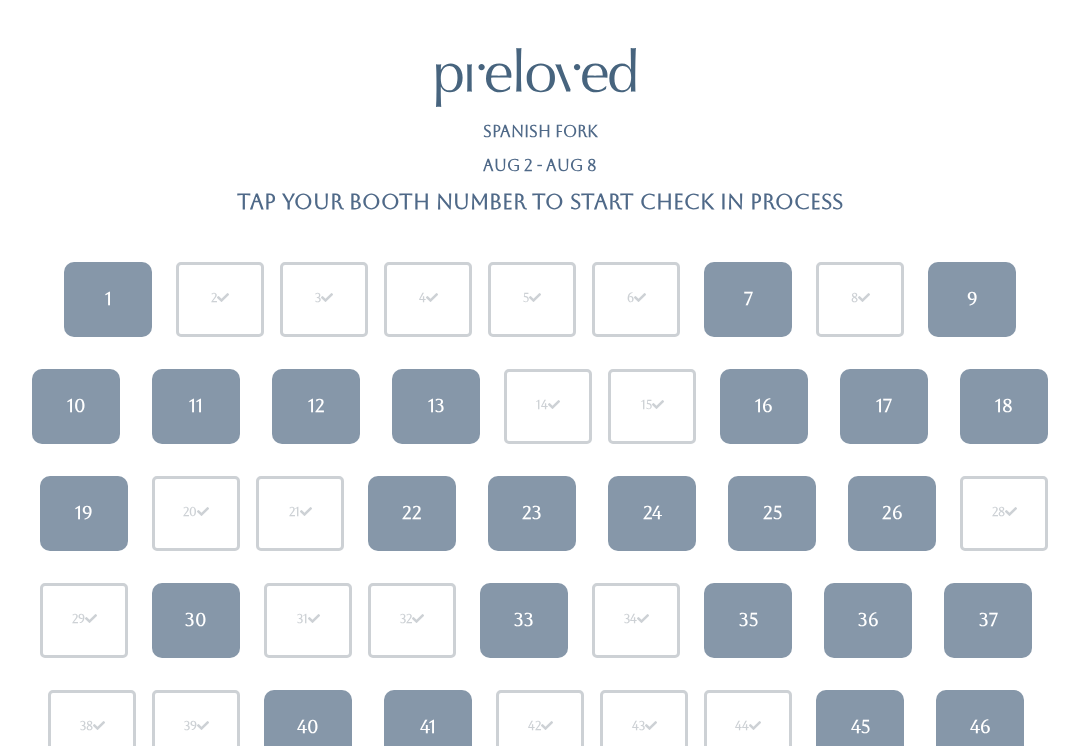 scroll, scrollTop: 0, scrollLeft: 0, axis: both 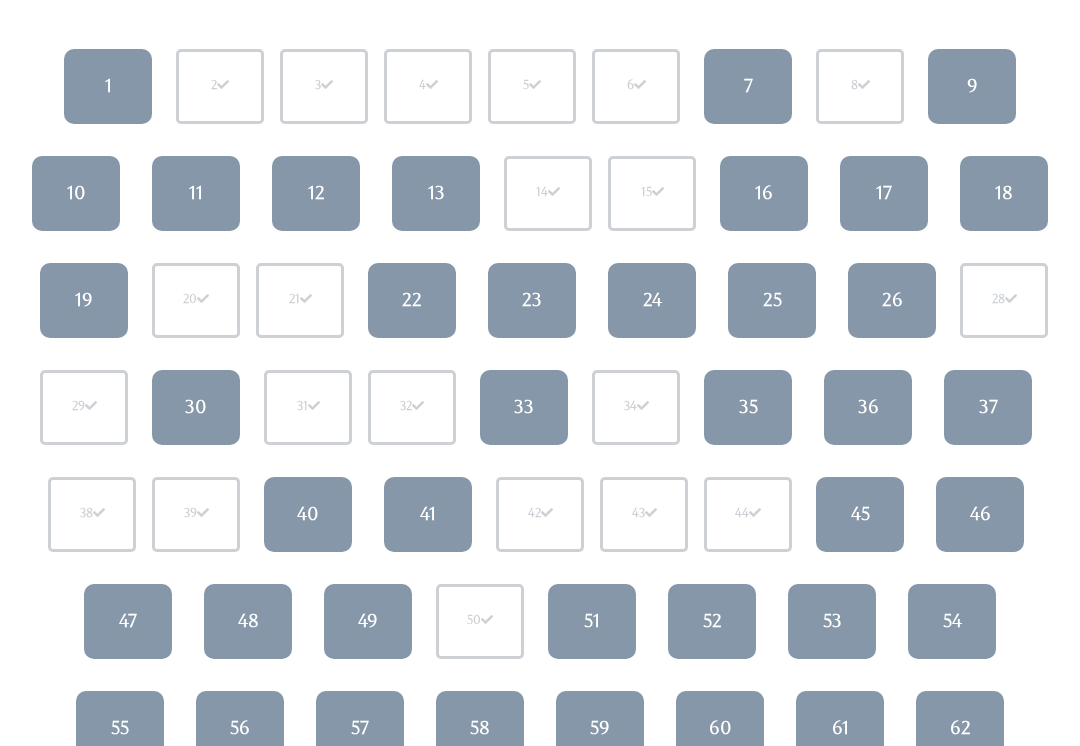 click on "41" at bounding box center (428, 514) 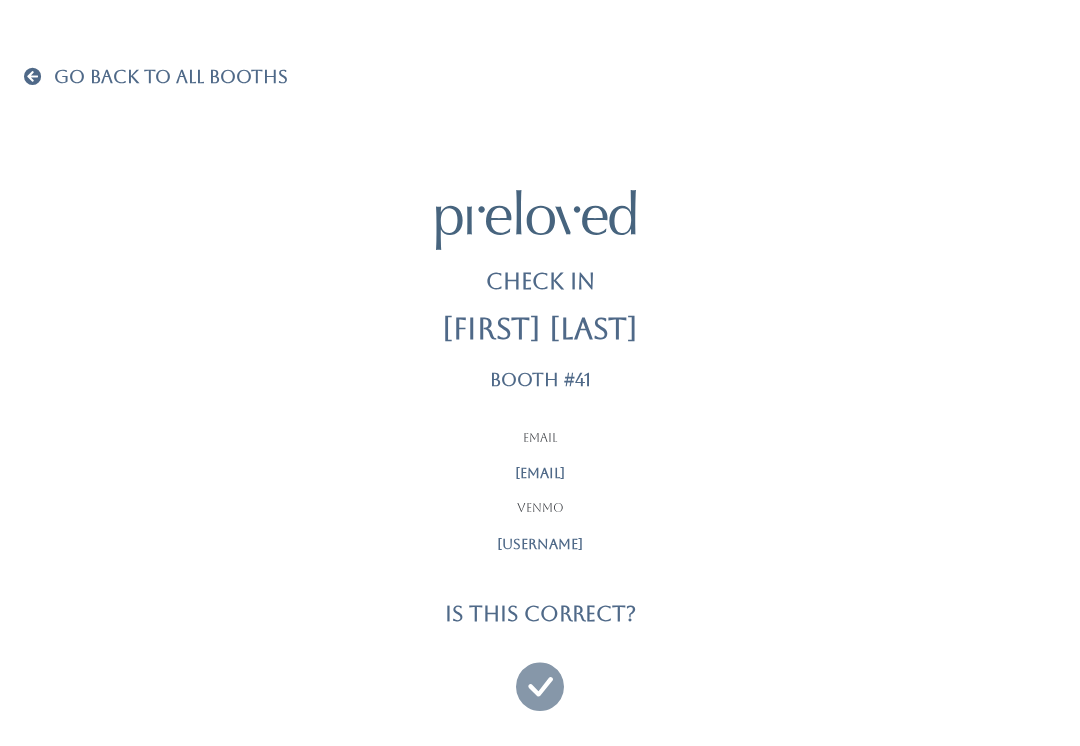scroll, scrollTop: 19, scrollLeft: 0, axis: vertical 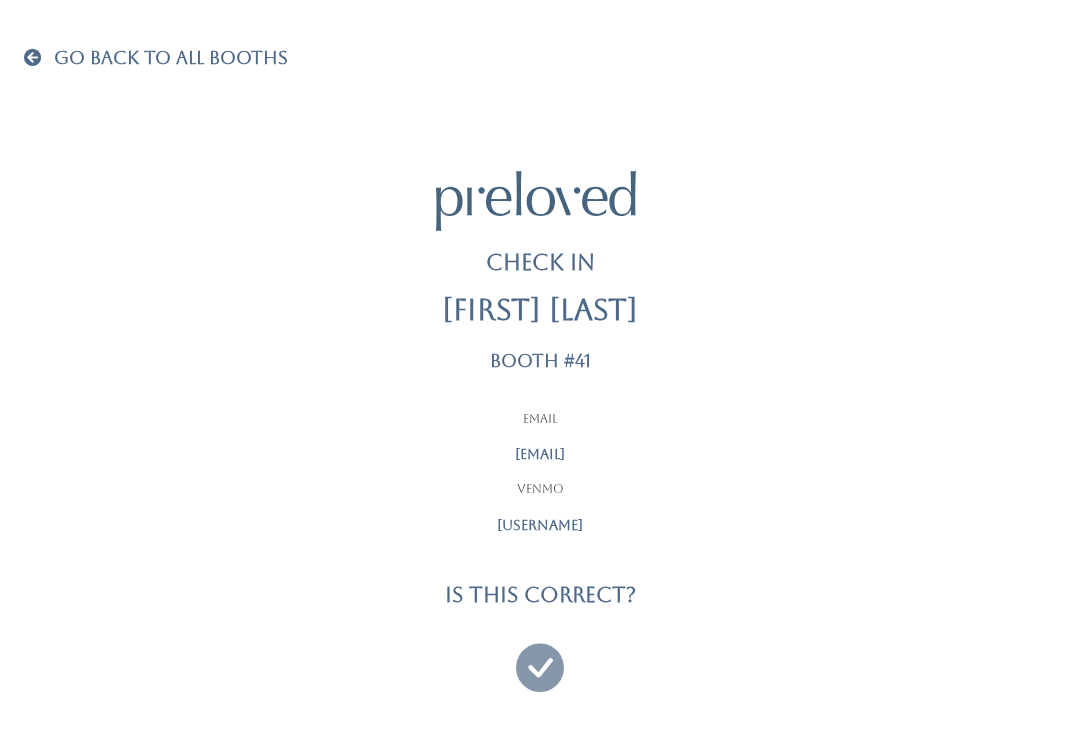 click at bounding box center (540, 658) 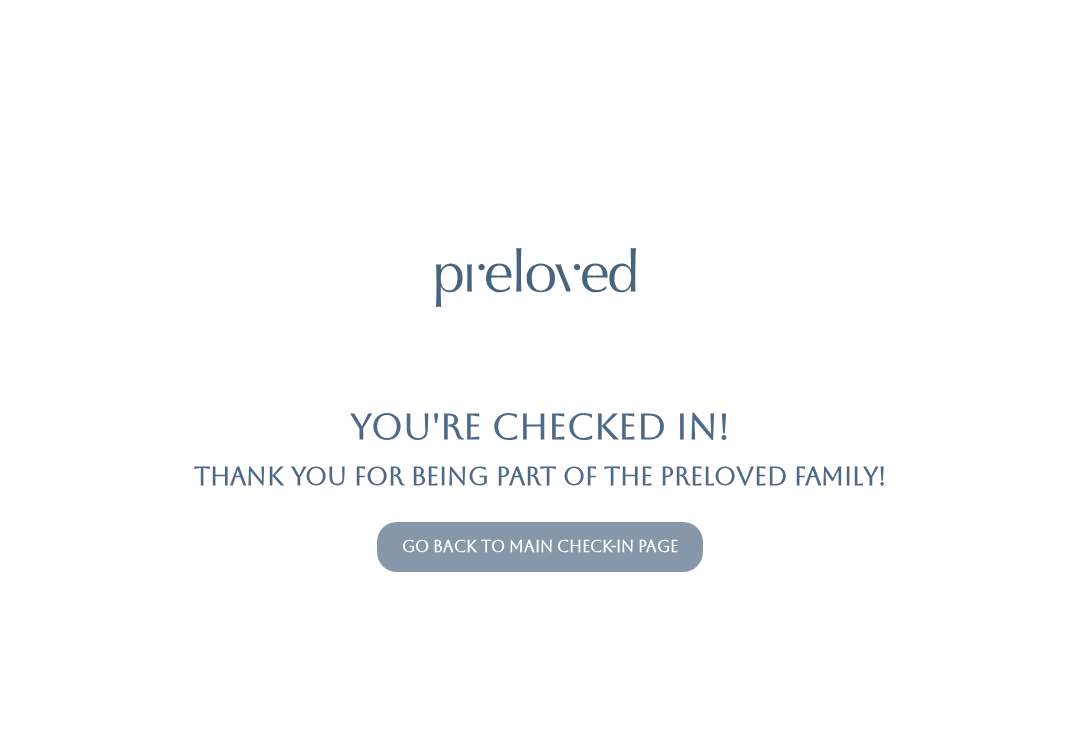 scroll, scrollTop: 0, scrollLeft: 0, axis: both 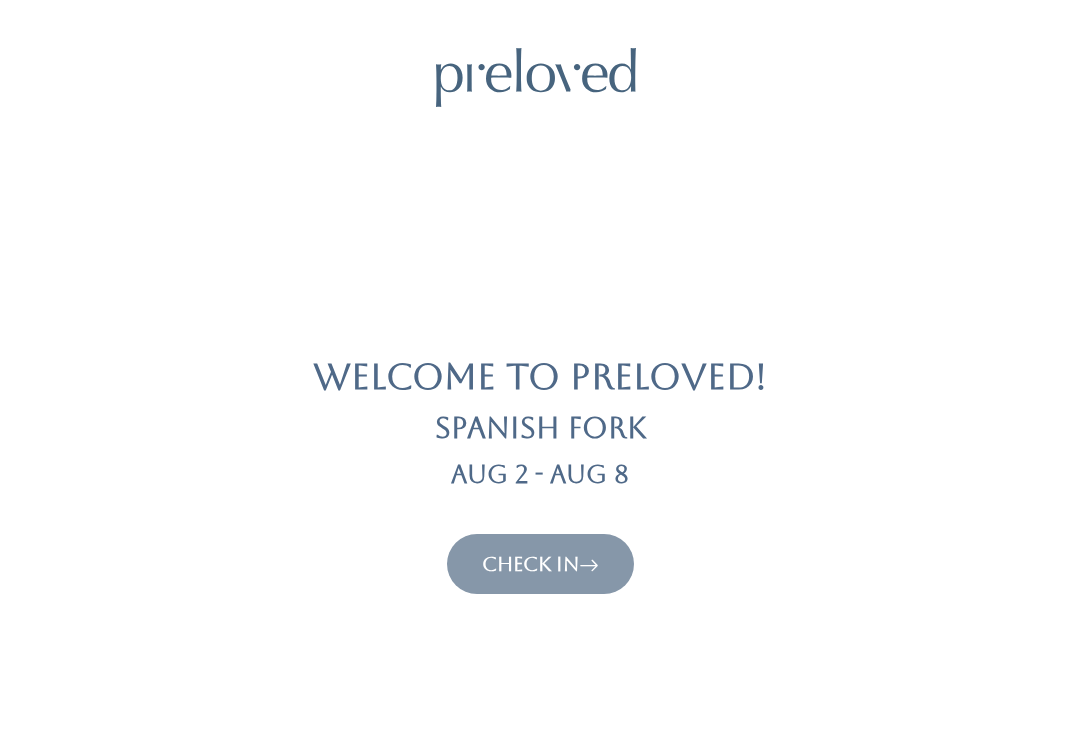 click on "Check In" at bounding box center [540, 564] 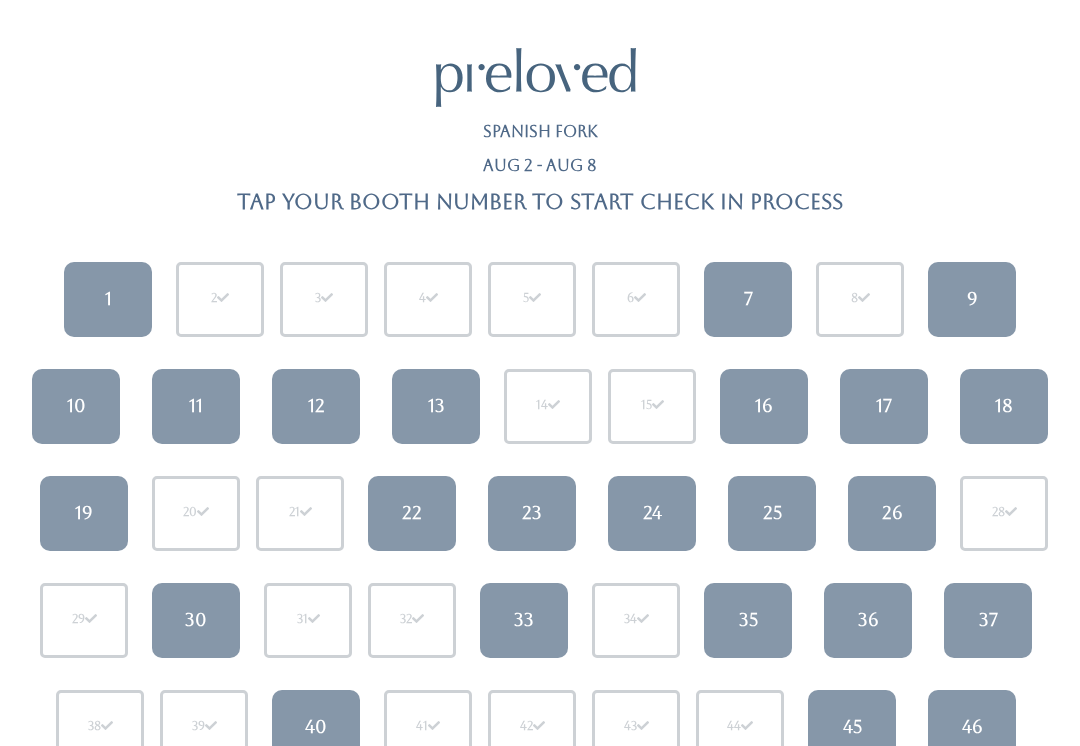 scroll, scrollTop: 0, scrollLeft: 0, axis: both 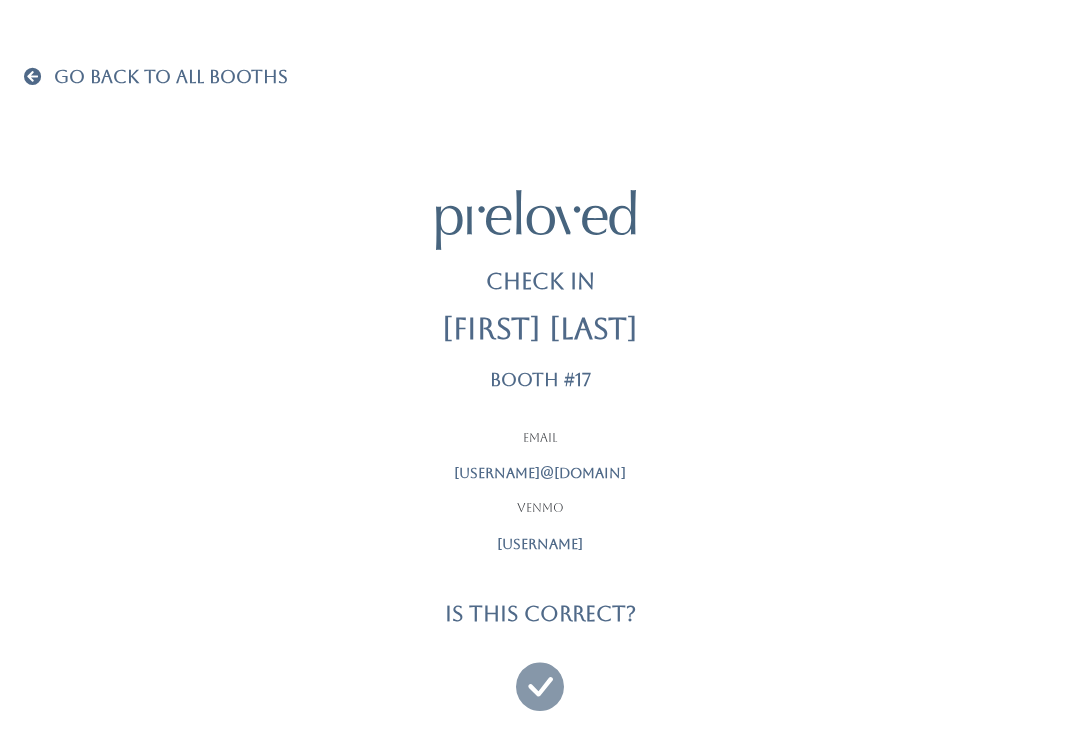 click at bounding box center (540, 677) 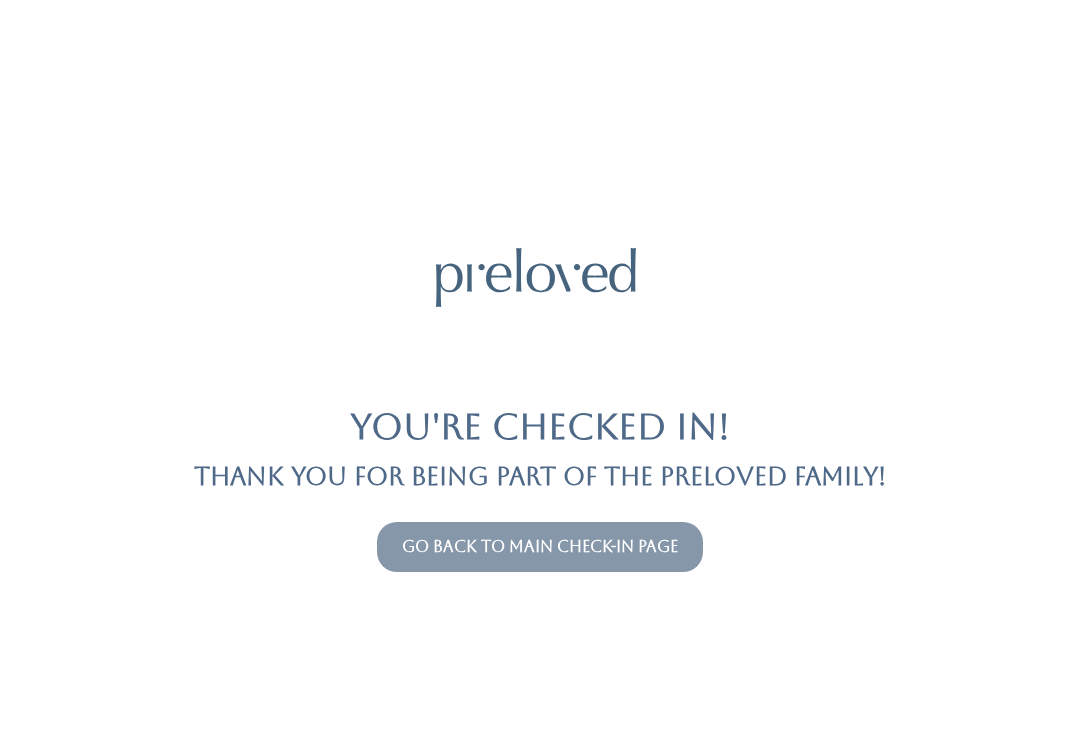 scroll, scrollTop: 0, scrollLeft: 0, axis: both 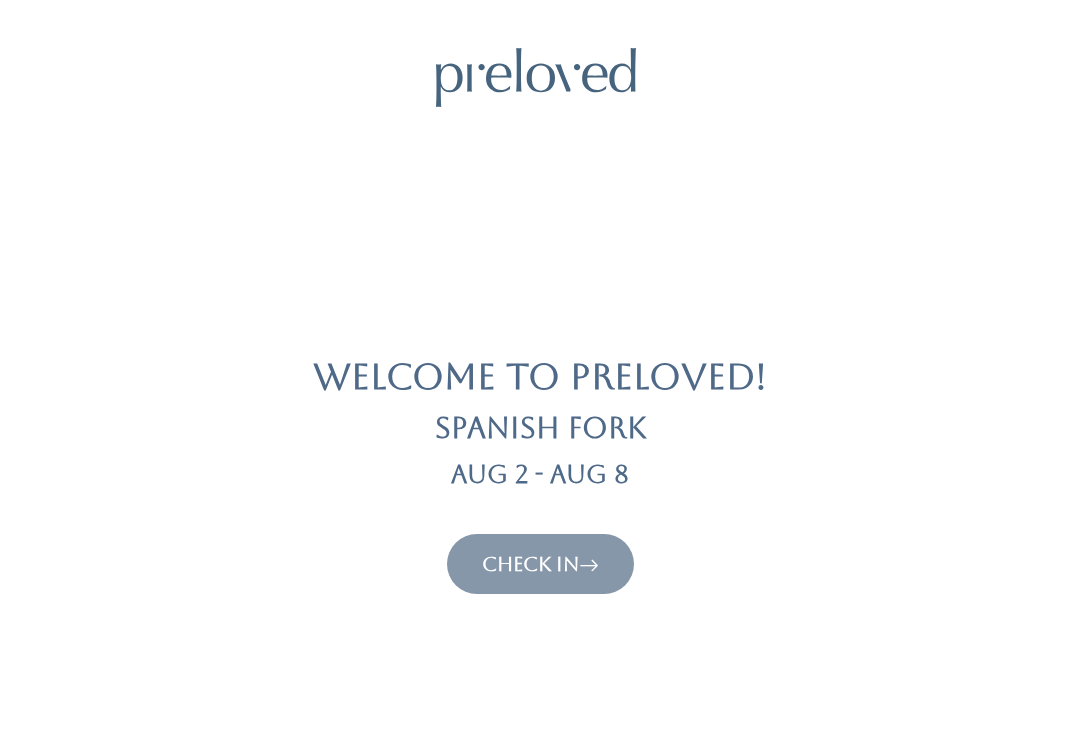 click on "Check In" at bounding box center [540, 564] 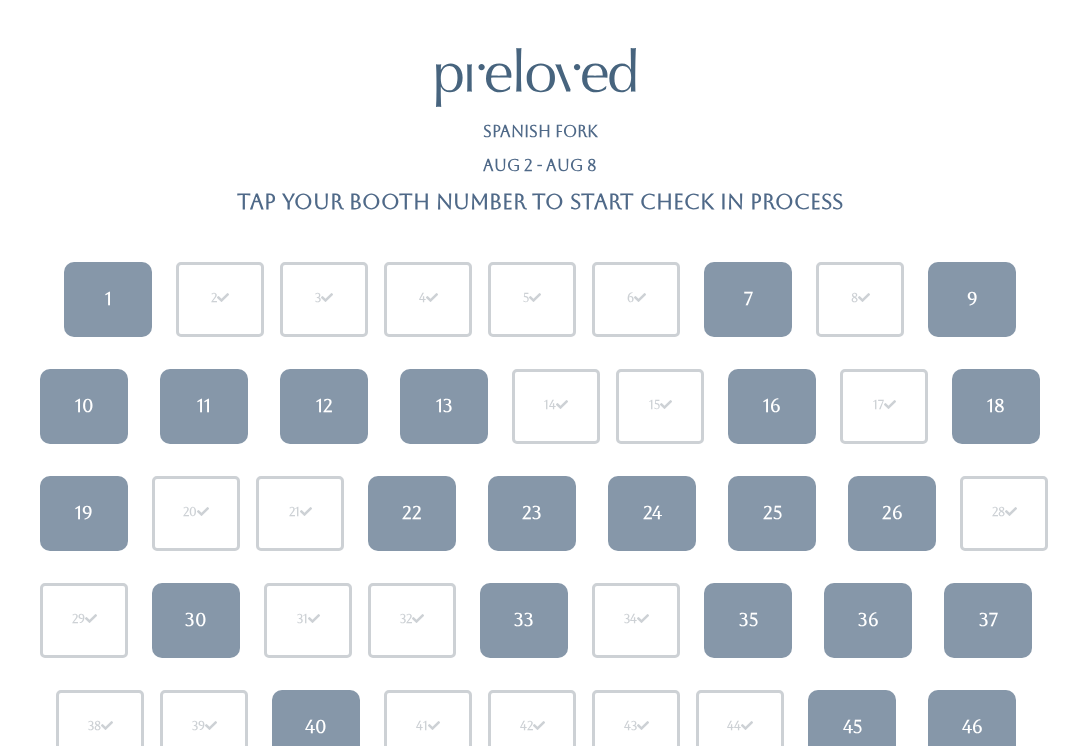 scroll, scrollTop: 0, scrollLeft: 0, axis: both 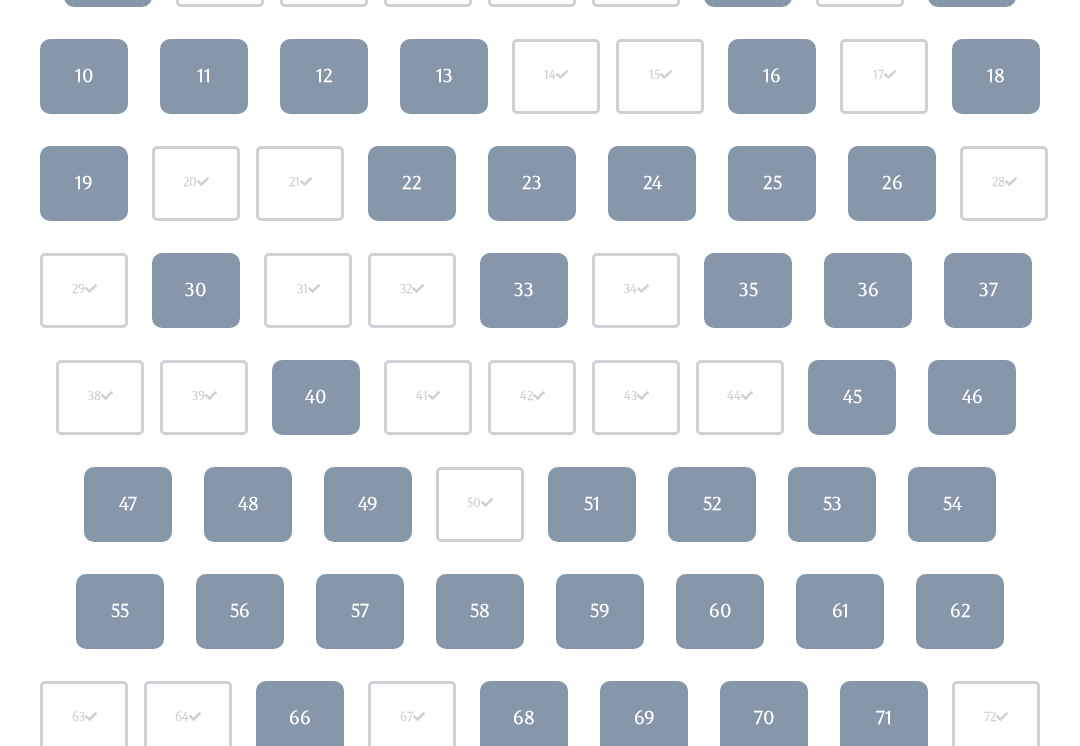 click on "46" at bounding box center [972, 398] 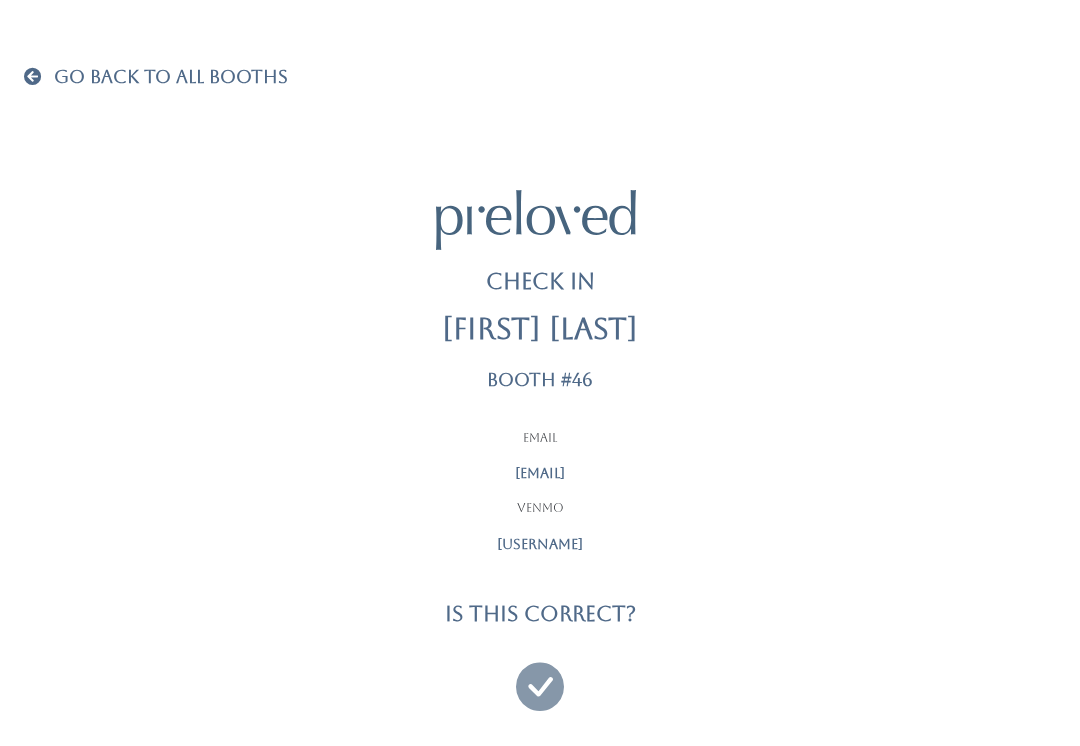 click on "Booth #46" at bounding box center [540, 384] 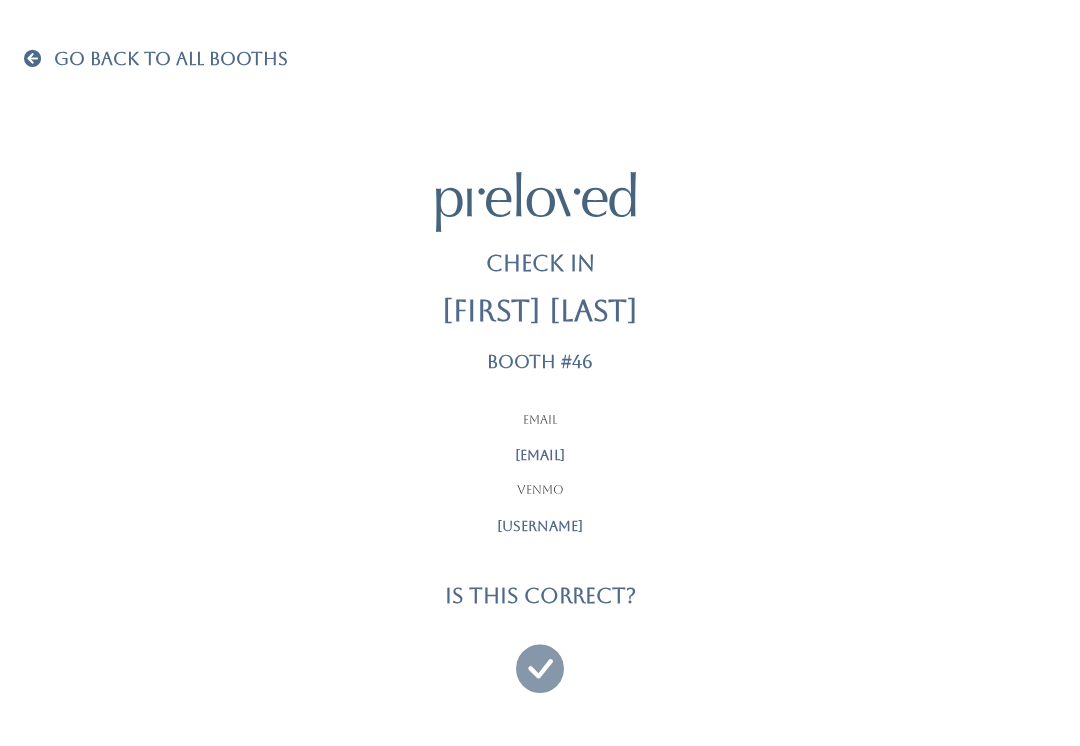 scroll, scrollTop: 0, scrollLeft: 0, axis: both 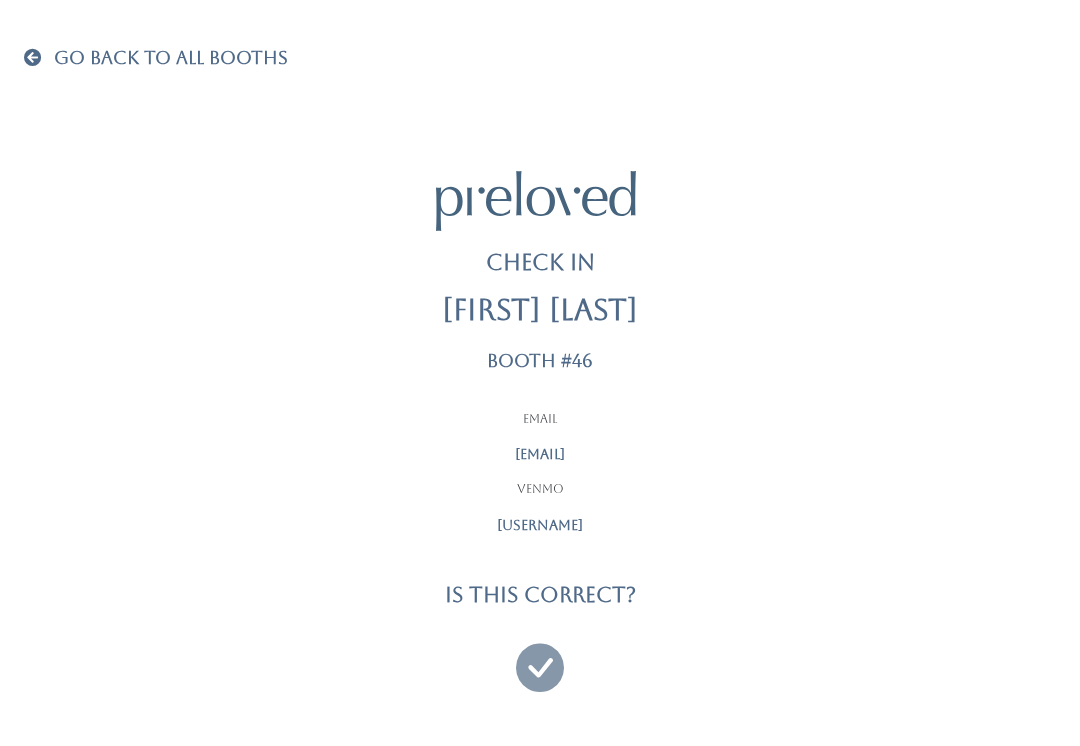 click at bounding box center [540, 658] 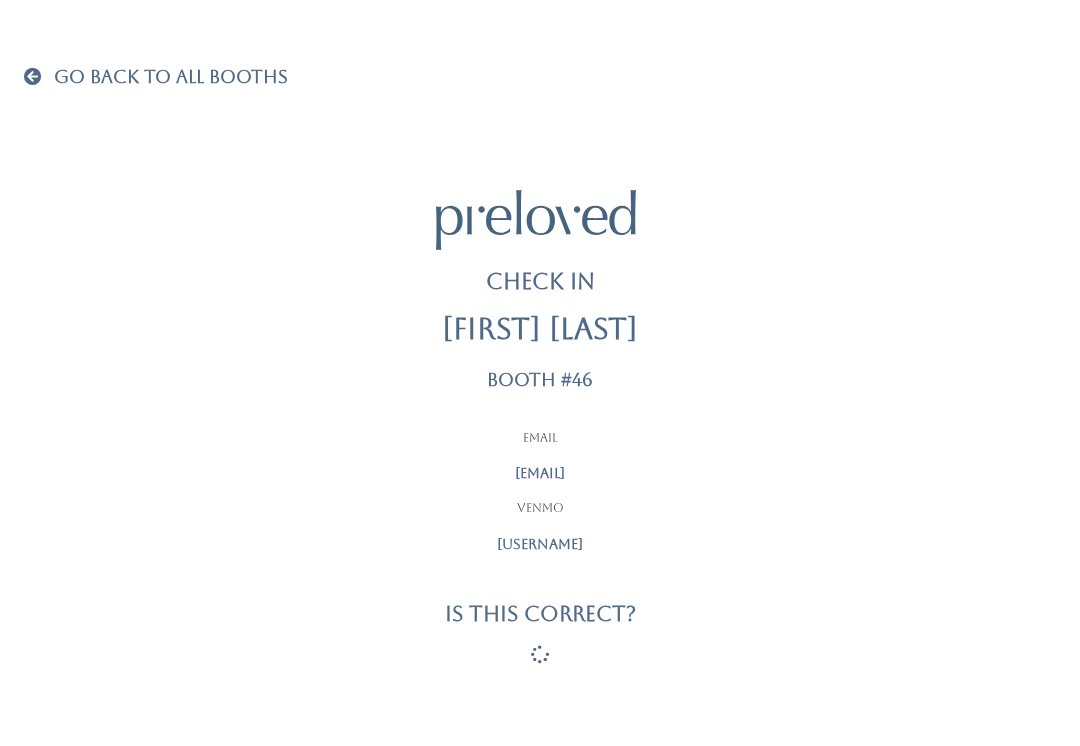 scroll, scrollTop: 0, scrollLeft: 0, axis: both 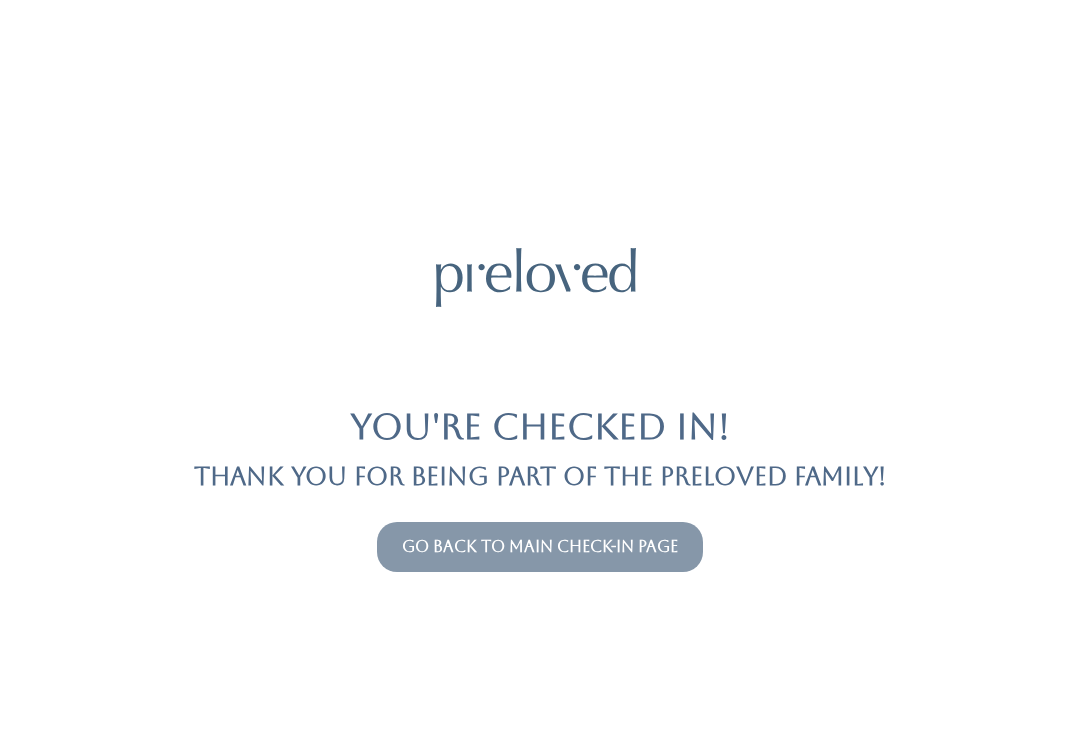 click on "You're checked in!
Thank you for being part of the Preloved family!
Go back to main check-in page" at bounding box center [540, 373] 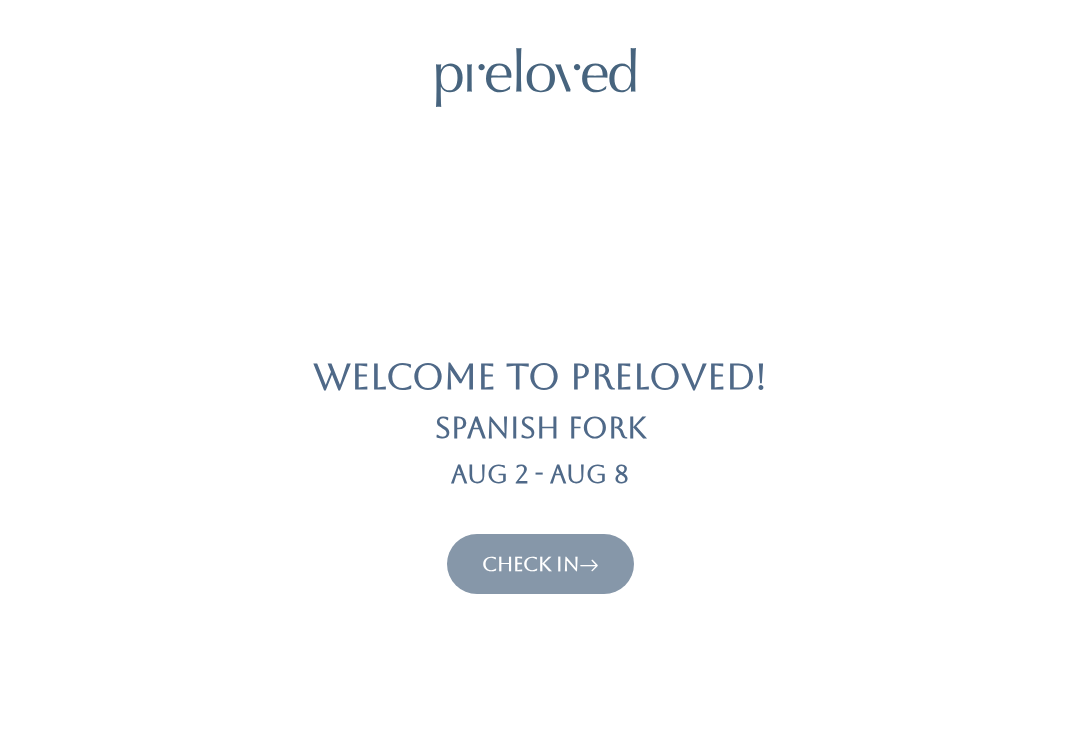 scroll, scrollTop: 0, scrollLeft: 0, axis: both 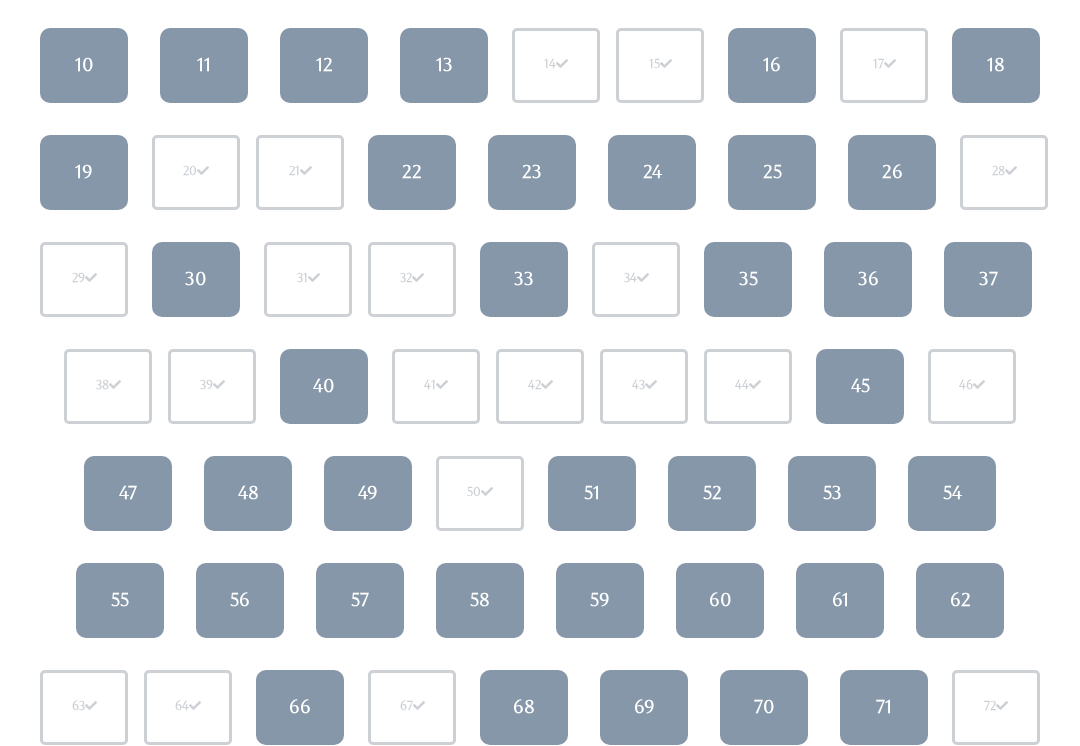 click on "70" at bounding box center (764, 707) 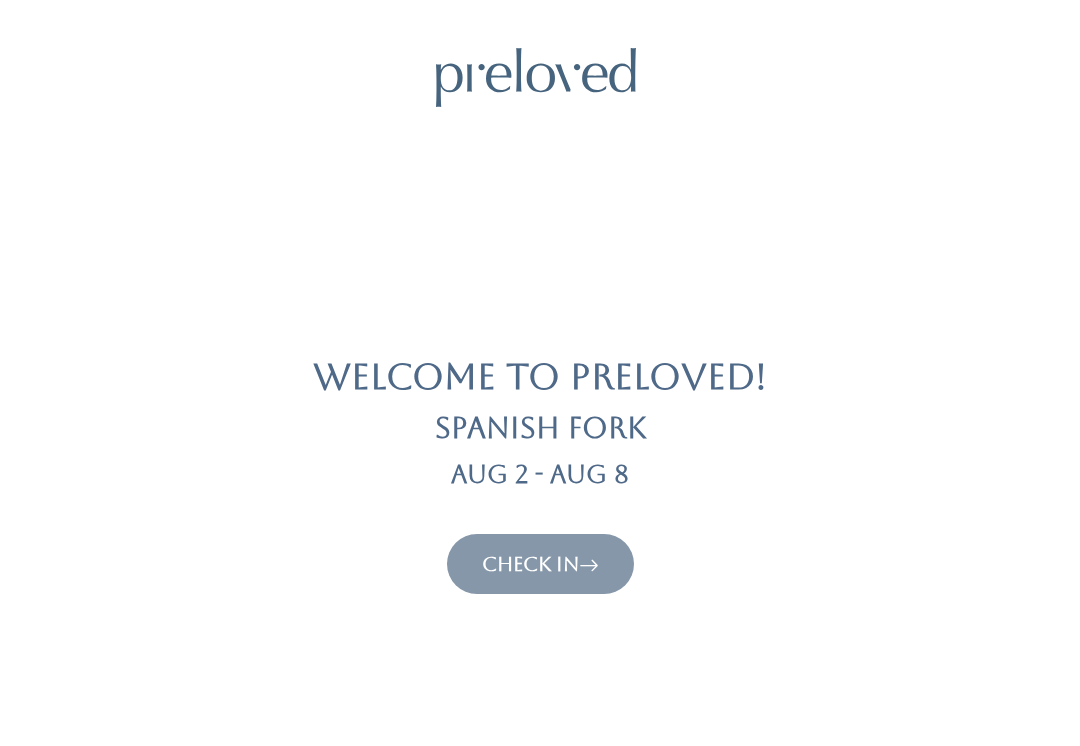 scroll, scrollTop: 0, scrollLeft: 0, axis: both 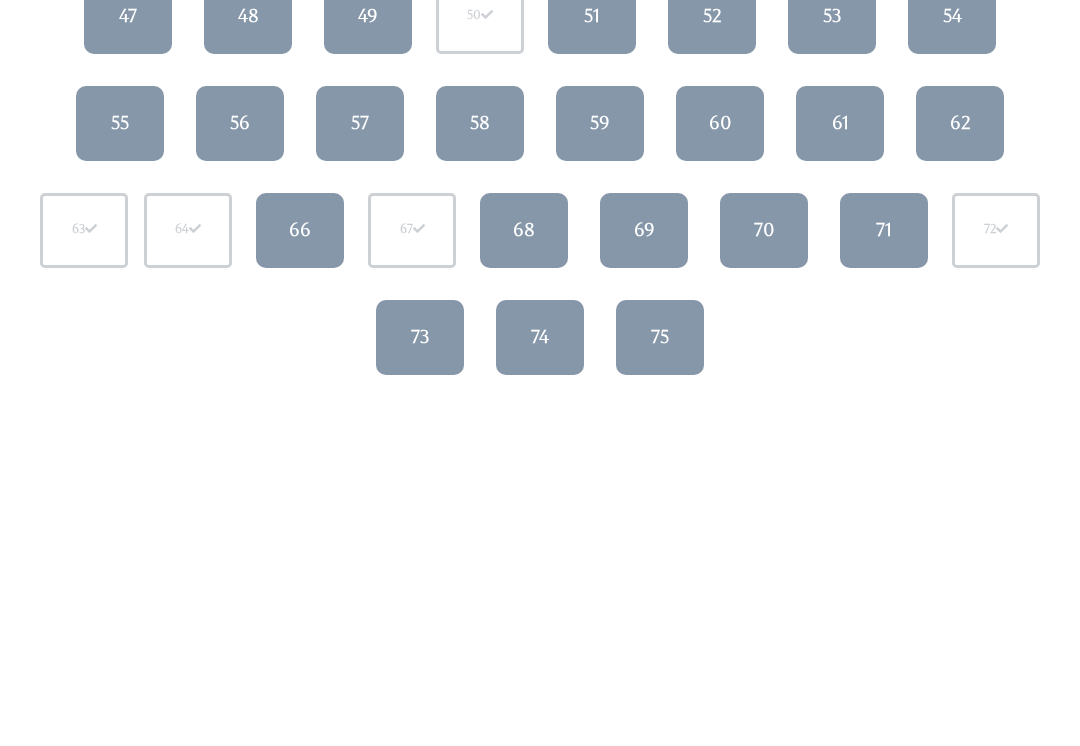 click on "70" at bounding box center (764, 230) 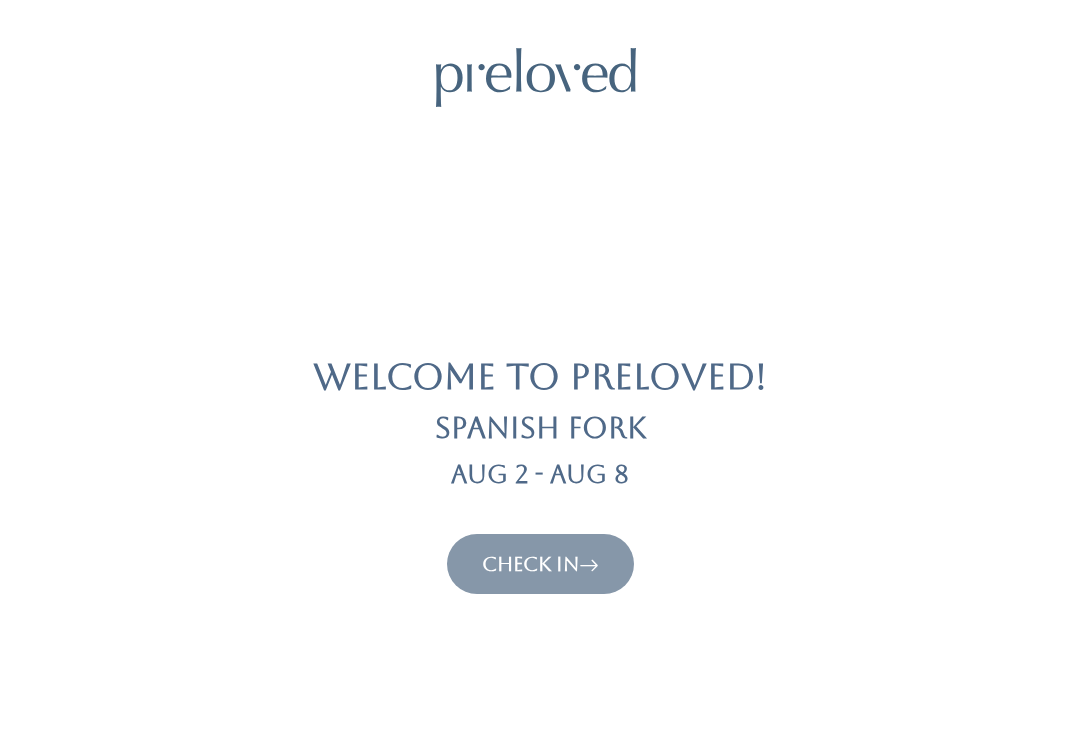 scroll, scrollTop: 0, scrollLeft: 0, axis: both 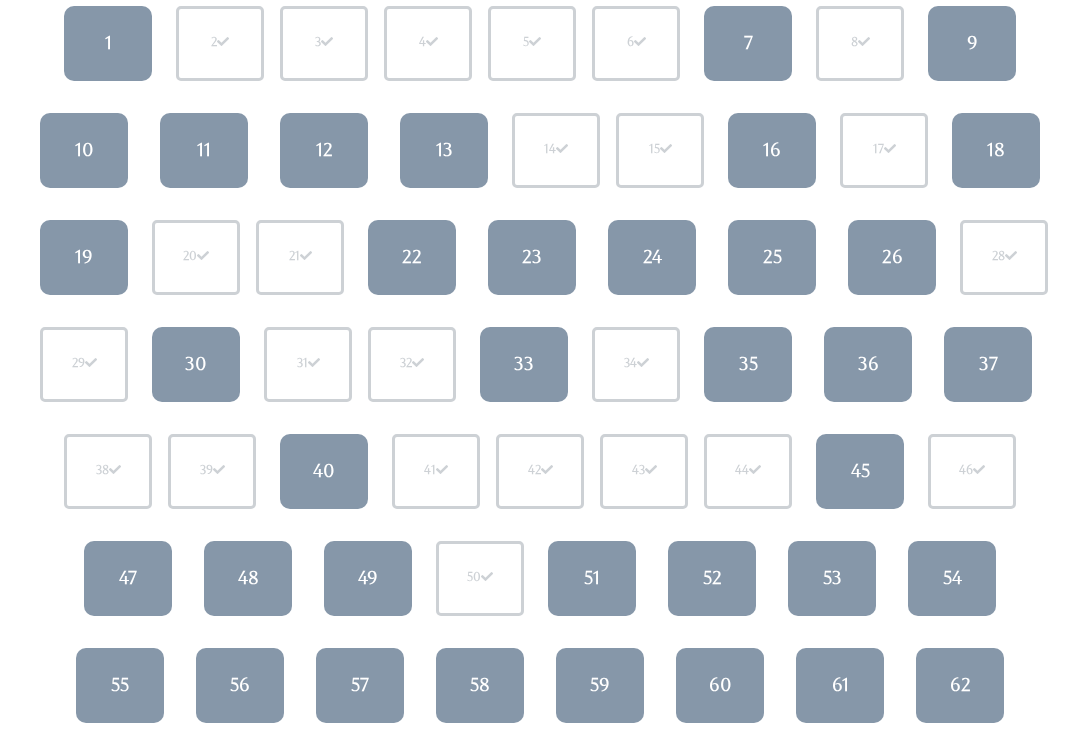 click on "51" at bounding box center (592, 578) 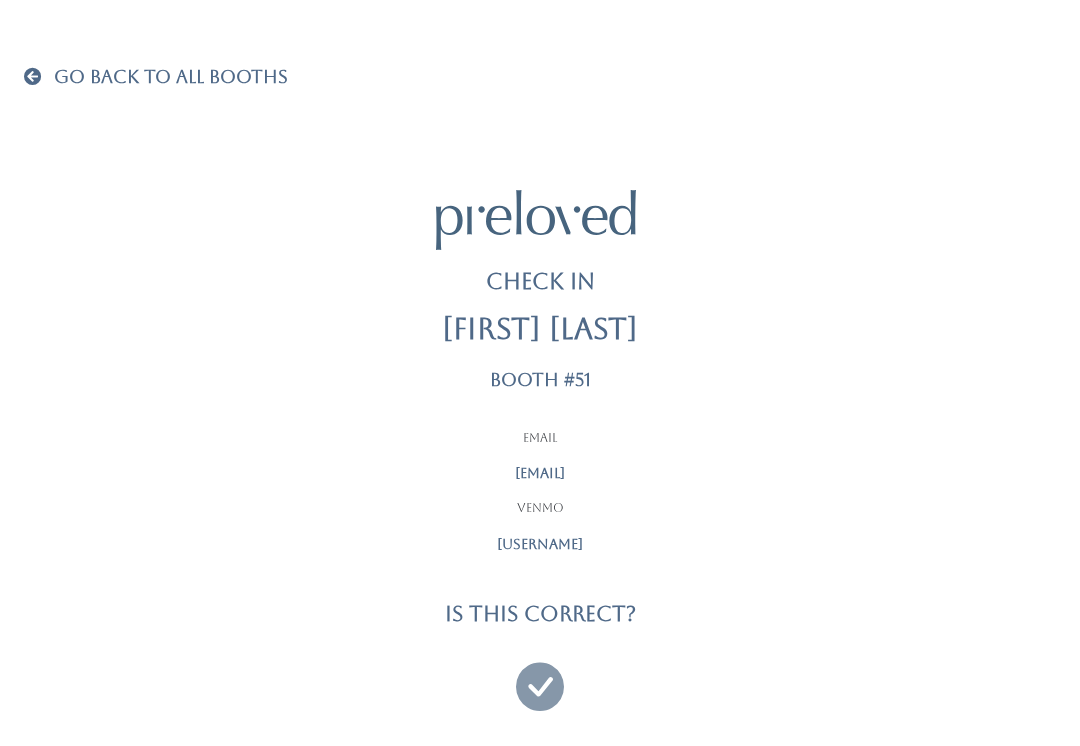 scroll, scrollTop: 19, scrollLeft: 0, axis: vertical 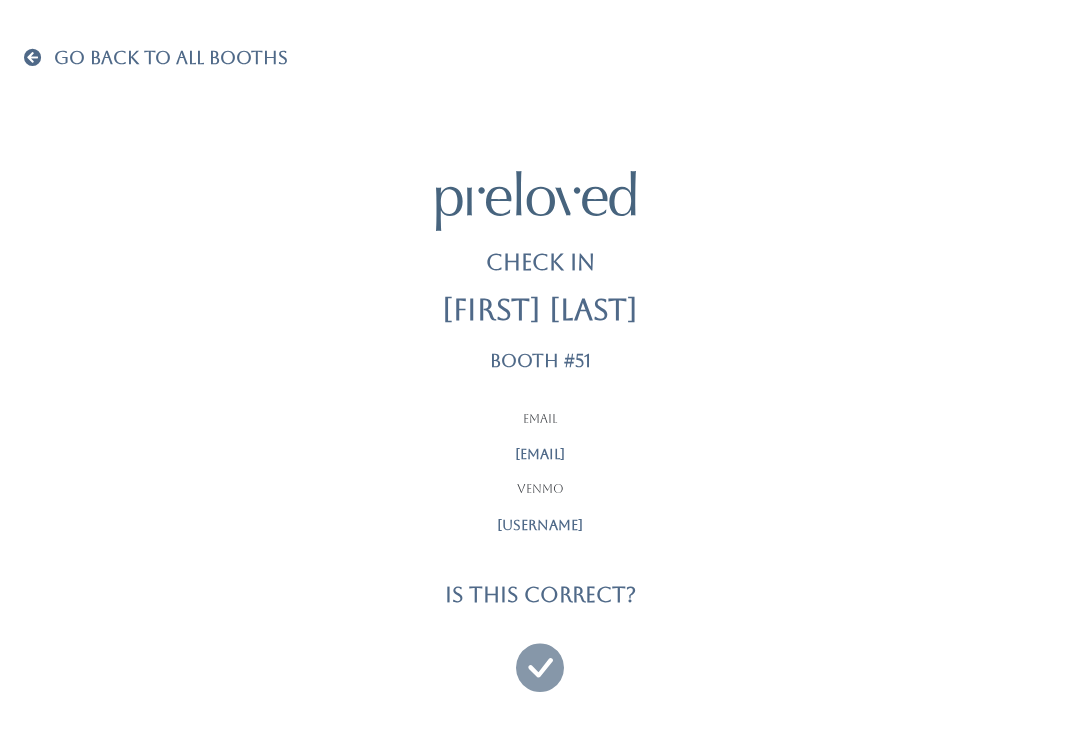 click at bounding box center [540, 658] 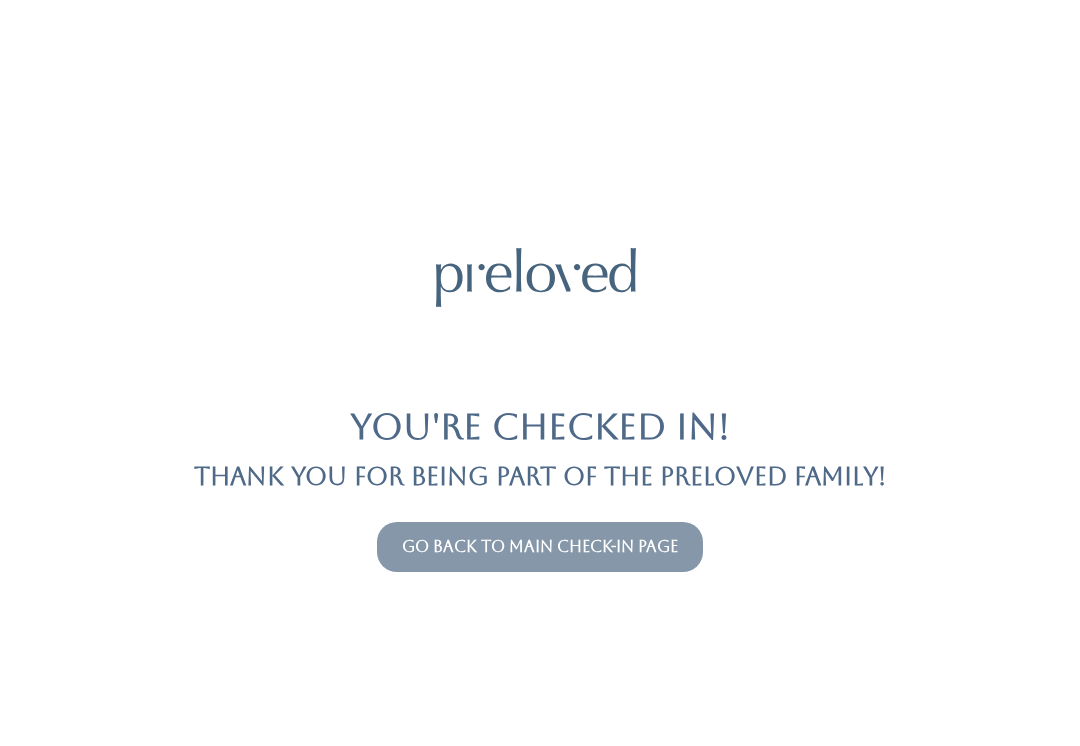 scroll, scrollTop: 0, scrollLeft: 0, axis: both 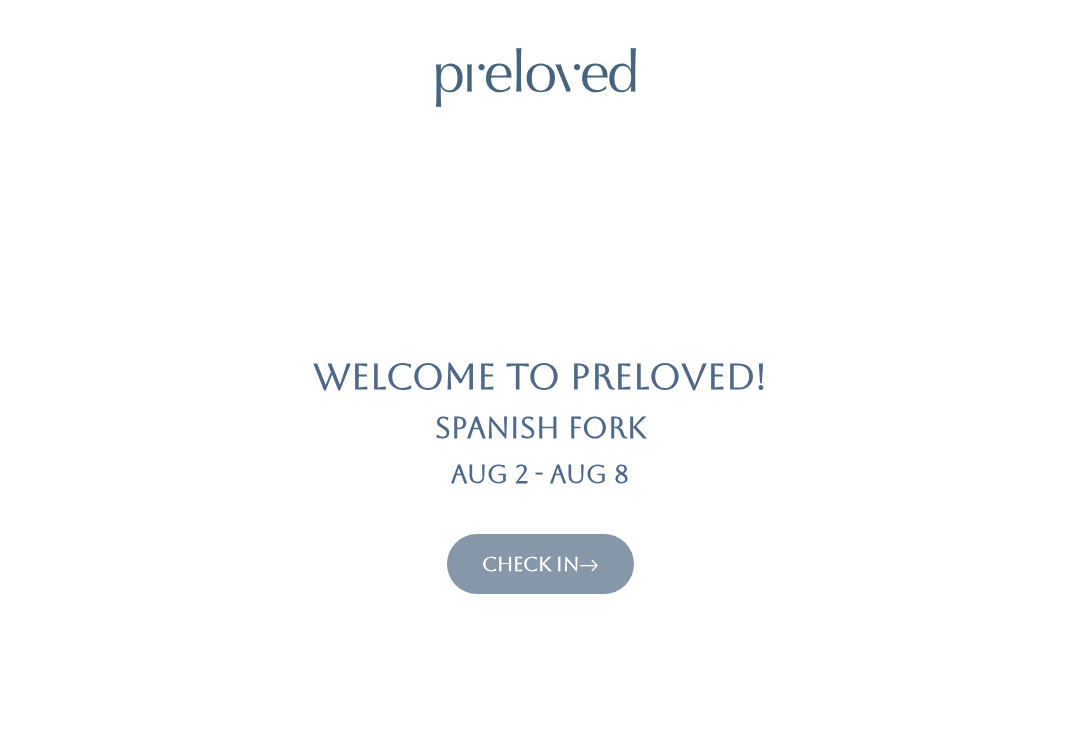 click on "Check In" at bounding box center (540, 564) 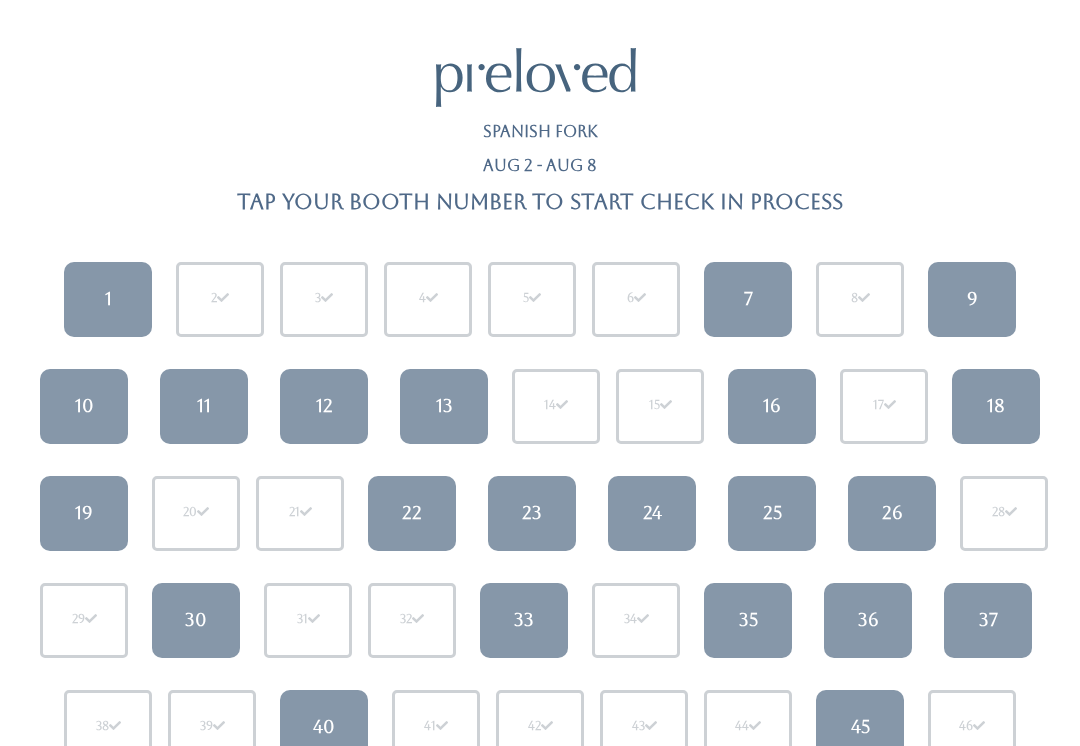scroll, scrollTop: 0, scrollLeft: 0, axis: both 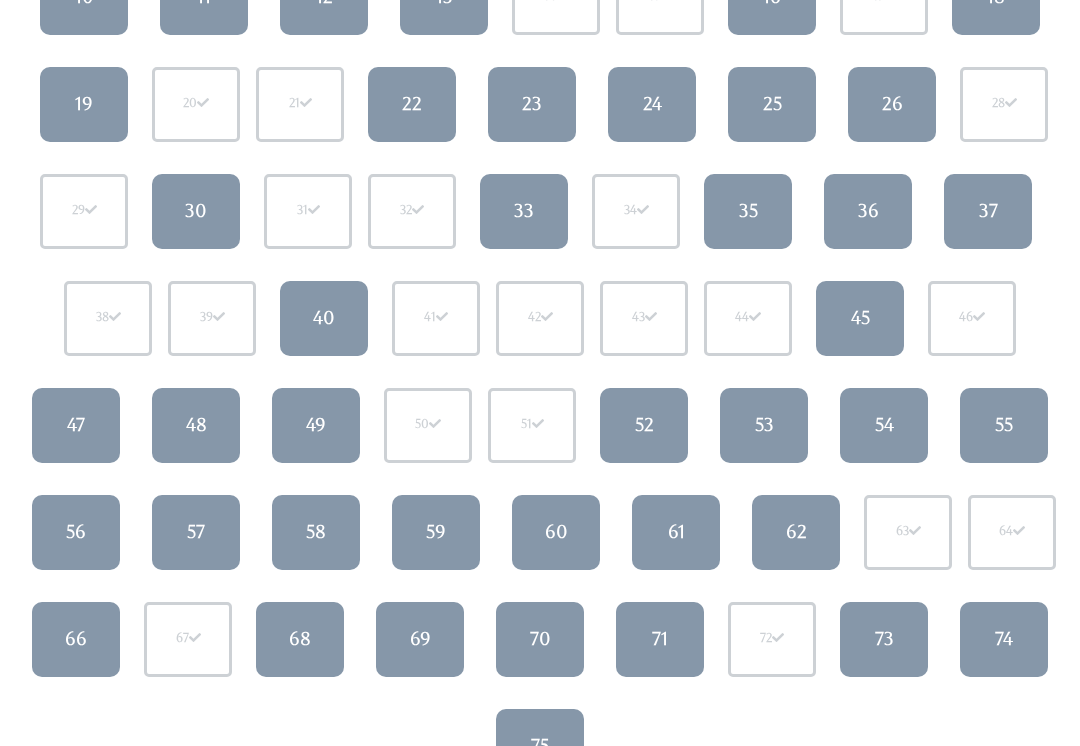 click on "70" at bounding box center [540, 639] 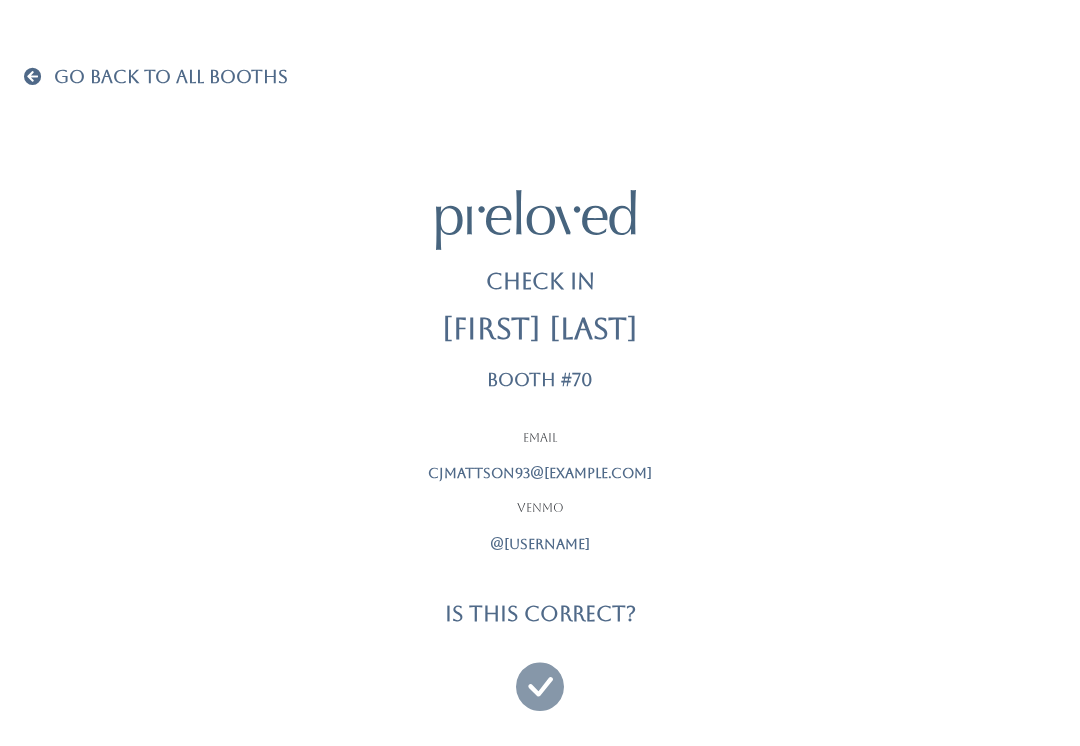 scroll, scrollTop: 19, scrollLeft: 0, axis: vertical 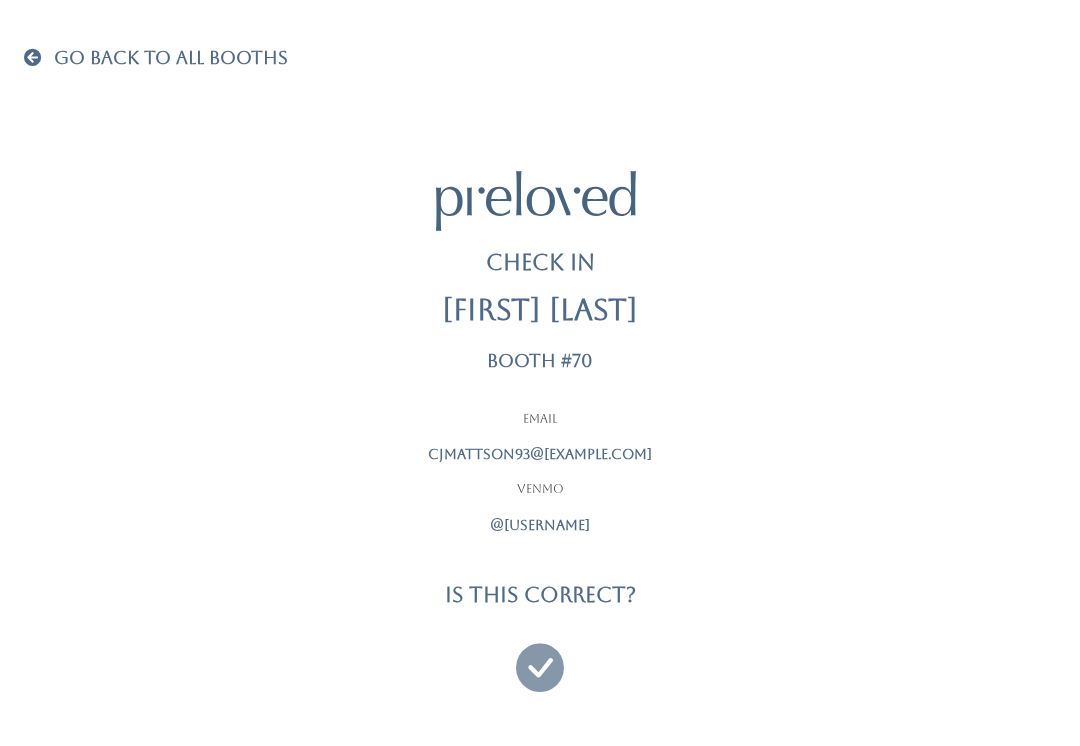 click at bounding box center (540, 658) 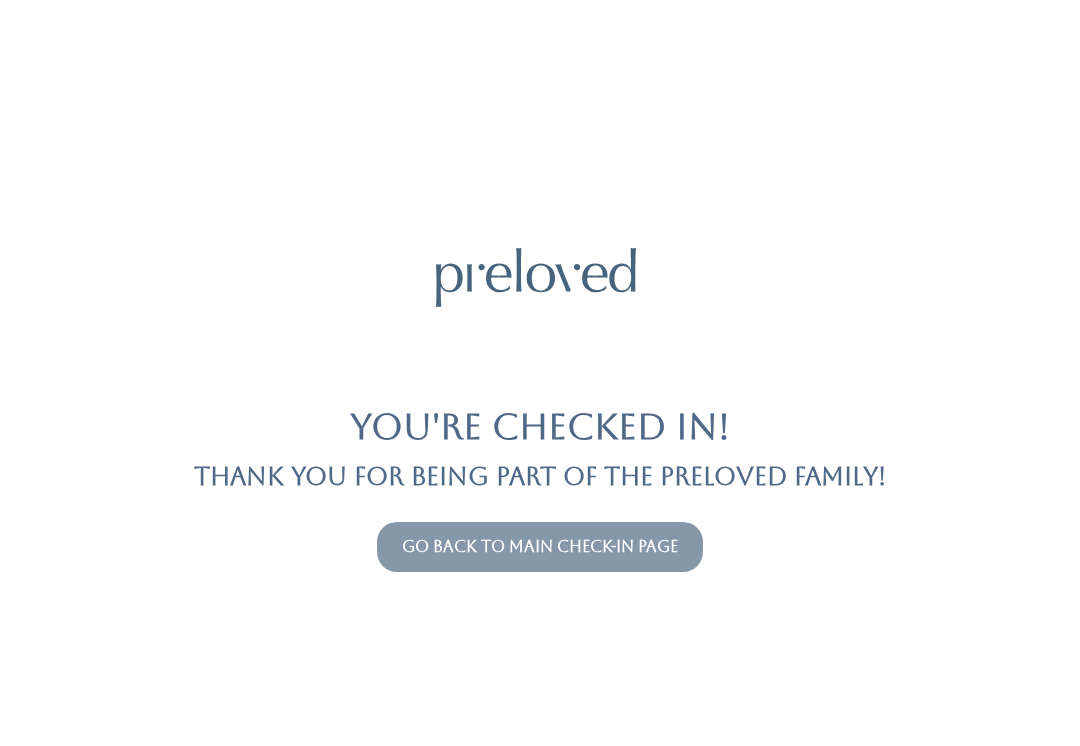scroll, scrollTop: 0, scrollLeft: 0, axis: both 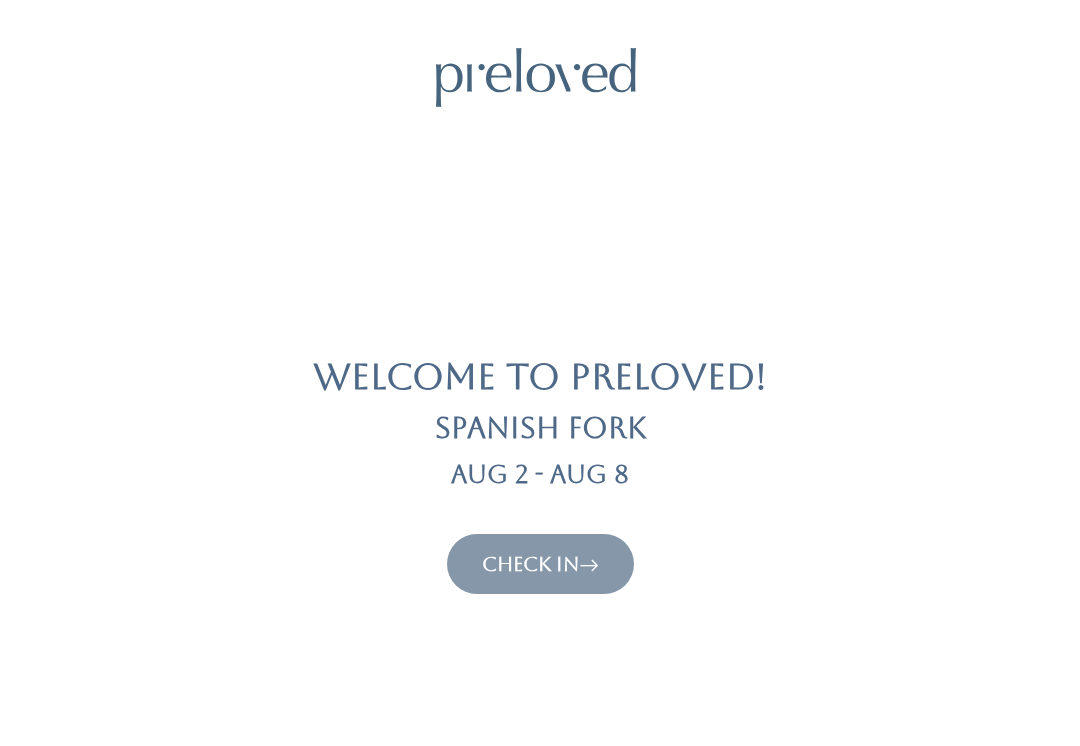 click on "Check In" at bounding box center (540, 564) 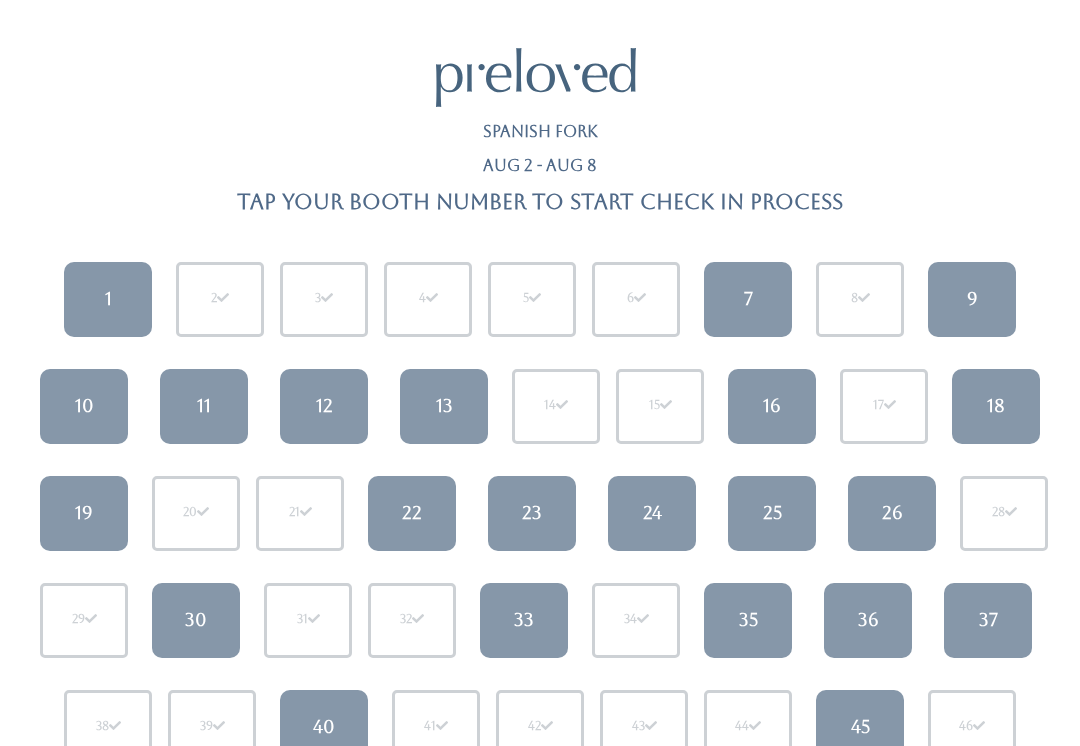 scroll, scrollTop: 0, scrollLeft: 0, axis: both 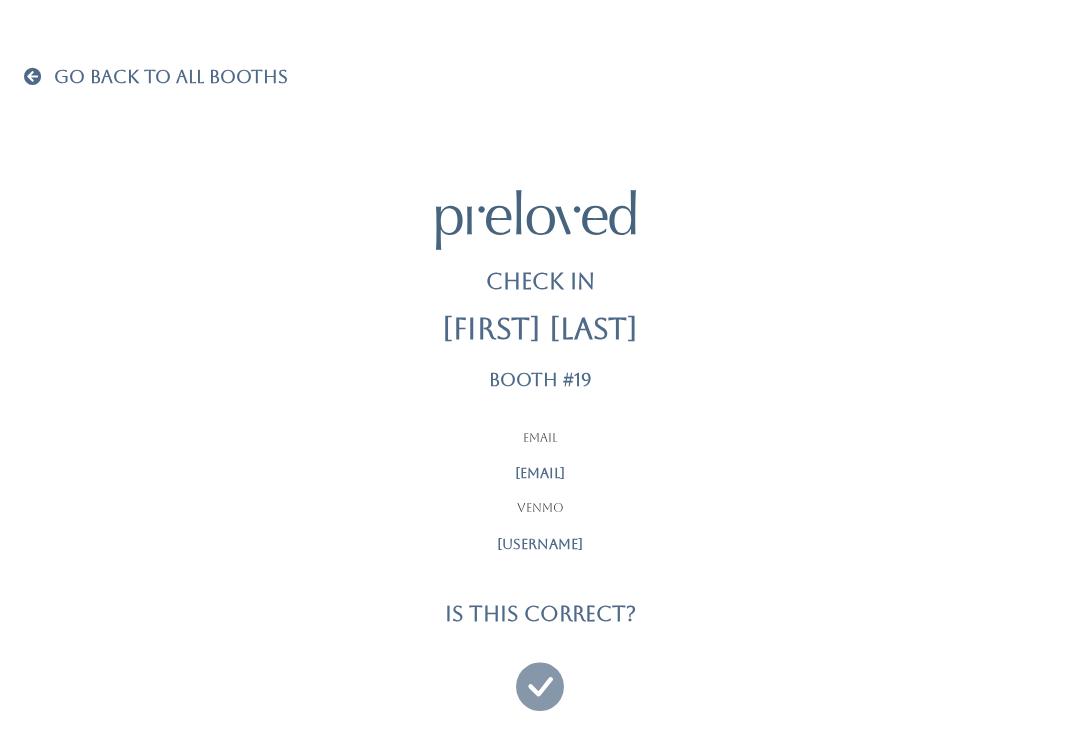 click at bounding box center (540, 677) 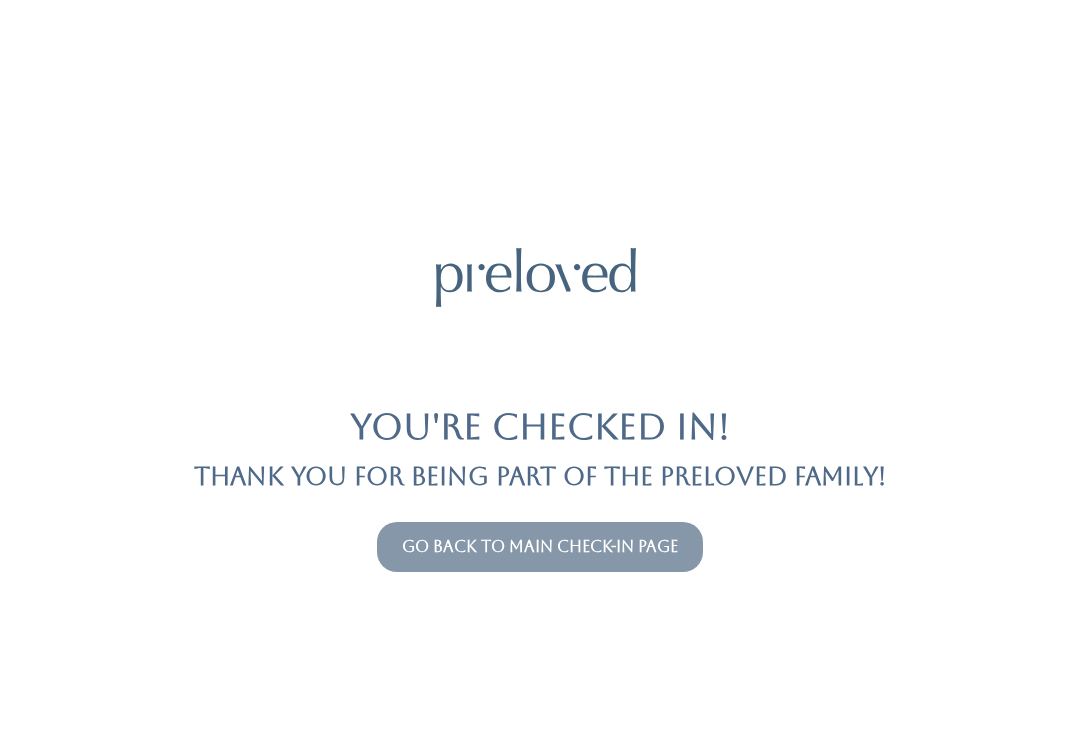 scroll, scrollTop: 0, scrollLeft: 0, axis: both 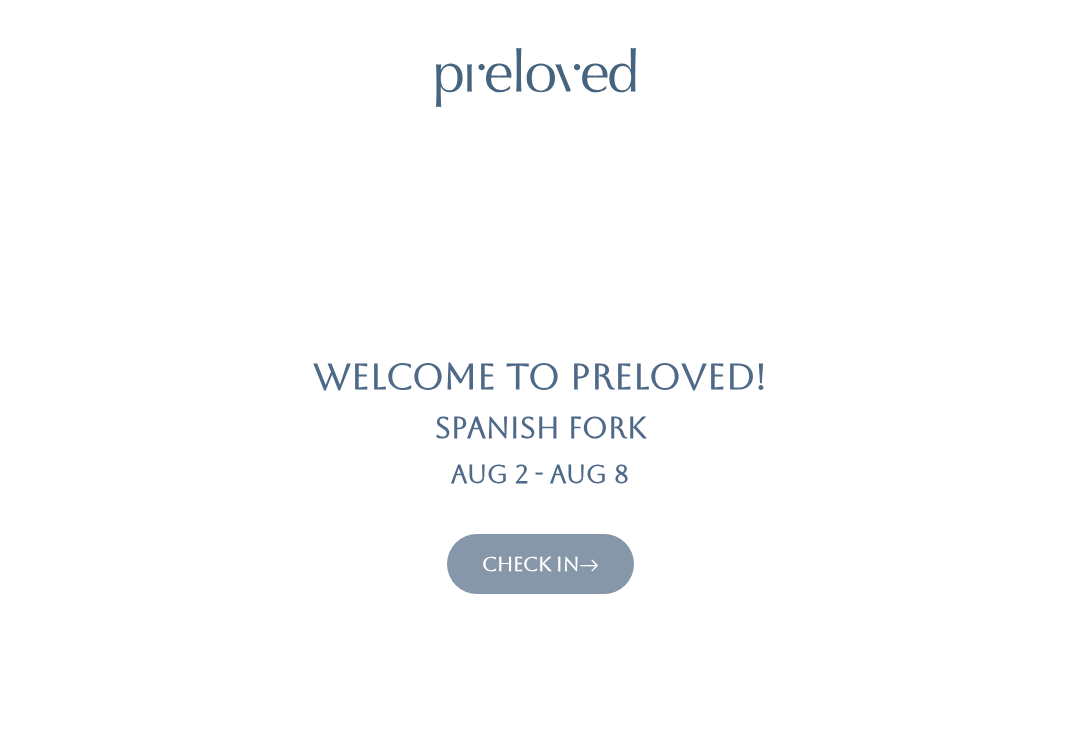 click on "Check In" at bounding box center (540, 564) 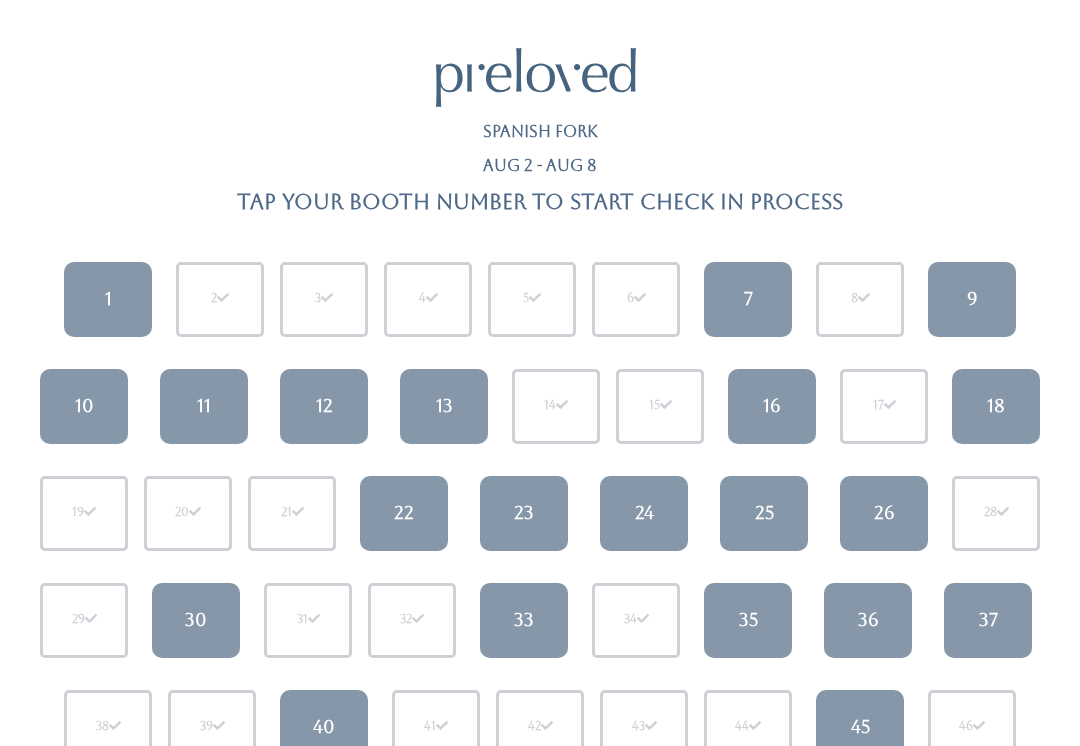 scroll, scrollTop: 0, scrollLeft: 0, axis: both 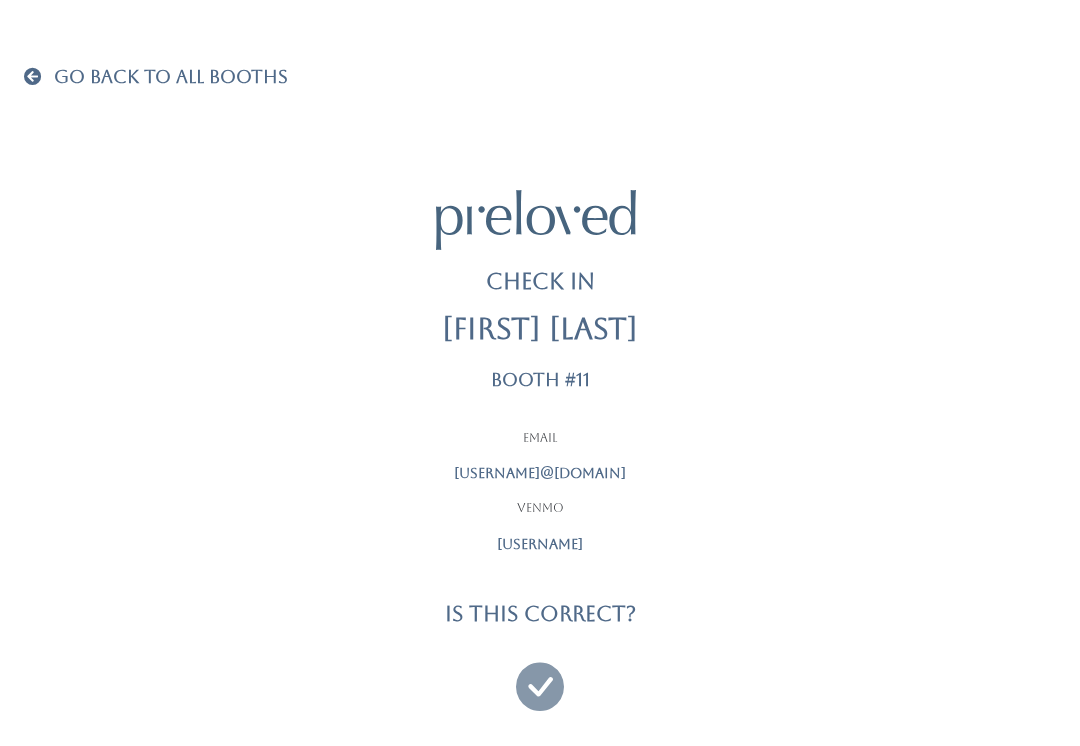click at bounding box center (540, 677) 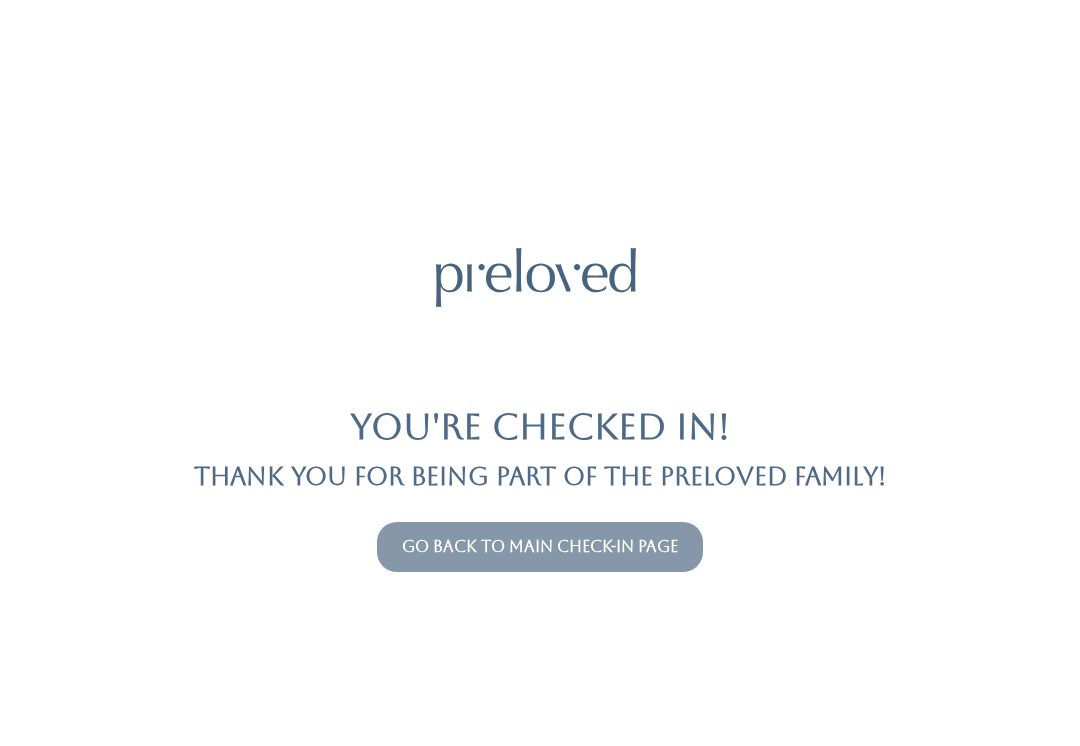 scroll, scrollTop: 0, scrollLeft: 0, axis: both 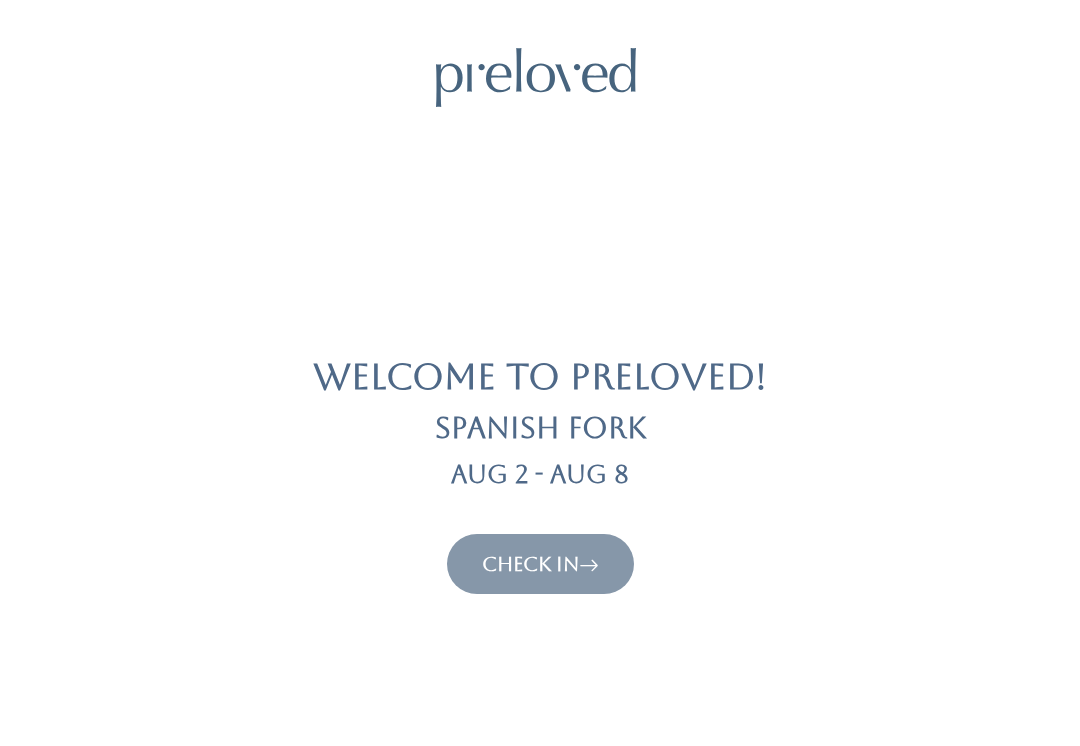 click on "Check In" at bounding box center [540, 564] 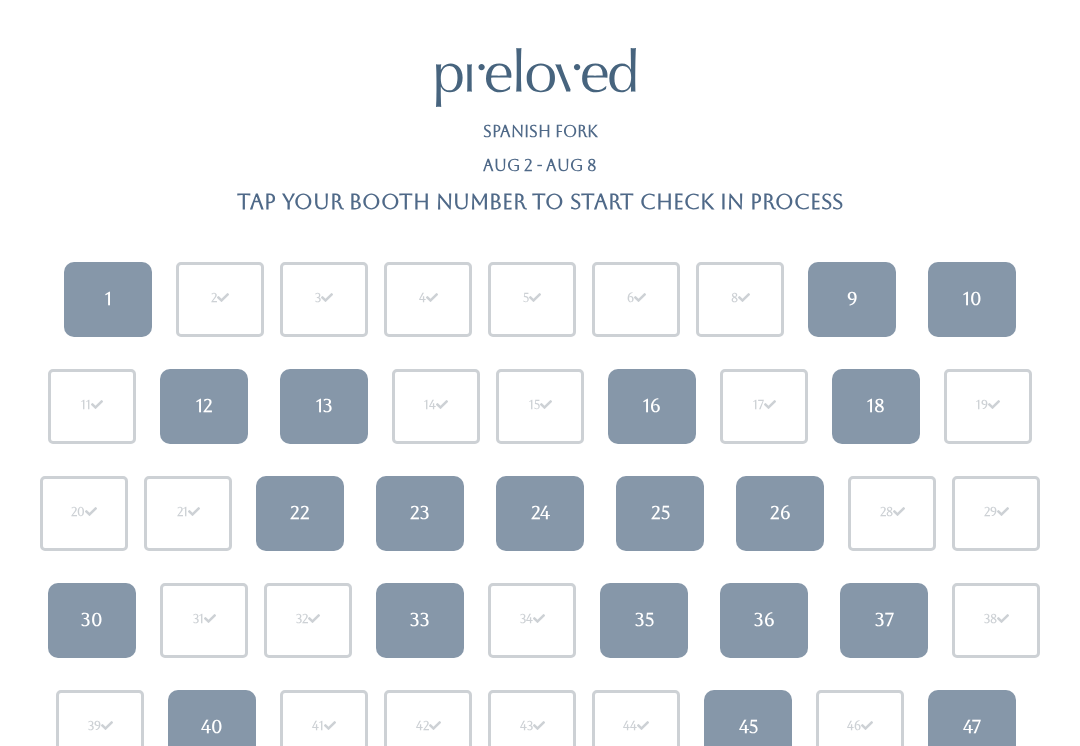 scroll, scrollTop: 0, scrollLeft: 0, axis: both 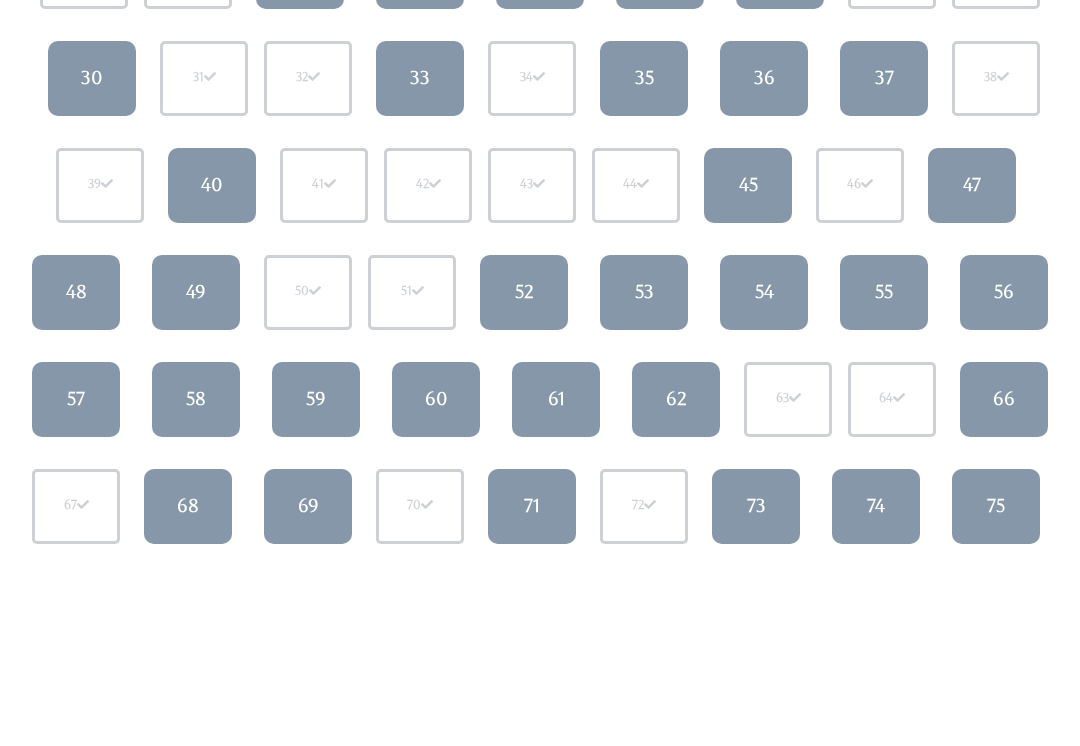 click on "75" at bounding box center (996, 506) 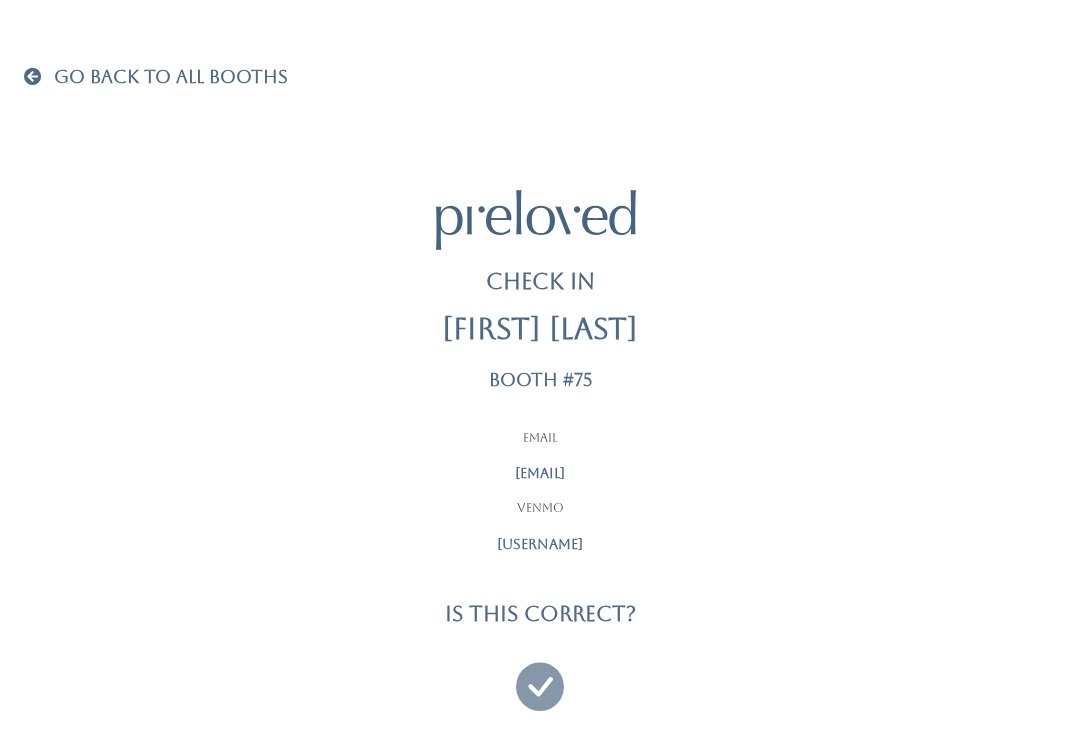 scroll, scrollTop: 19, scrollLeft: 0, axis: vertical 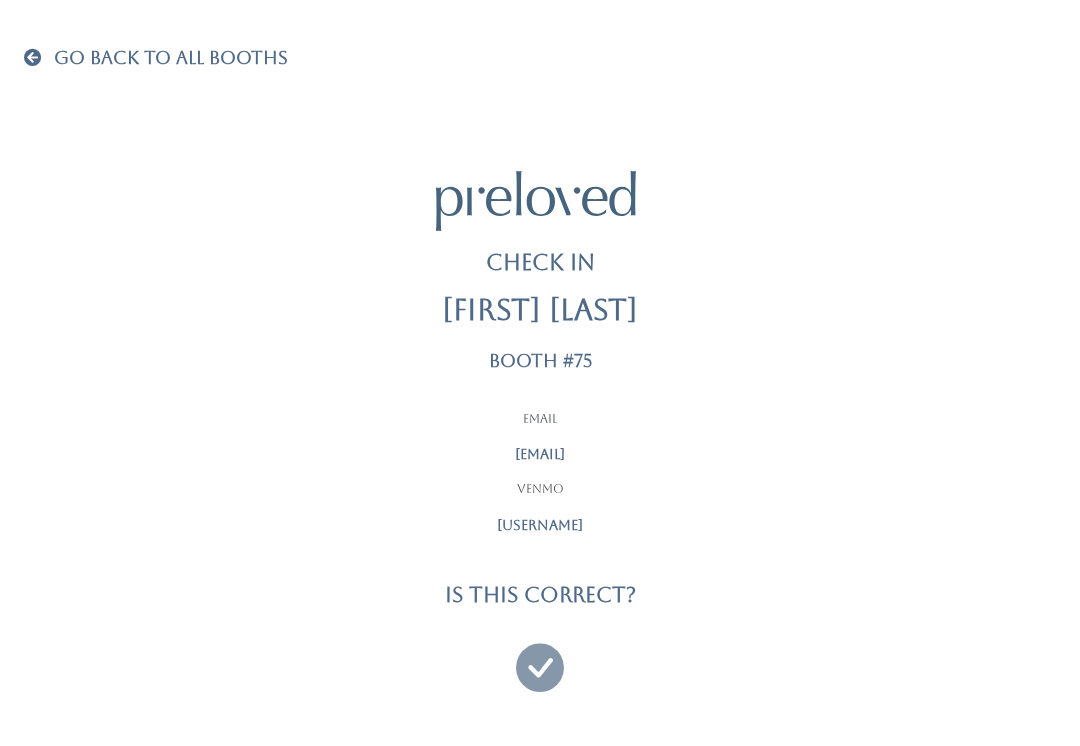 click at bounding box center (540, 658) 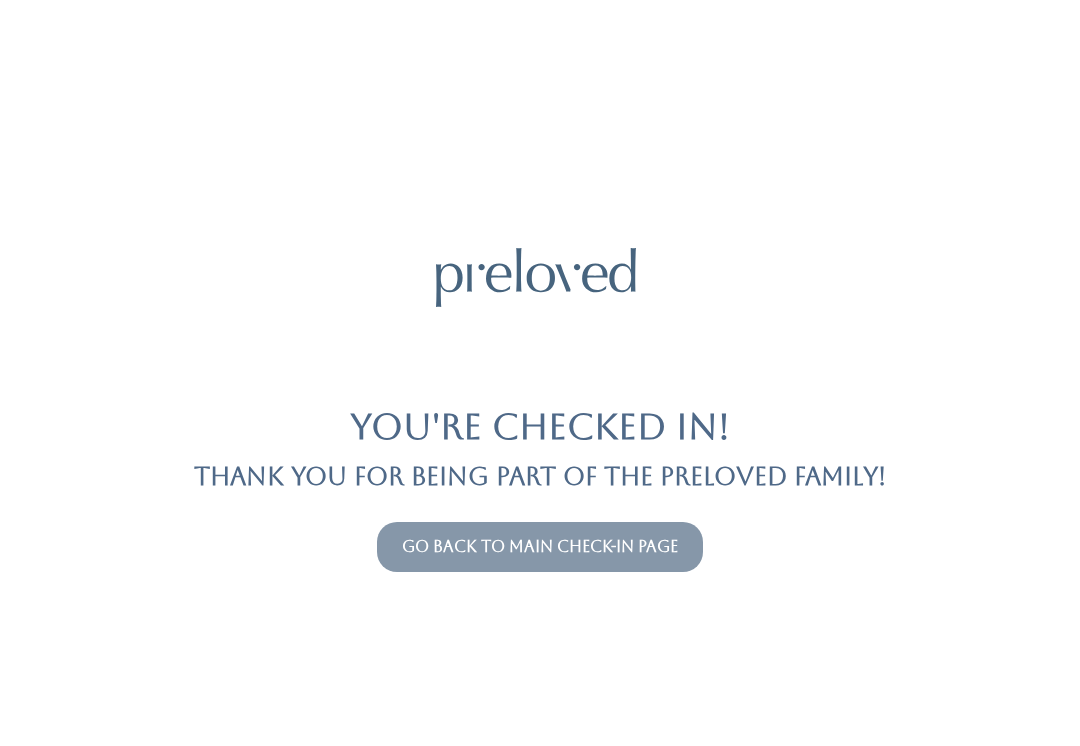 scroll, scrollTop: 0, scrollLeft: 0, axis: both 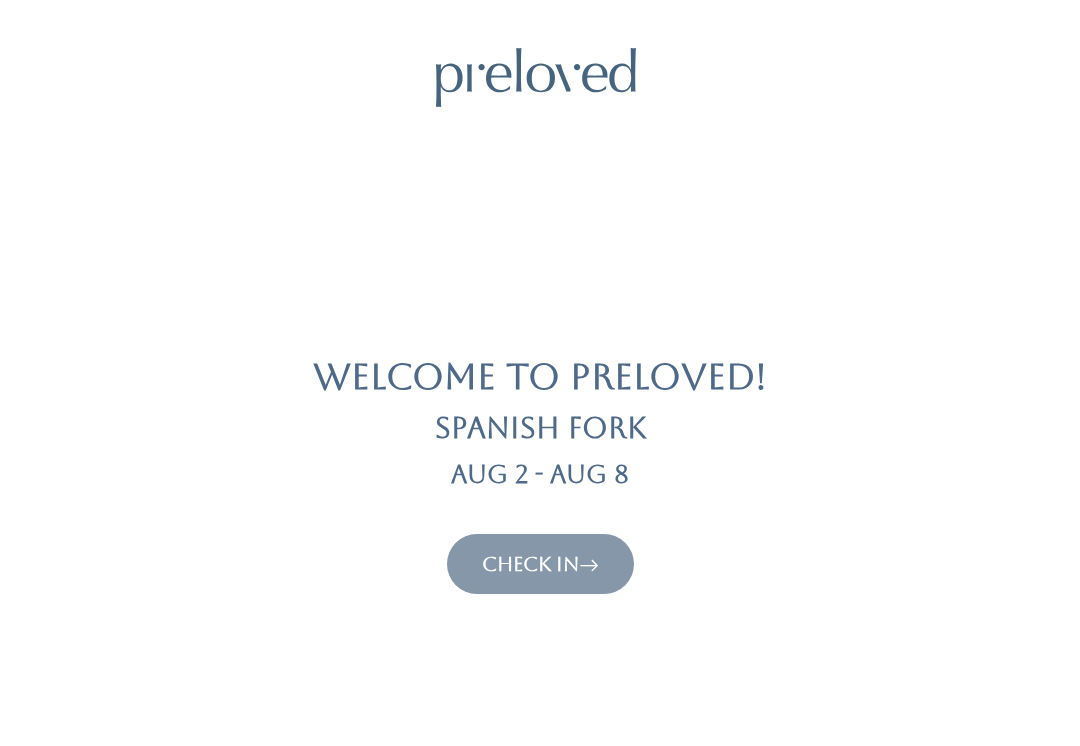 click on "Check In" at bounding box center (540, 564) 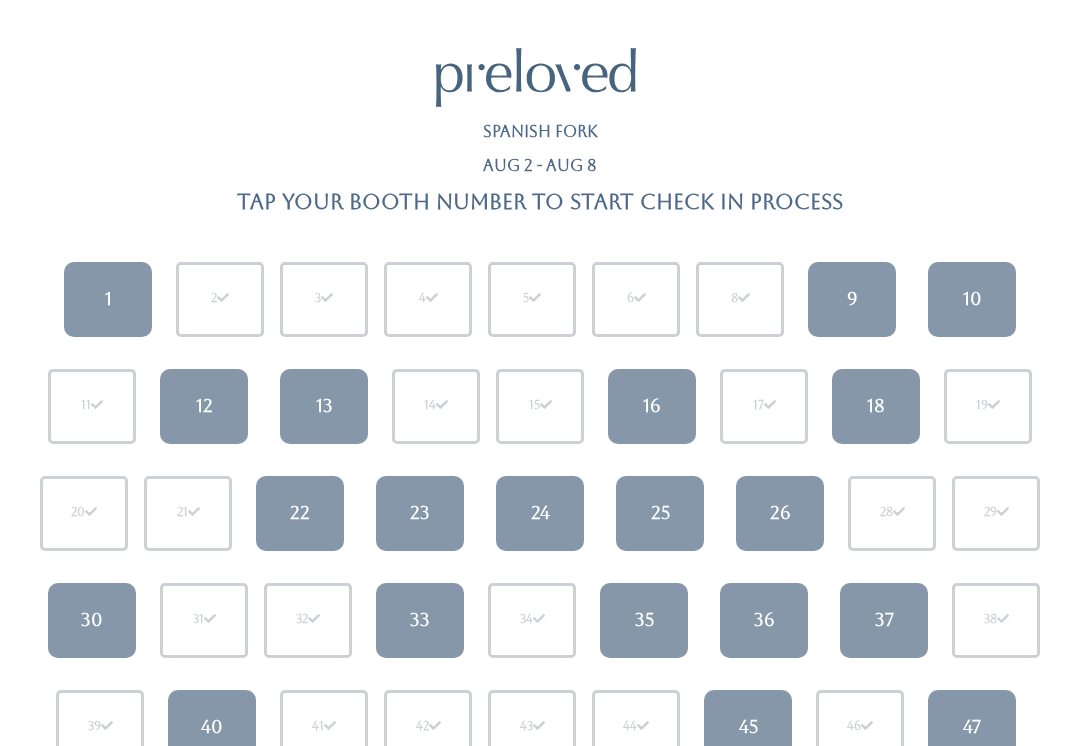 scroll, scrollTop: 0, scrollLeft: 0, axis: both 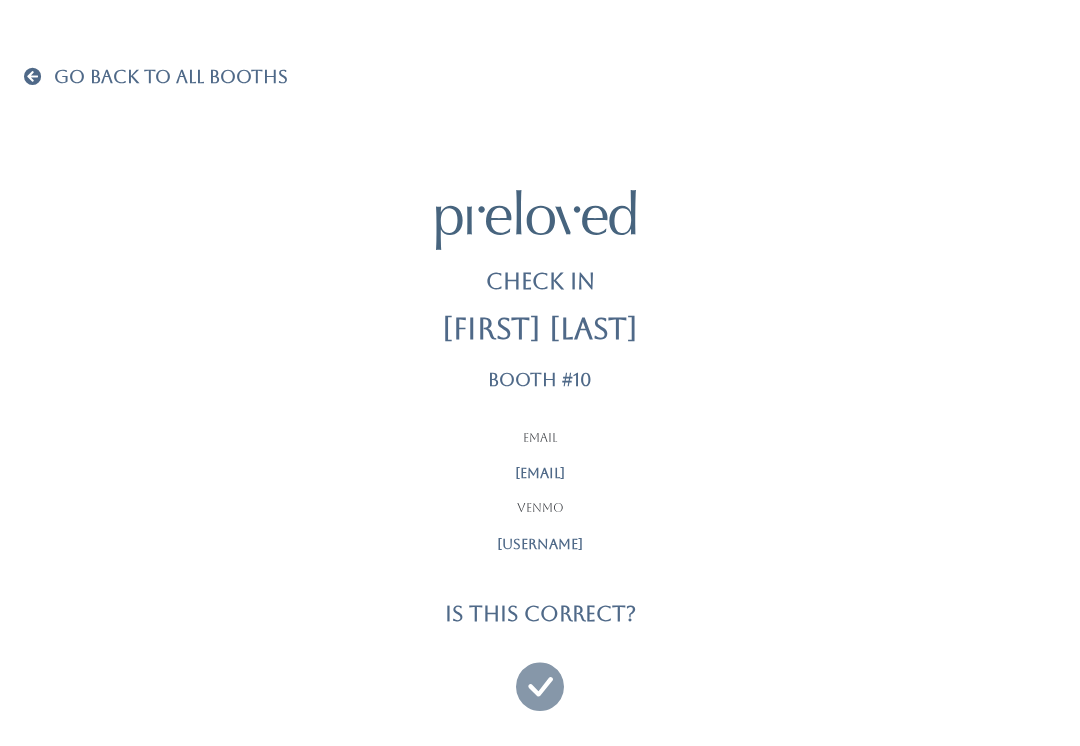 click at bounding box center (37, 76) 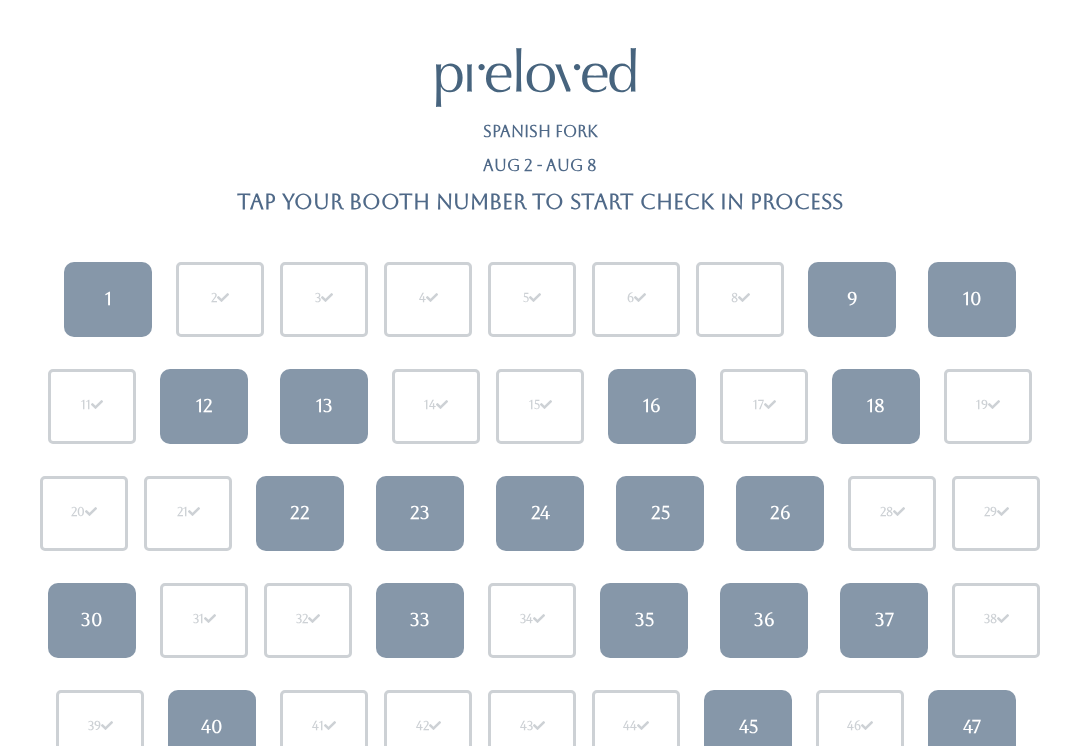 scroll, scrollTop: 0, scrollLeft: 0, axis: both 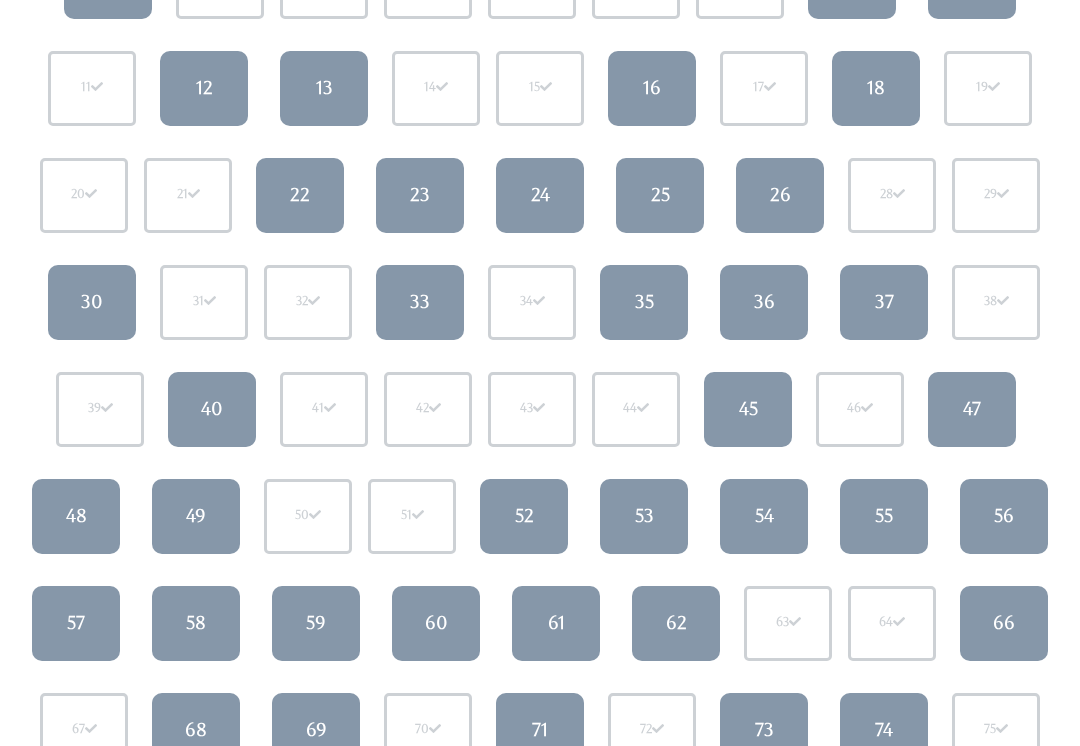 click on "49" at bounding box center (196, 516) 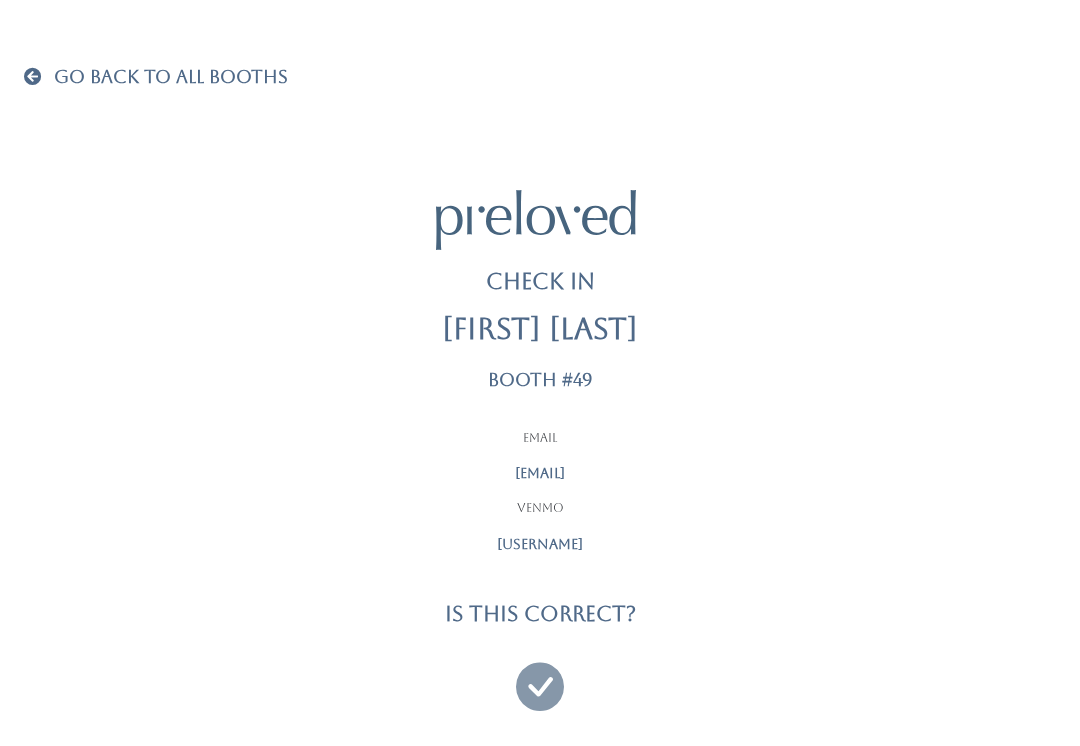 scroll, scrollTop: 19, scrollLeft: 0, axis: vertical 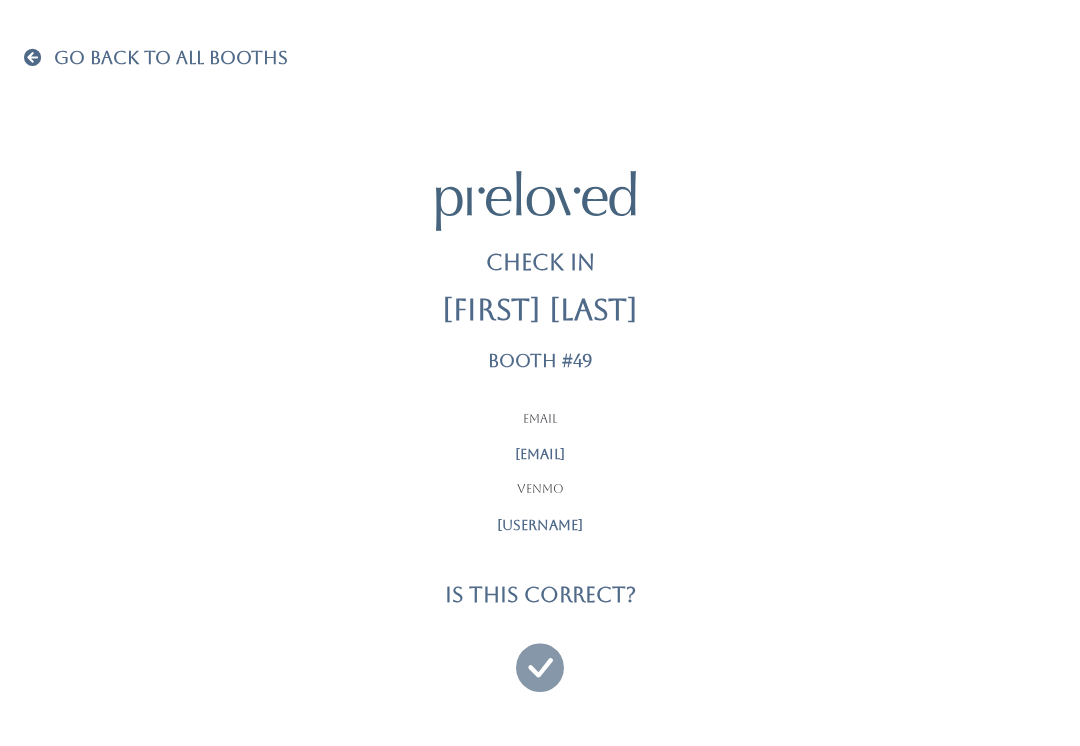click at bounding box center (37, 57) 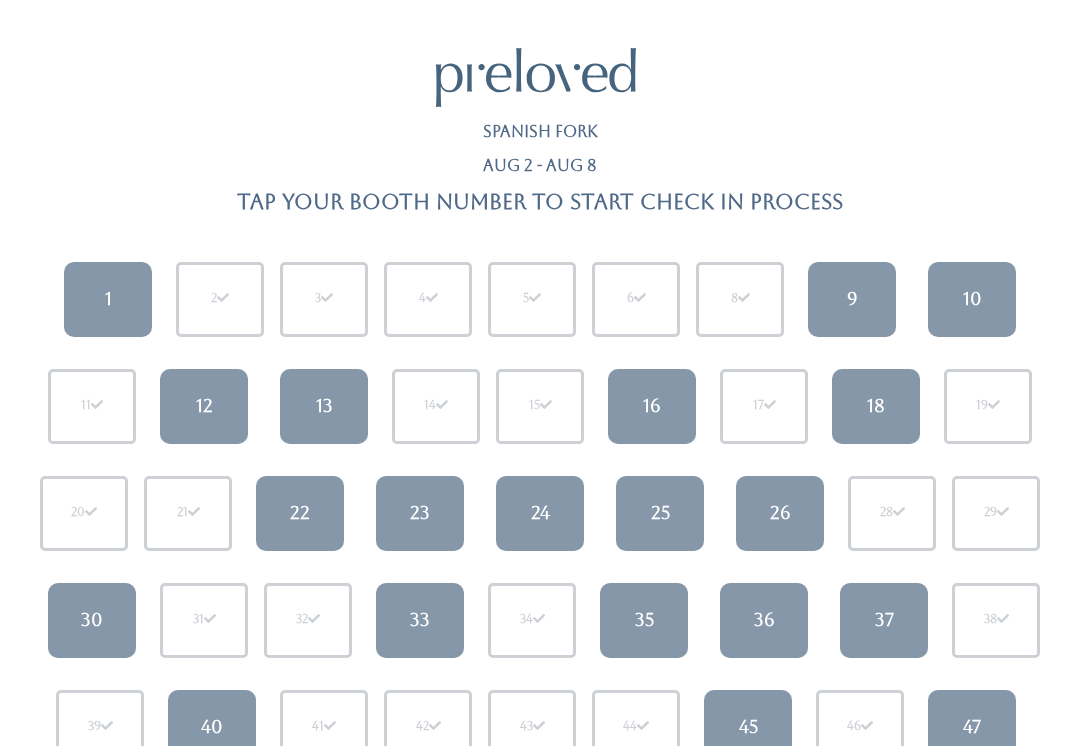 scroll, scrollTop: 0, scrollLeft: 0, axis: both 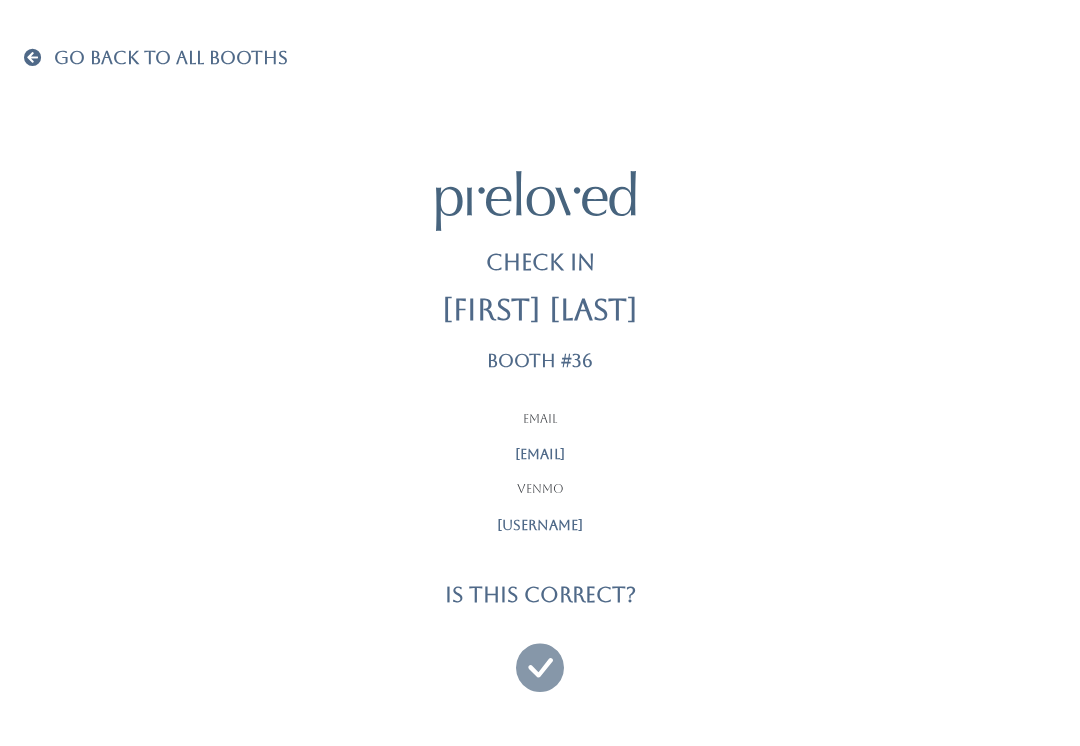 click at bounding box center [540, 658] 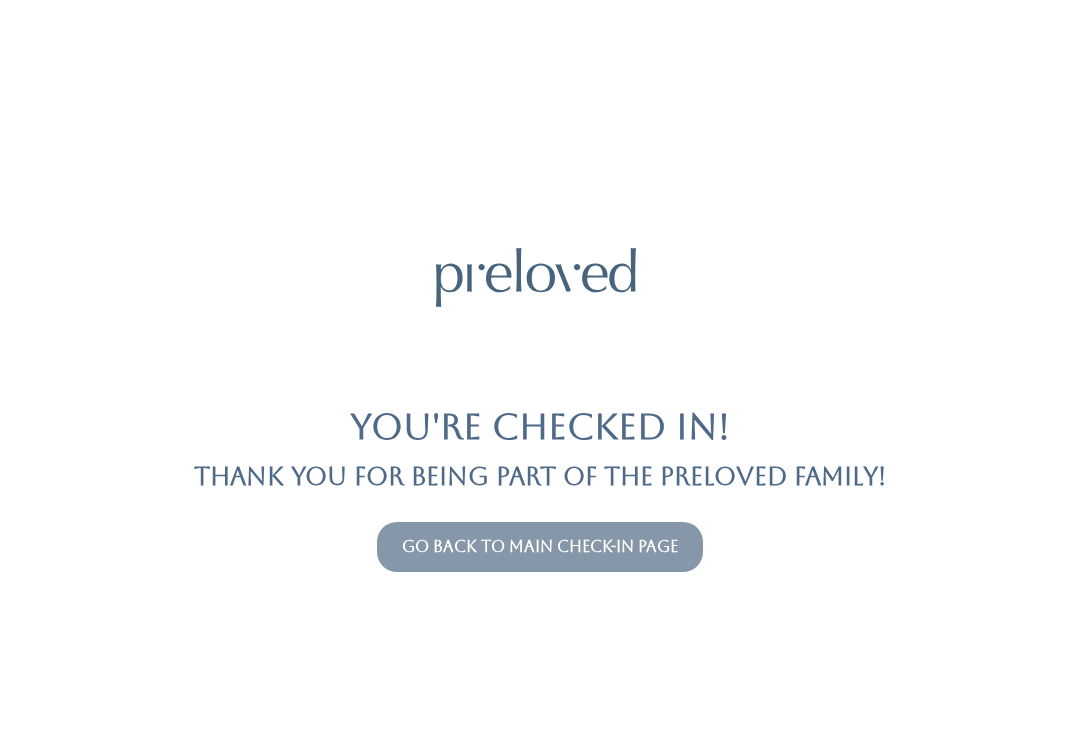 scroll, scrollTop: 0, scrollLeft: 0, axis: both 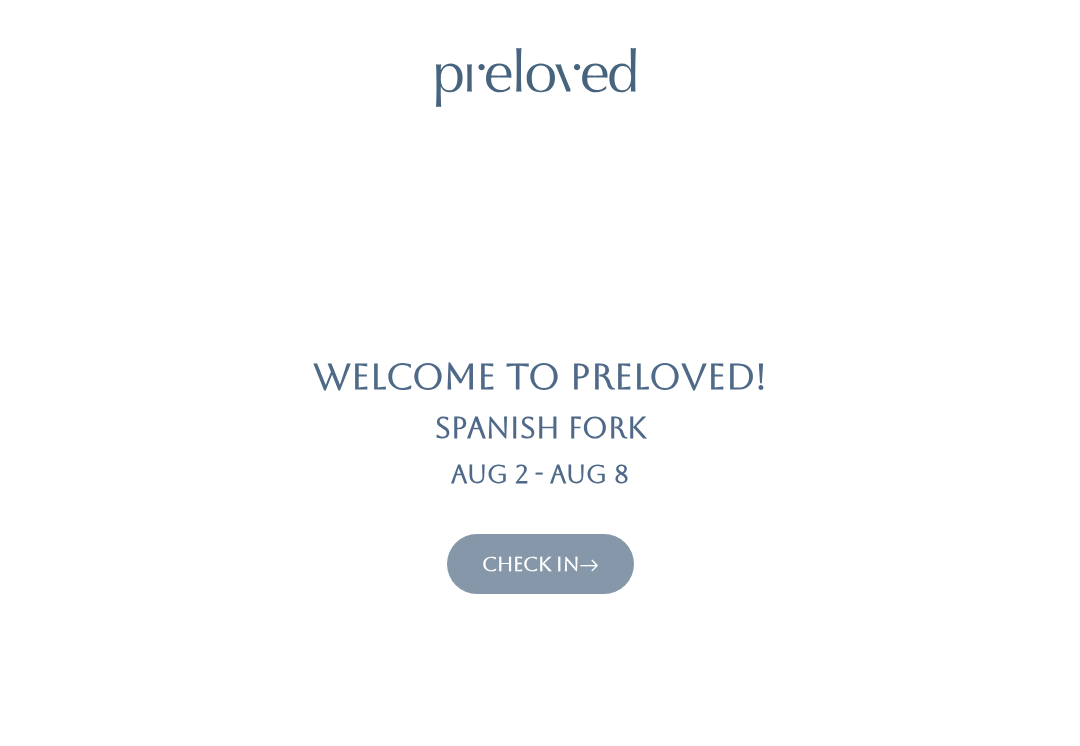 click on "Check In" at bounding box center [540, 564] 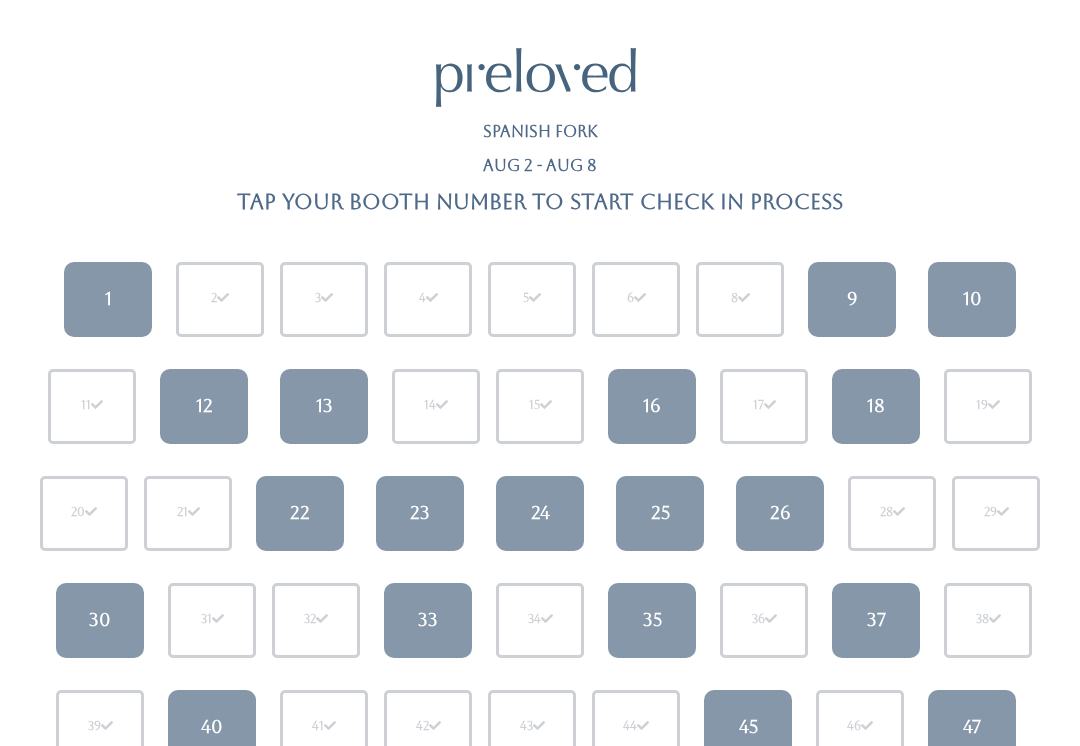 scroll, scrollTop: 0, scrollLeft: 0, axis: both 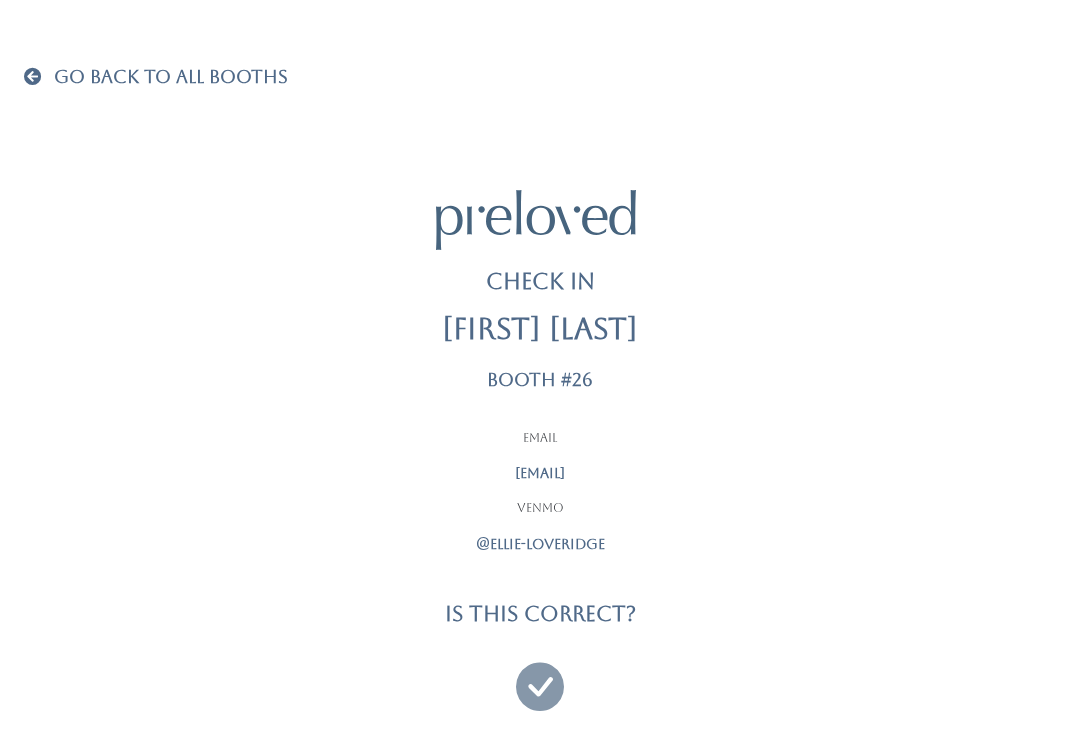 click at bounding box center (540, 677) 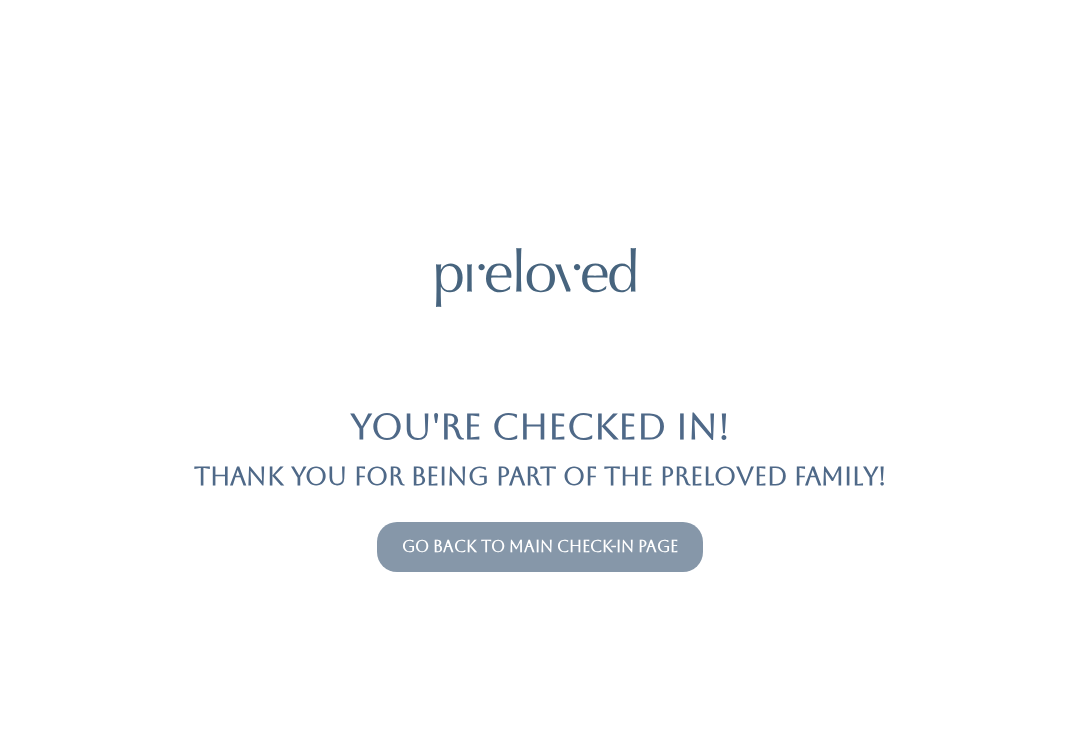 scroll, scrollTop: 0, scrollLeft: 0, axis: both 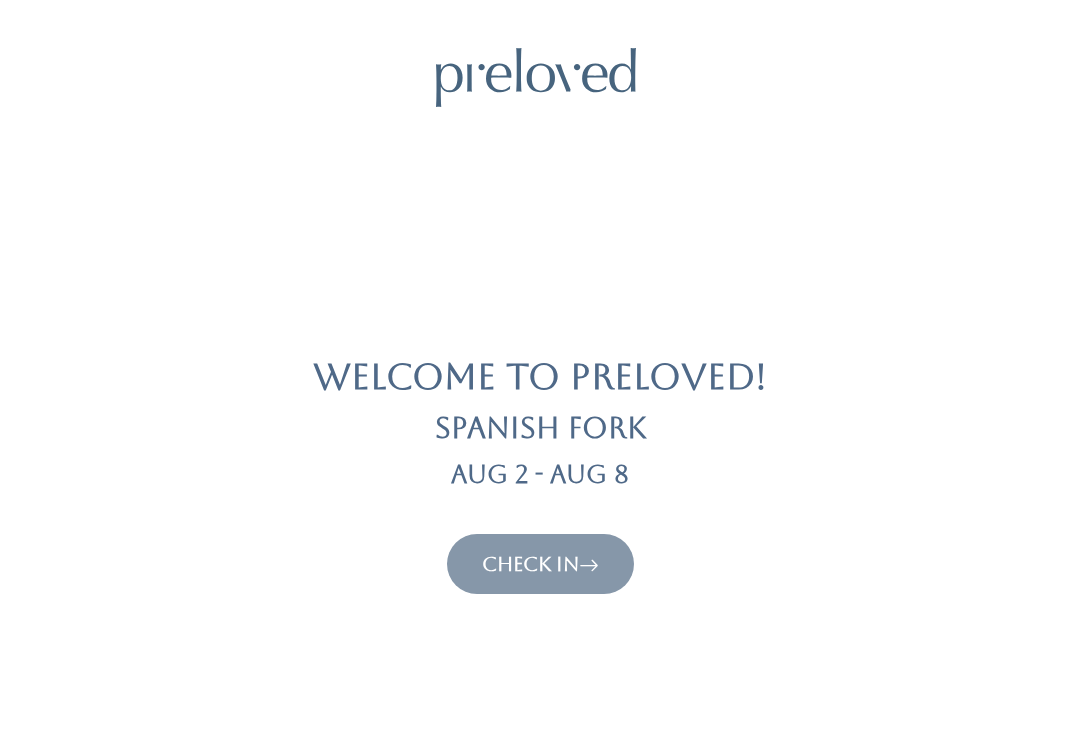 click on "Check In" at bounding box center (540, 564) 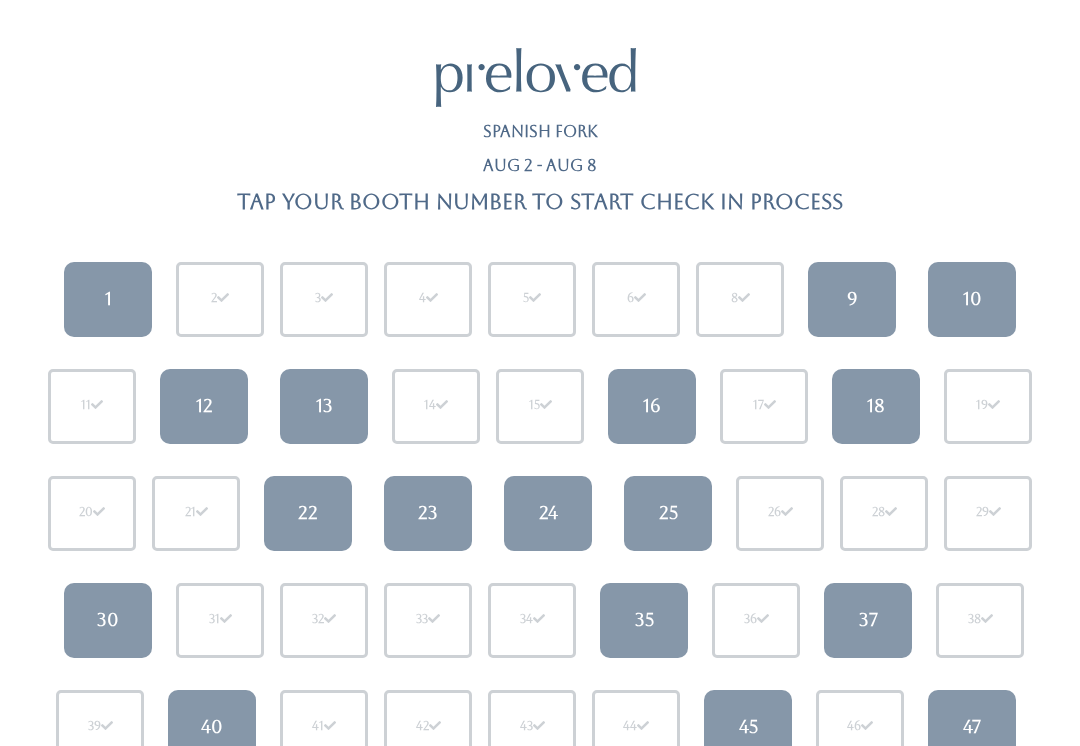 scroll, scrollTop: 0, scrollLeft: 0, axis: both 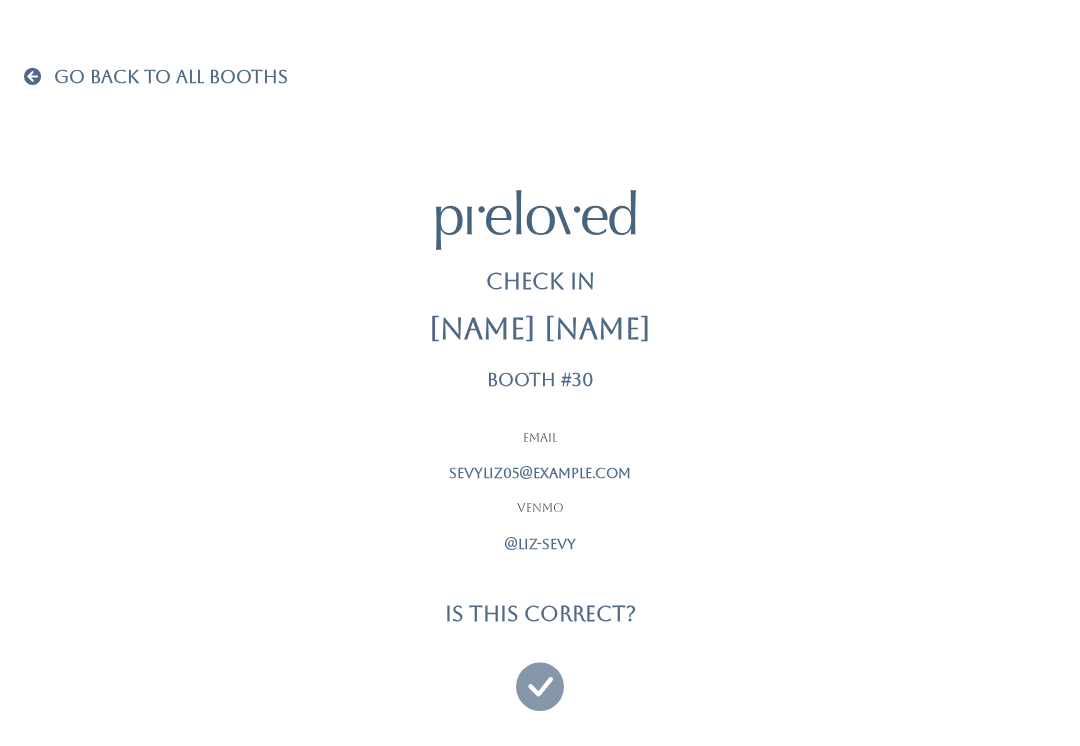 click at bounding box center [540, 677] 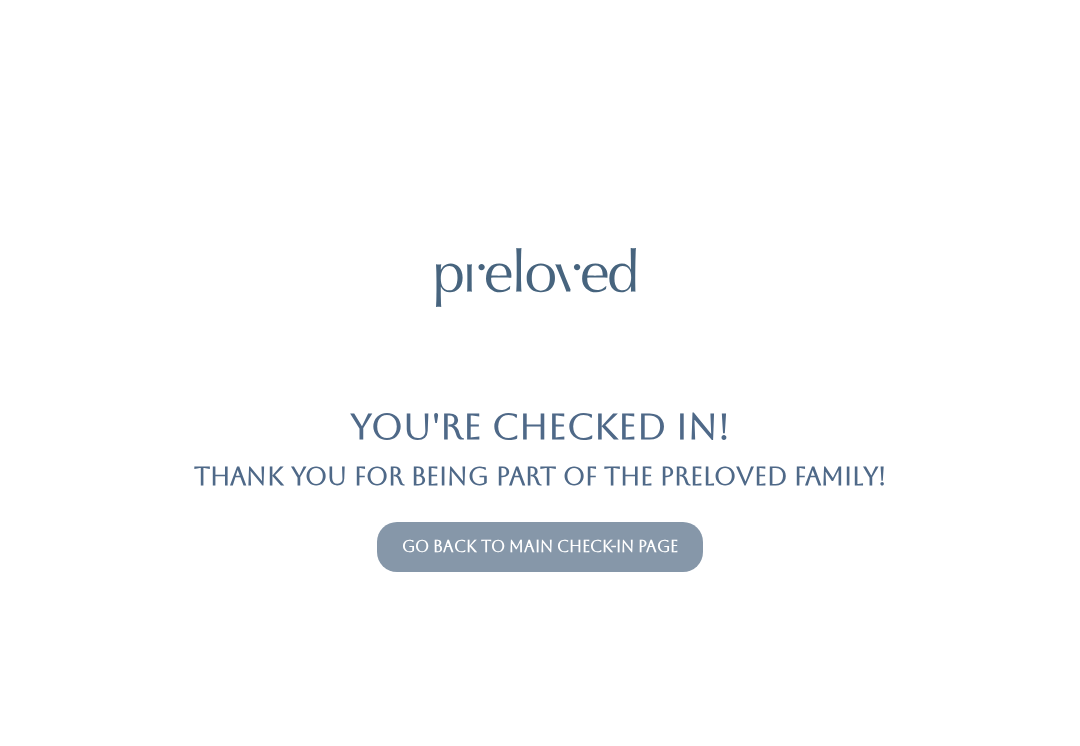 scroll, scrollTop: 0, scrollLeft: 0, axis: both 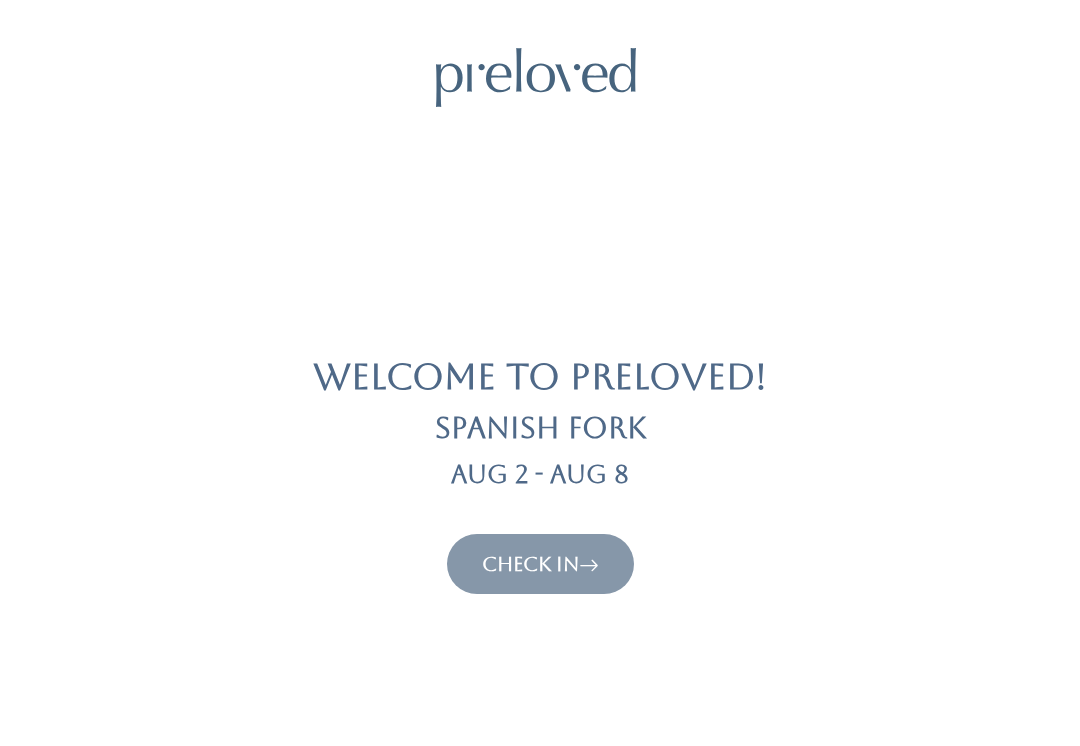 click on "Check In" at bounding box center [540, 564] 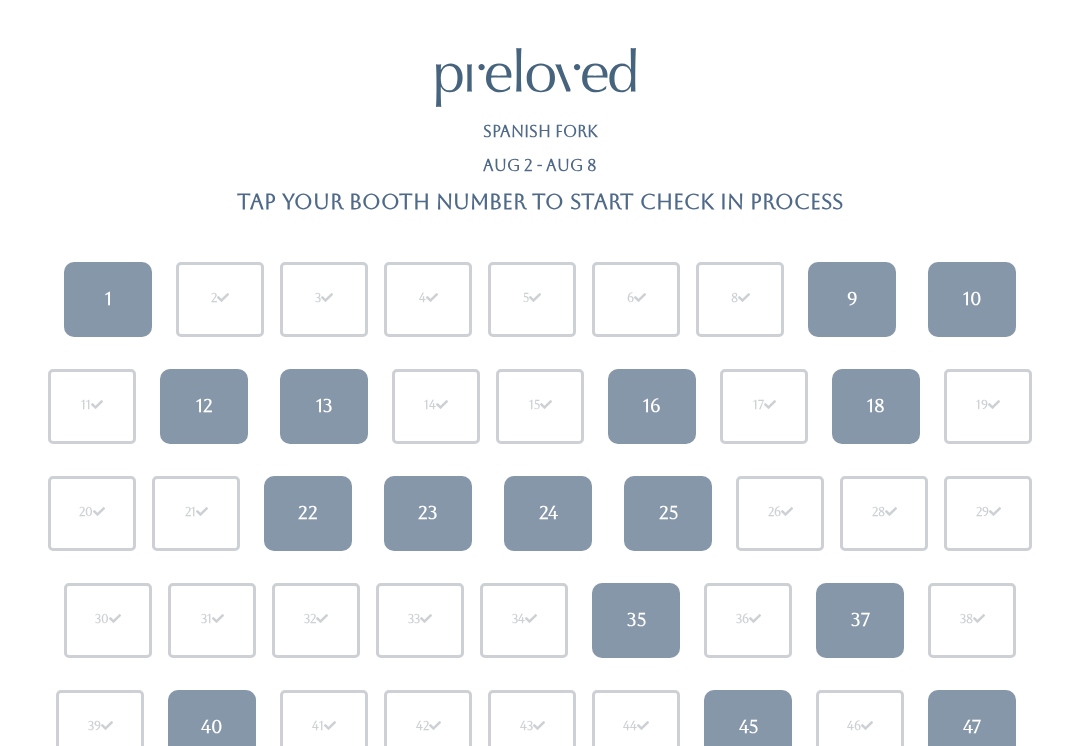 scroll, scrollTop: 0, scrollLeft: 0, axis: both 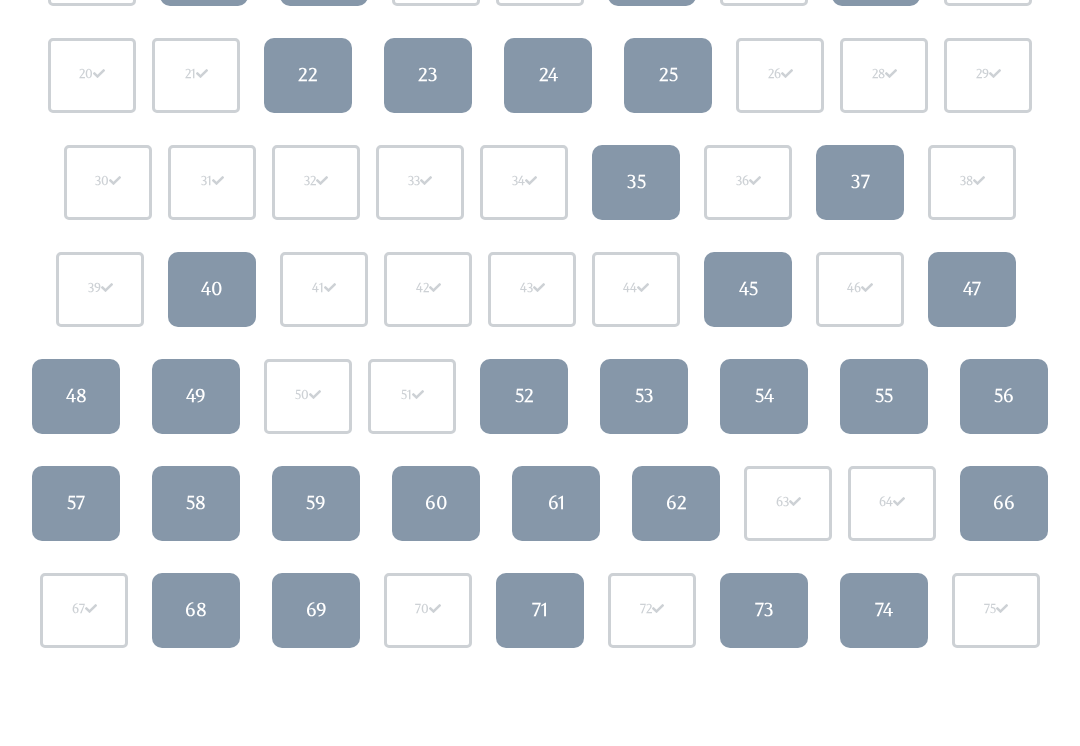 click on "52" at bounding box center [524, 396] 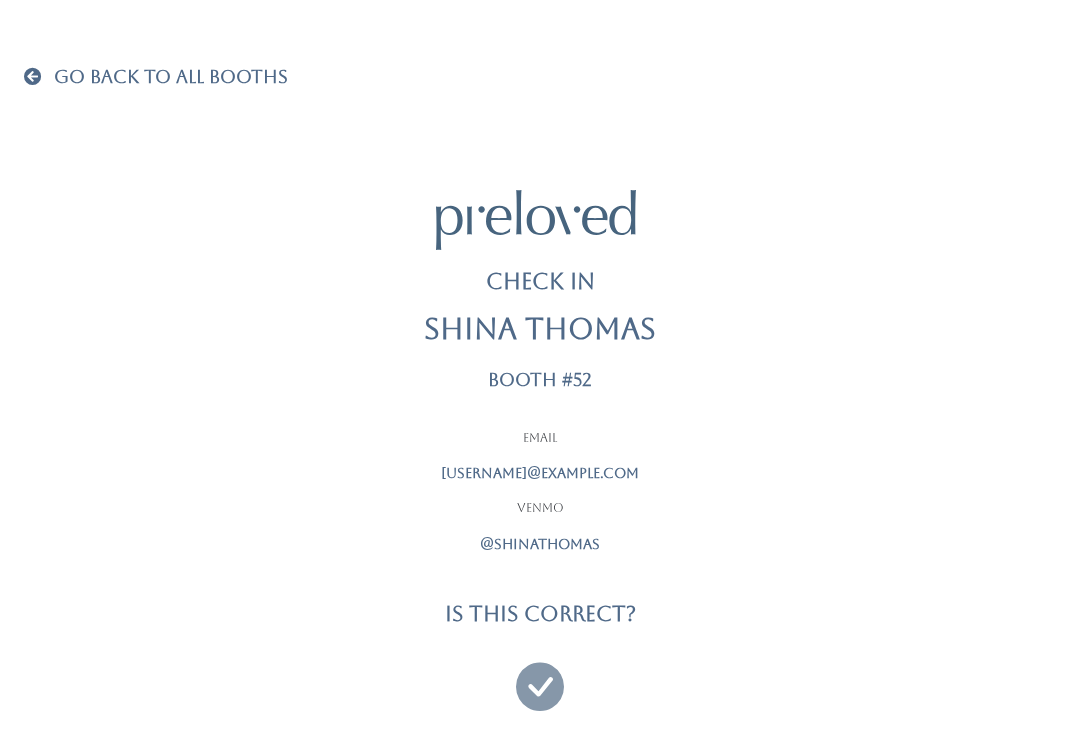 scroll, scrollTop: 19, scrollLeft: 0, axis: vertical 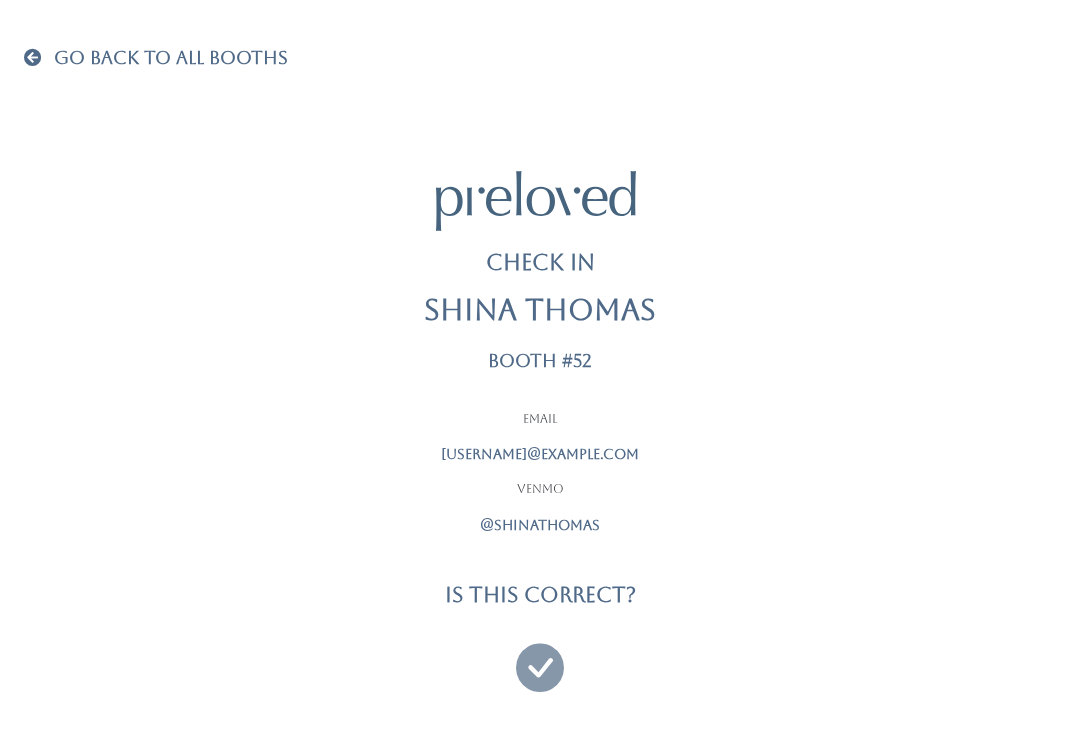 click at bounding box center (540, 658) 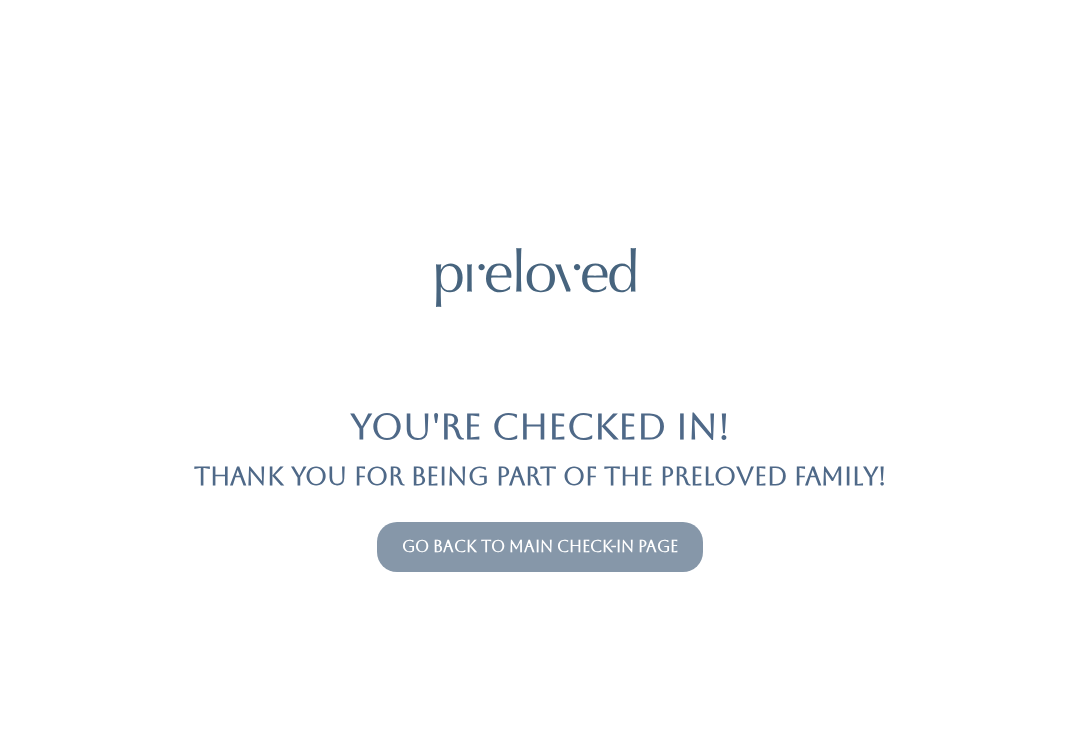 scroll, scrollTop: 0, scrollLeft: 0, axis: both 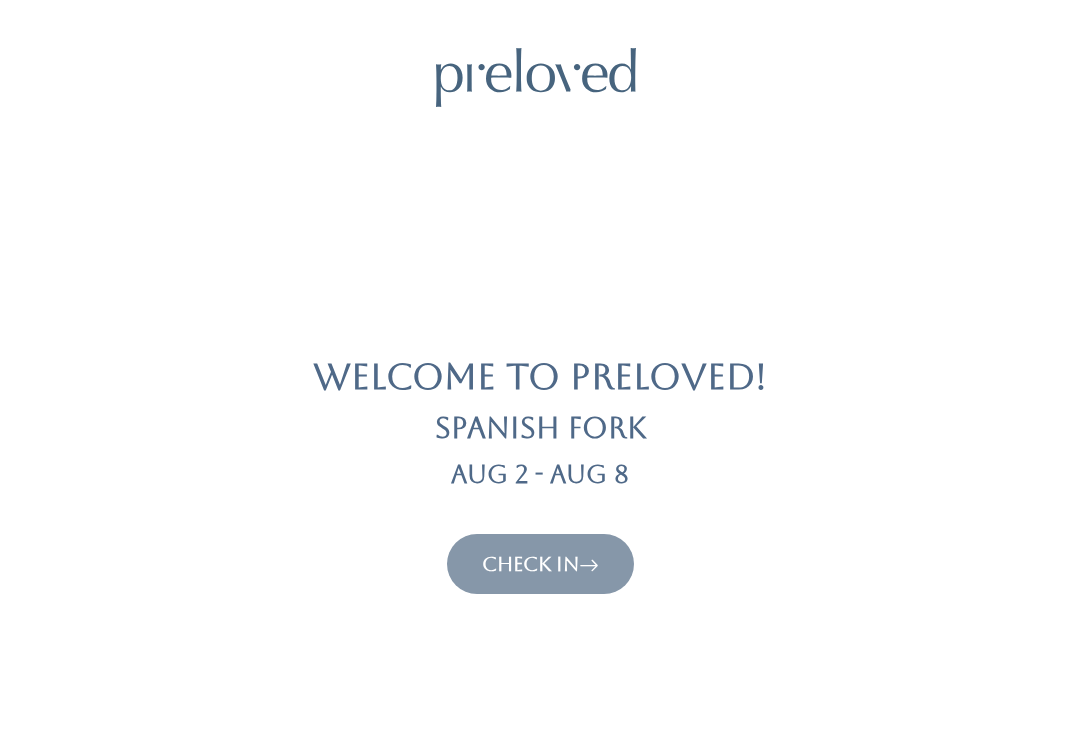 click at bounding box center [589, 564] 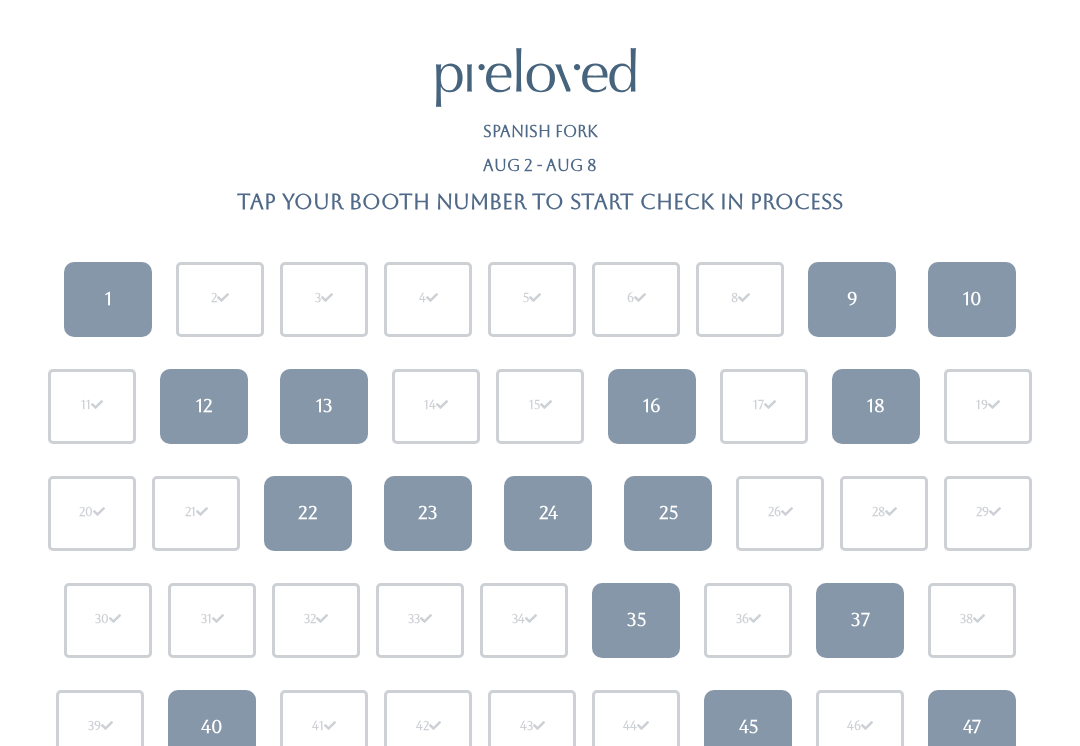 scroll, scrollTop: 0, scrollLeft: 0, axis: both 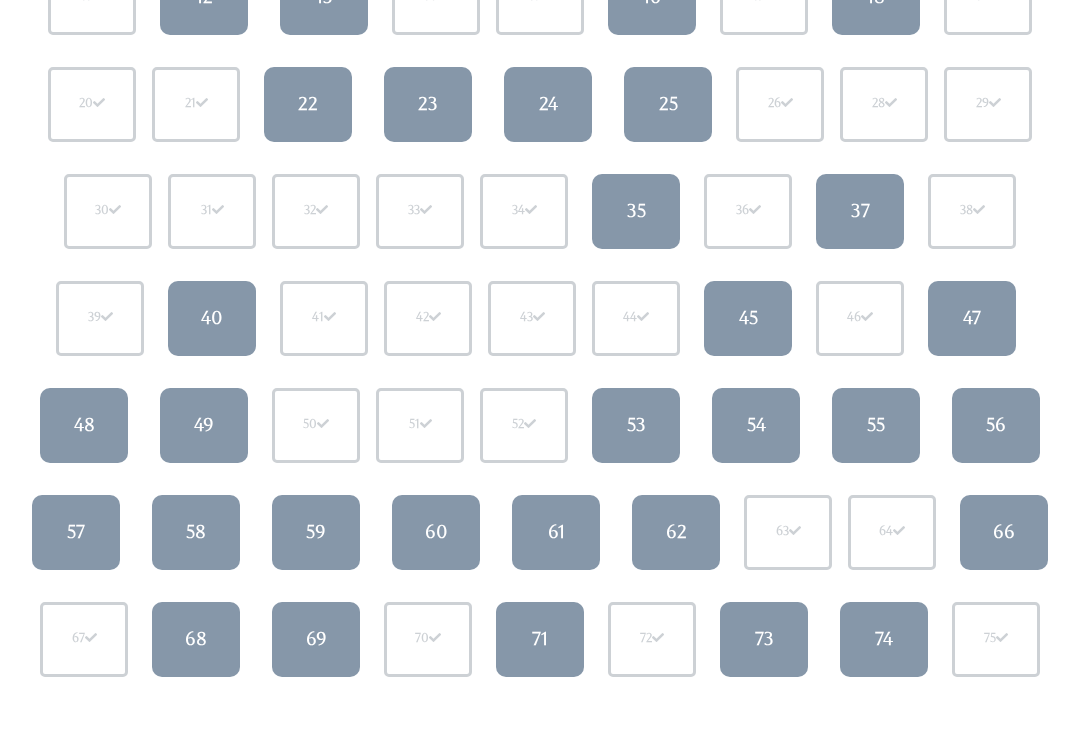 click on "59" at bounding box center [316, 533] 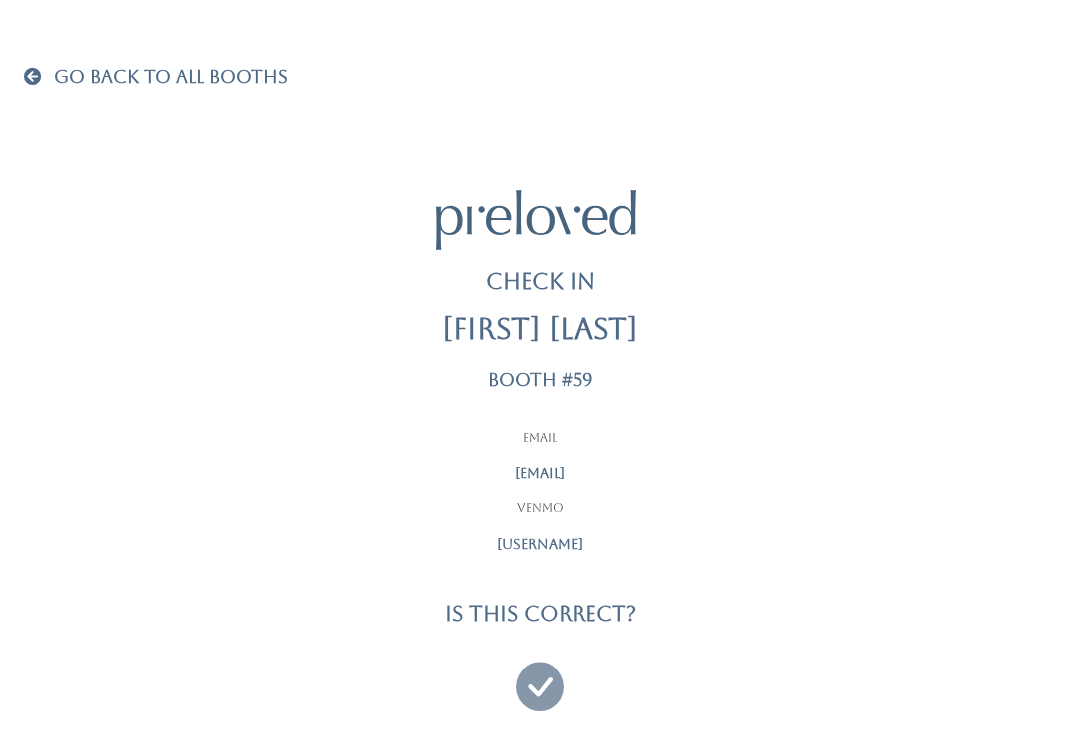 scroll, scrollTop: 19, scrollLeft: 0, axis: vertical 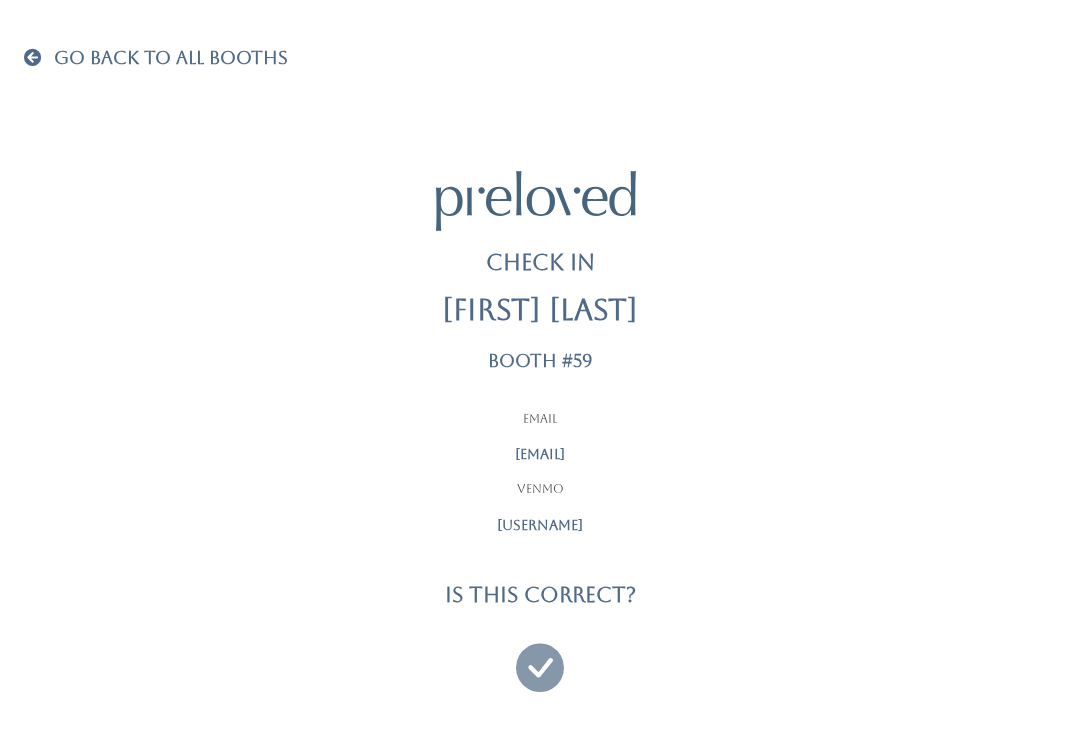 click at bounding box center [540, 658] 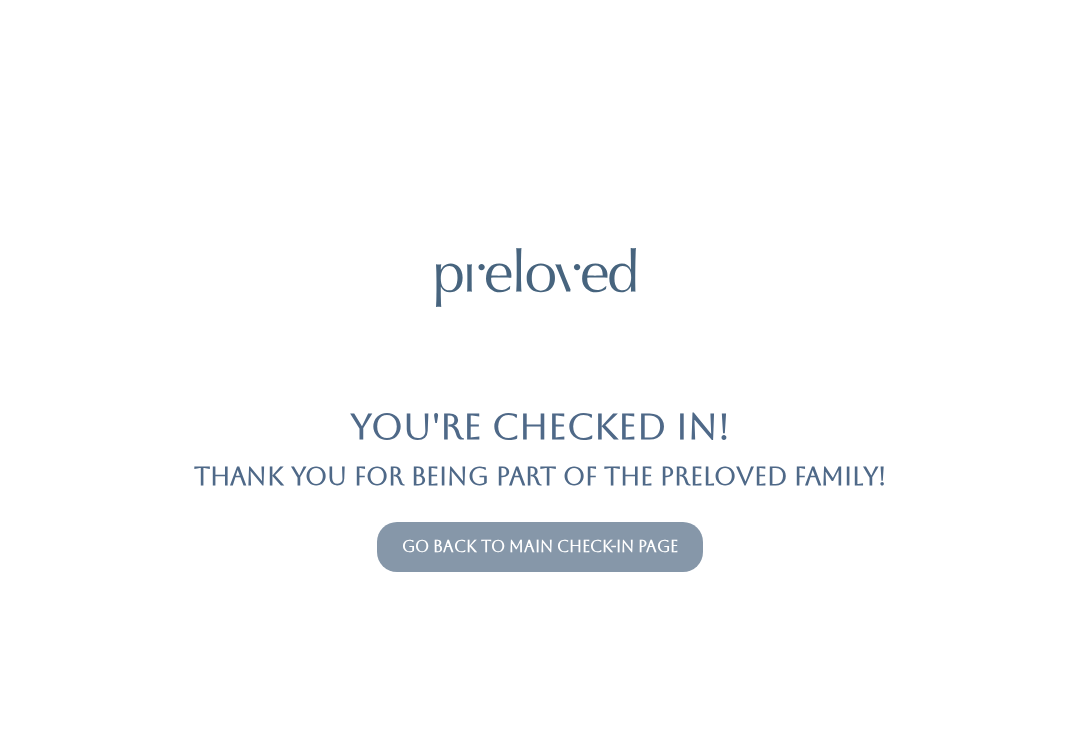 scroll, scrollTop: 0, scrollLeft: 0, axis: both 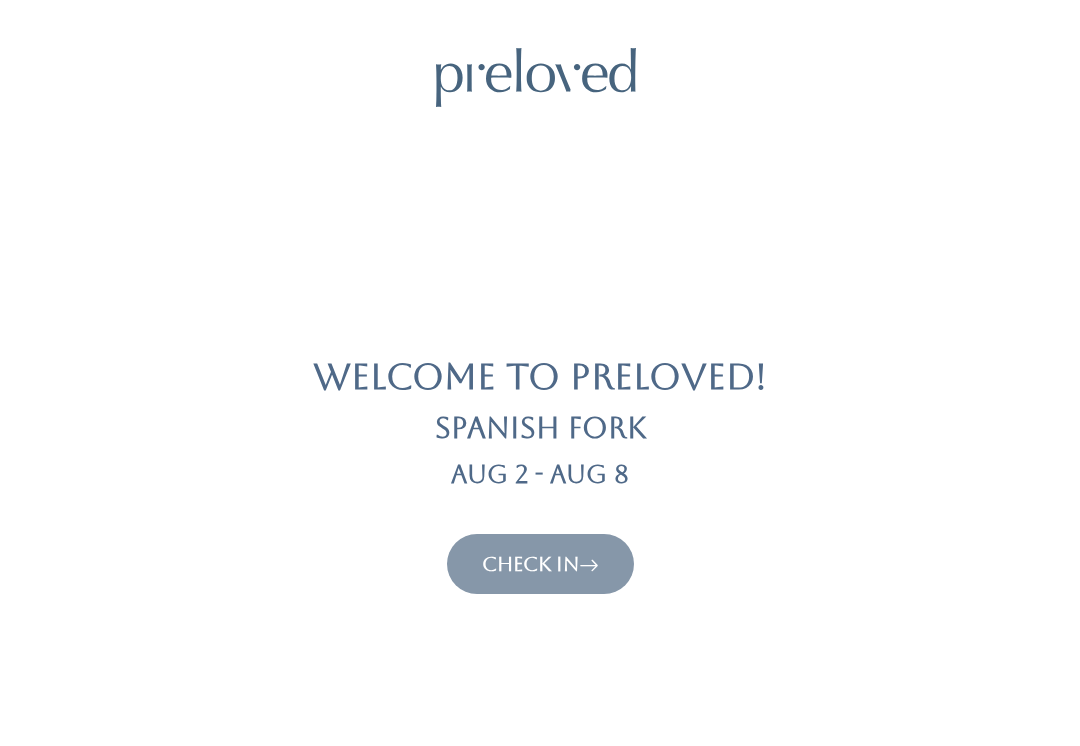 click on "Check In" at bounding box center [540, 564] 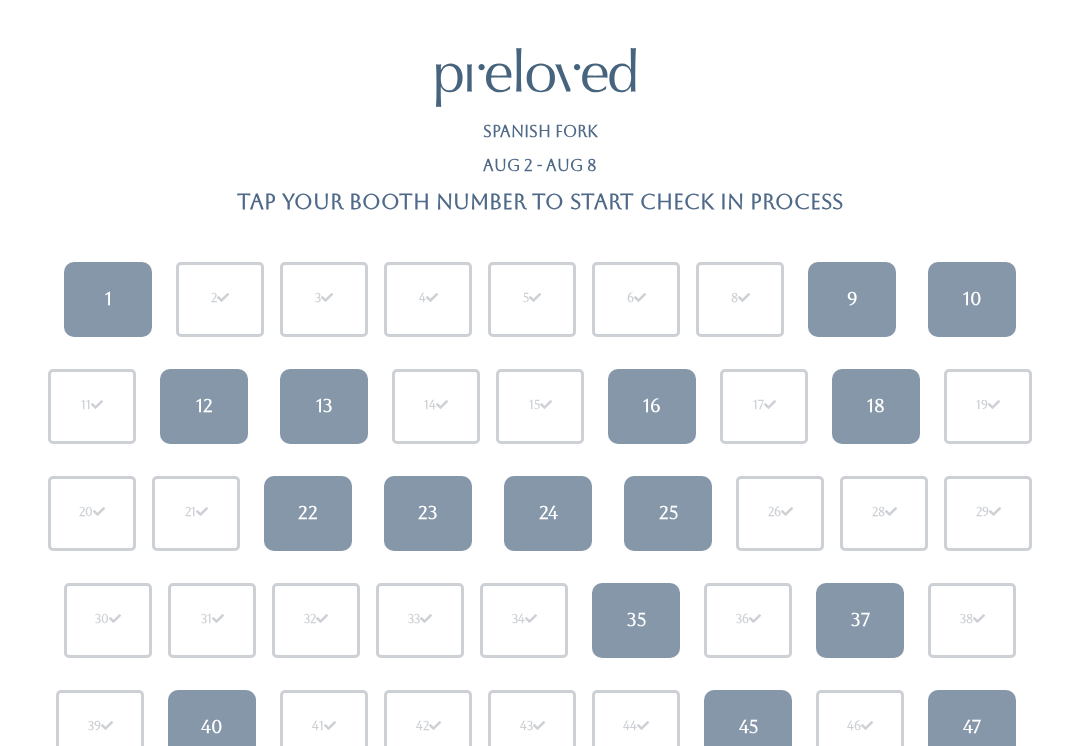 scroll, scrollTop: 0, scrollLeft: 0, axis: both 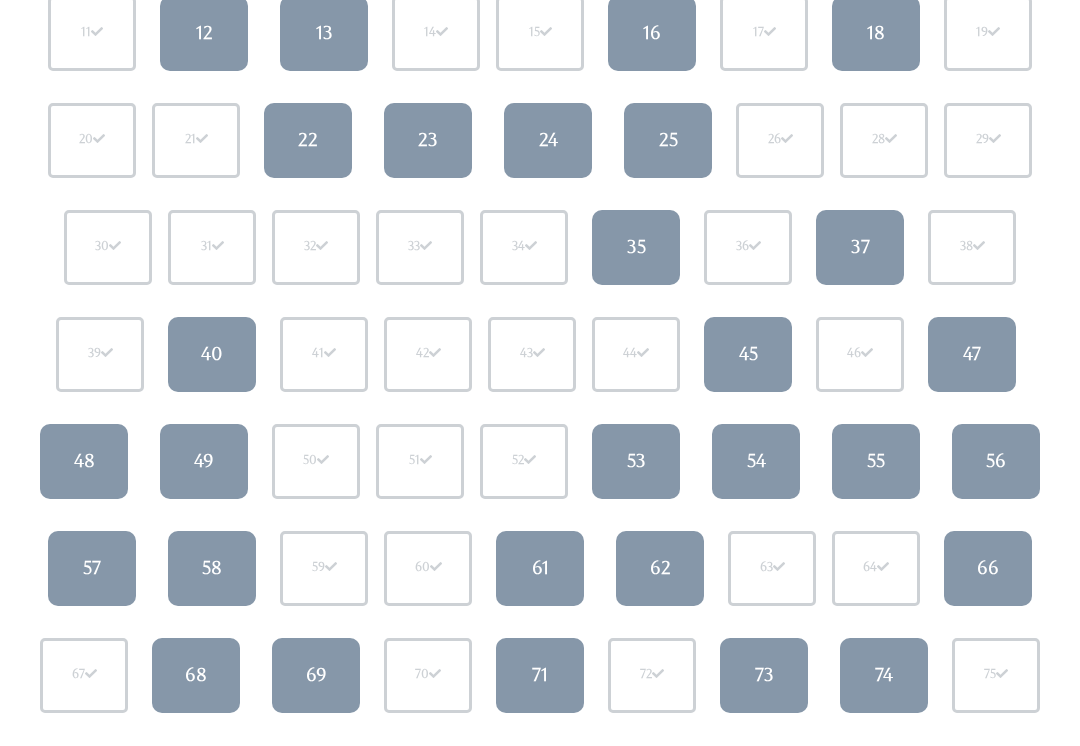 click on "45" at bounding box center (748, 354) 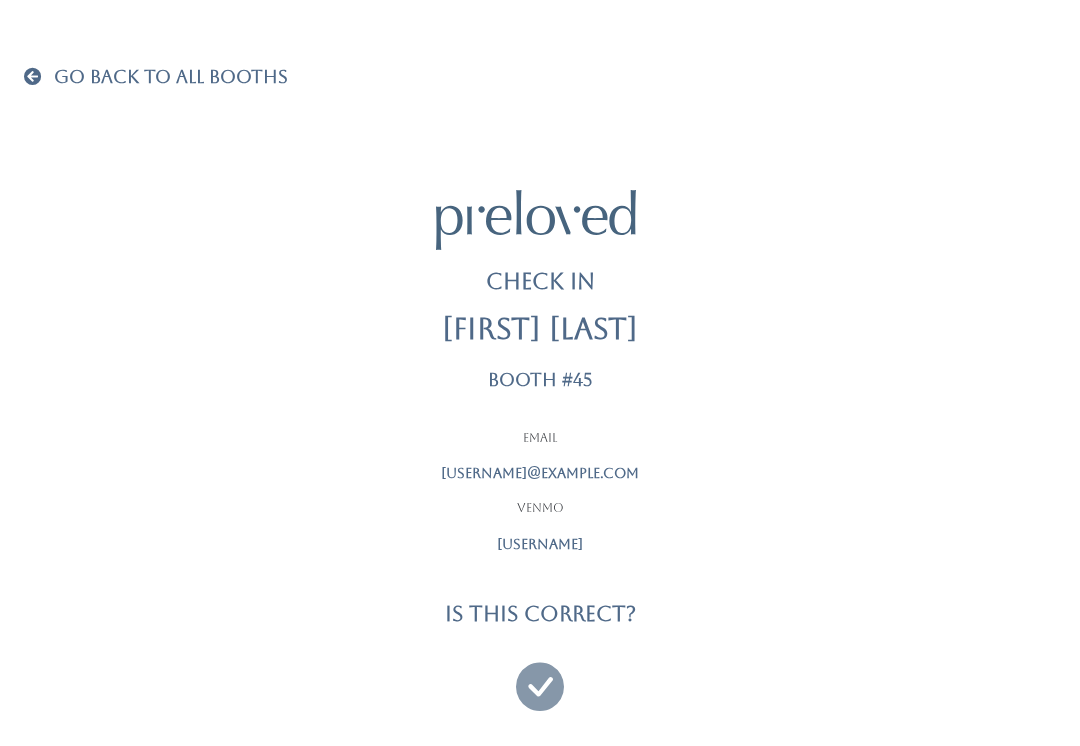 scroll, scrollTop: 19, scrollLeft: 0, axis: vertical 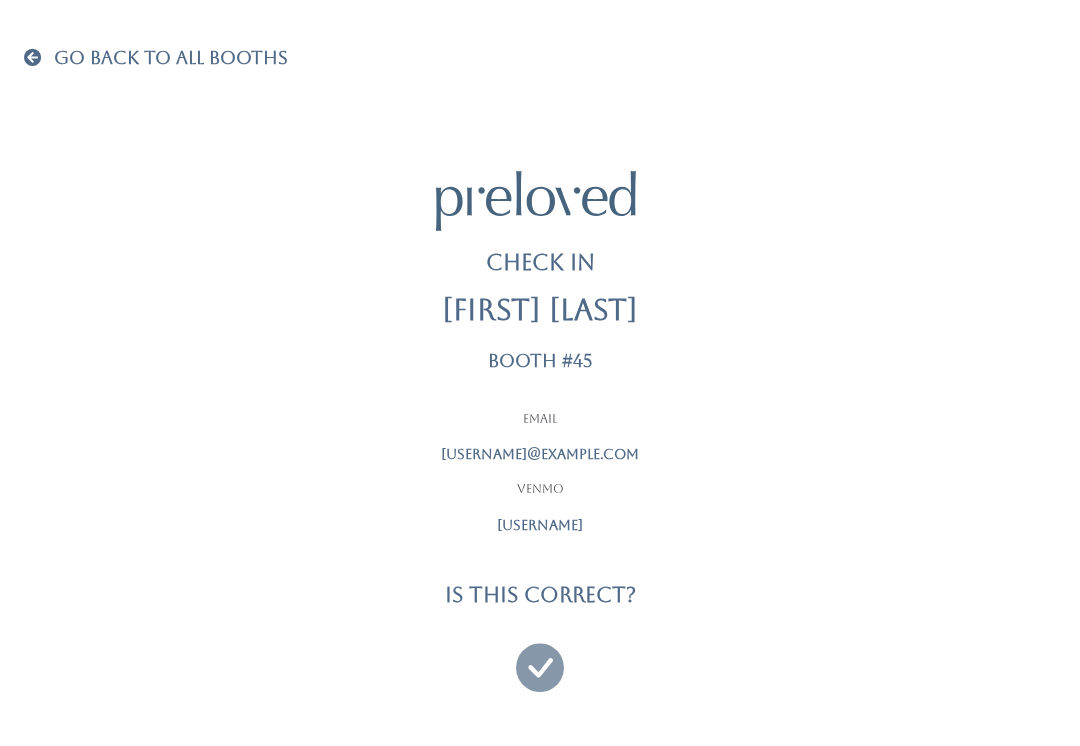 click on "Is this correct?" at bounding box center (540, 594) 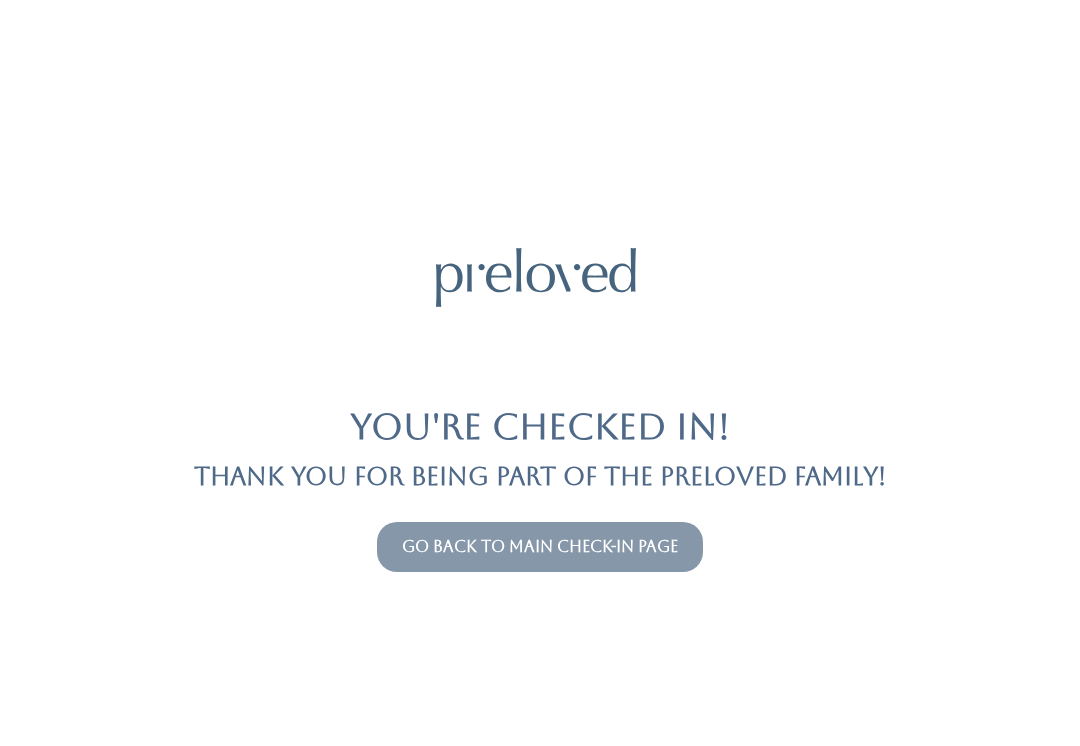 scroll, scrollTop: 0, scrollLeft: 0, axis: both 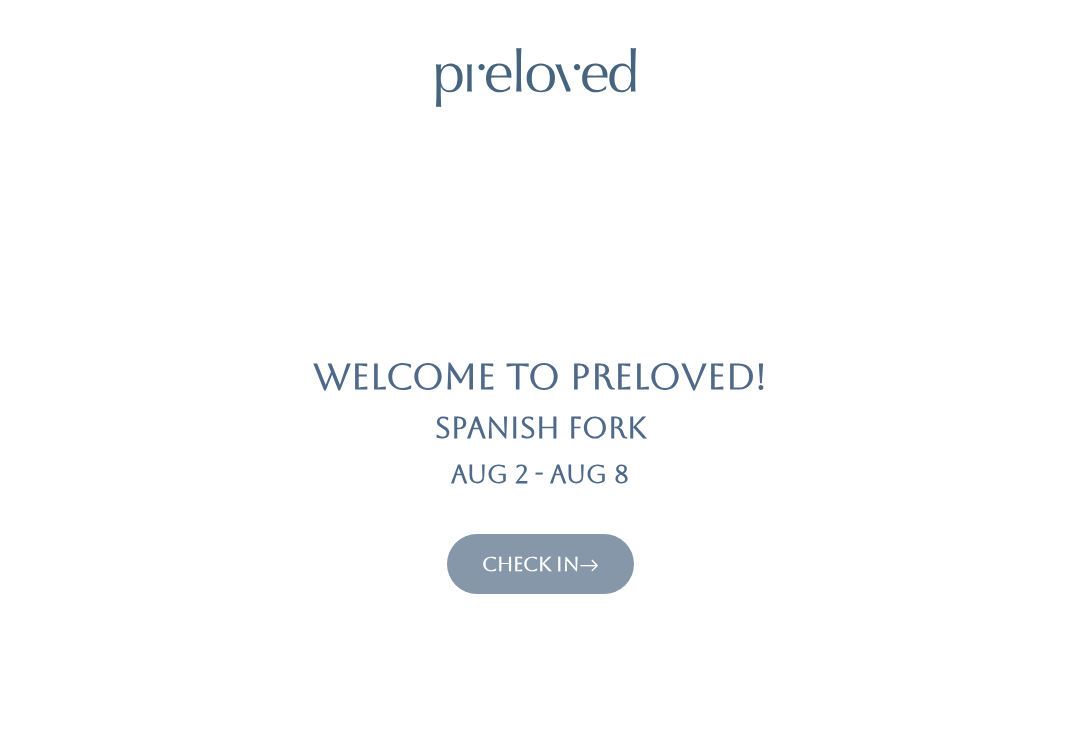click on "Check In" at bounding box center (540, 564) 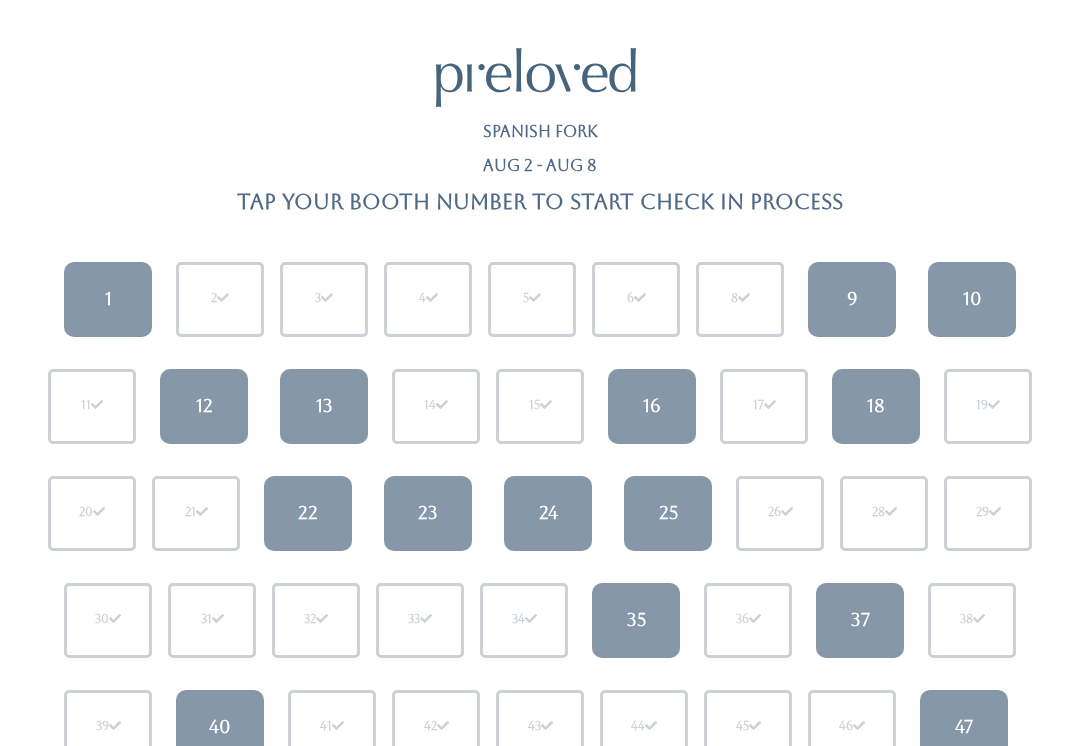 scroll, scrollTop: 0, scrollLeft: 0, axis: both 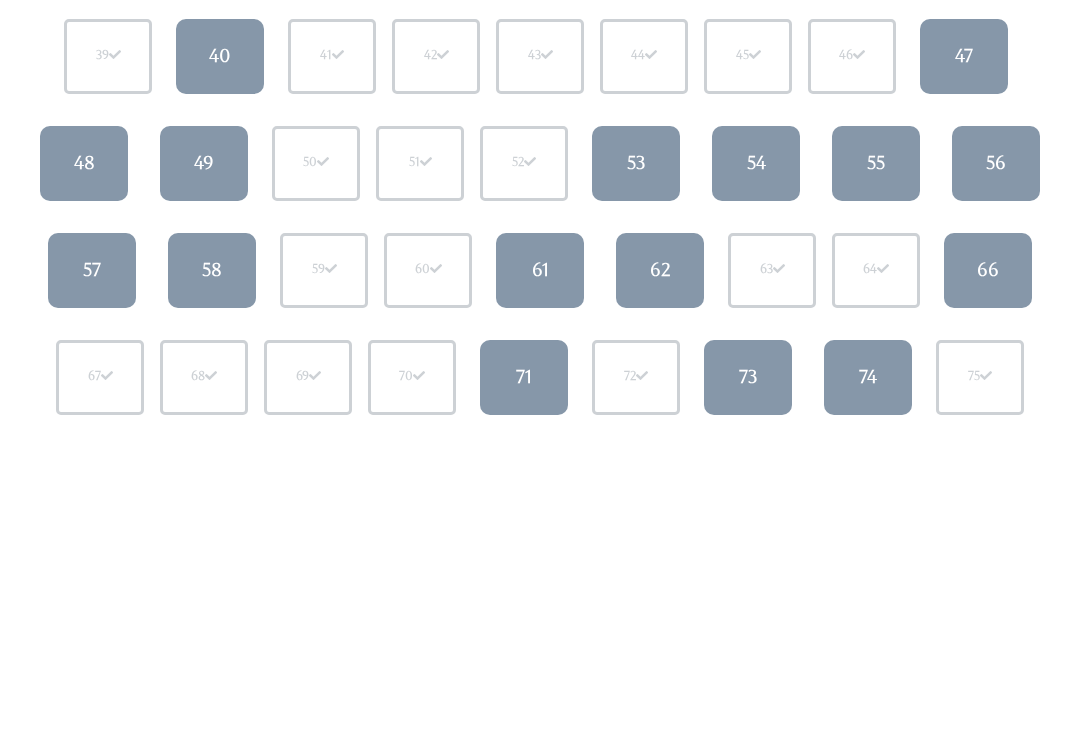 click on "71" at bounding box center [524, 377] 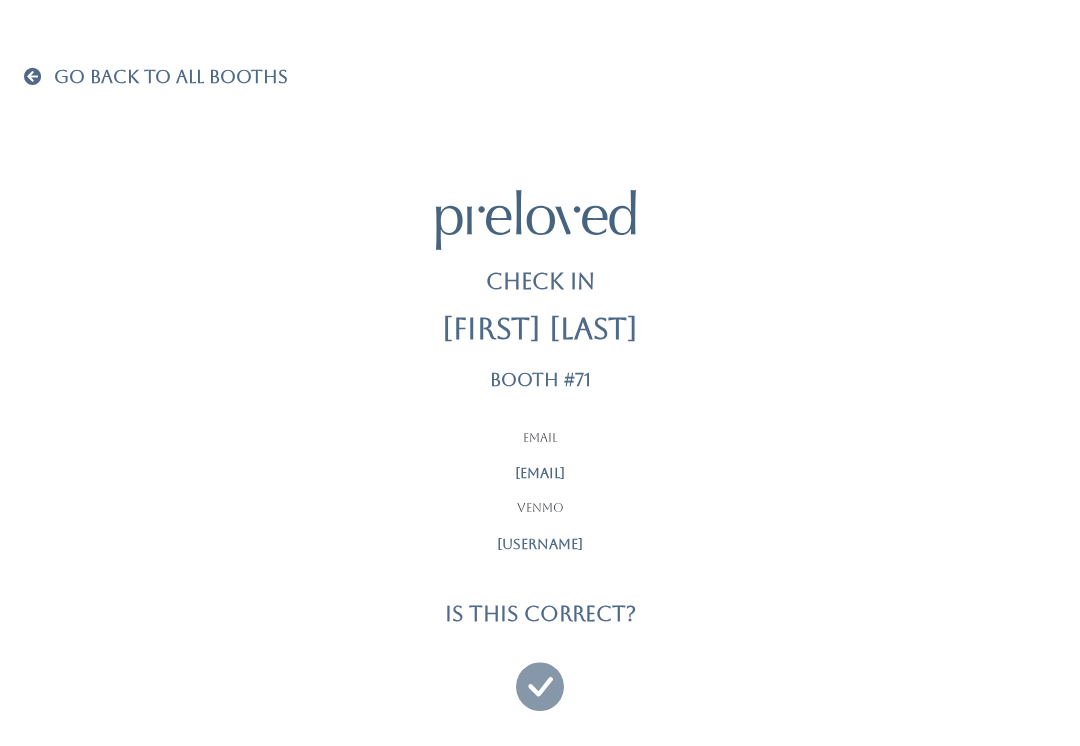 scroll, scrollTop: 0, scrollLeft: 0, axis: both 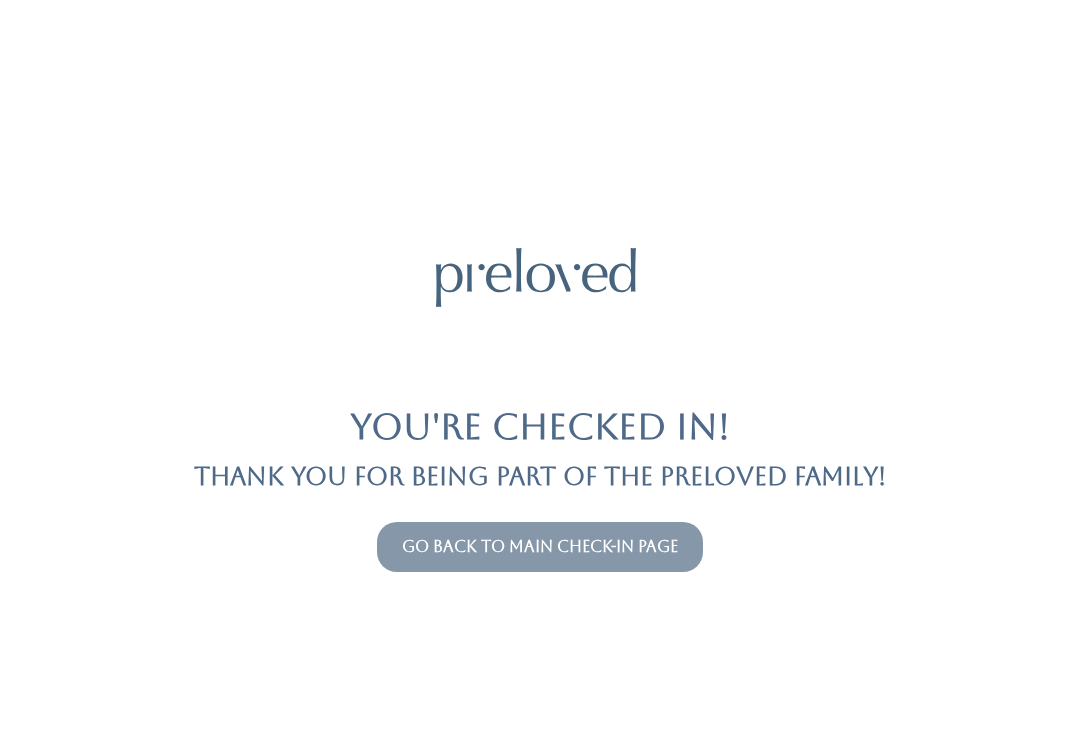 click on "Go back to main check-in page" at bounding box center [540, 546] 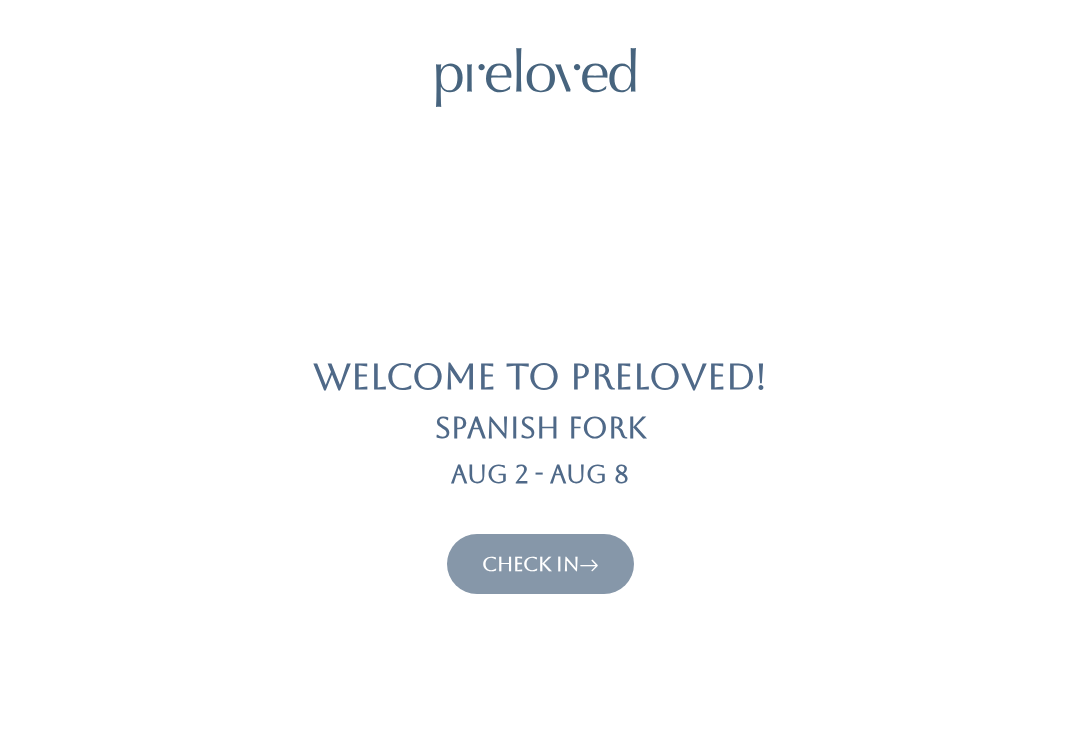 scroll, scrollTop: 0, scrollLeft: 0, axis: both 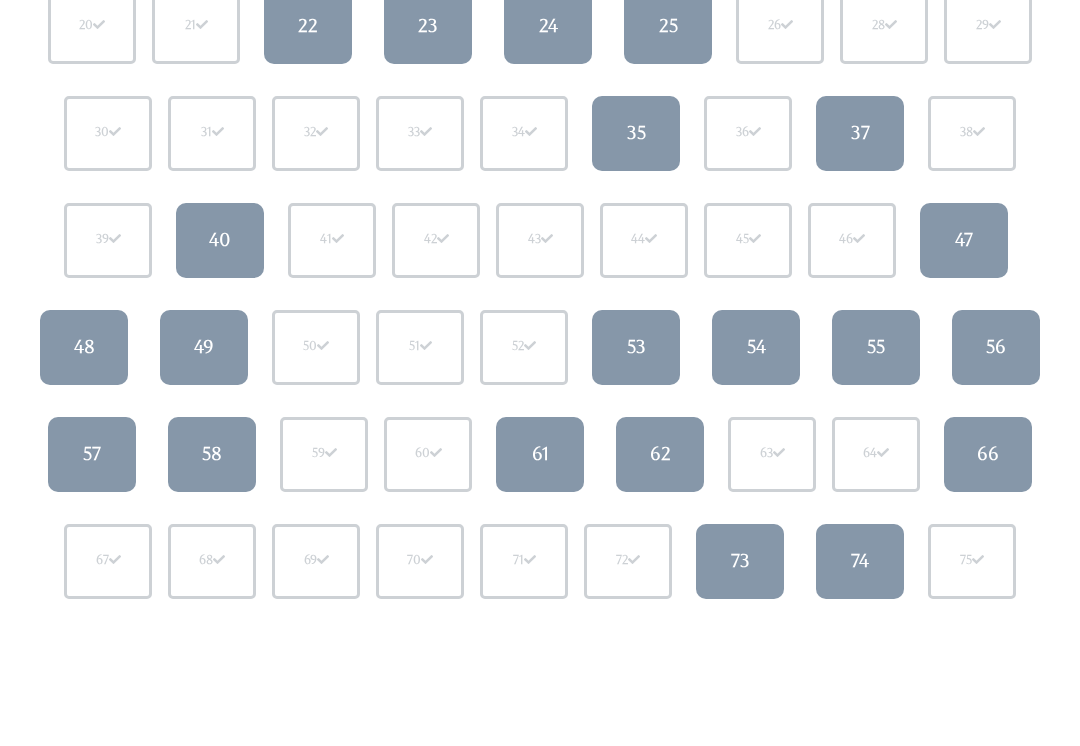 click on "74" at bounding box center (860, 561) 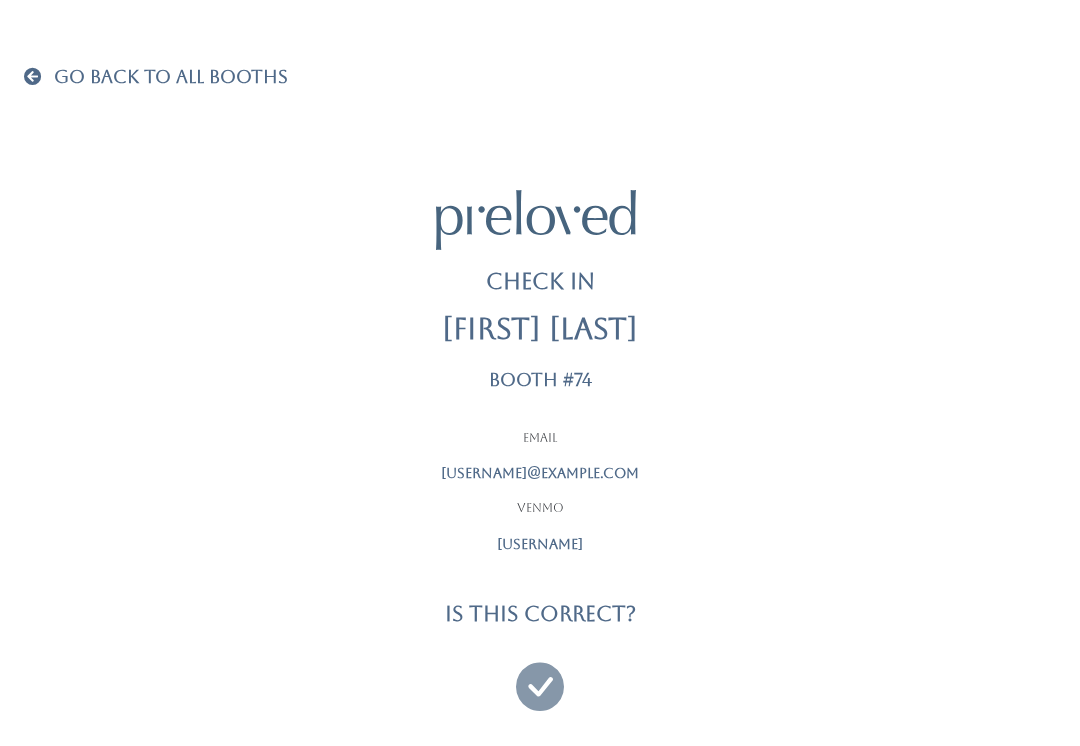 scroll, scrollTop: 19, scrollLeft: 0, axis: vertical 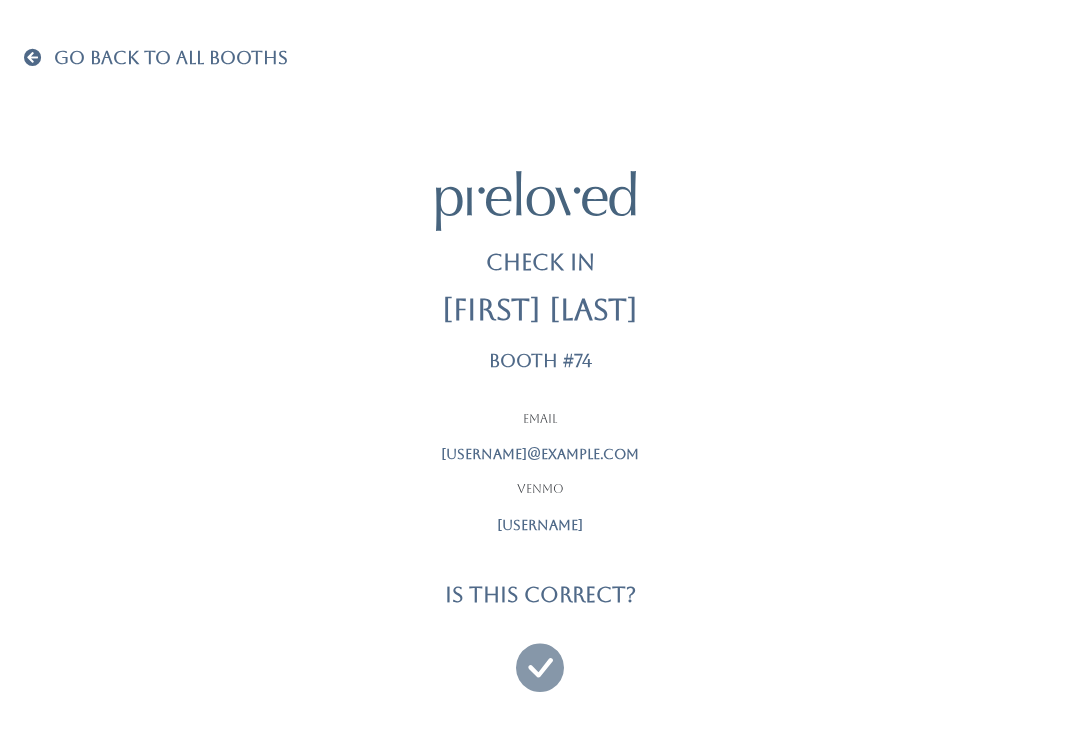 click at bounding box center (540, 658) 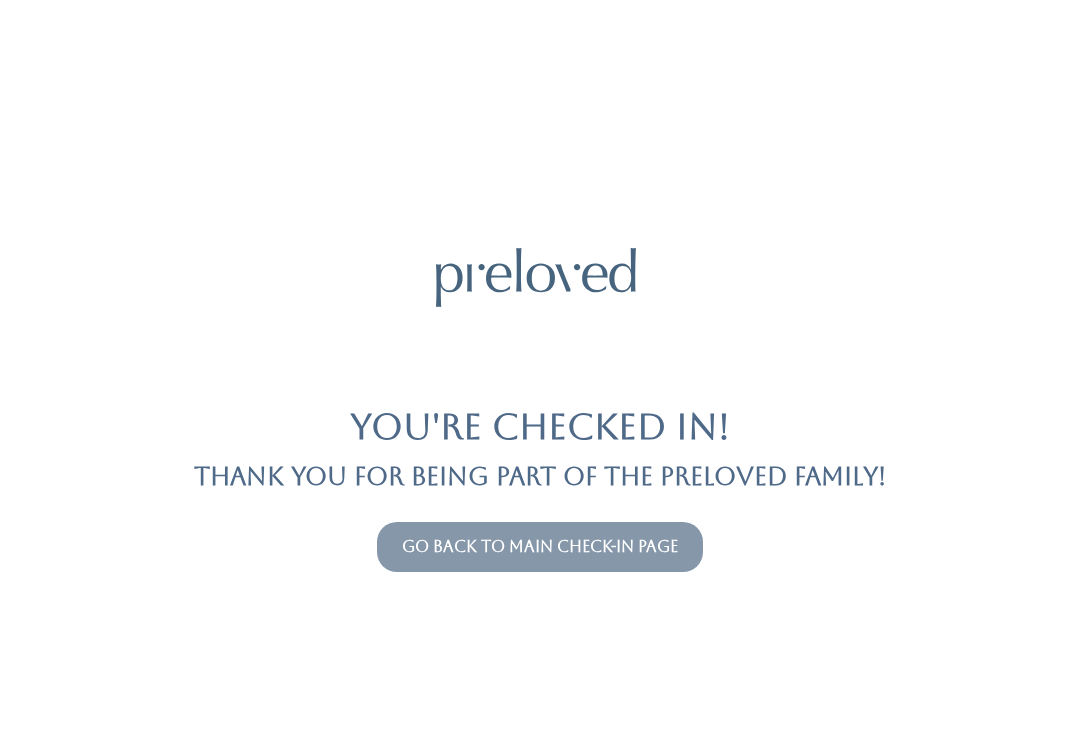 scroll, scrollTop: 0, scrollLeft: 0, axis: both 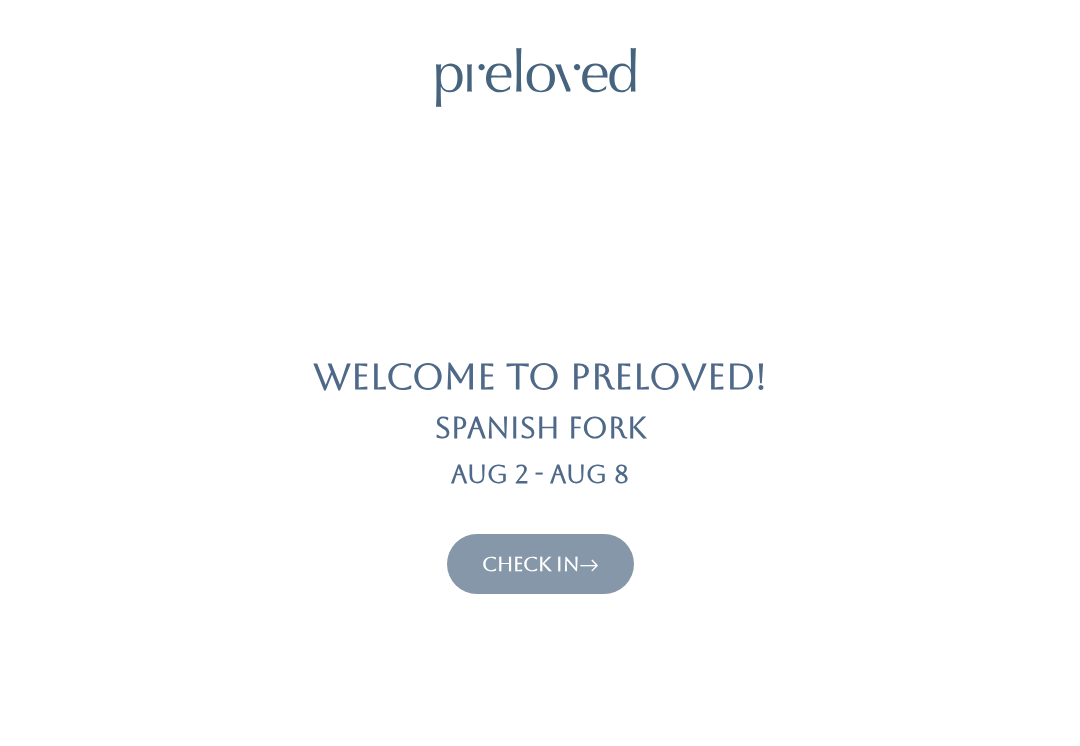 click on "Check In" at bounding box center [540, 564] 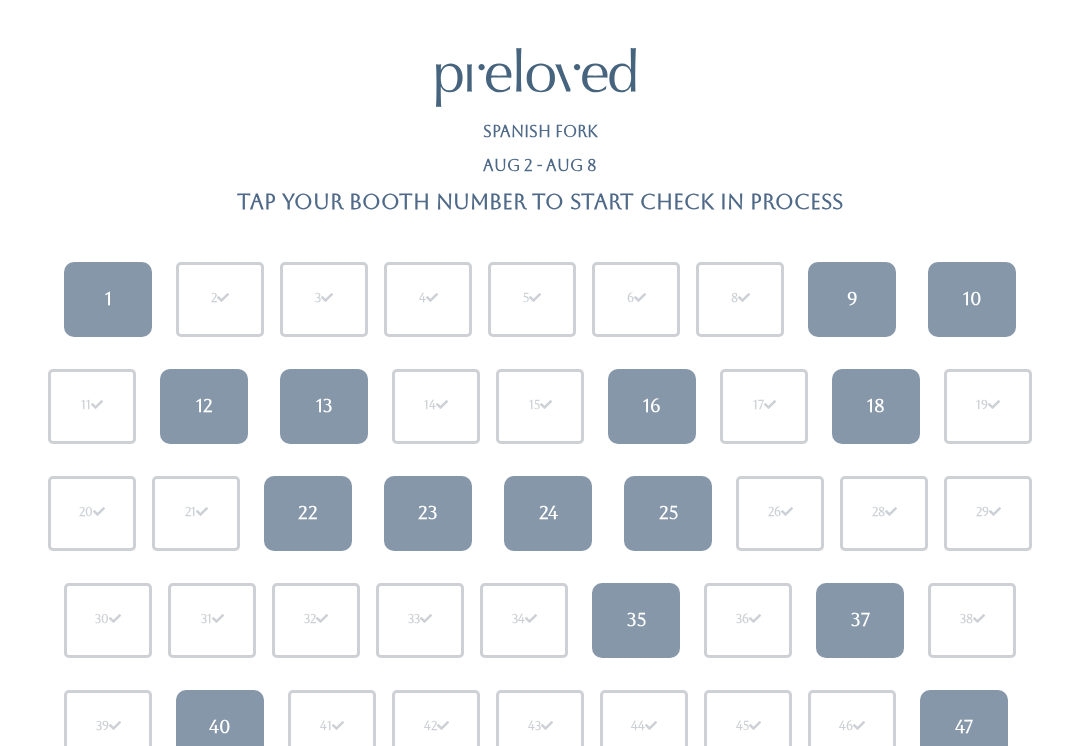 scroll, scrollTop: 0, scrollLeft: 0, axis: both 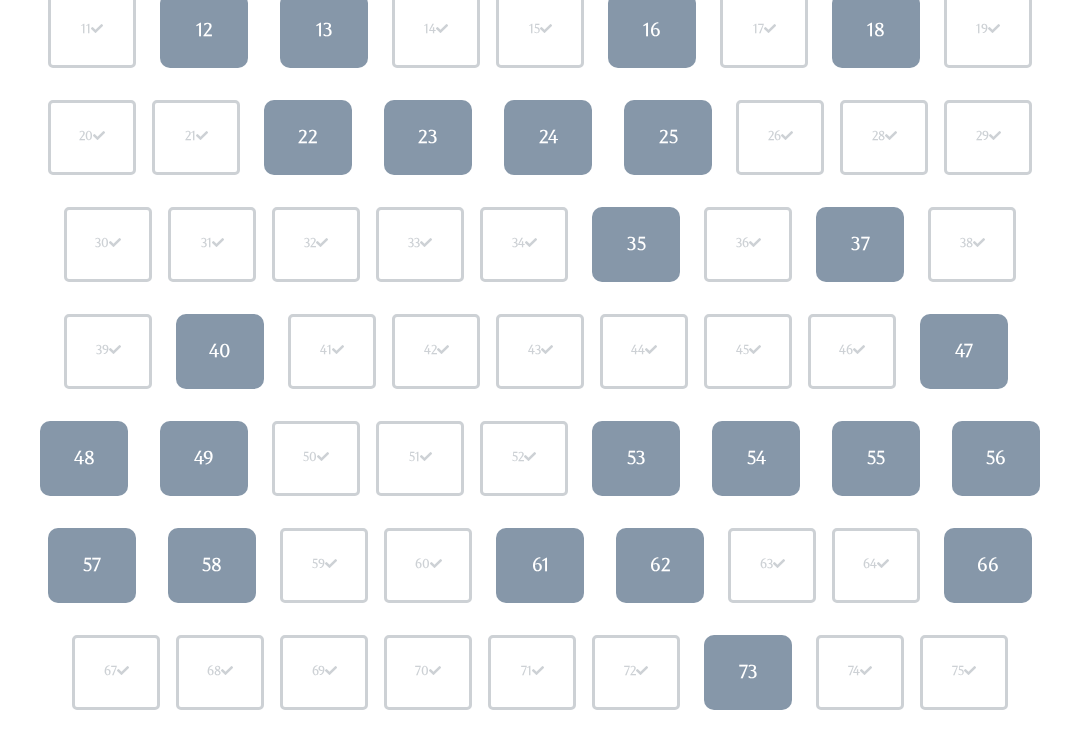 click on "55" at bounding box center (876, 458) 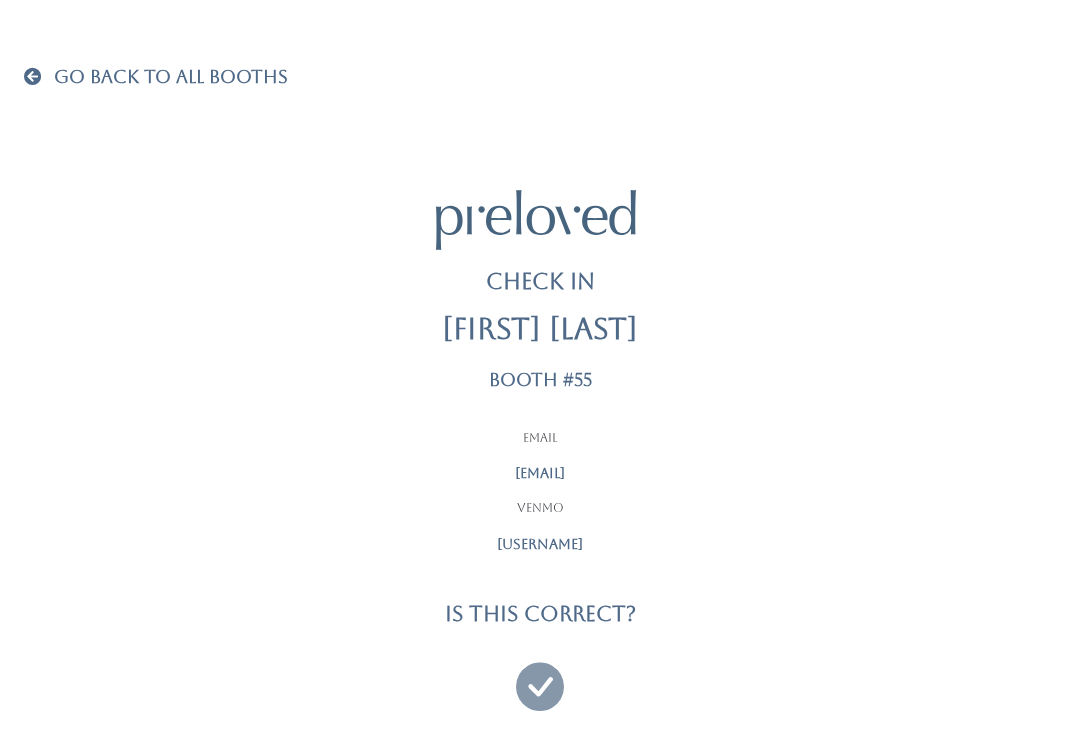 scroll, scrollTop: 19, scrollLeft: 0, axis: vertical 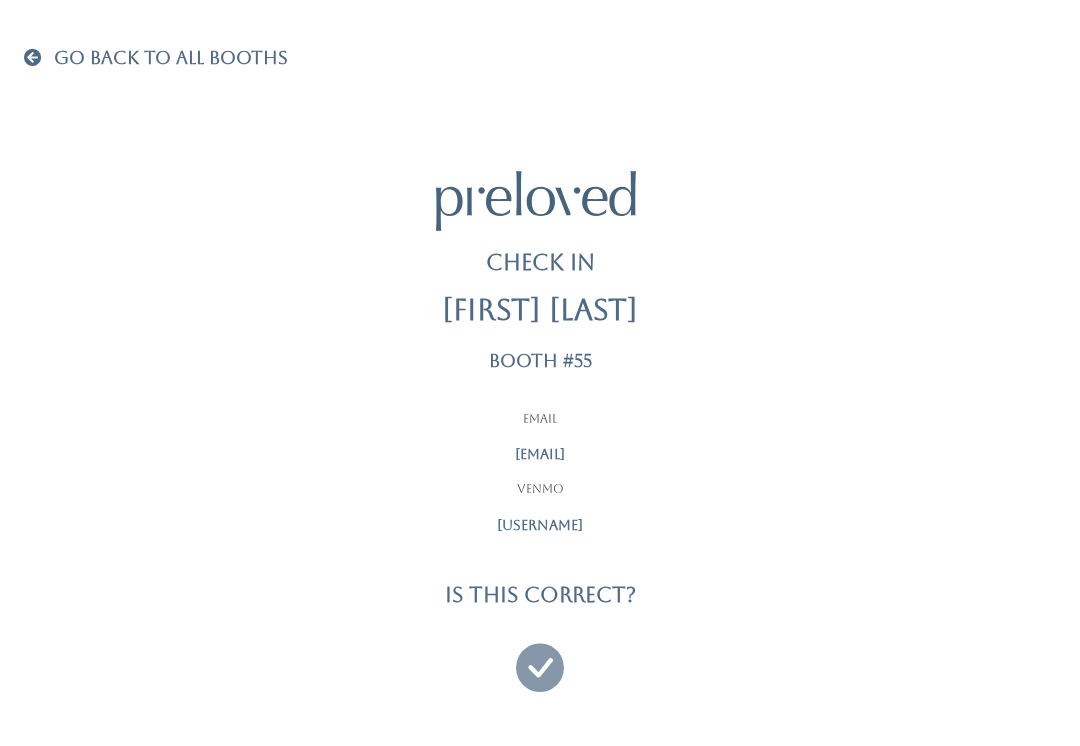 click at bounding box center [540, 658] 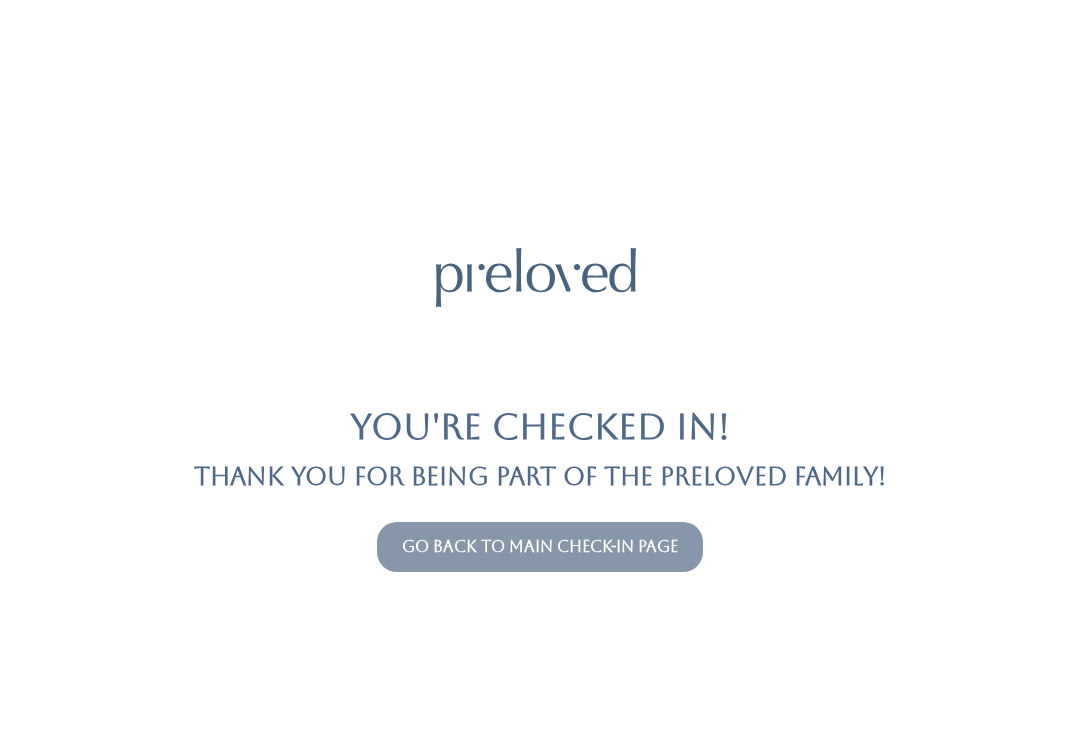 scroll, scrollTop: 0, scrollLeft: 0, axis: both 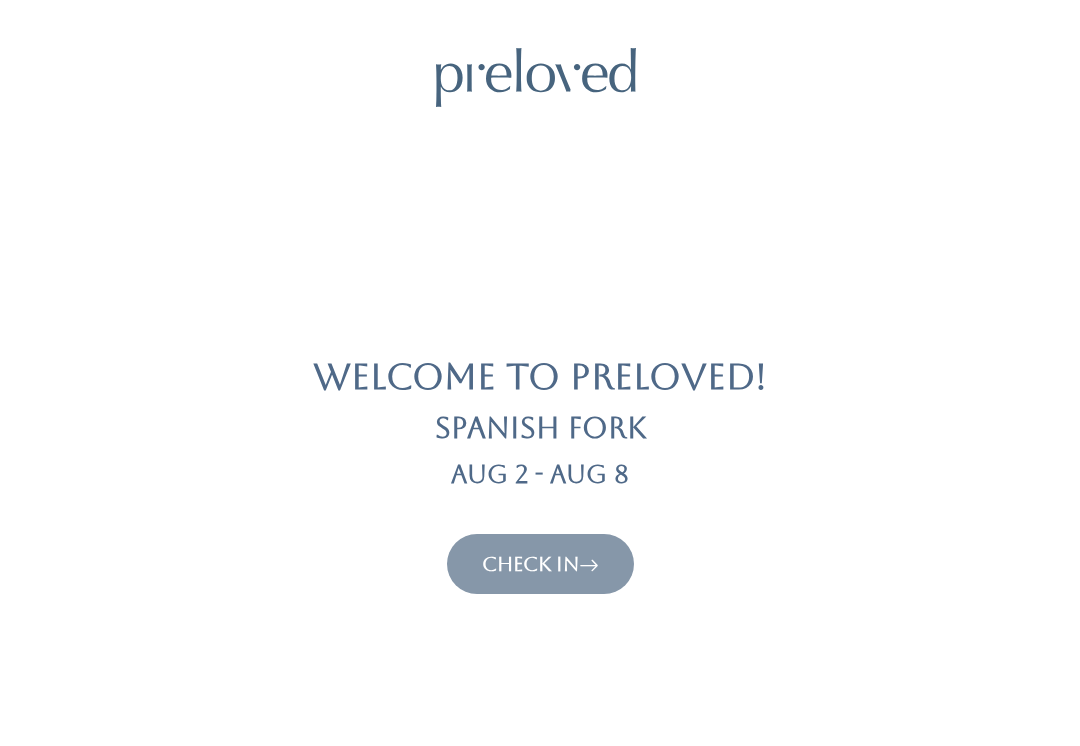 click on "Check In" at bounding box center [540, 564] 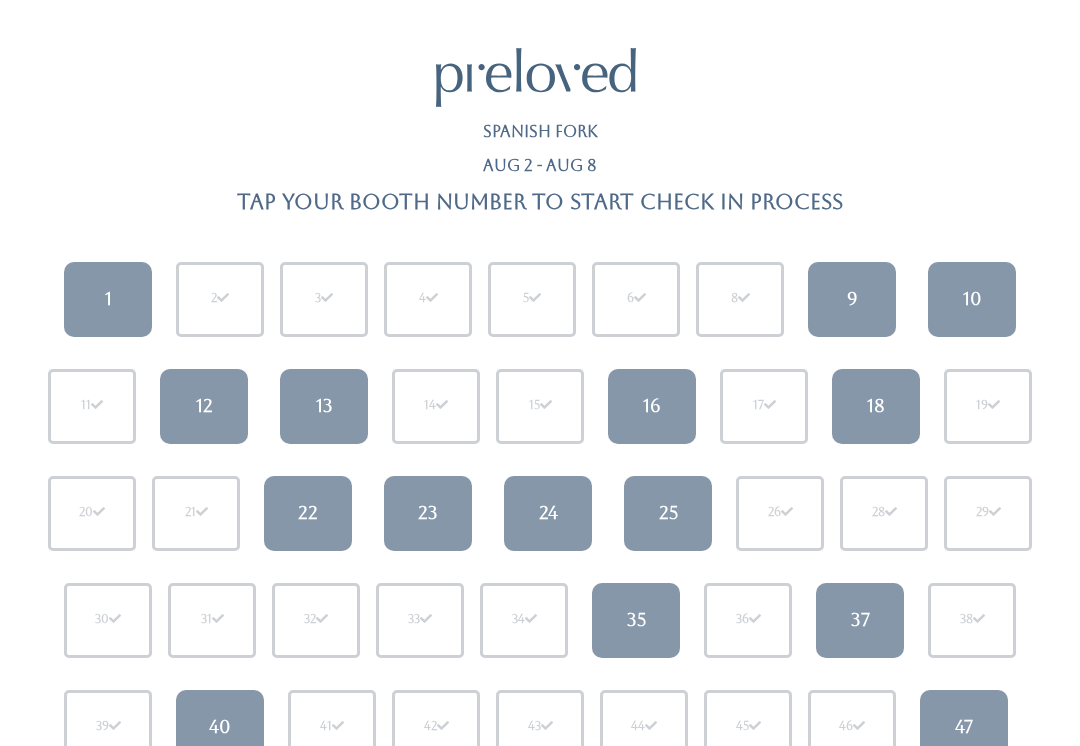 scroll, scrollTop: 0, scrollLeft: 0, axis: both 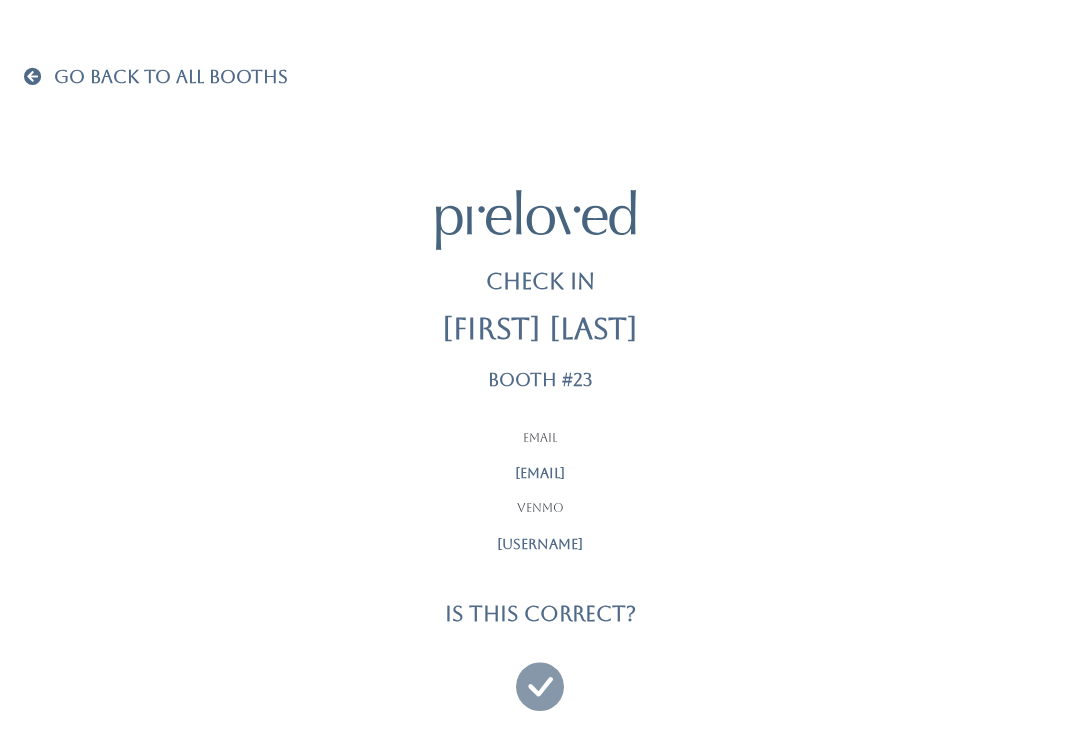 click at bounding box center [540, 677] 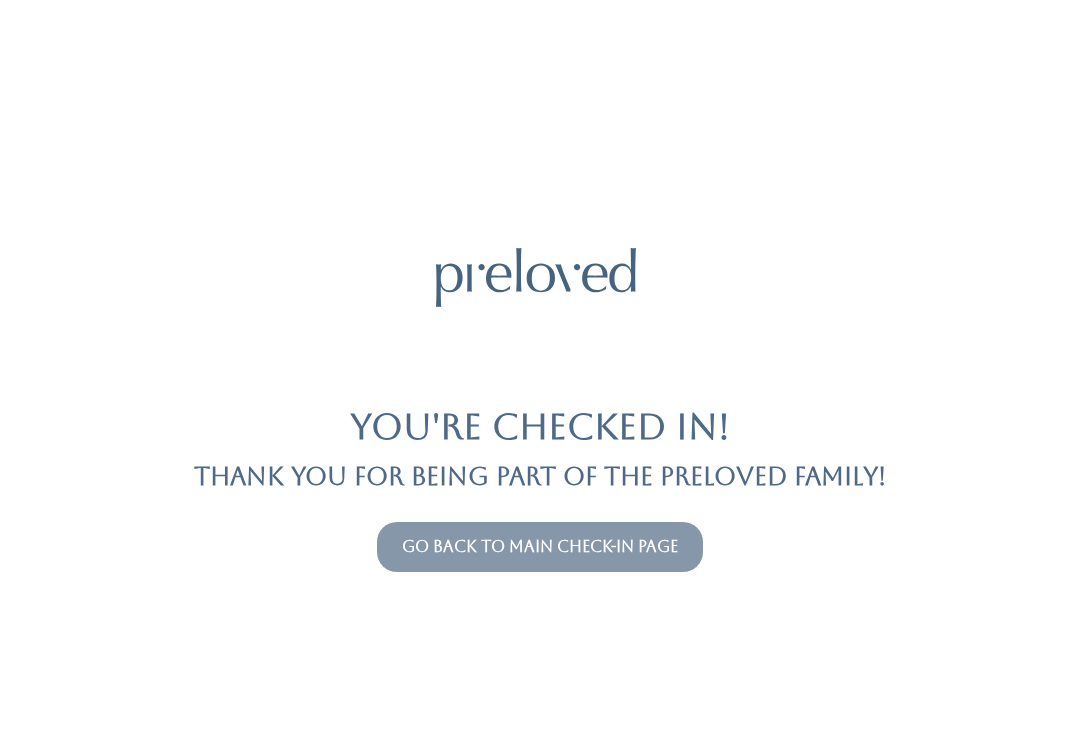 scroll, scrollTop: 0, scrollLeft: 0, axis: both 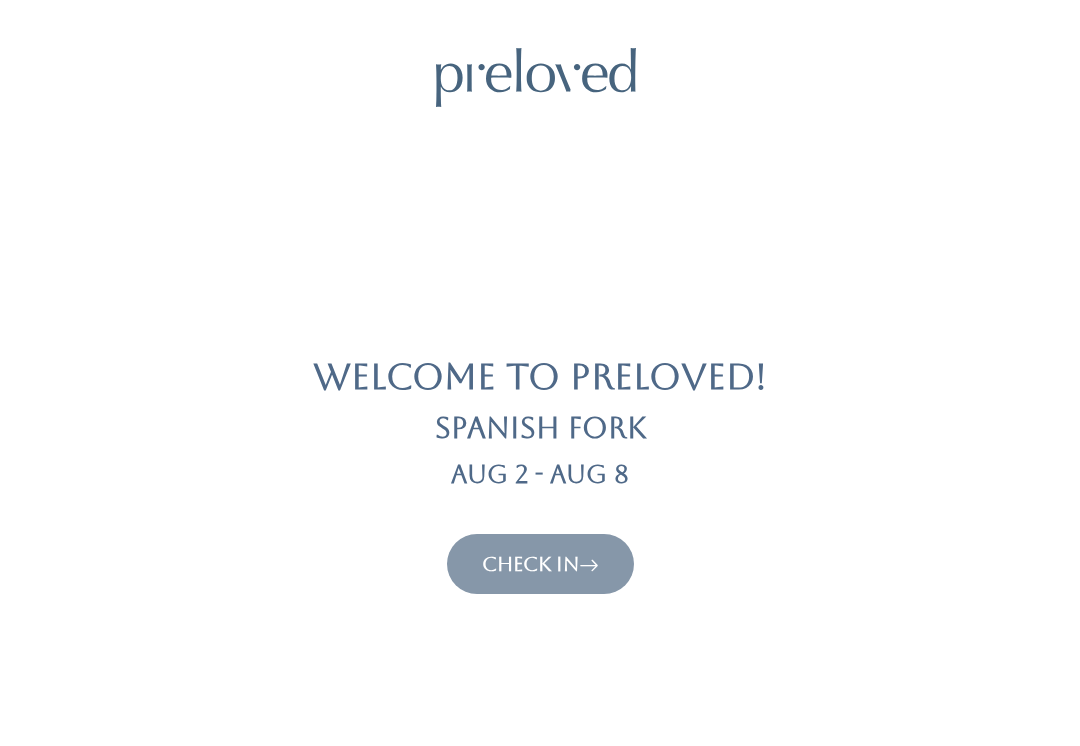 click on "Check In" at bounding box center (540, 564) 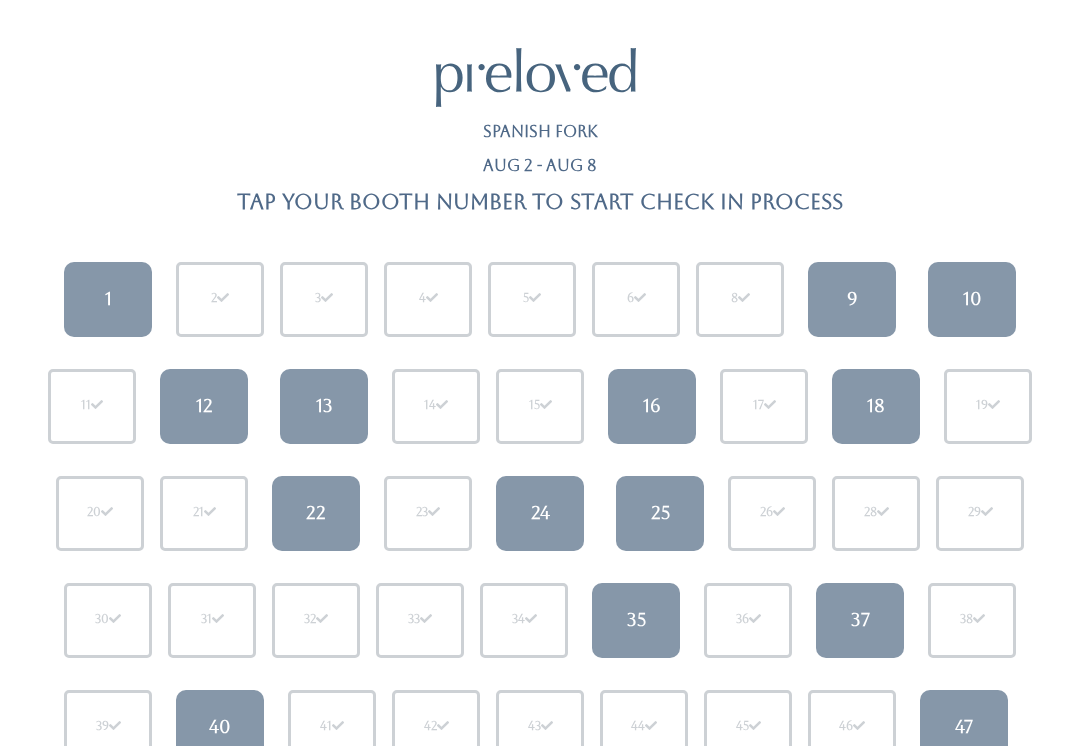 scroll, scrollTop: 0, scrollLeft: 0, axis: both 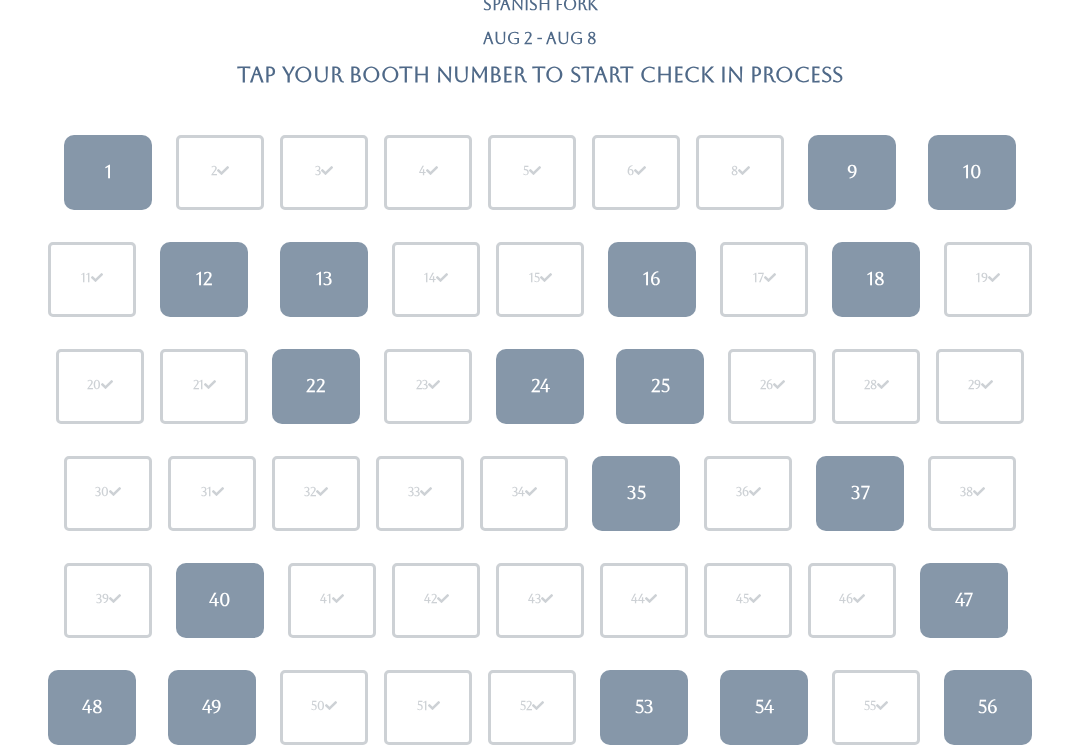 click on "16" at bounding box center [652, 279] 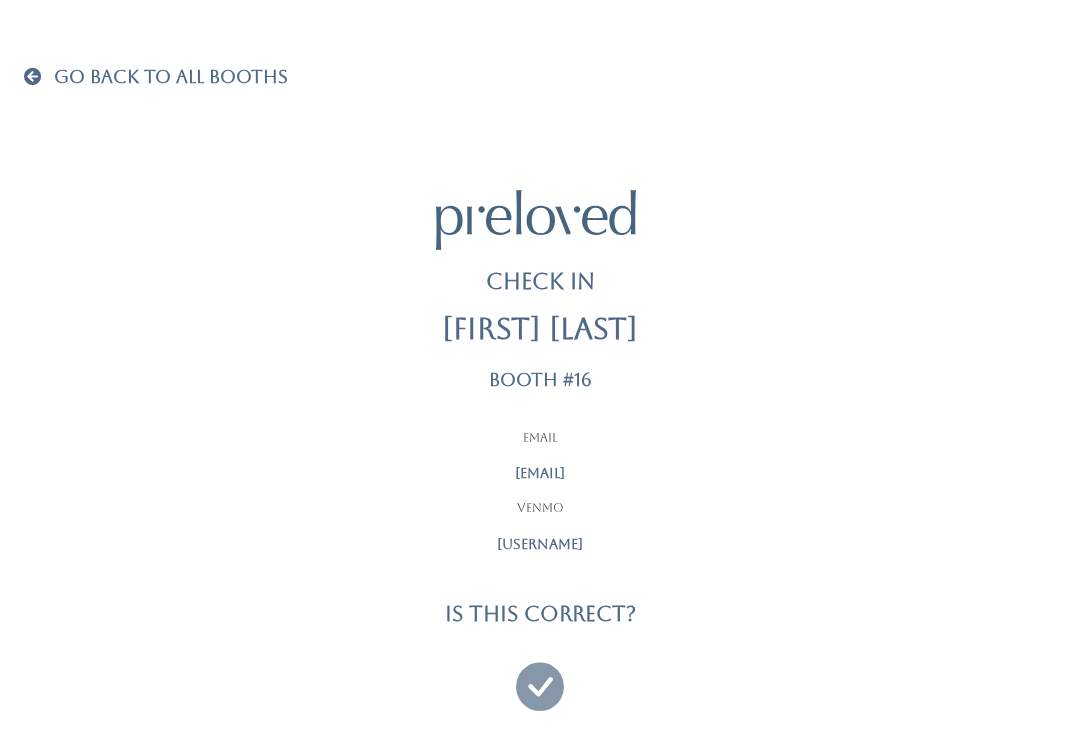 scroll, scrollTop: 19, scrollLeft: 0, axis: vertical 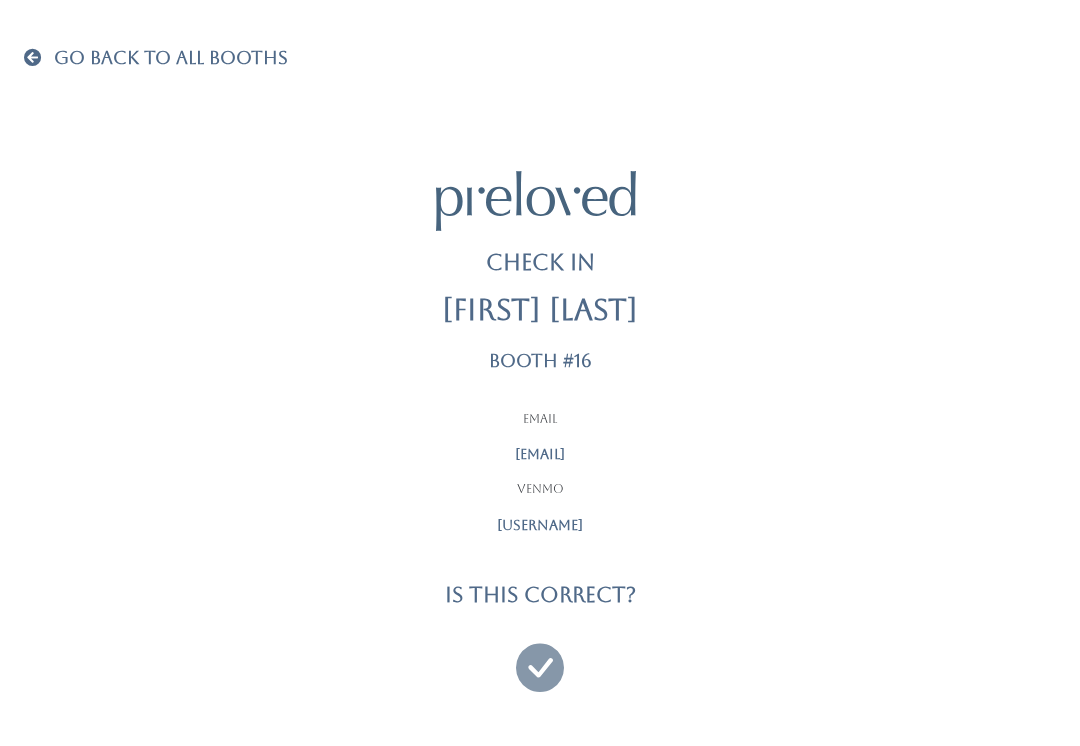 click at bounding box center (540, 658) 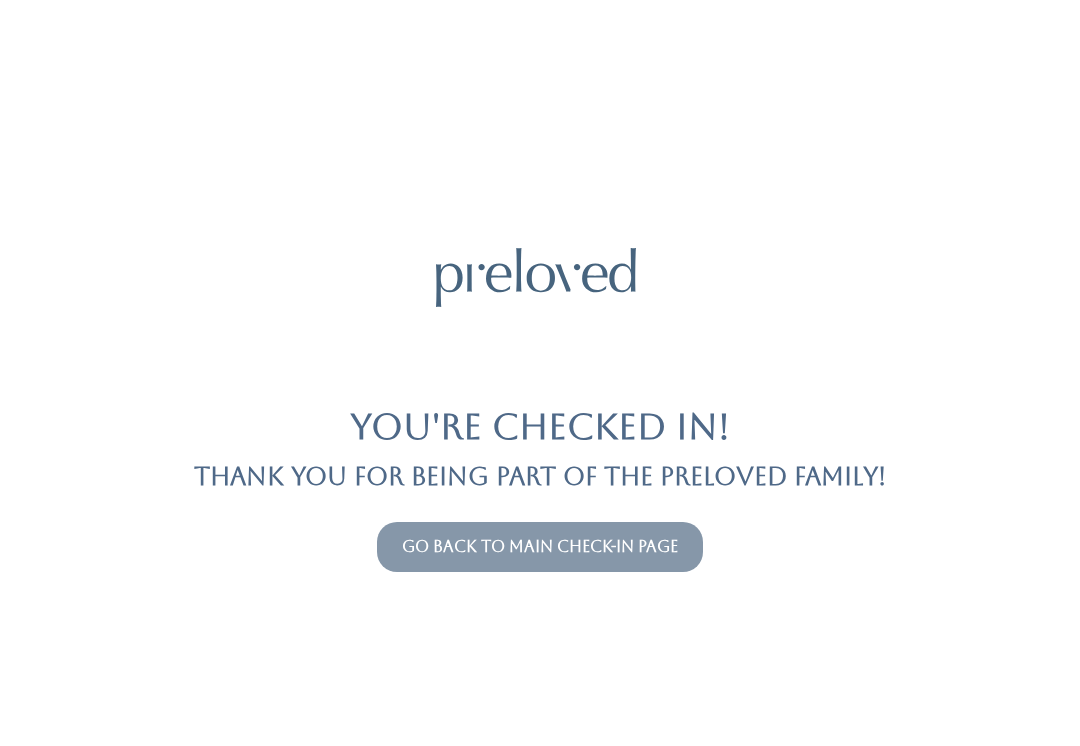 scroll, scrollTop: 0, scrollLeft: 0, axis: both 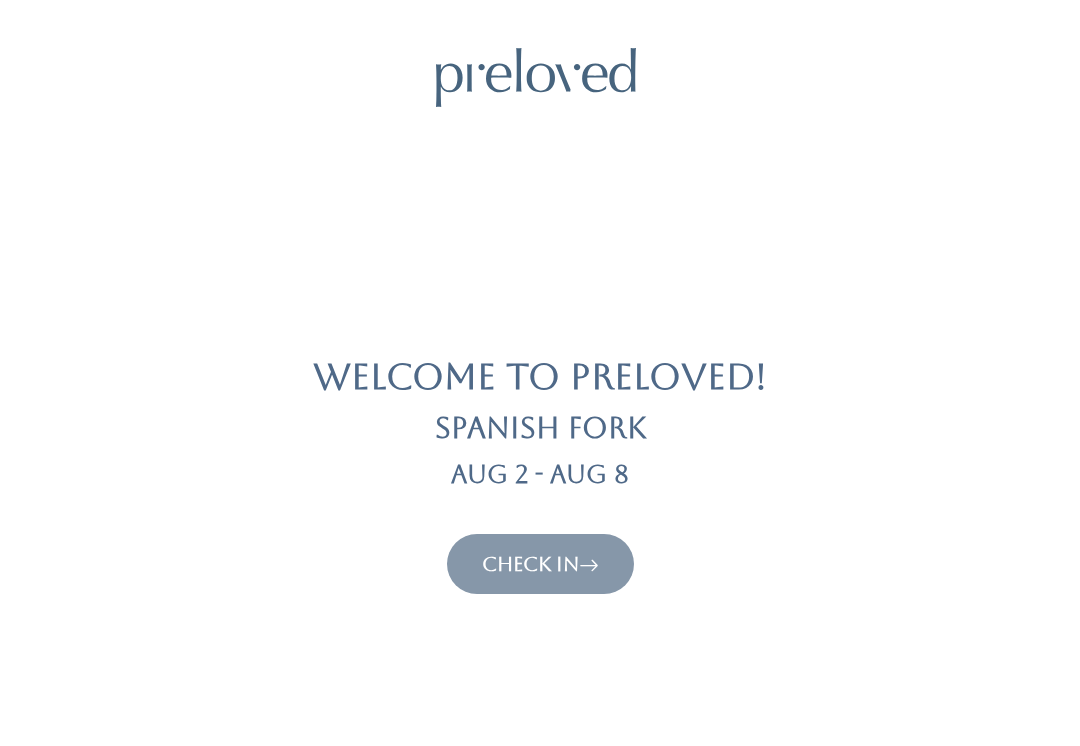 click at bounding box center (589, 564) 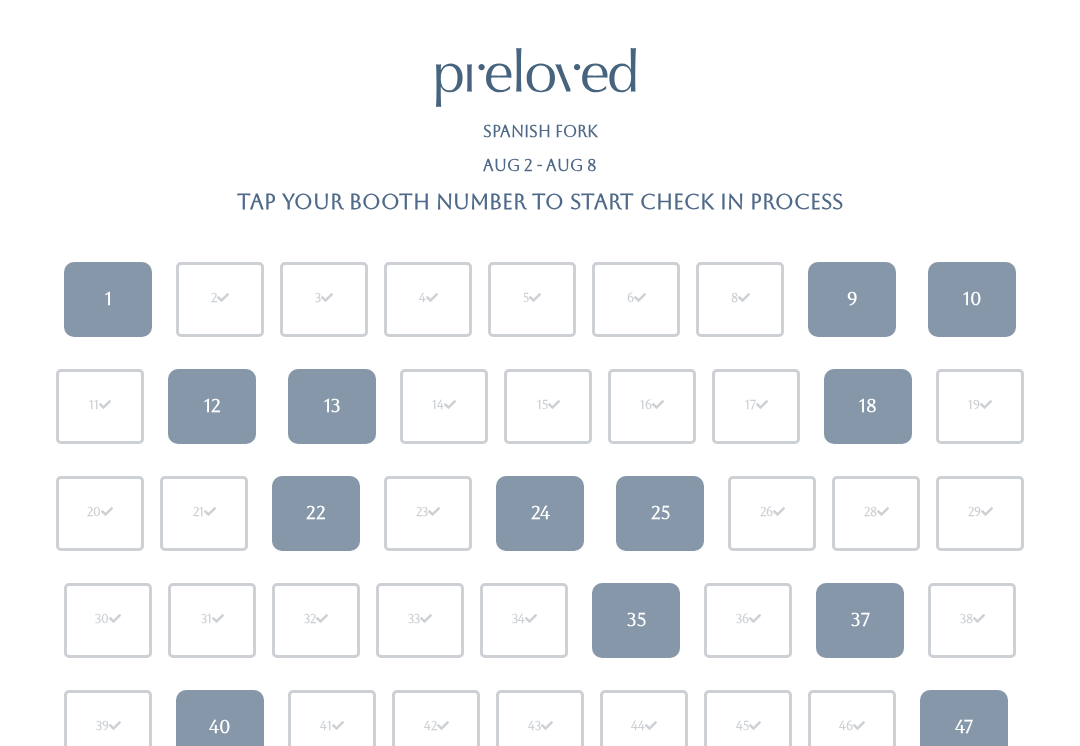 scroll, scrollTop: 0, scrollLeft: 0, axis: both 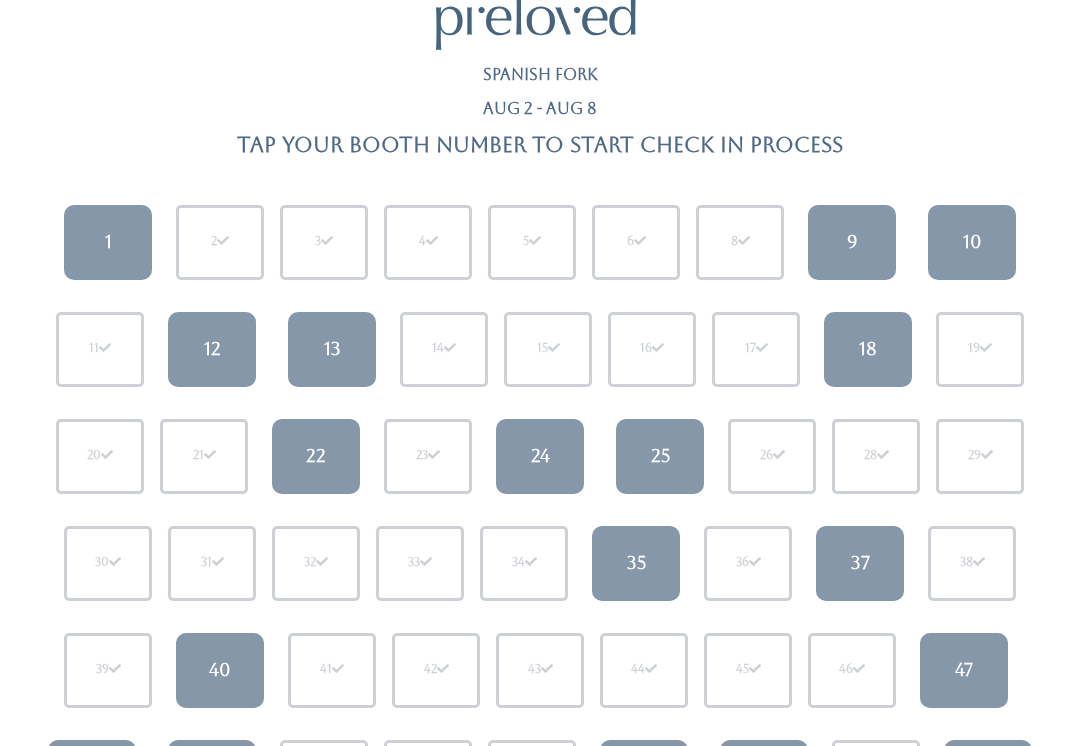 click on "1" at bounding box center [108, 243] 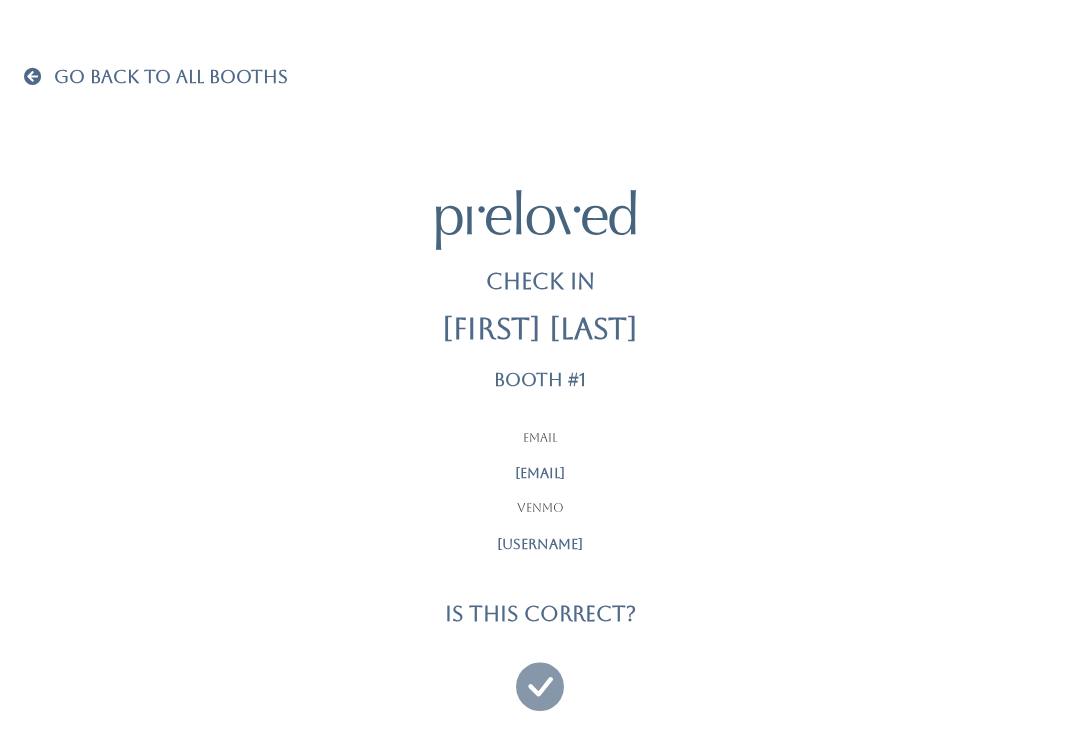 scroll, scrollTop: 0, scrollLeft: 0, axis: both 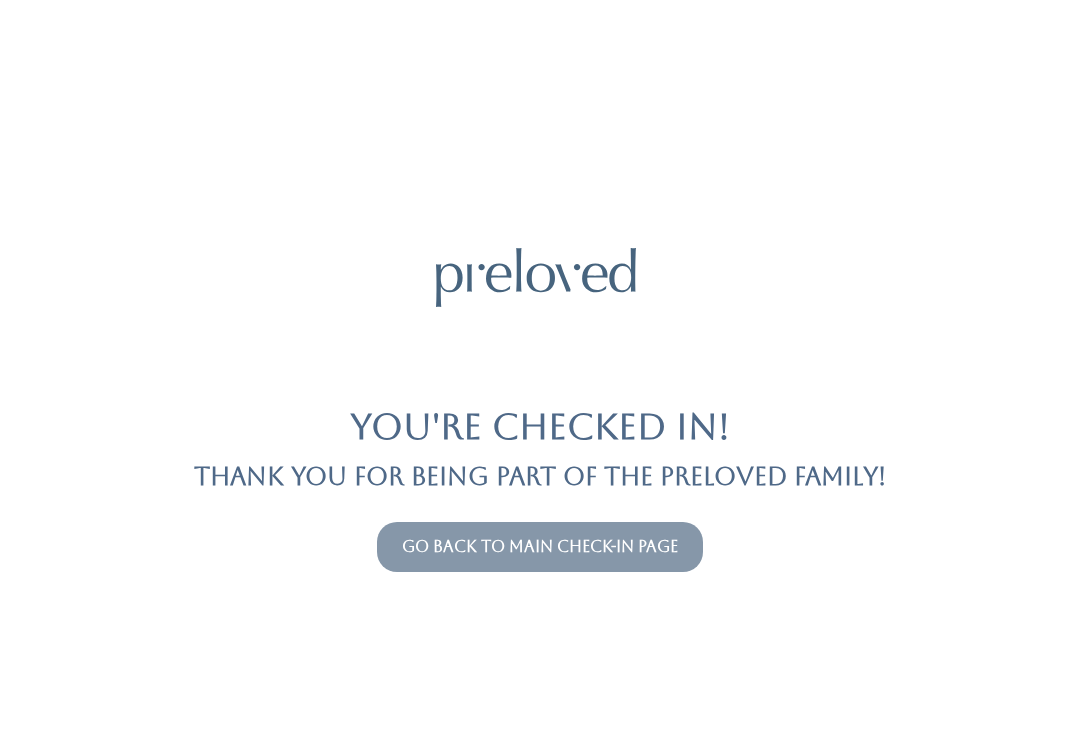 click on "Go back to main check-in page" at bounding box center [540, 547] 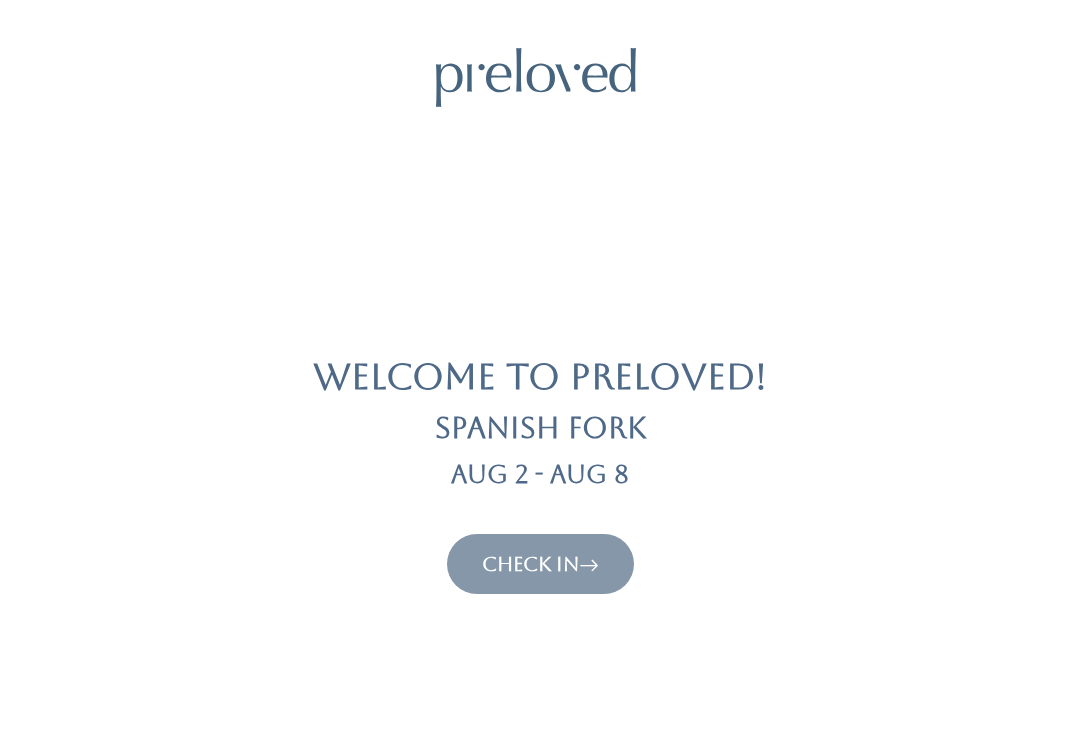 scroll, scrollTop: 0, scrollLeft: 0, axis: both 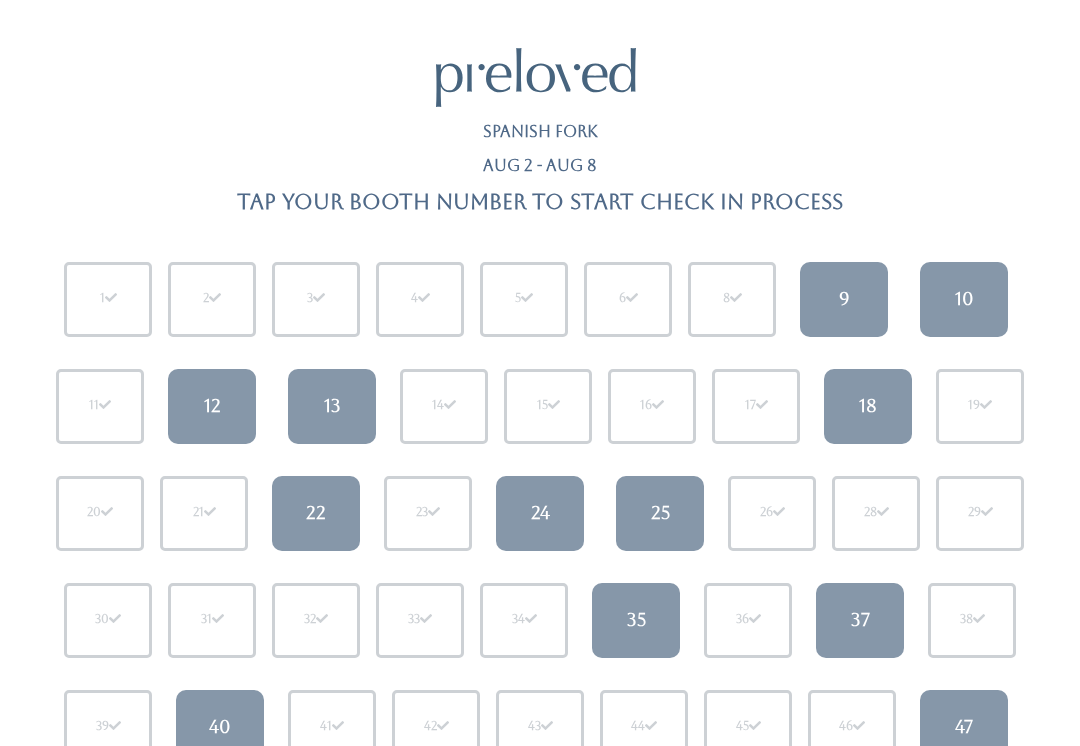 click on "12" at bounding box center [212, 406] 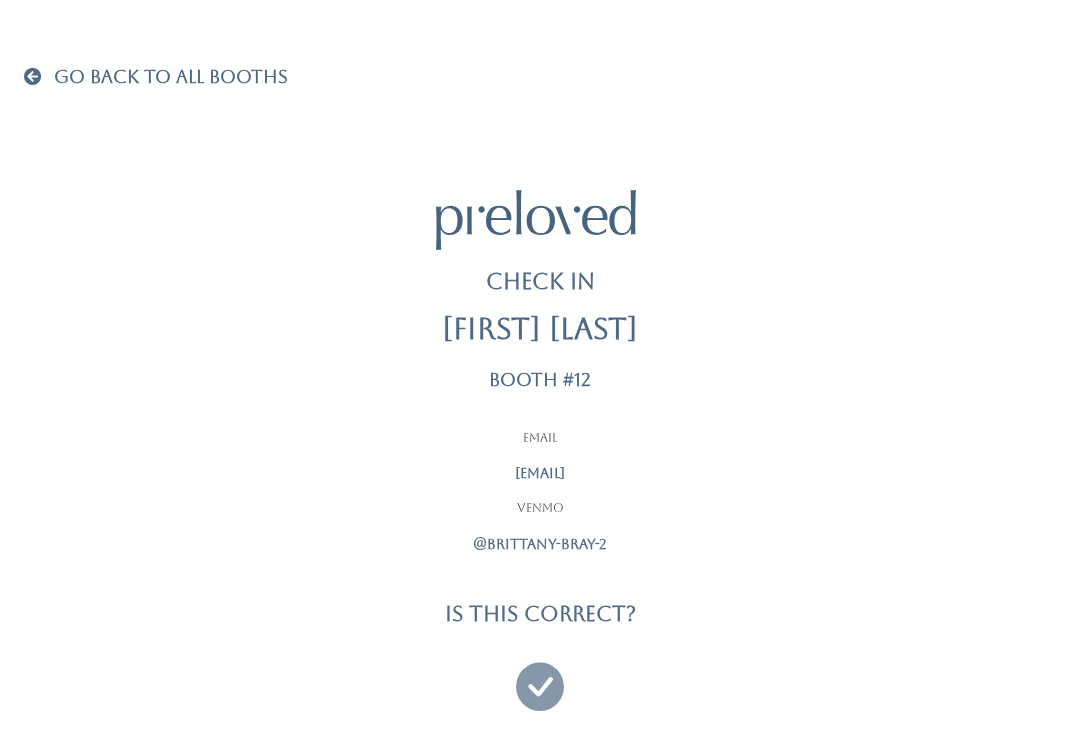 scroll, scrollTop: 0, scrollLeft: 0, axis: both 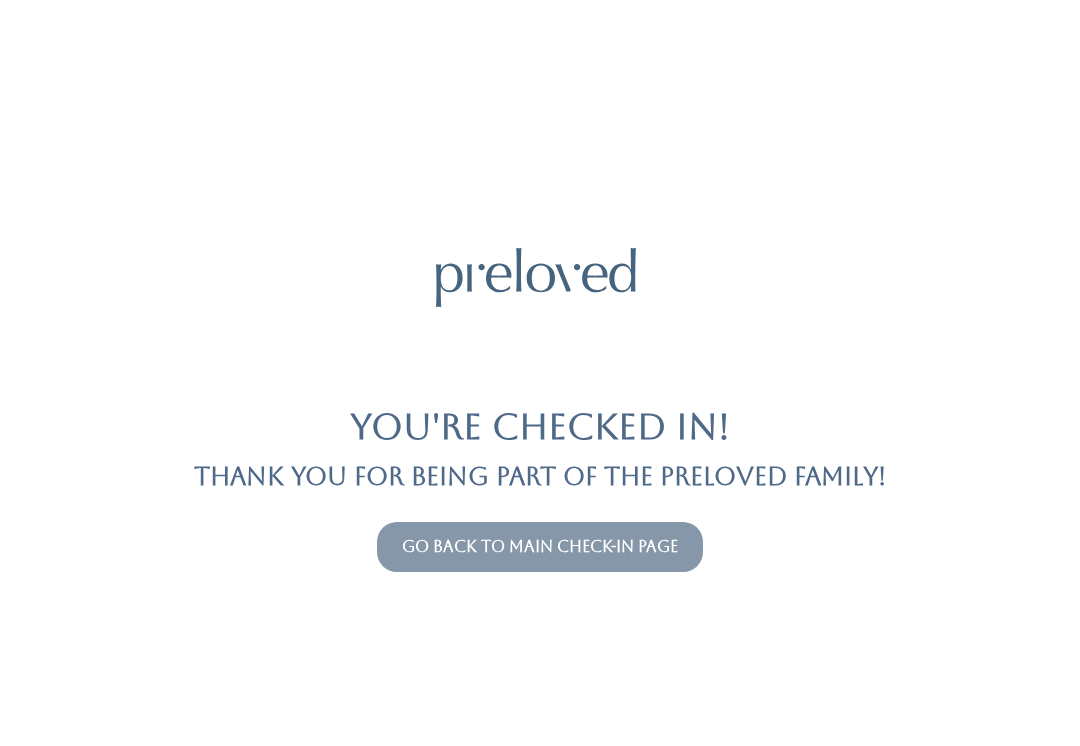 click on "Go back to main check-in page" at bounding box center [540, 546] 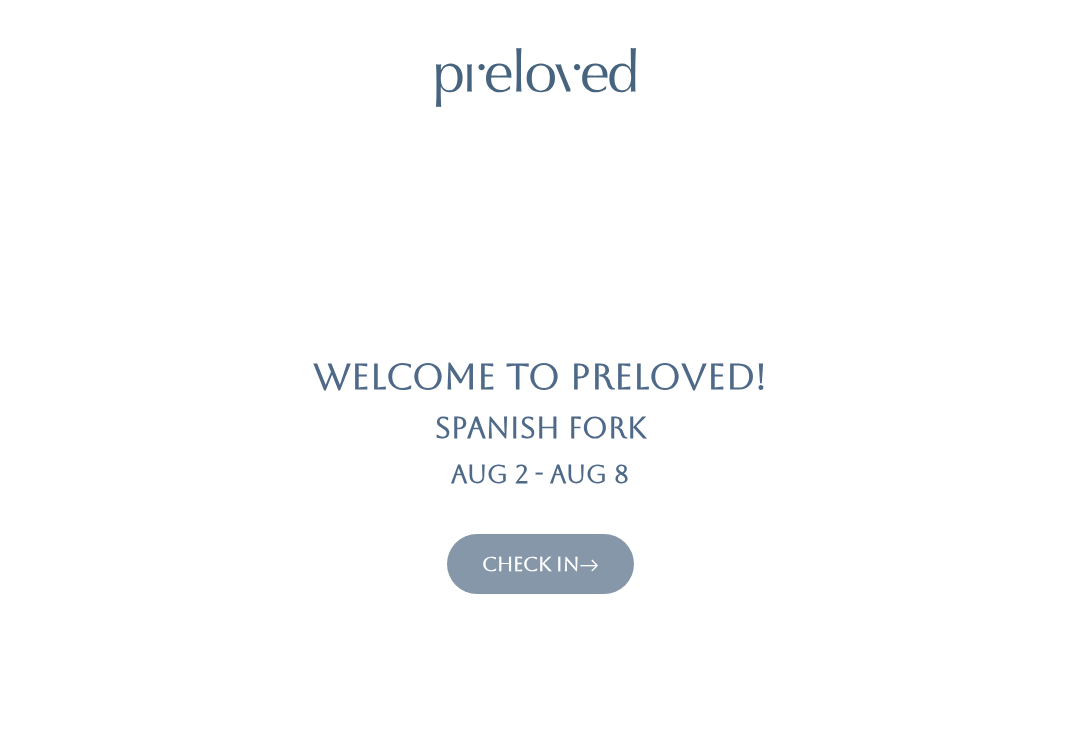 scroll, scrollTop: 0, scrollLeft: 0, axis: both 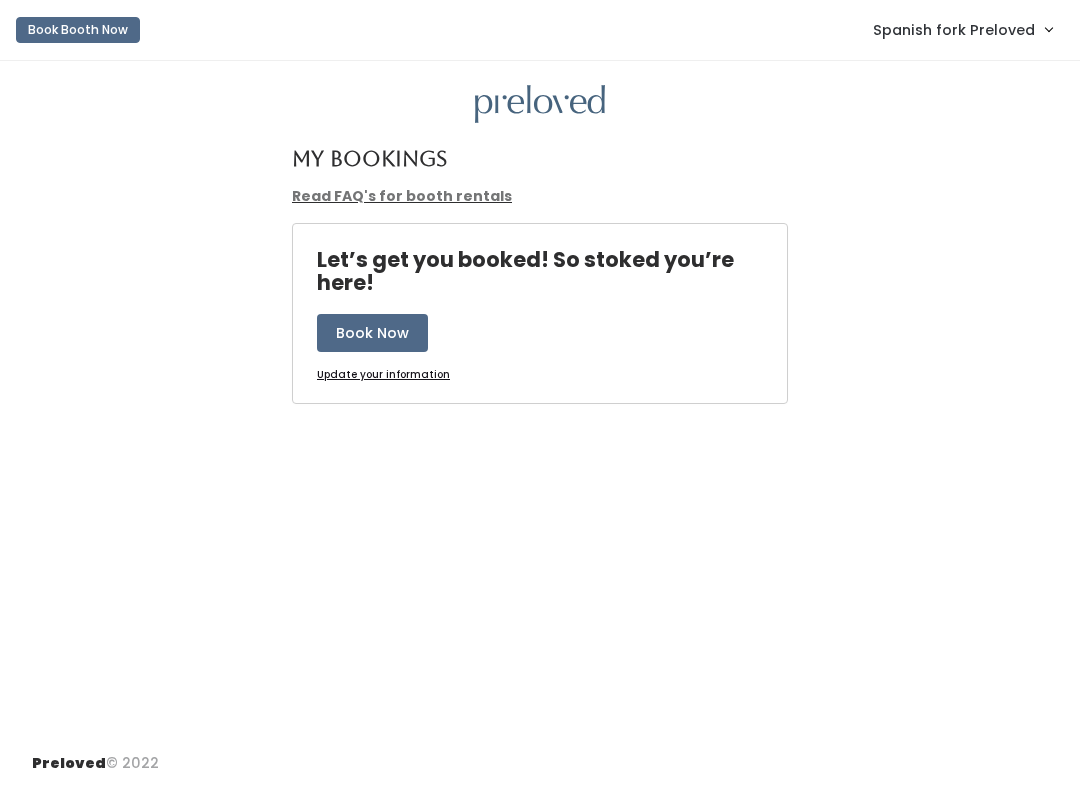 click on "Spanish fork Preloved" at bounding box center (954, 30) 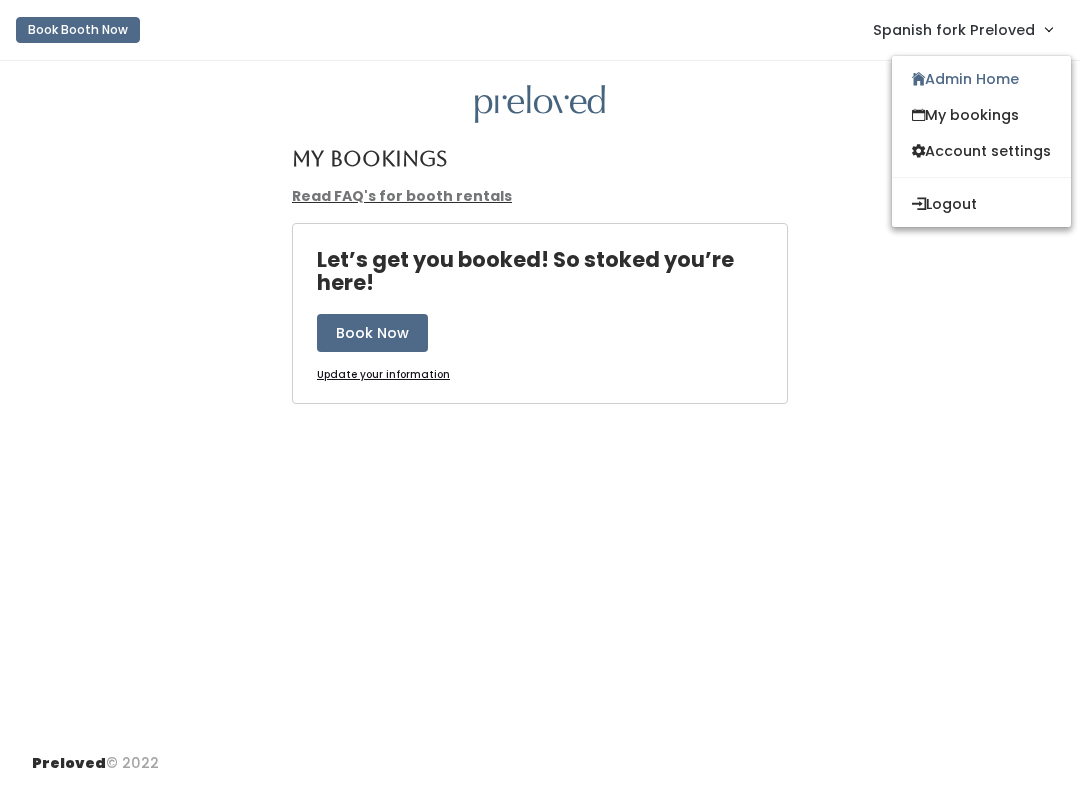 click on "Admin Home" at bounding box center [981, 79] 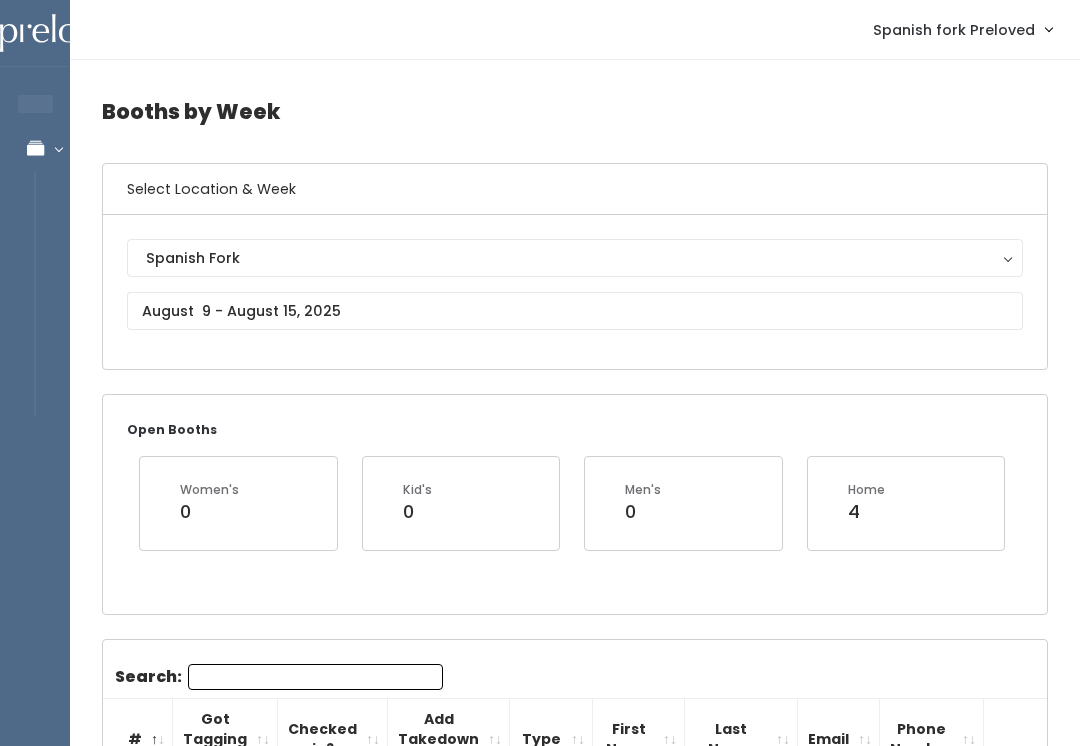 scroll, scrollTop: 0, scrollLeft: 0, axis: both 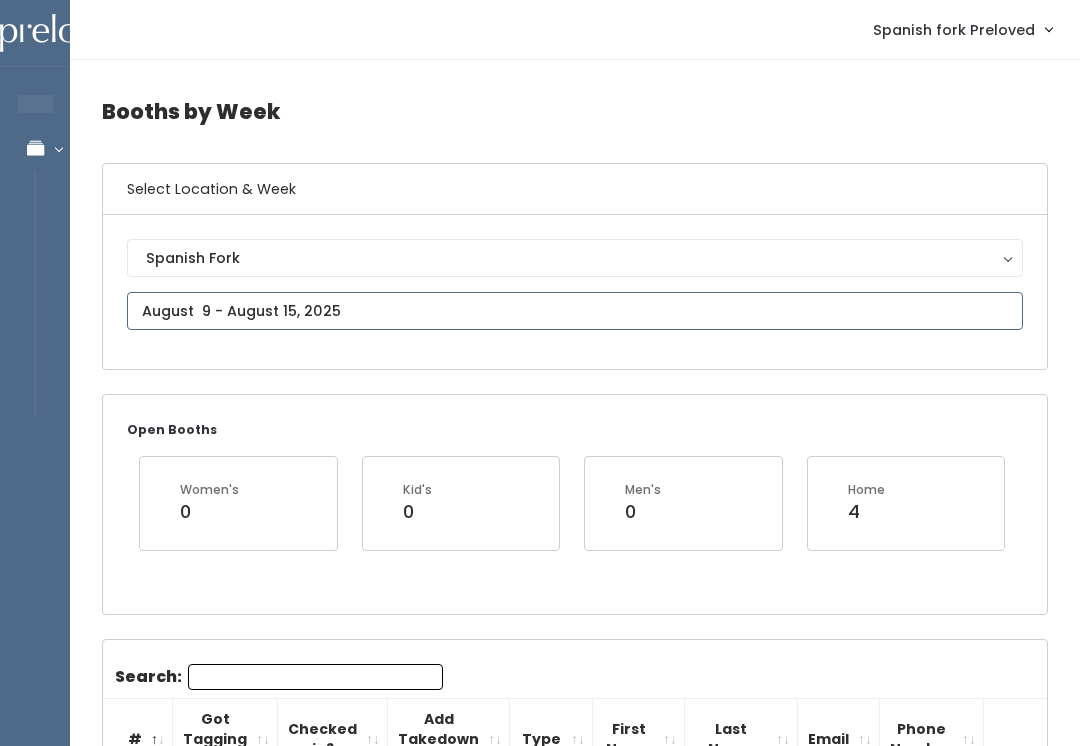 click at bounding box center (575, 311) 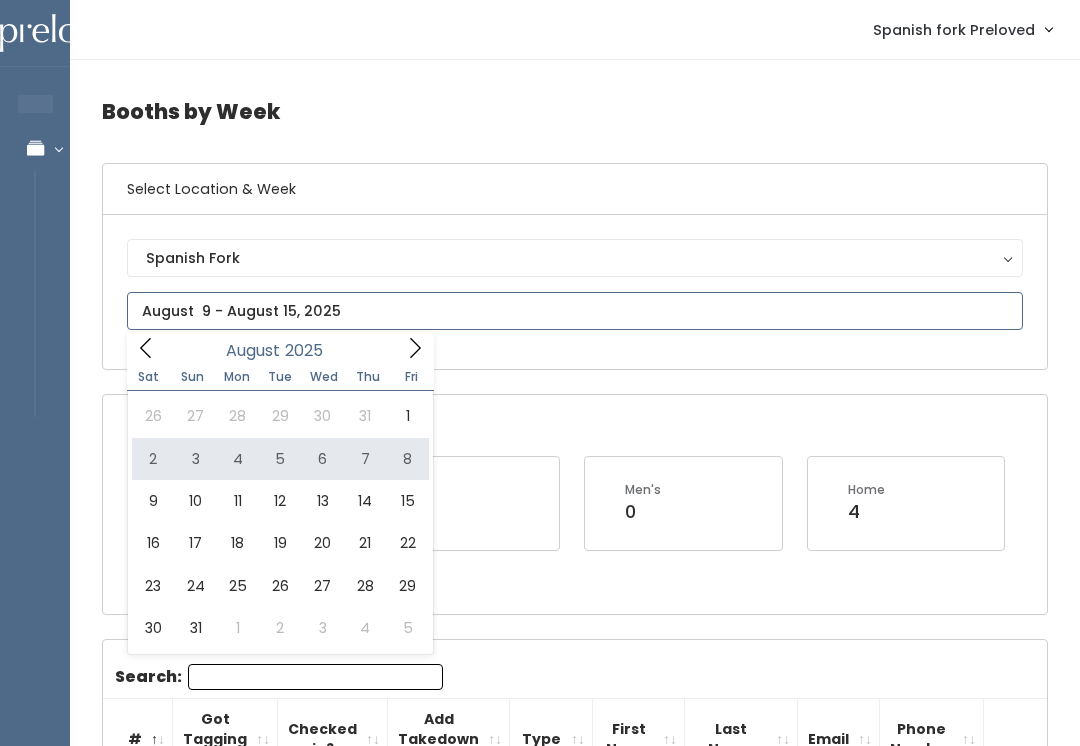 type on "August 2 to August 8" 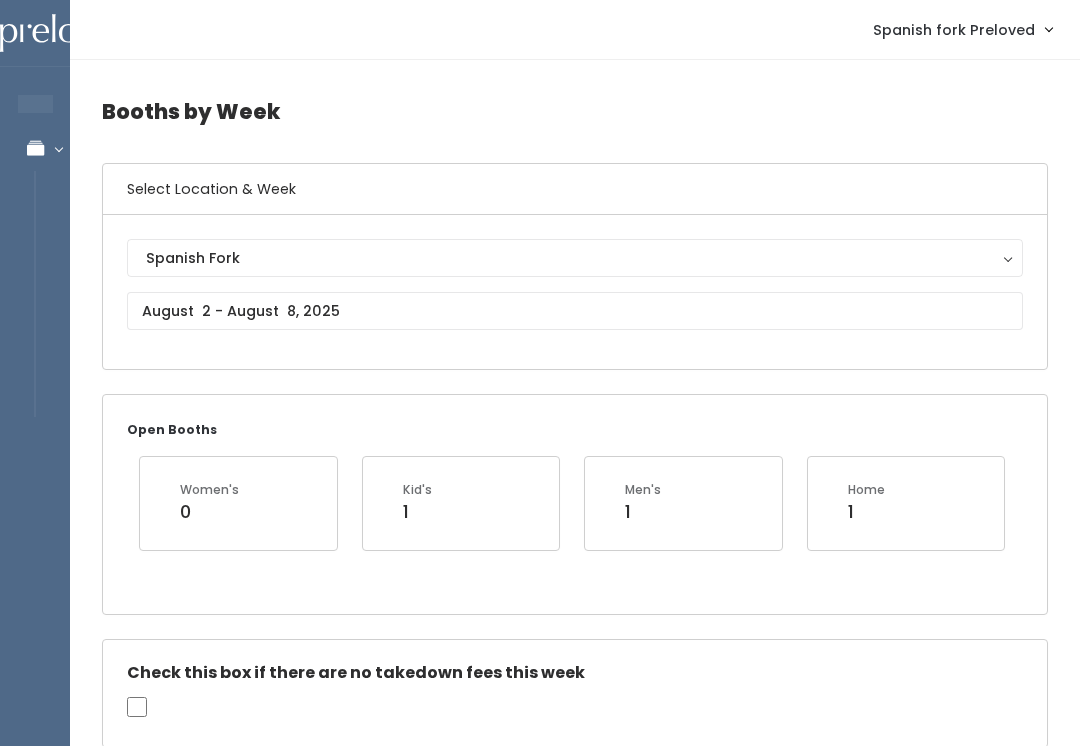 scroll, scrollTop: 0, scrollLeft: 0, axis: both 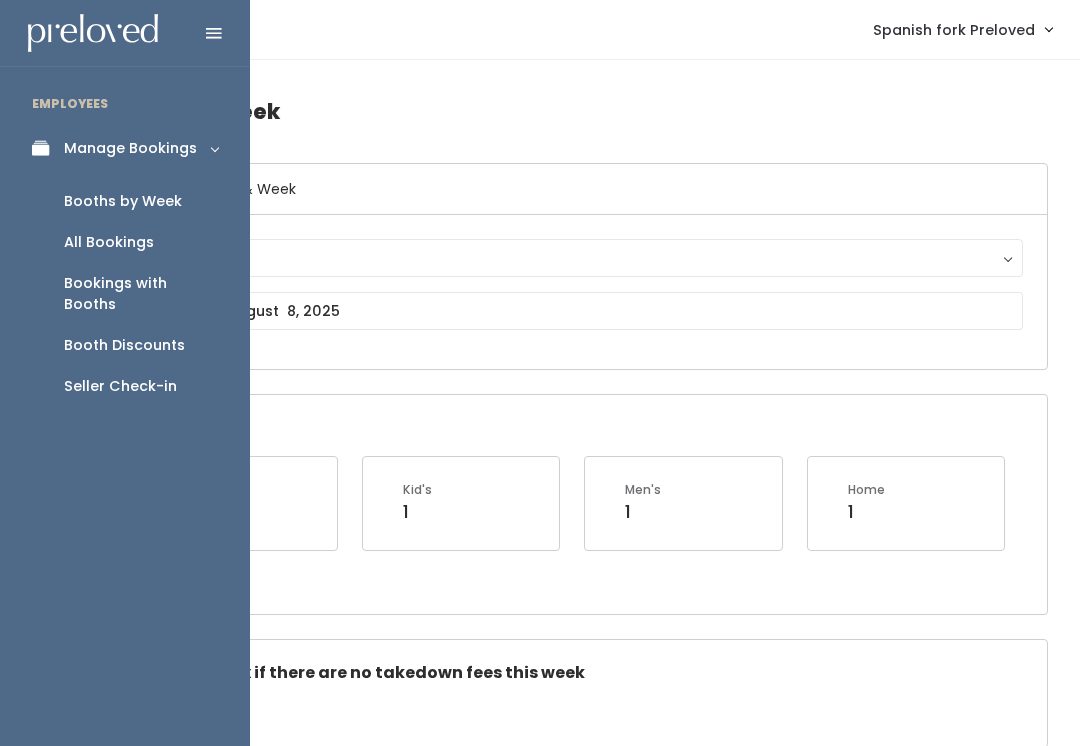click on "Seller Check-in" at bounding box center [120, 386] 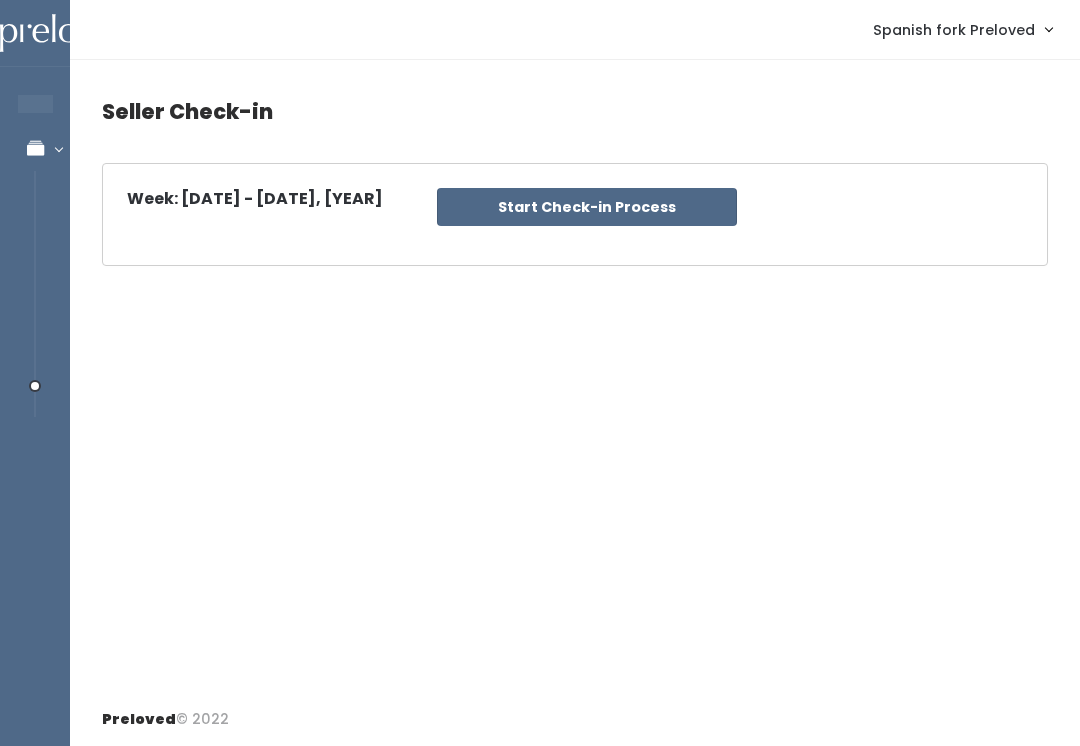 scroll, scrollTop: 0, scrollLeft: 0, axis: both 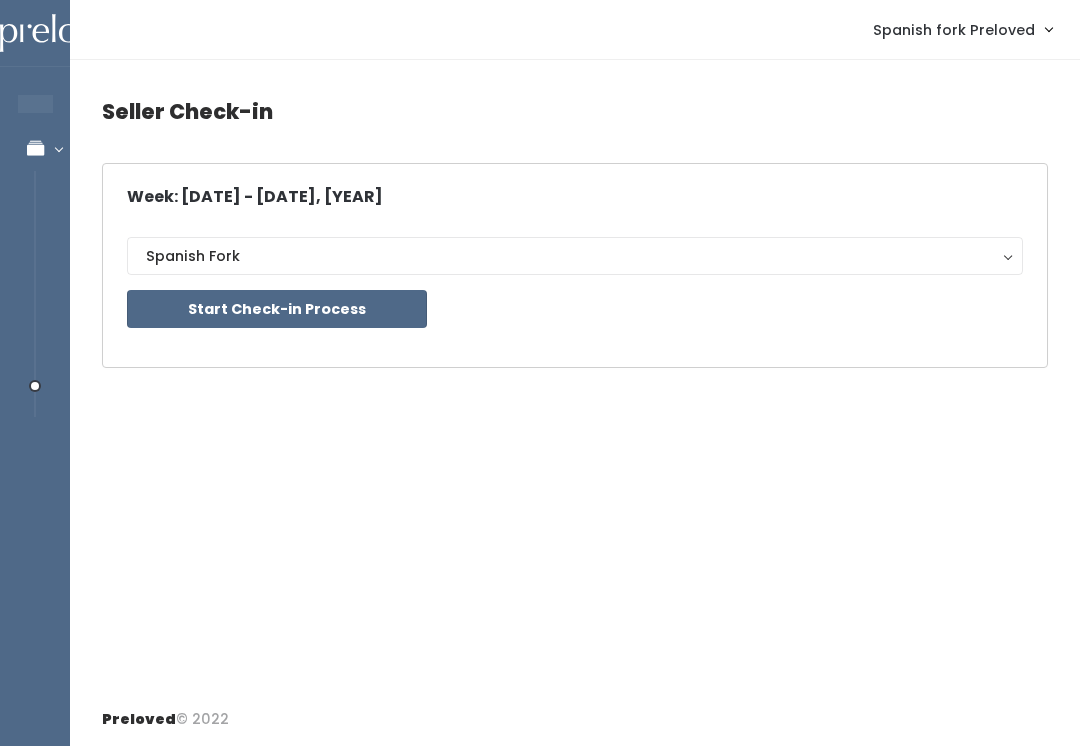 click on "Start Check-in Process" at bounding box center [277, 309] 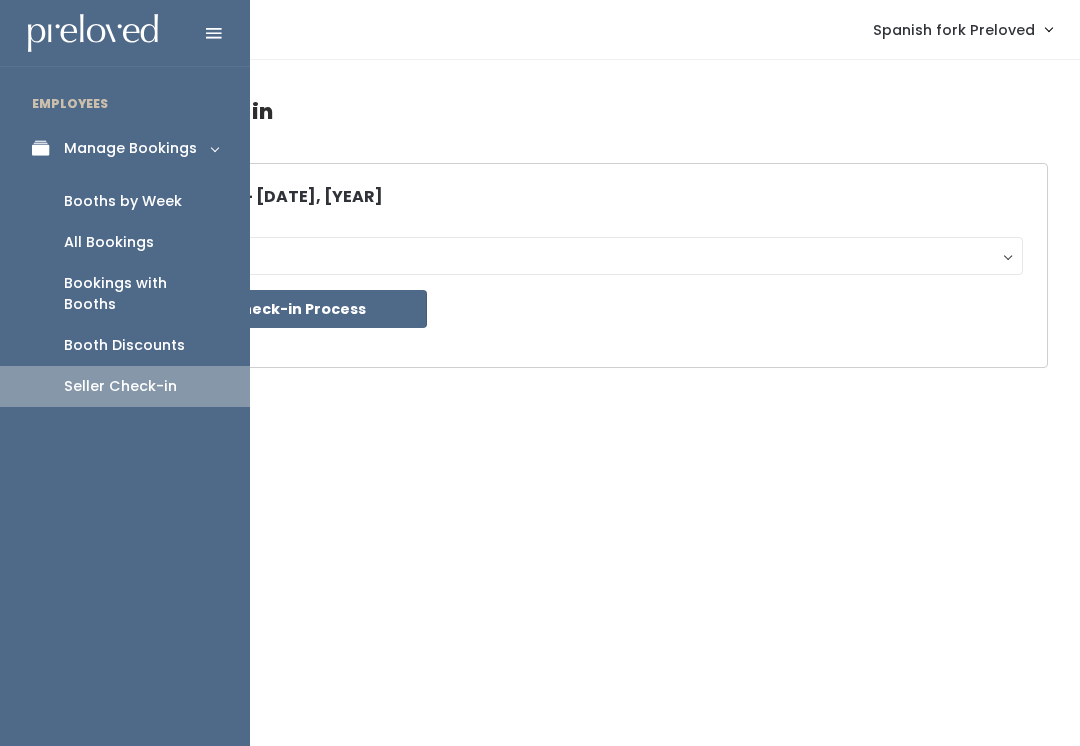 click on "Booths by Week" at bounding box center (123, 201) 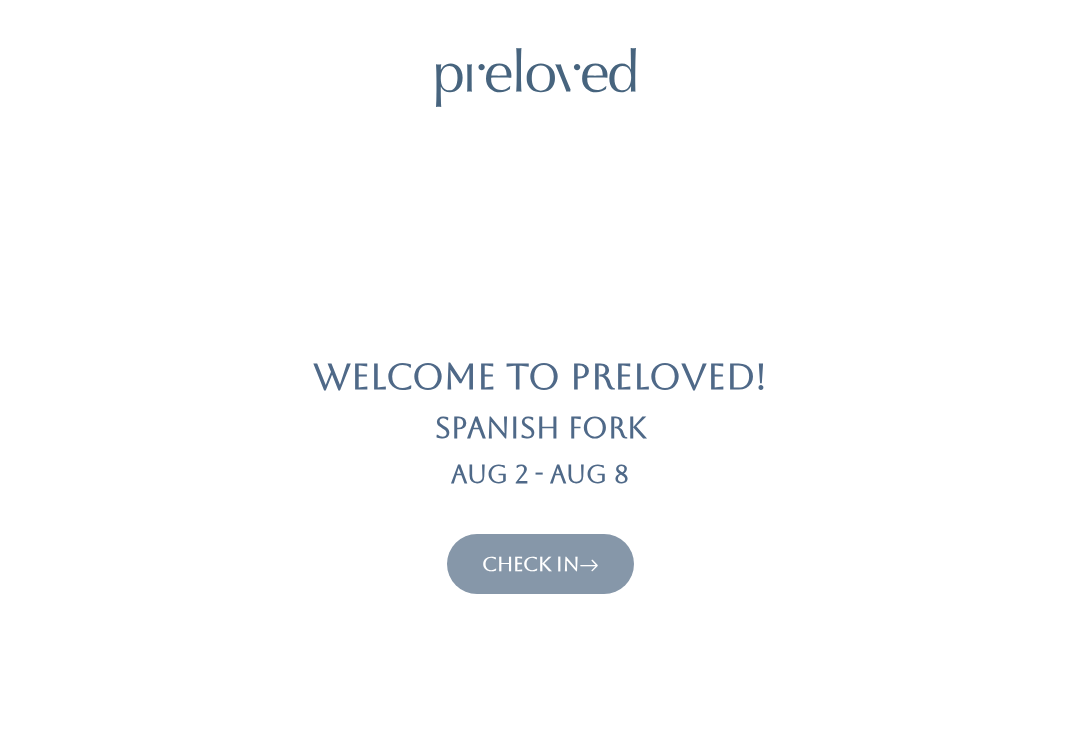 scroll, scrollTop: 0, scrollLeft: 0, axis: both 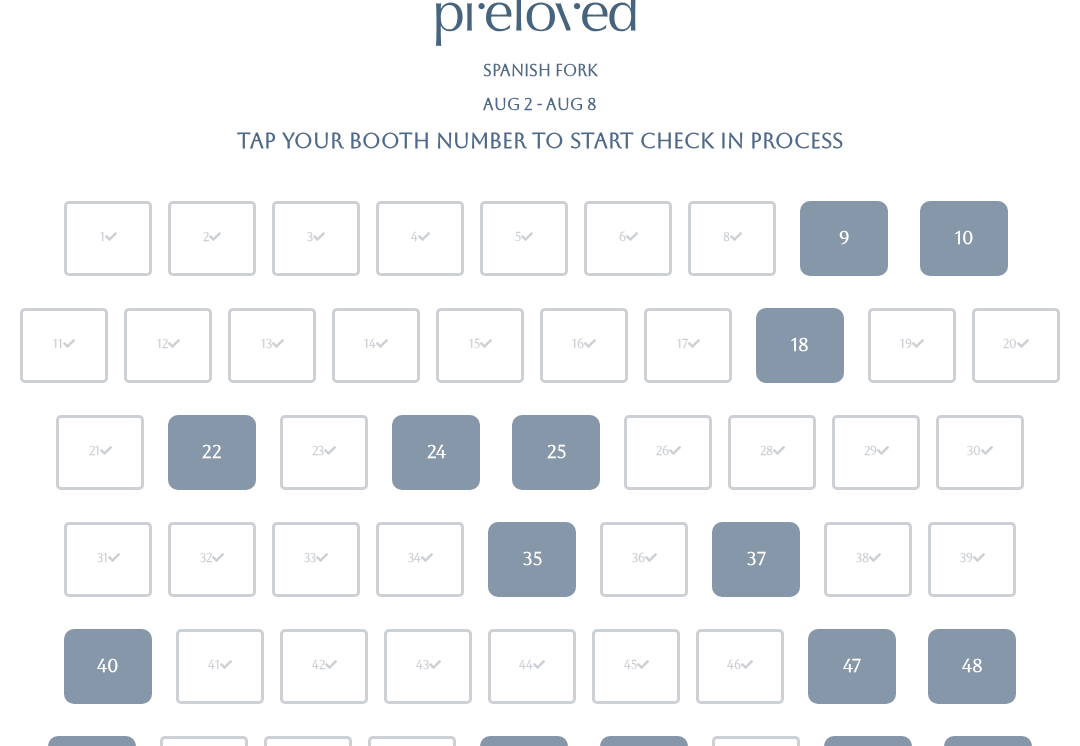 click on "18" at bounding box center (800, 345) 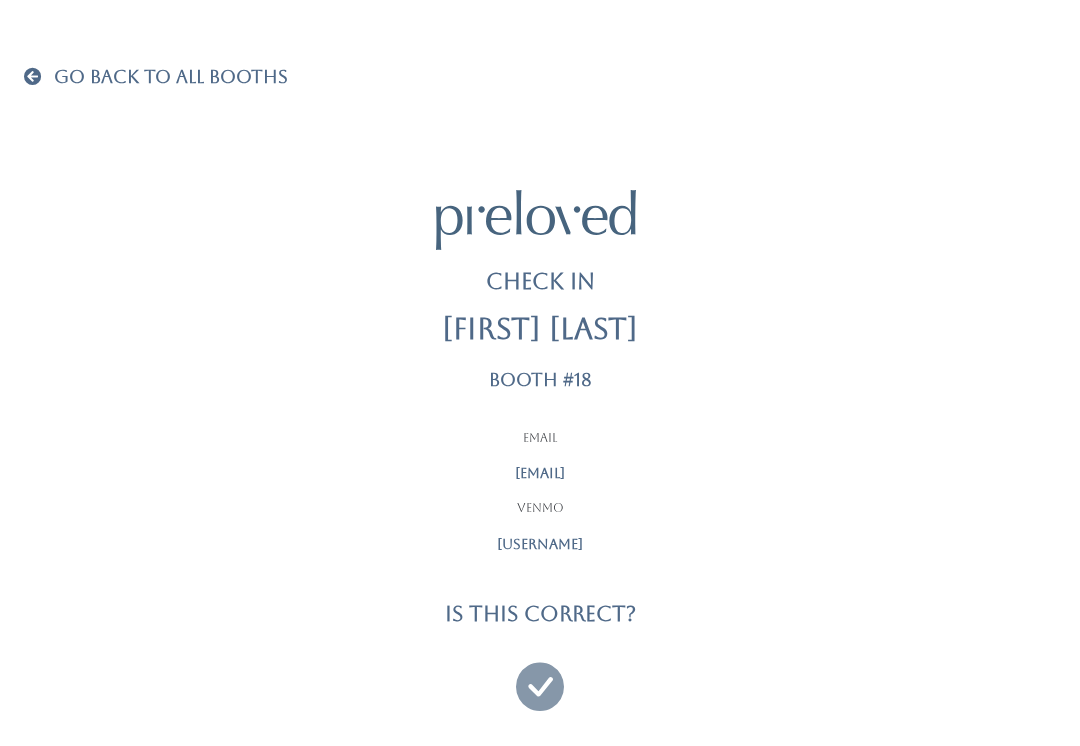 scroll, scrollTop: 19, scrollLeft: 0, axis: vertical 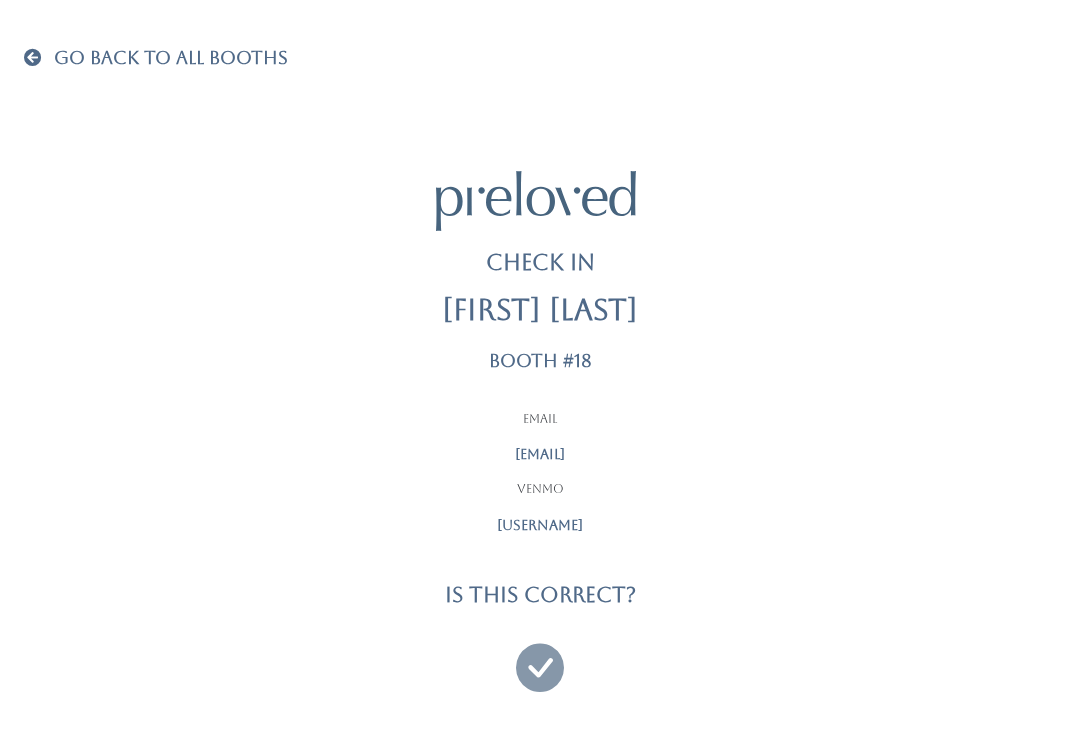 click at bounding box center [540, 658] 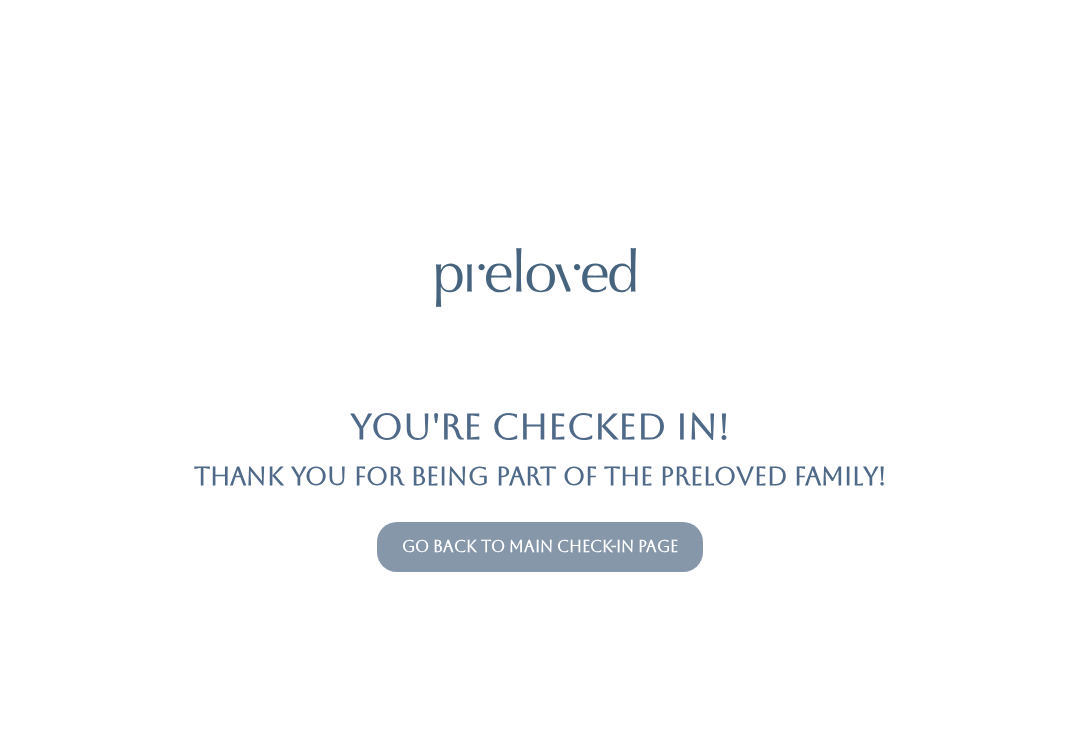 scroll, scrollTop: 0, scrollLeft: 0, axis: both 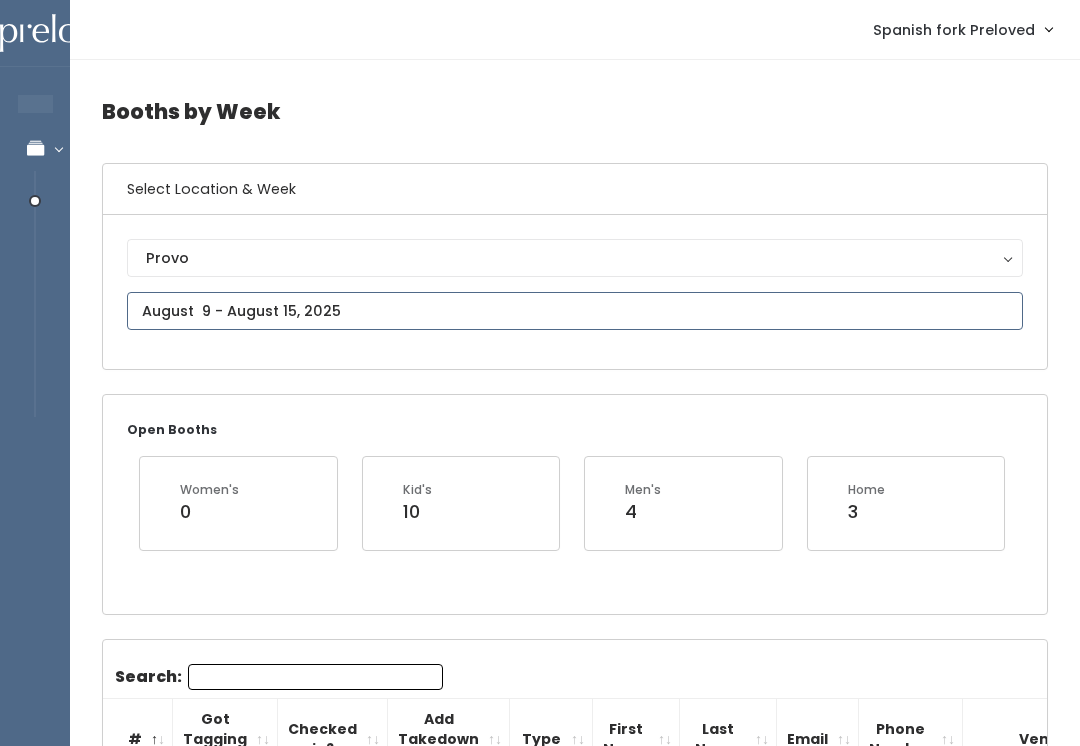 click on "EMPLOYEES
Manage Bookings
Booths by Week
All Bookings
Bookings with Booths
Booth Discounts
Seller Check-in
Spanish fork Preloved
Admin Home
My bookings" at bounding box center [540, 1848] 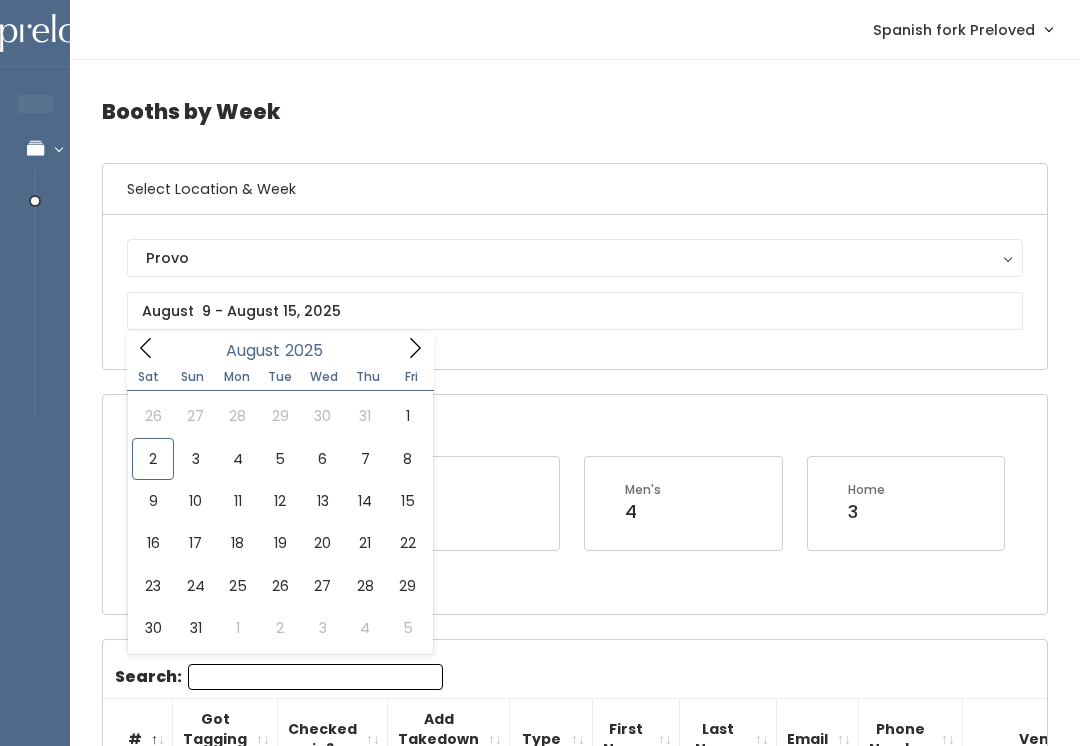 click on "Provo" at bounding box center [575, 258] 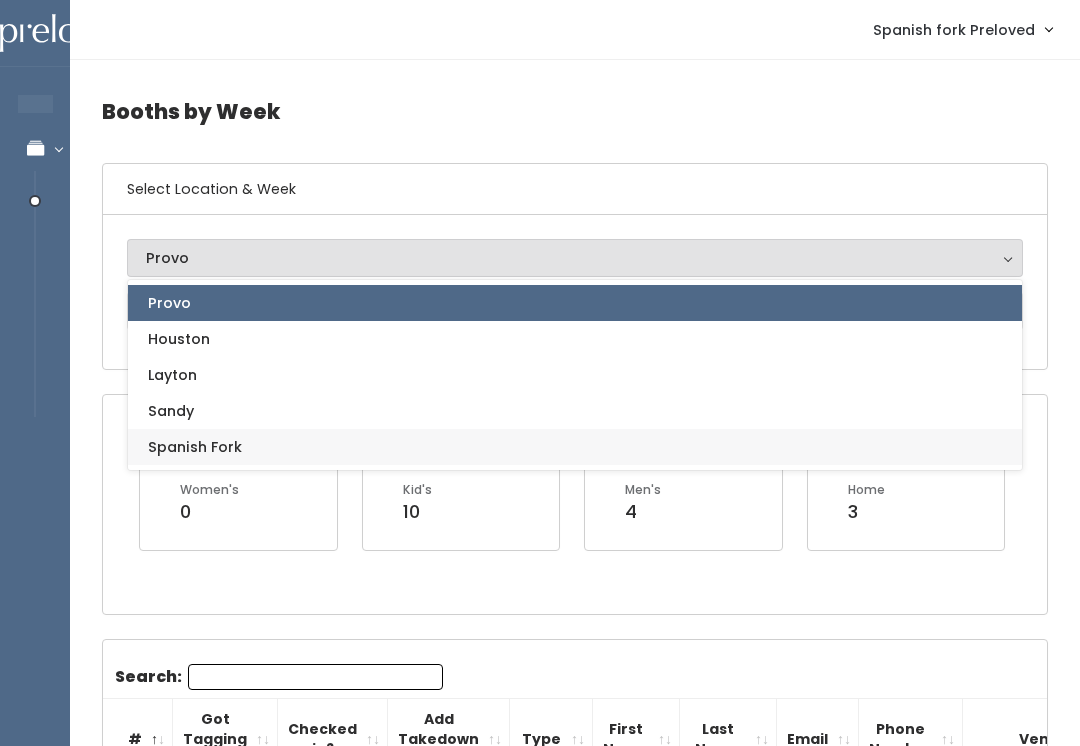 click on "Spanish Fork" at bounding box center (575, 447) 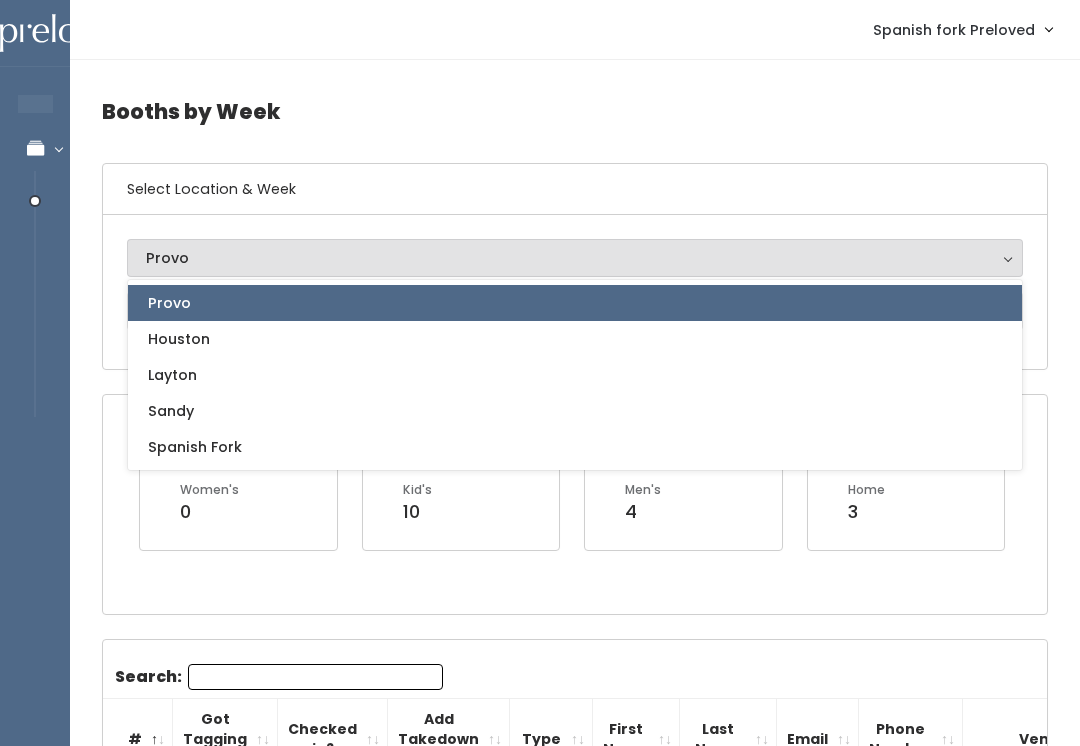 select on "2" 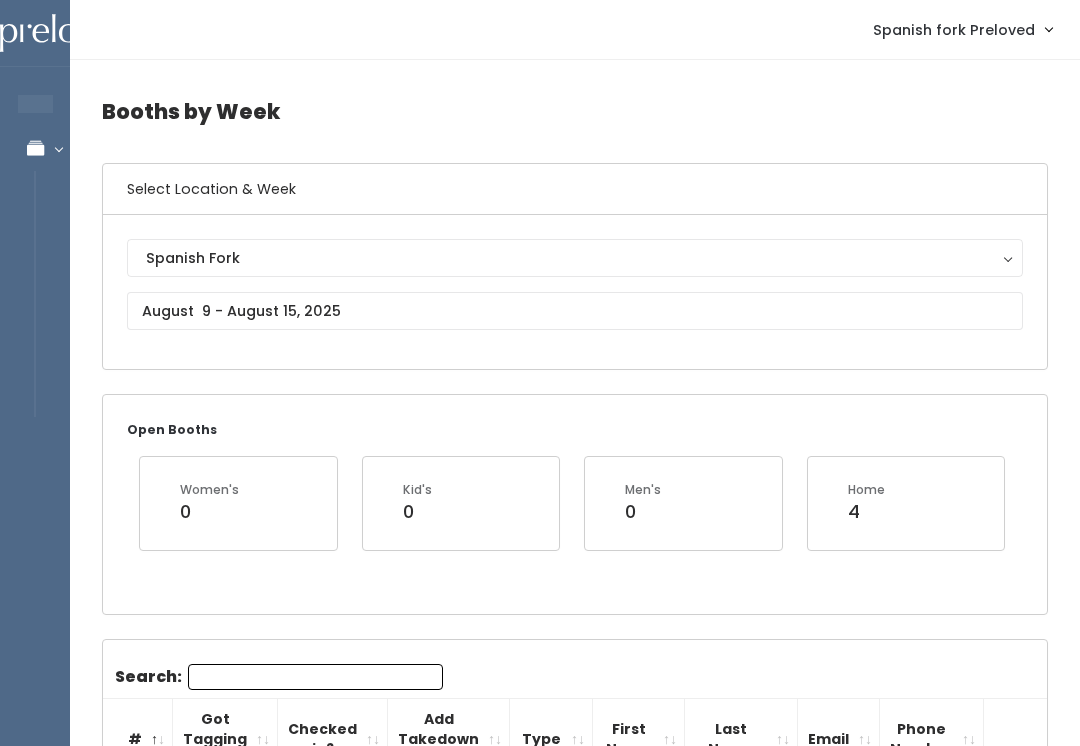 scroll, scrollTop: 0, scrollLeft: 0, axis: both 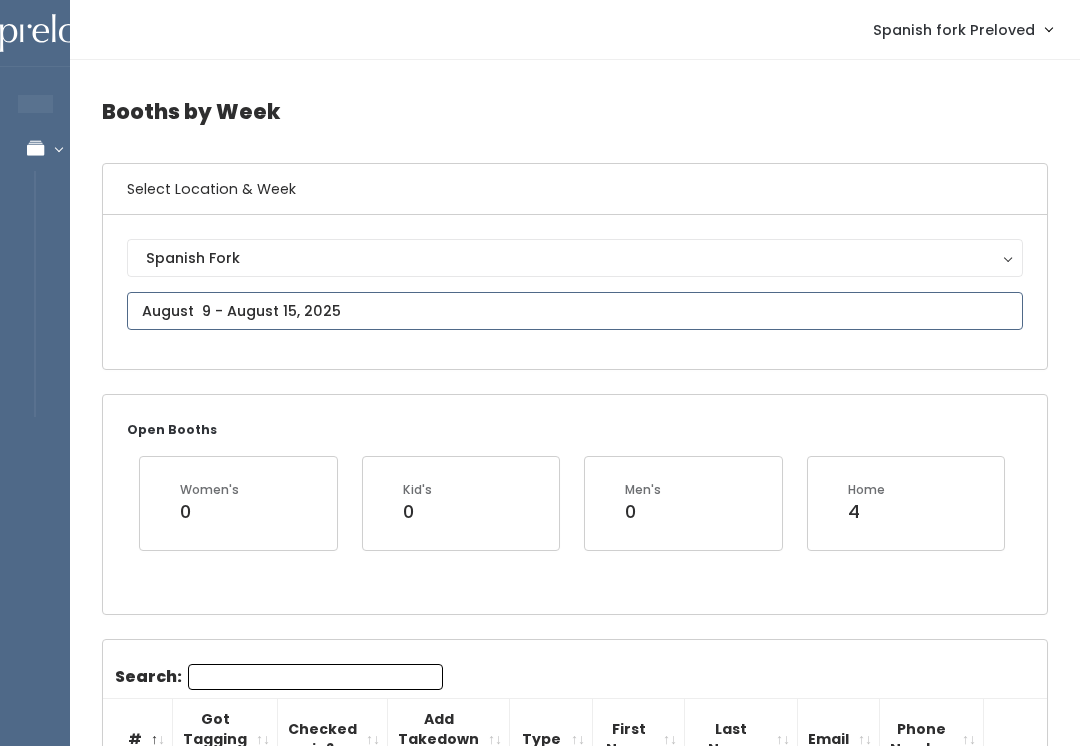 click on "EMPLOYEES
Manage Bookings
Booths by Week
All Bookings
Bookings with Booths
Booth Discounts
Seller Check-in
Spanish fork Preloved
Admin Home
My bookings" at bounding box center [540, 2035] 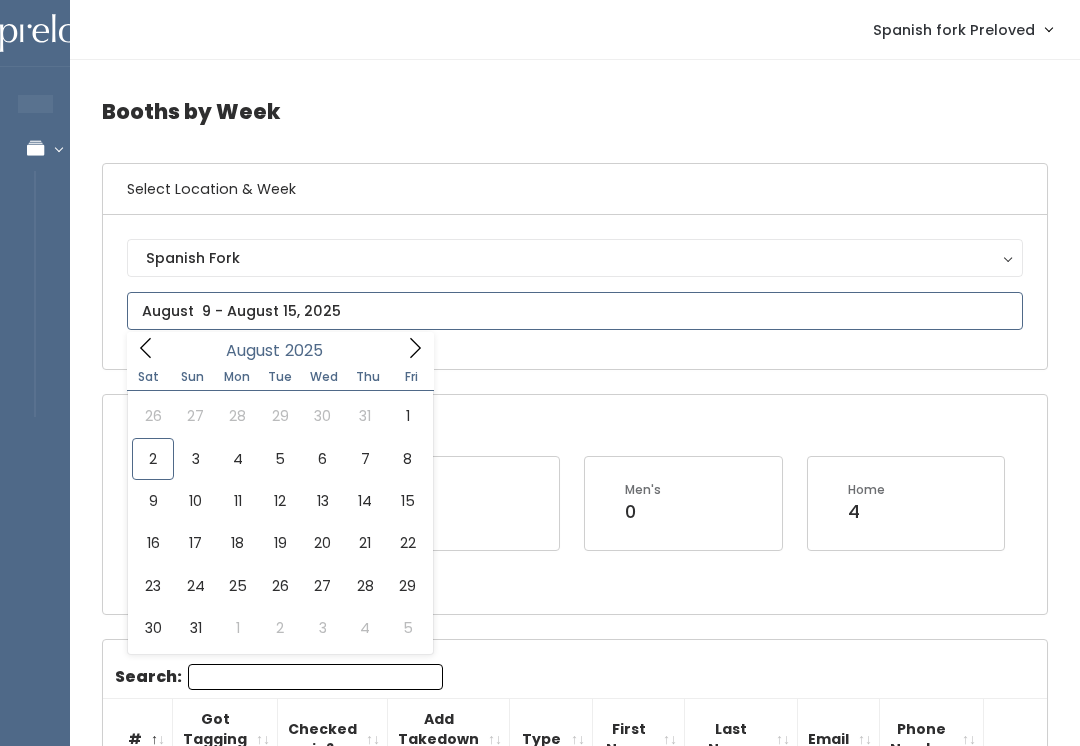type on "August 2 to August 8" 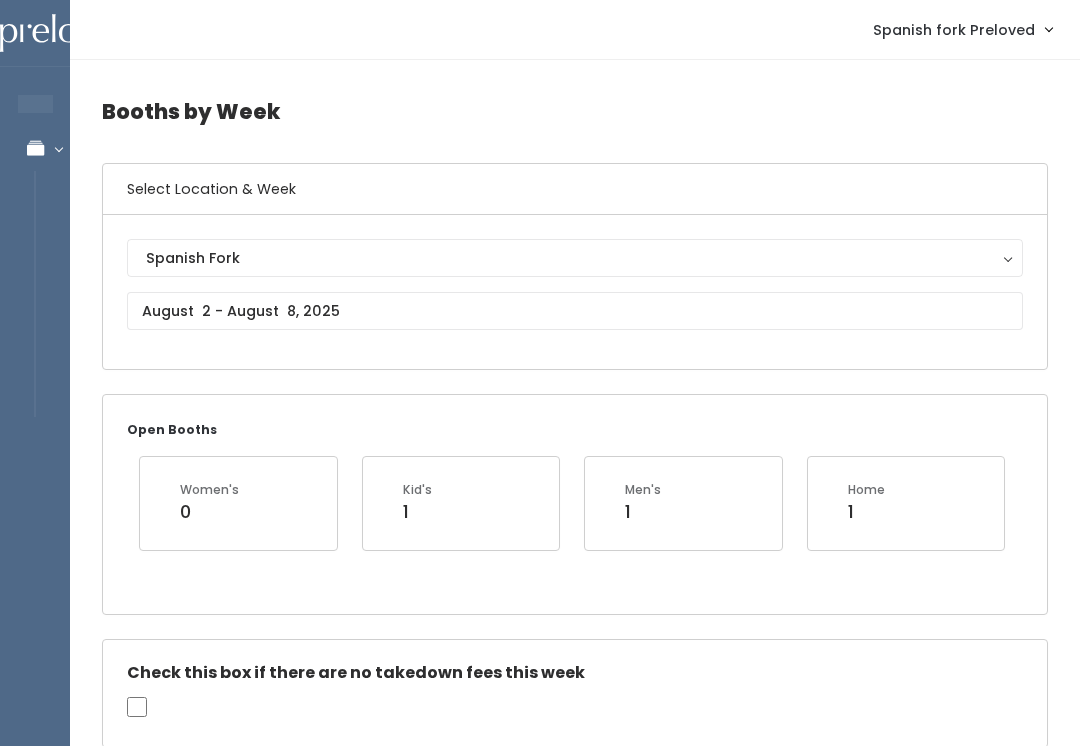 scroll, scrollTop: 0, scrollLeft: 0, axis: both 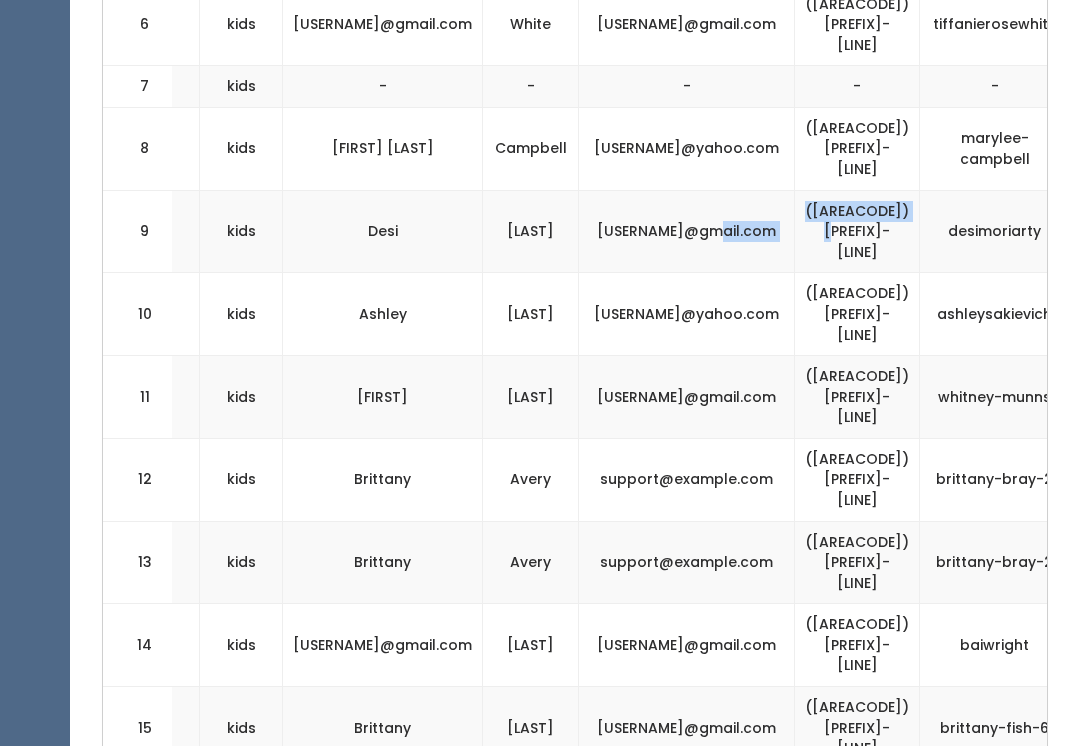 click on "(801) 671-4127" at bounding box center (857, 232) 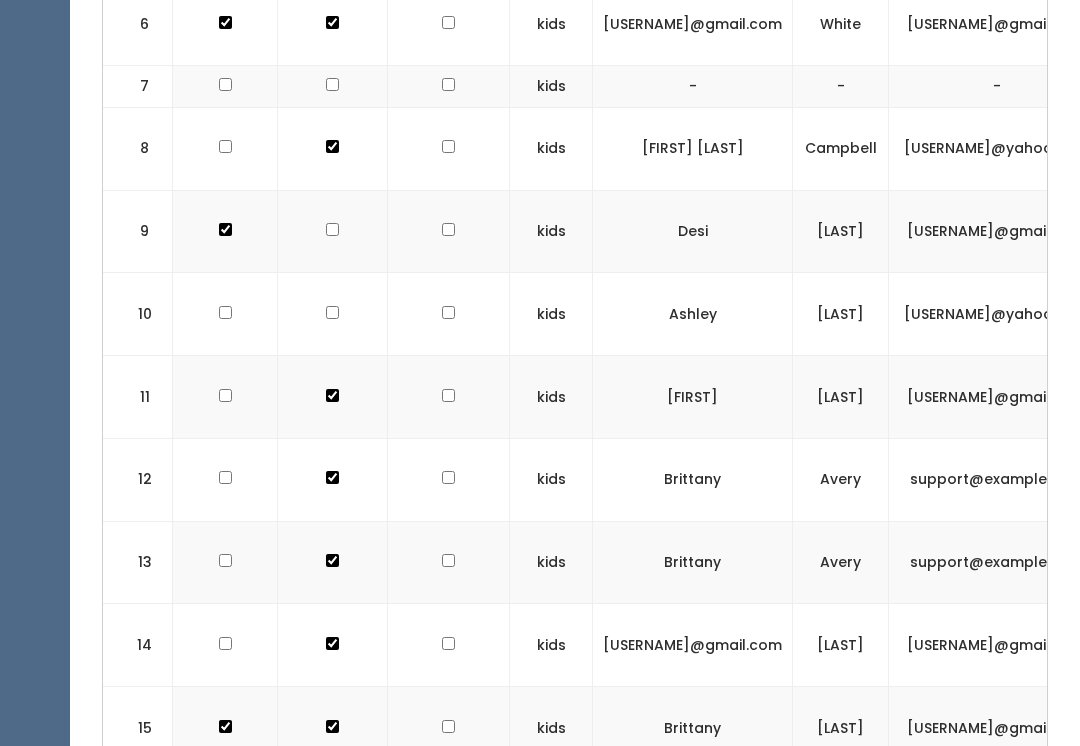 scroll, scrollTop: 0, scrollLeft: 0, axis: both 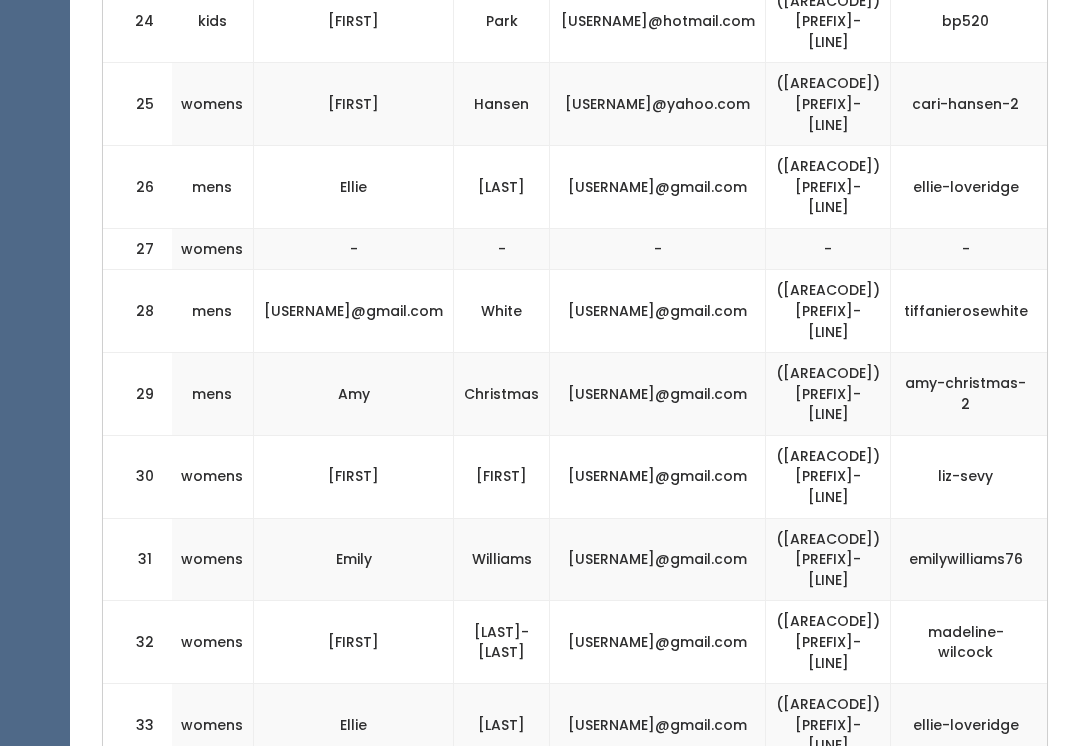 click on "(970) 628-5691" at bounding box center [828, 1056] 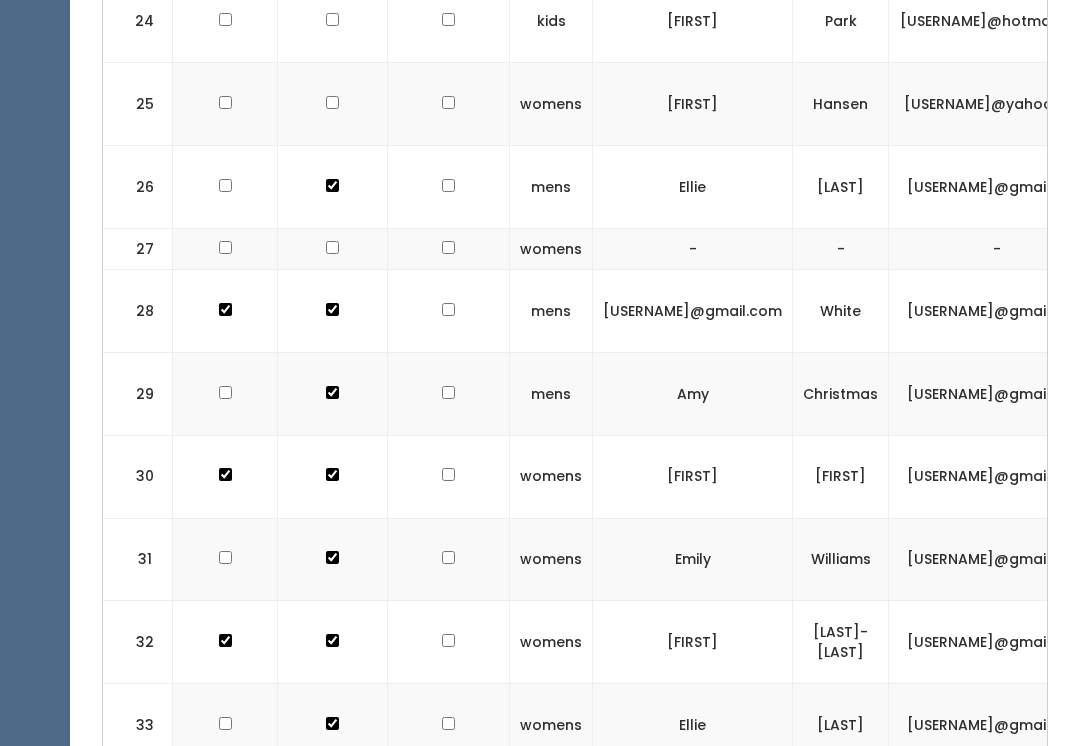 scroll, scrollTop: 0, scrollLeft: 0, axis: both 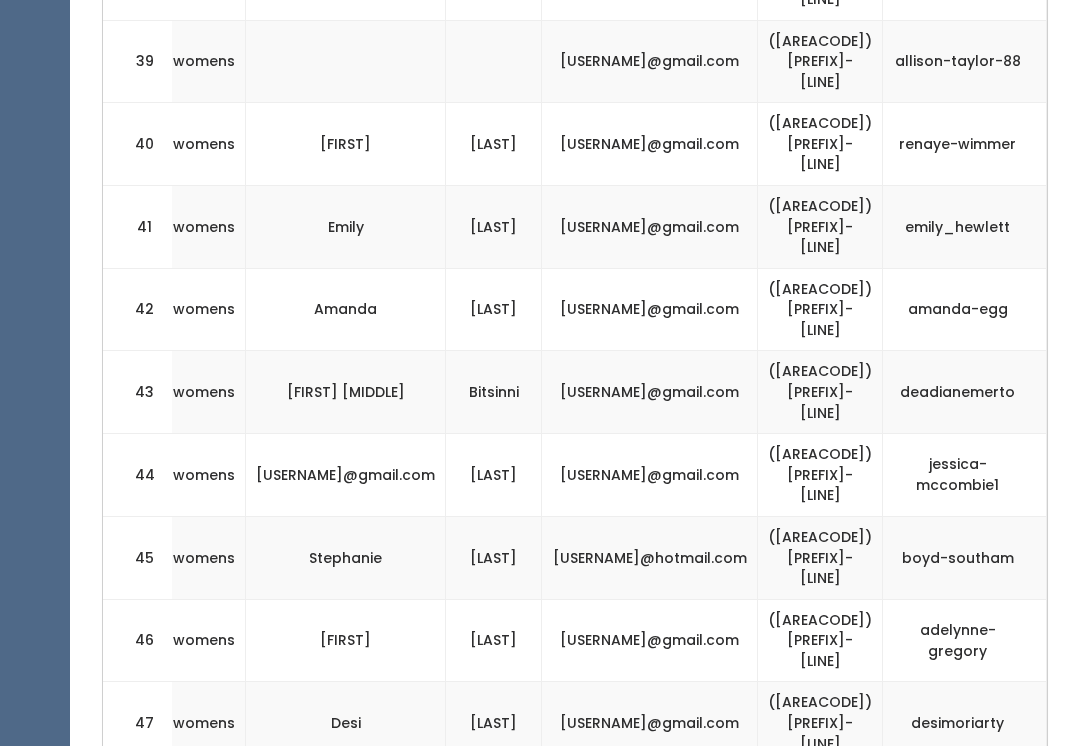 click on "(801) 602-1304" at bounding box center [820, 1633] 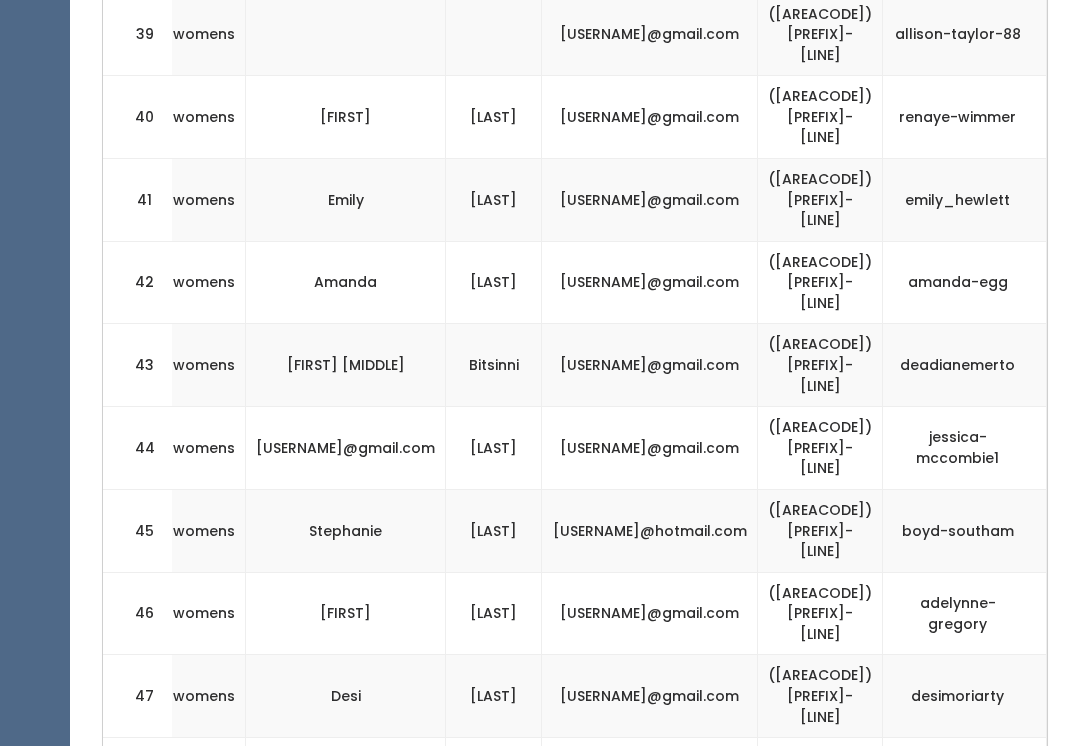 scroll, scrollTop: 3986, scrollLeft: 0, axis: vertical 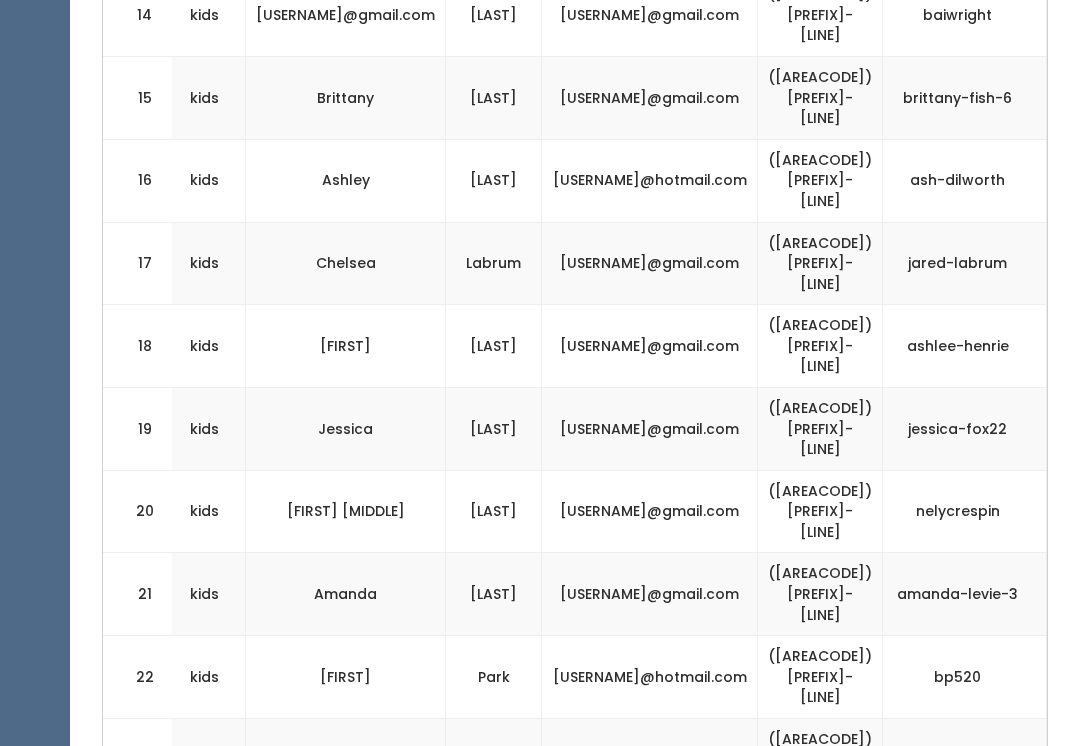 click on "cari-hansen-2" at bounding box center (965, 925) 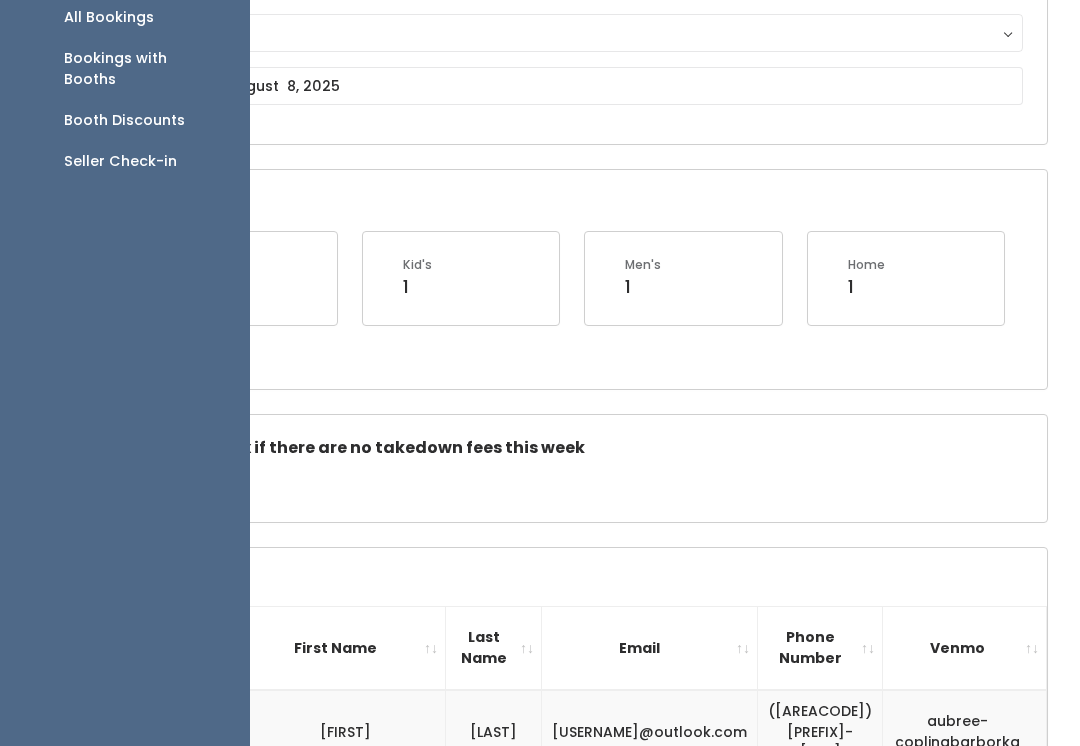 scroll, scrollTop: 0, scrollLeft: 0, axis: both 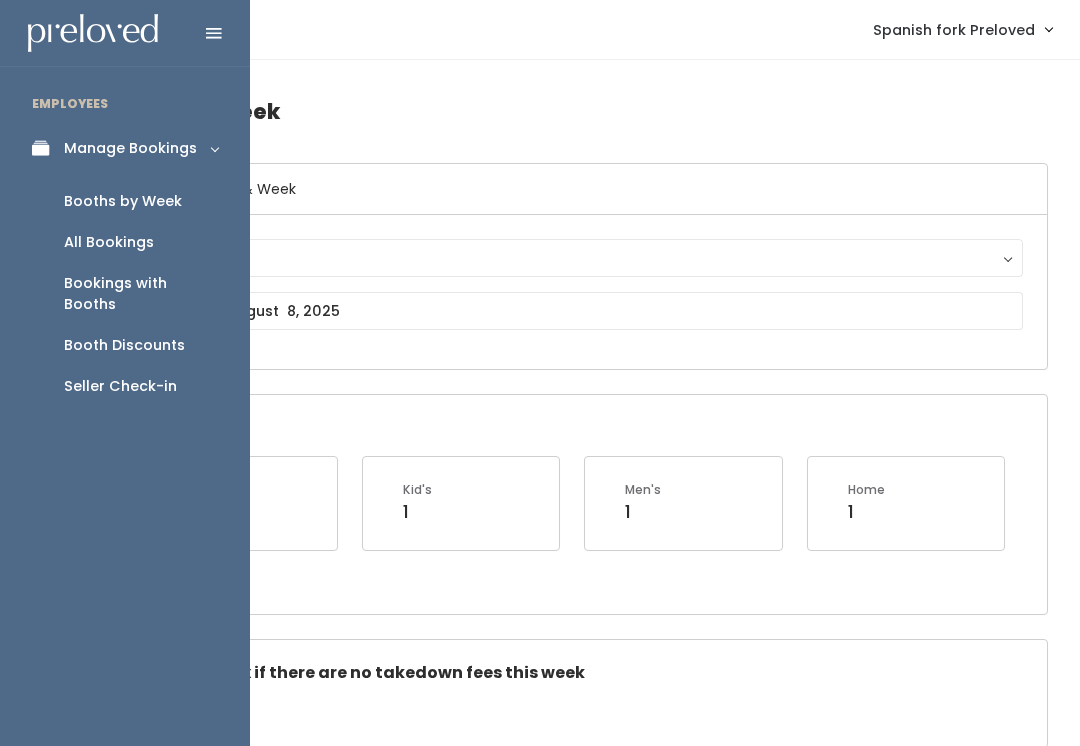 click on "Seller Check-in" at bounding box center [120, 386] 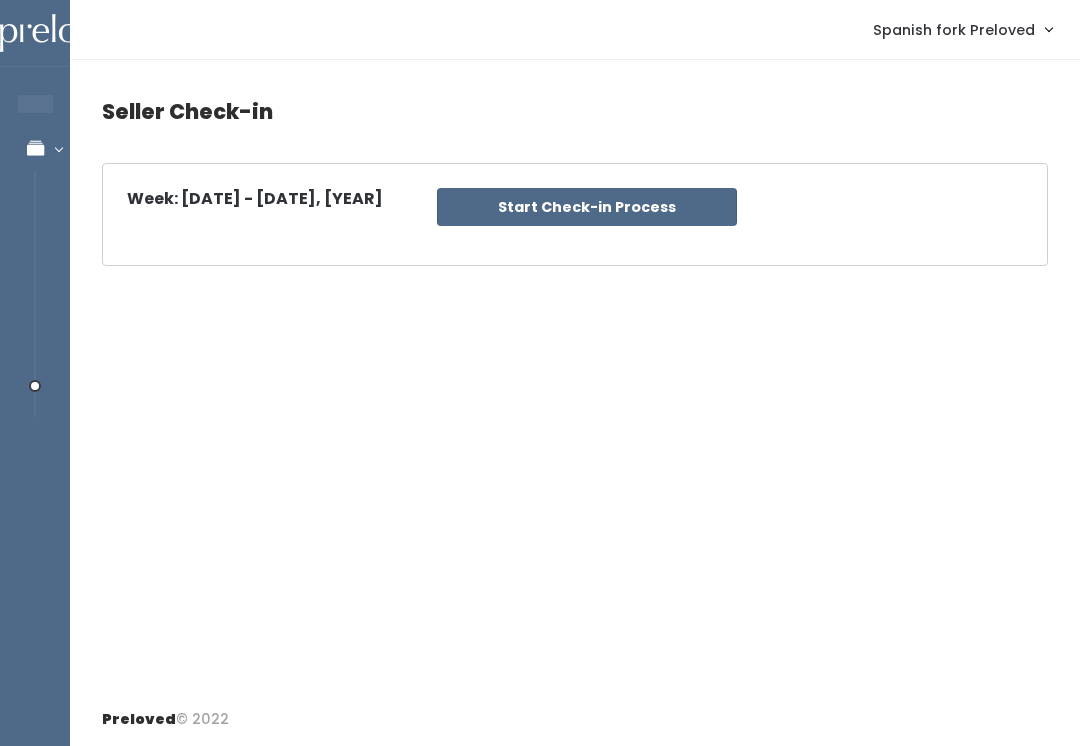 scroll, scrollTop: 0, scrollLeft: 0, axis: both 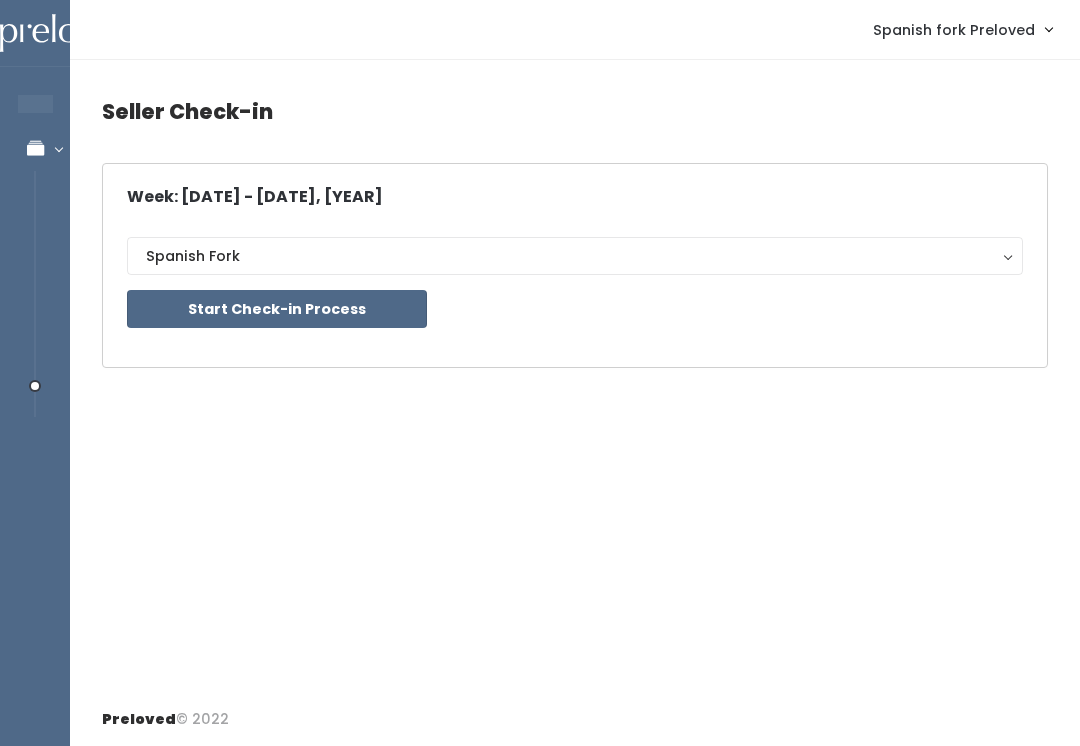 click on "Start Check-in Process" at bounding box center [277, 309] 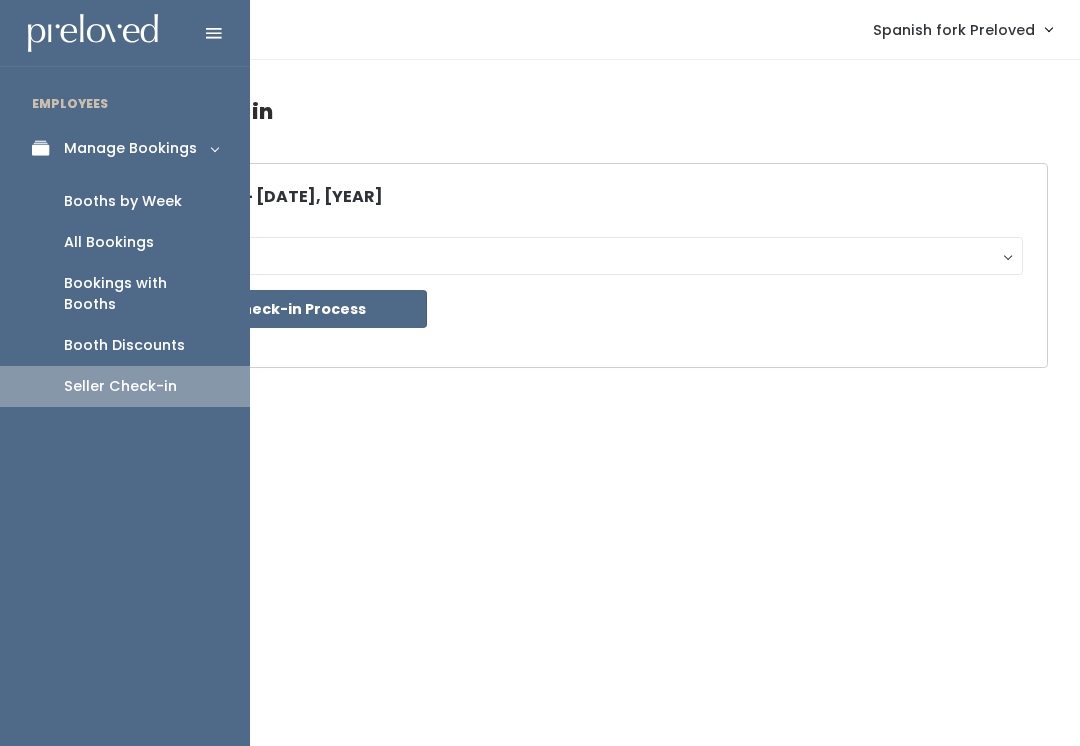 click on "Booths by Week" at bounding box center [123, 201] 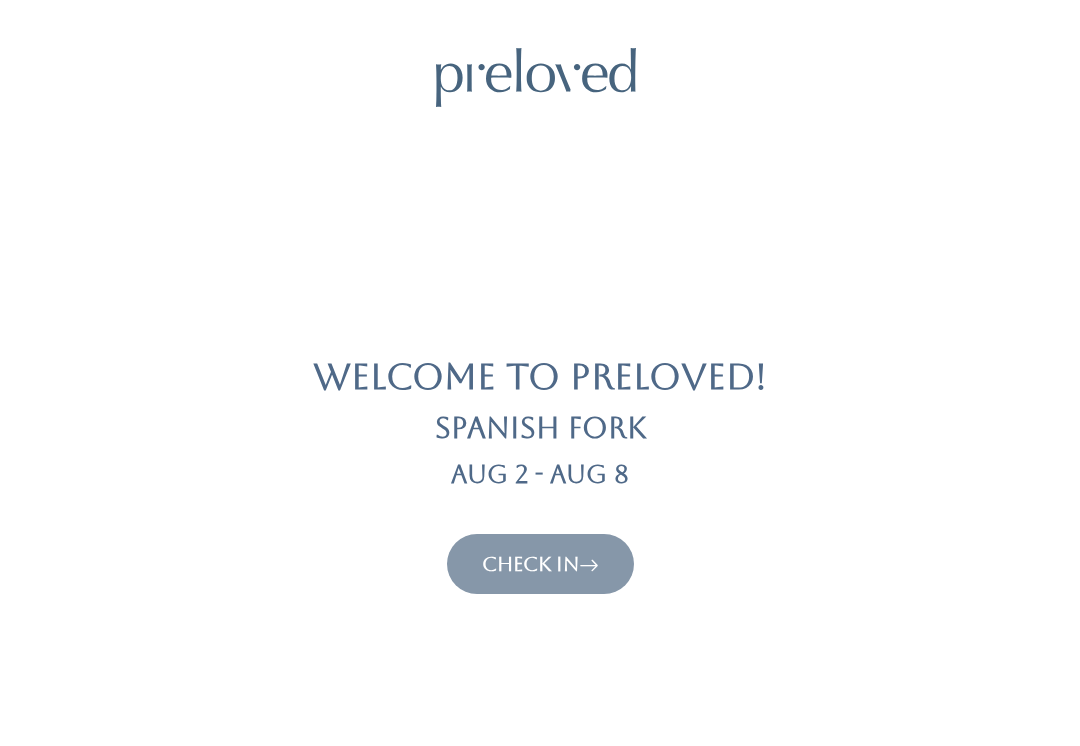 scroll, scrollTop: 0, scrollLeft: 0, axis: both 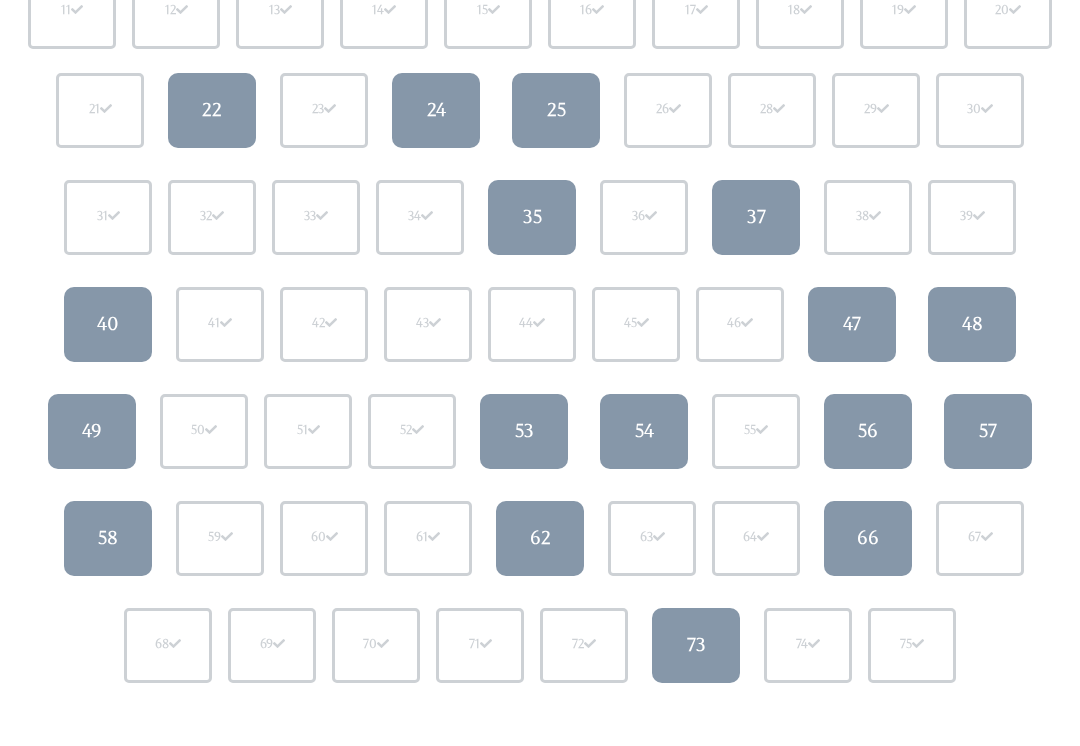 click on "56" at bounding box center [868, 431] 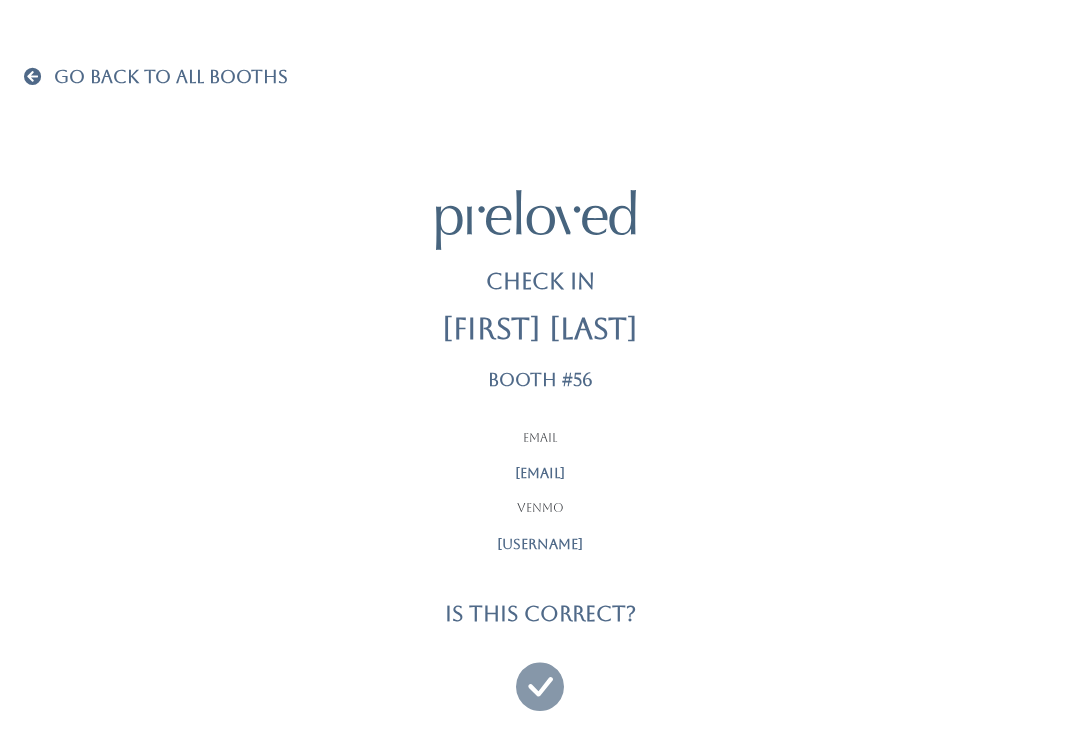 scroll, scrollTop: 19, scrollLeft: 0, axis: vertical 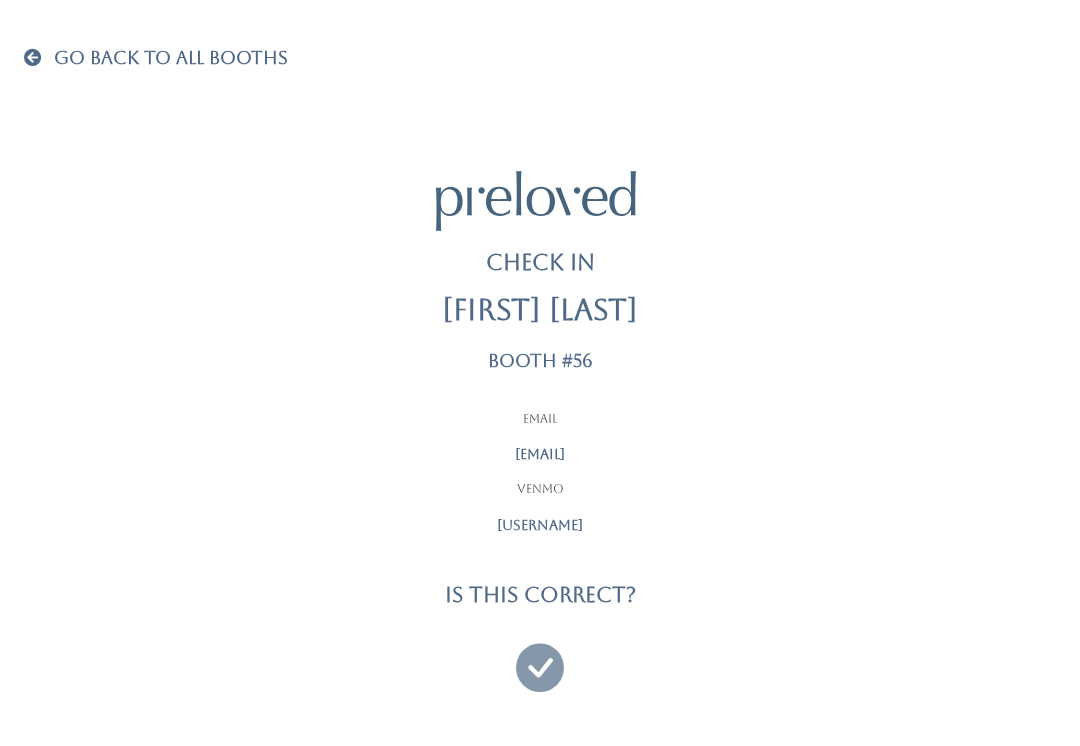 click at bounding box center (540, 659) 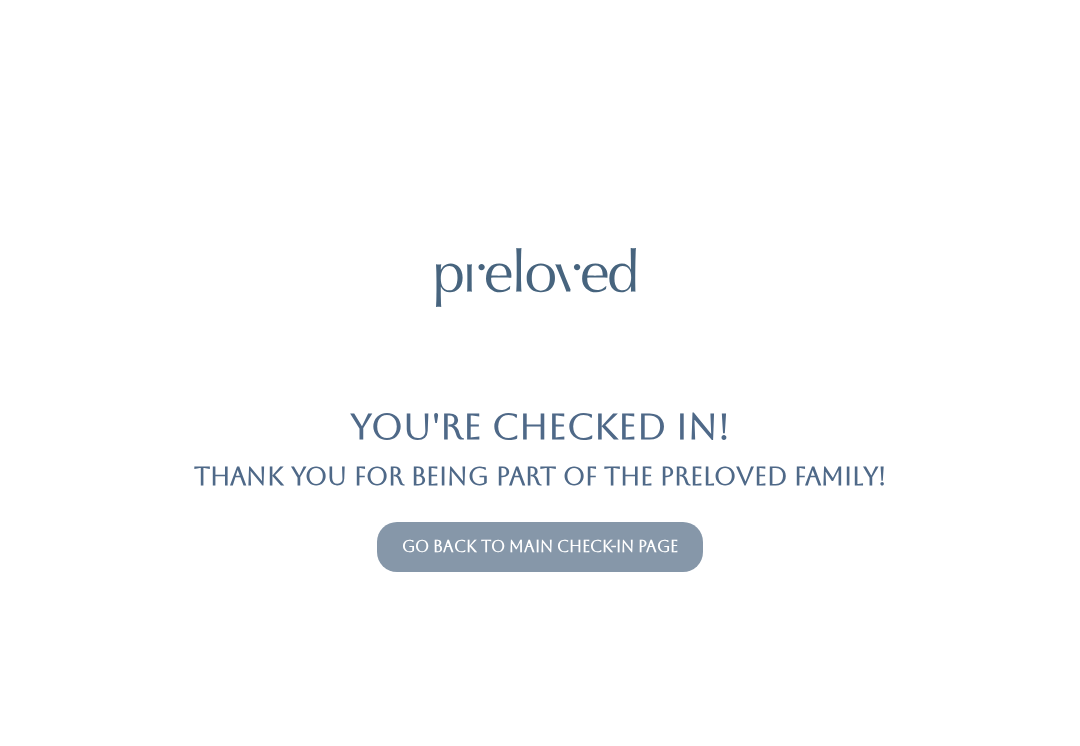 scroll, scrollTop: 0, scrollLeft: 0, axis: both 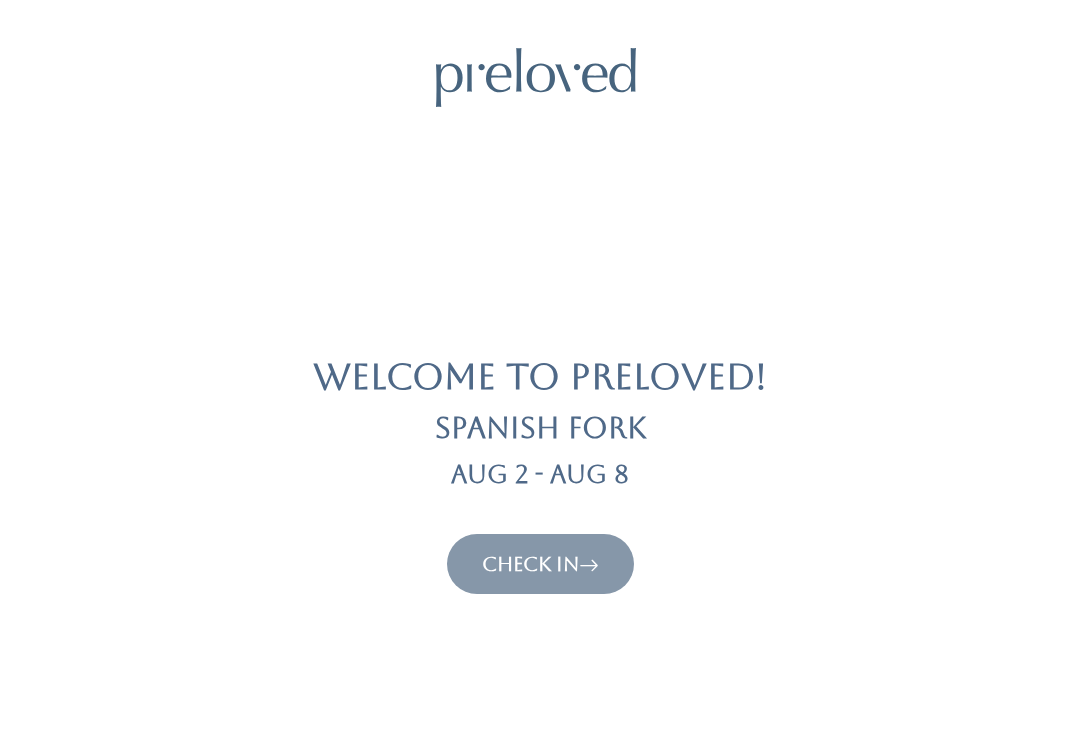 click on "Check In" at bounding box center (540, 564) 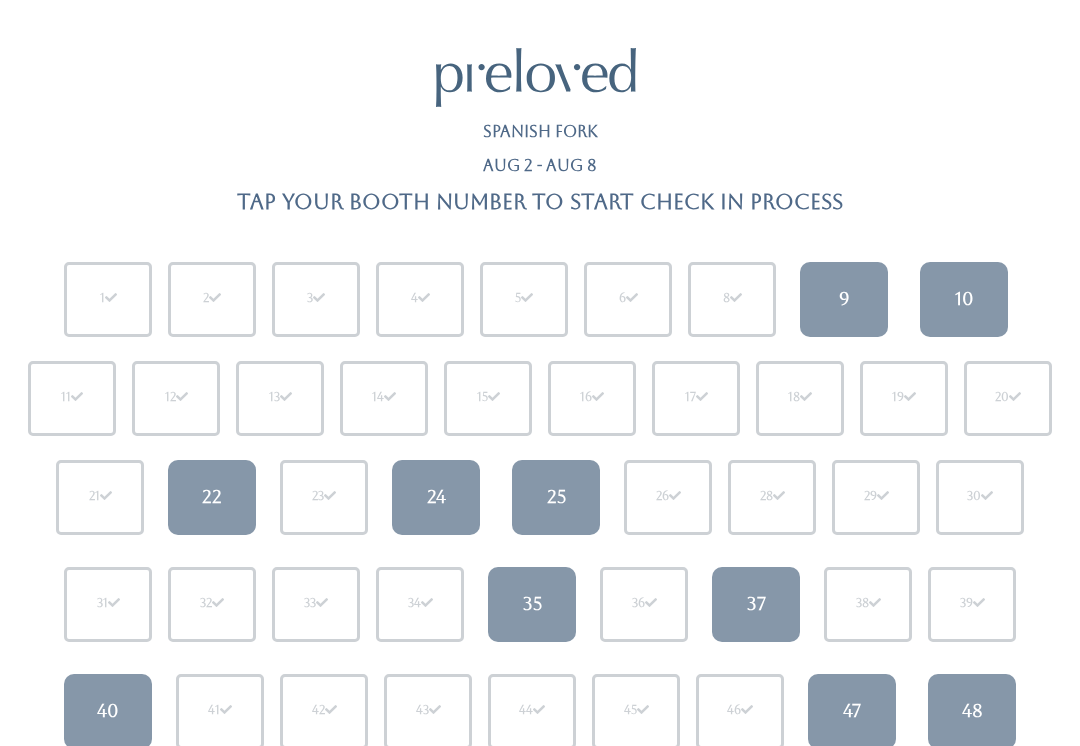 scroll, scrollTop: 0, scrollLeft: 0, axis: both 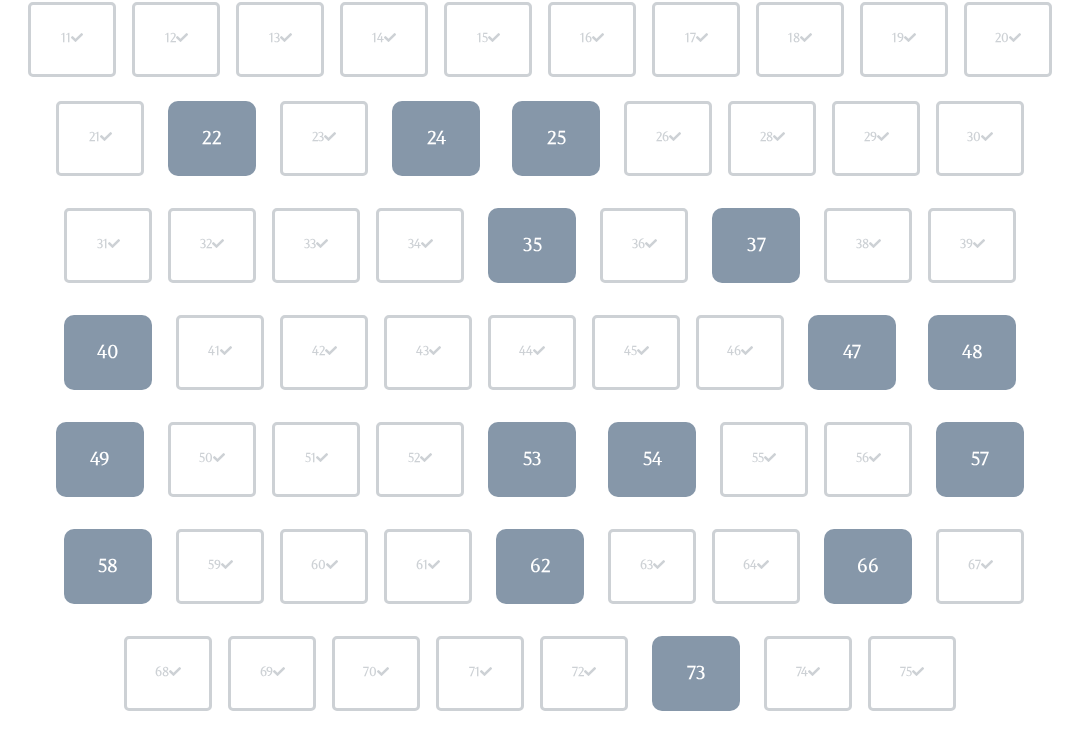 click on "54" at bounding box center [652, 459] 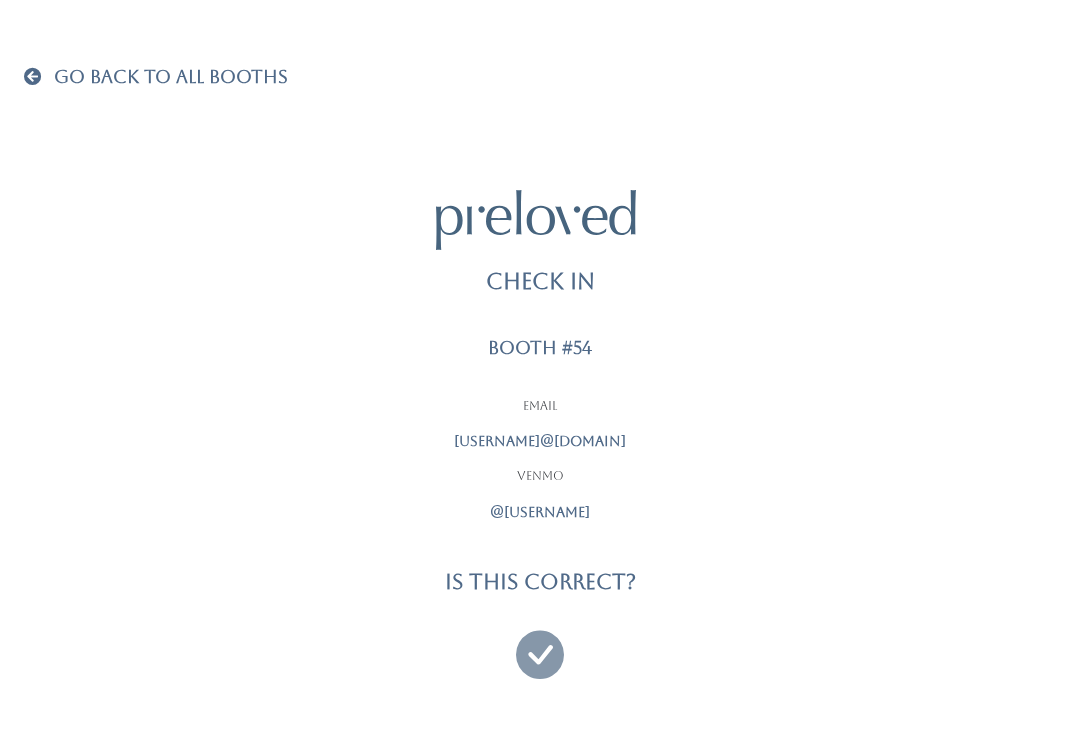 scroll, scrollTop: 0, scrollLeft: 0, axis: both 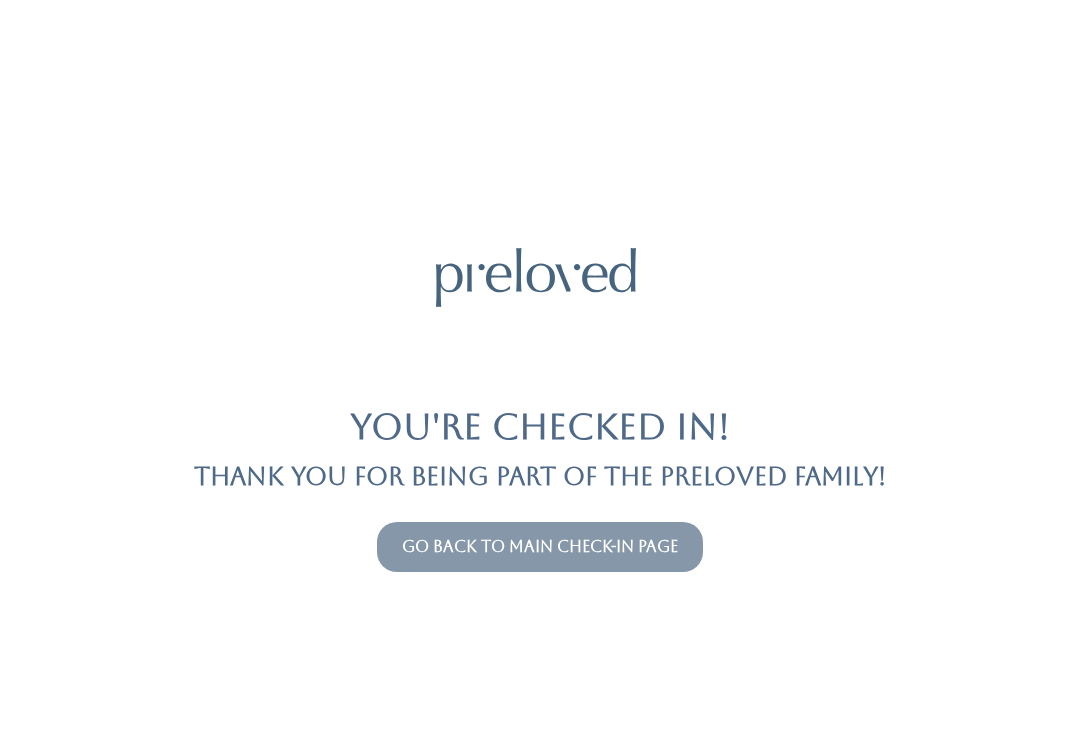 click on "Go back to main check-in page" at bounding box center (540, 546) 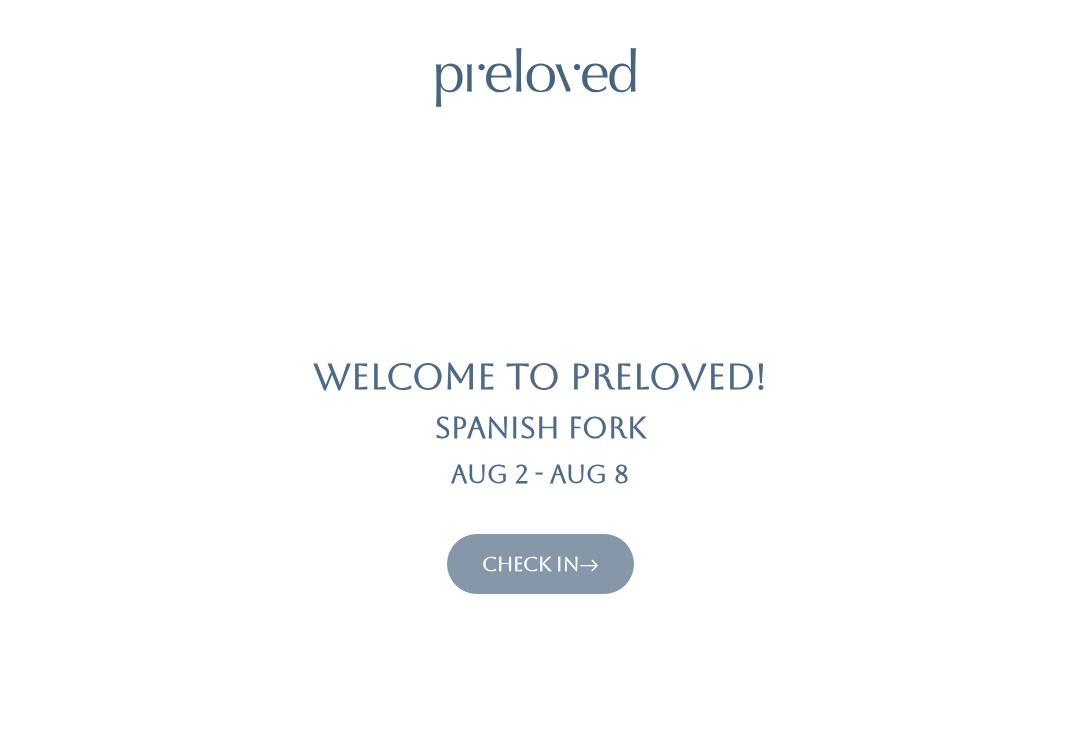 scroll, scrollTop: 0, scrollLeft: 0, axis: both 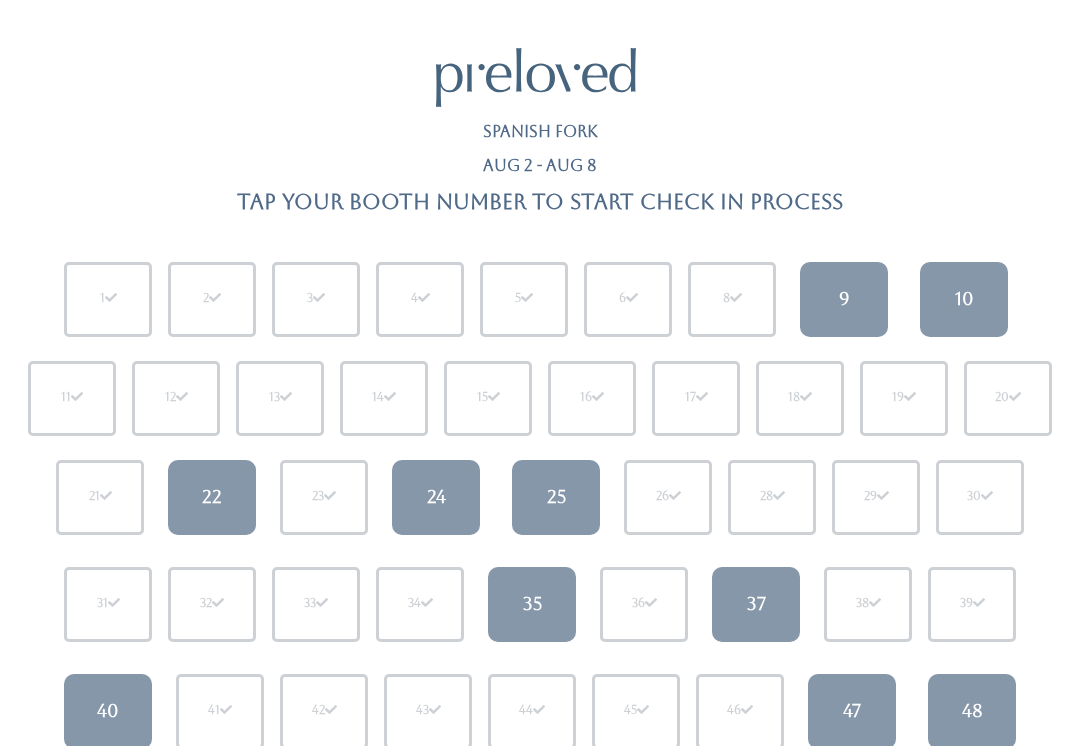 click on "40" at bounding box center (108, 711) 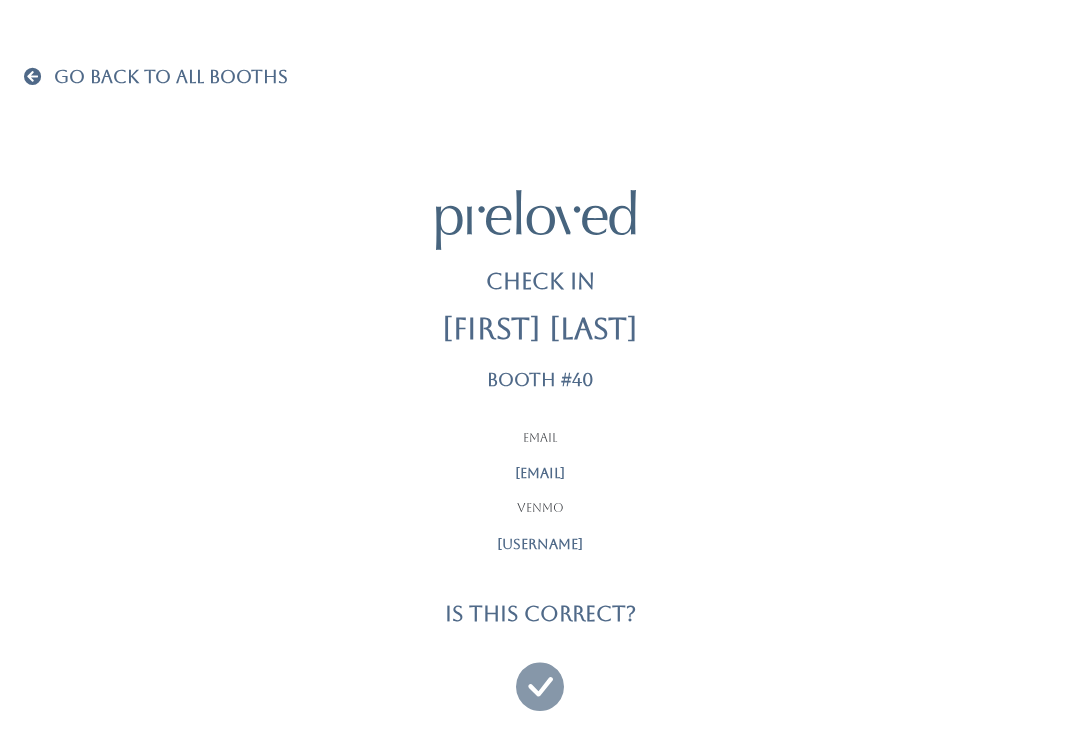 scroll, scrollTop: 0, scrollLeft: 0, axis: both 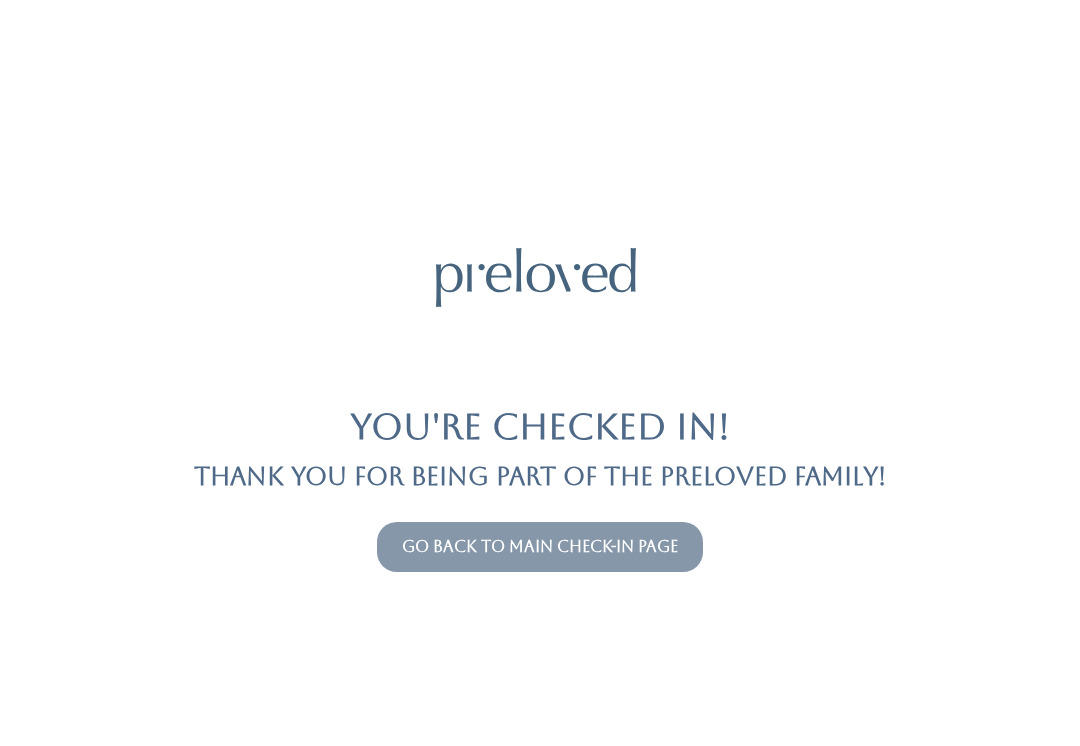 click on "Go back to main check-in page" at bounding box center (540, 546) 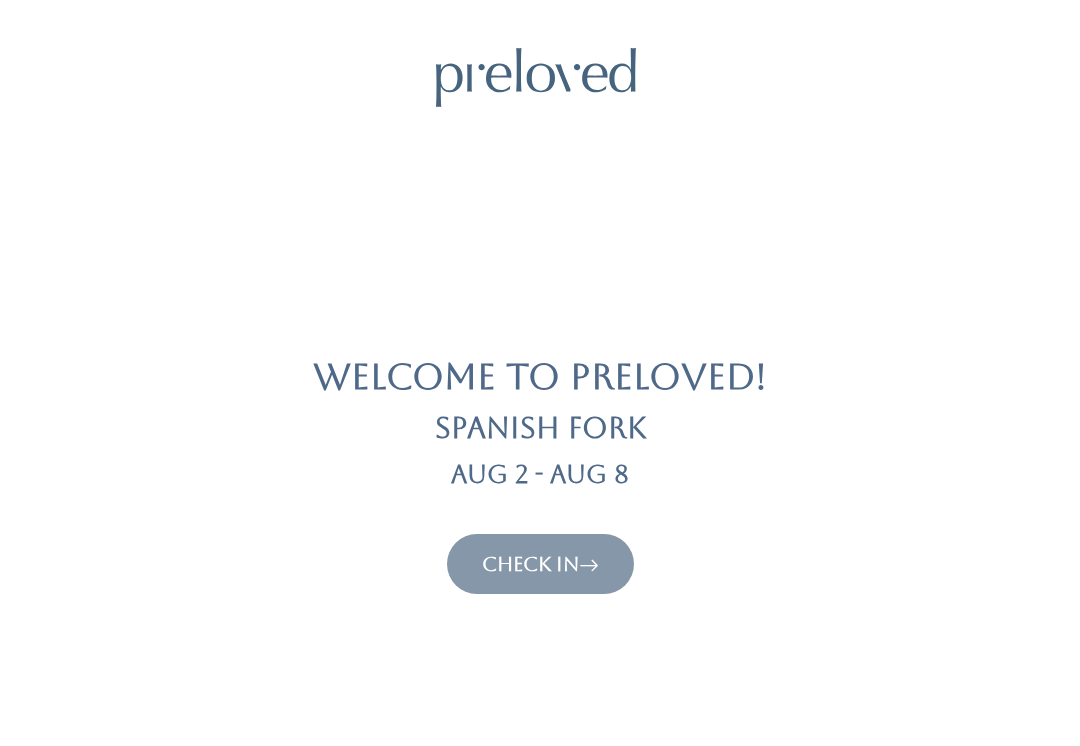 scroll, scrollTop: 0, scrollLeft: 0, axis: both 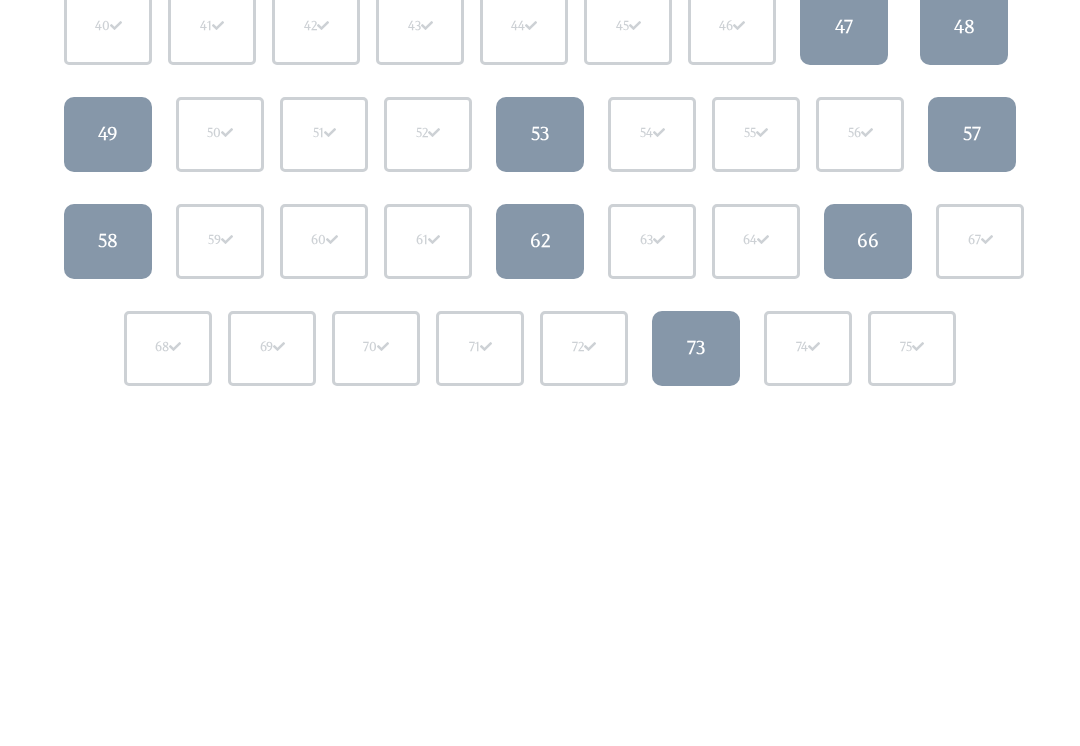 click on "62" at bounding box center (540, 241) 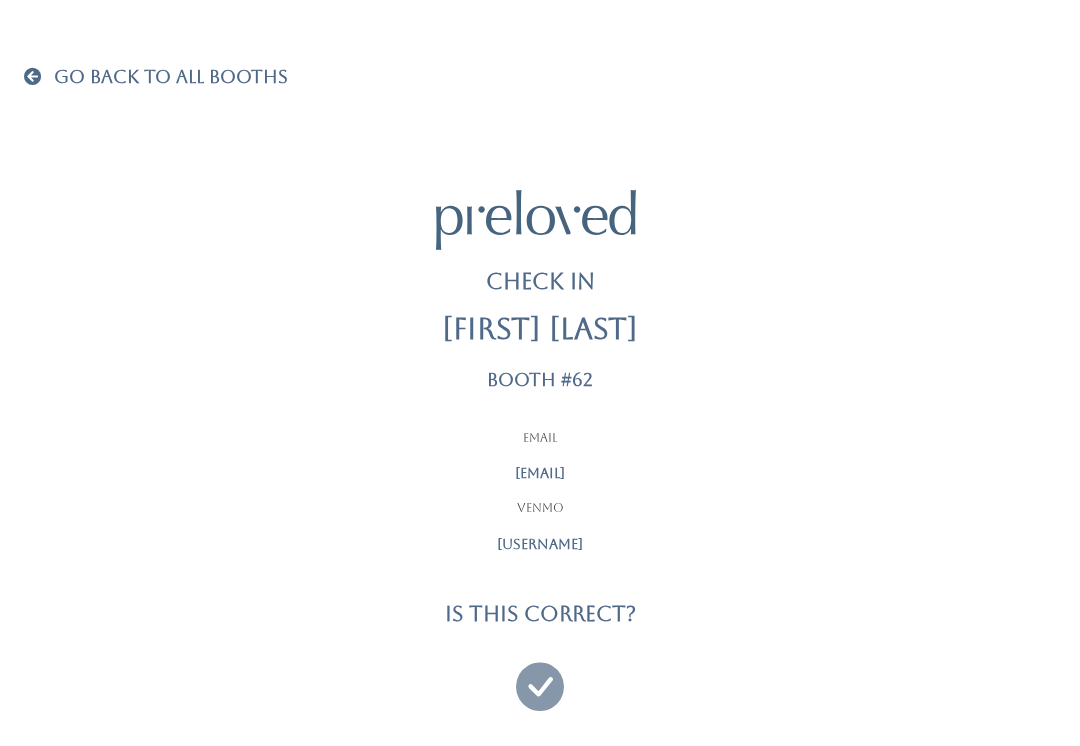 scroll, scrollTop: 19, scrollLeft: 0, axis: vertical 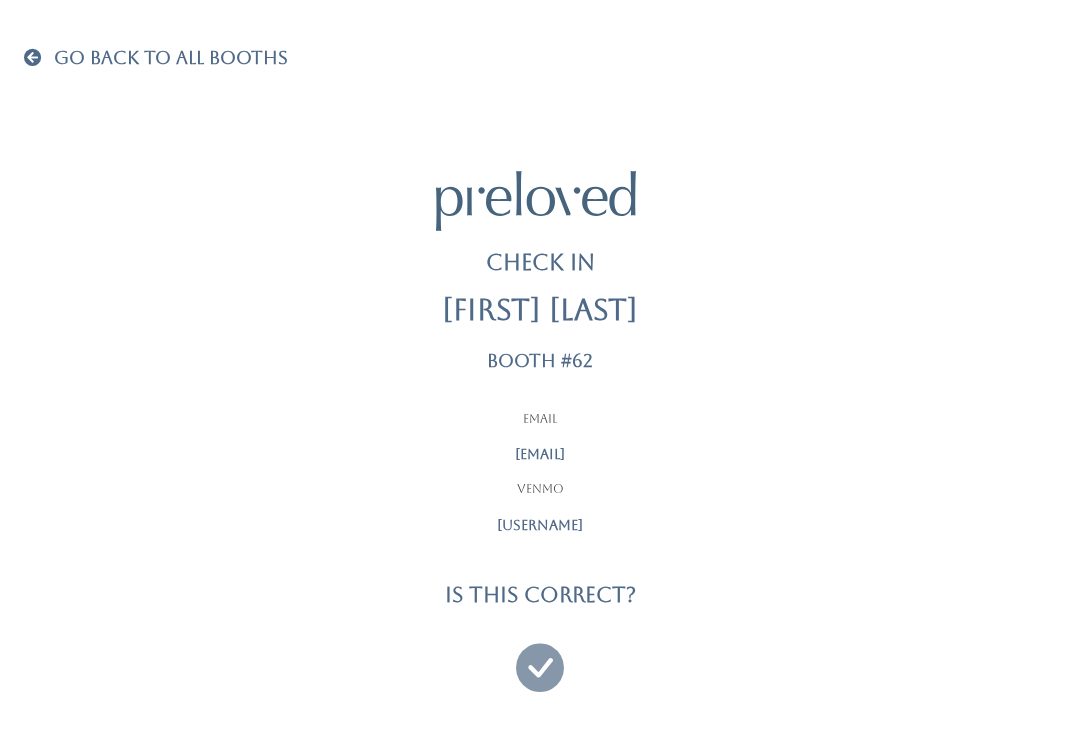 click at bounding box center (540, 658) 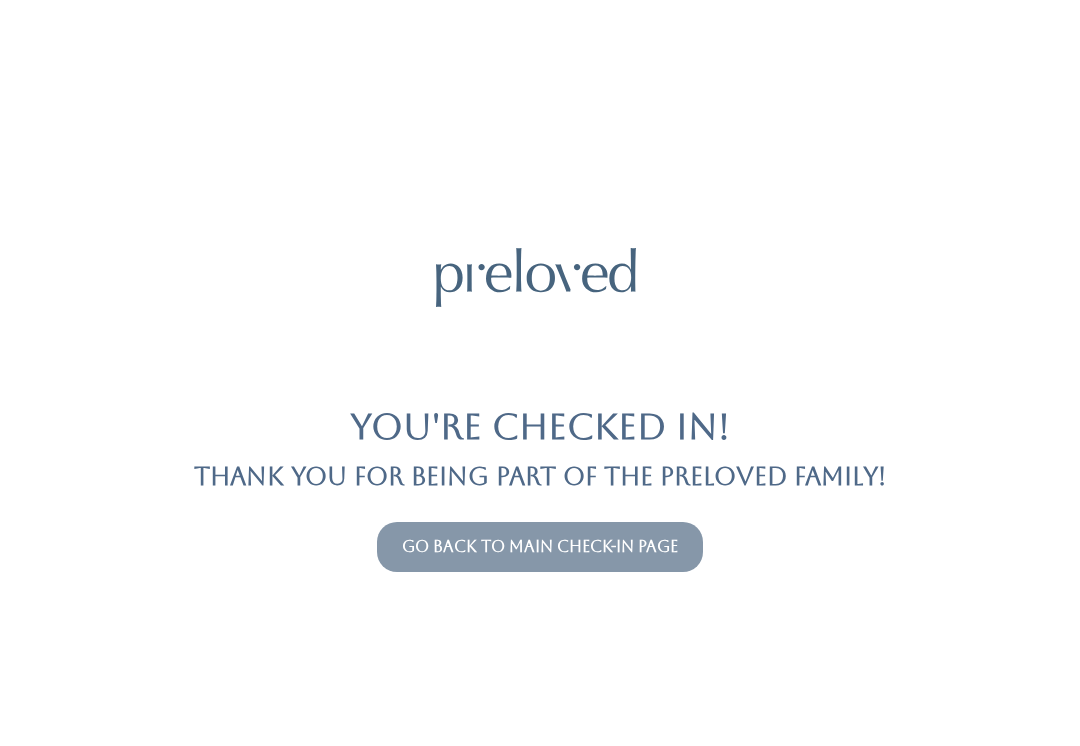 scroll, scrollTop: 0, scrollLeft: 0, axis: both 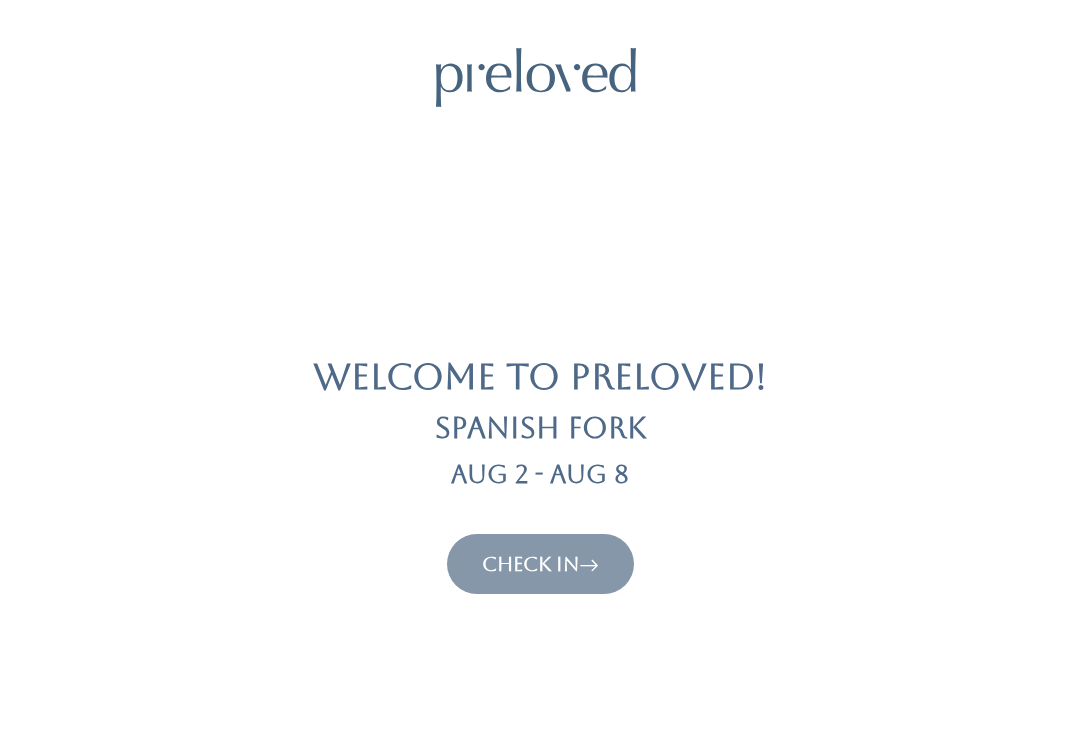 click on "Check In" at bounding box center (540, 564) 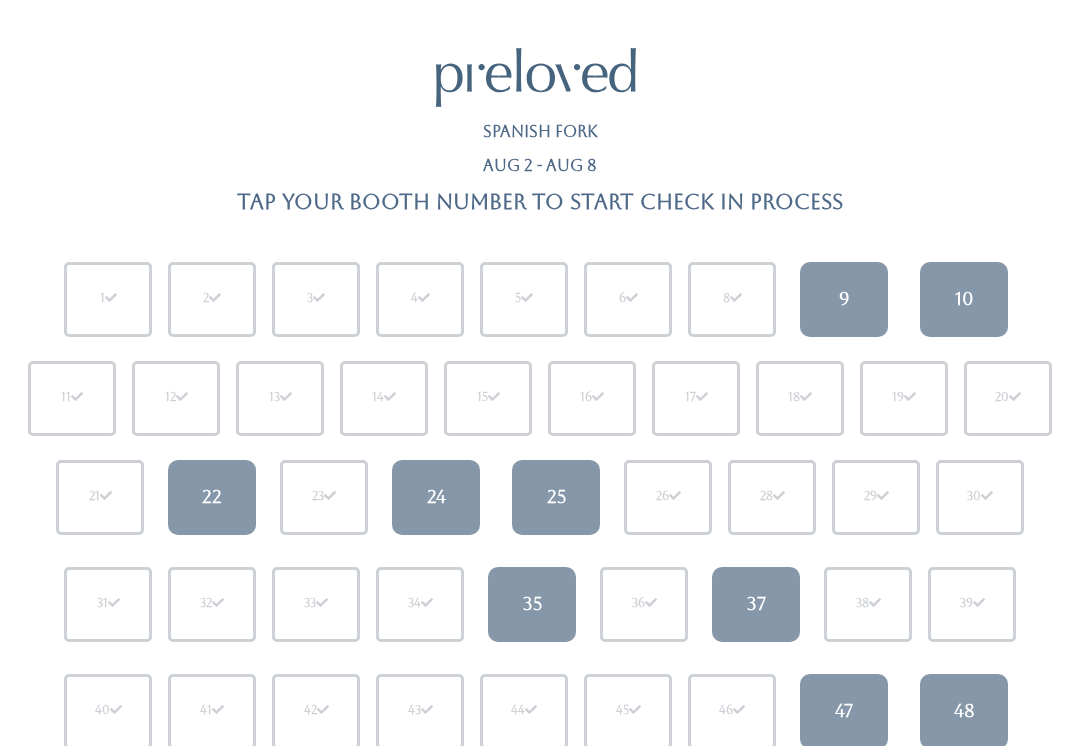 scroll, scrollTop: 0, scrollLeft: 0, axis: both 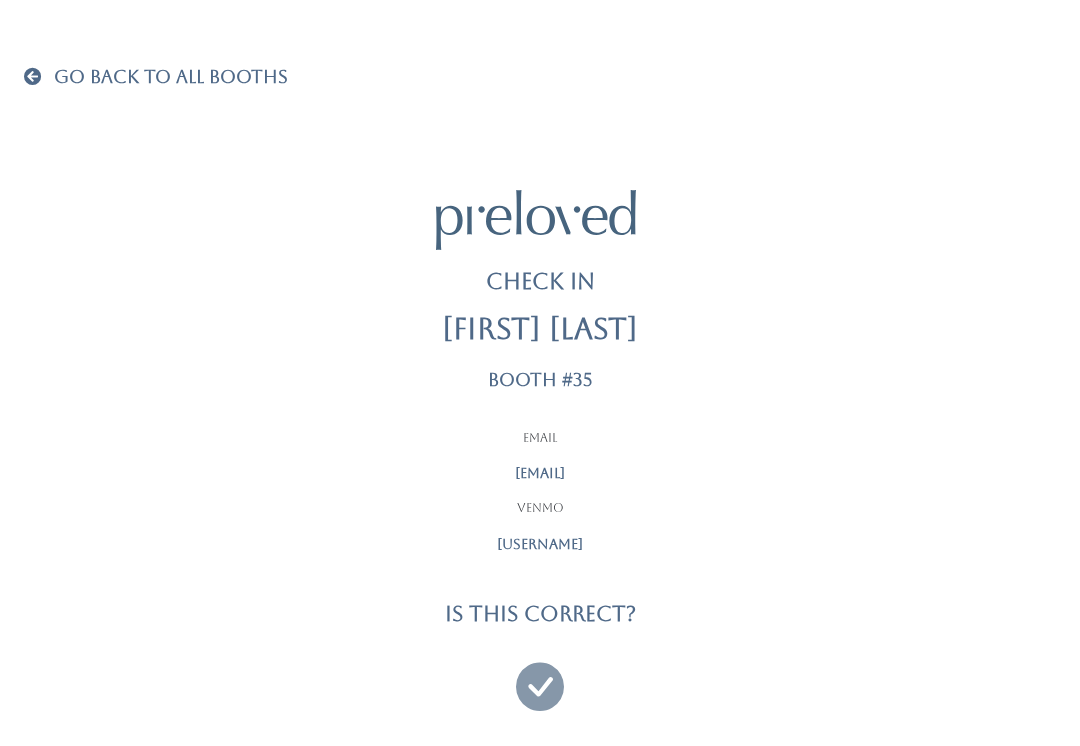 click at bounding box center (540, 677) 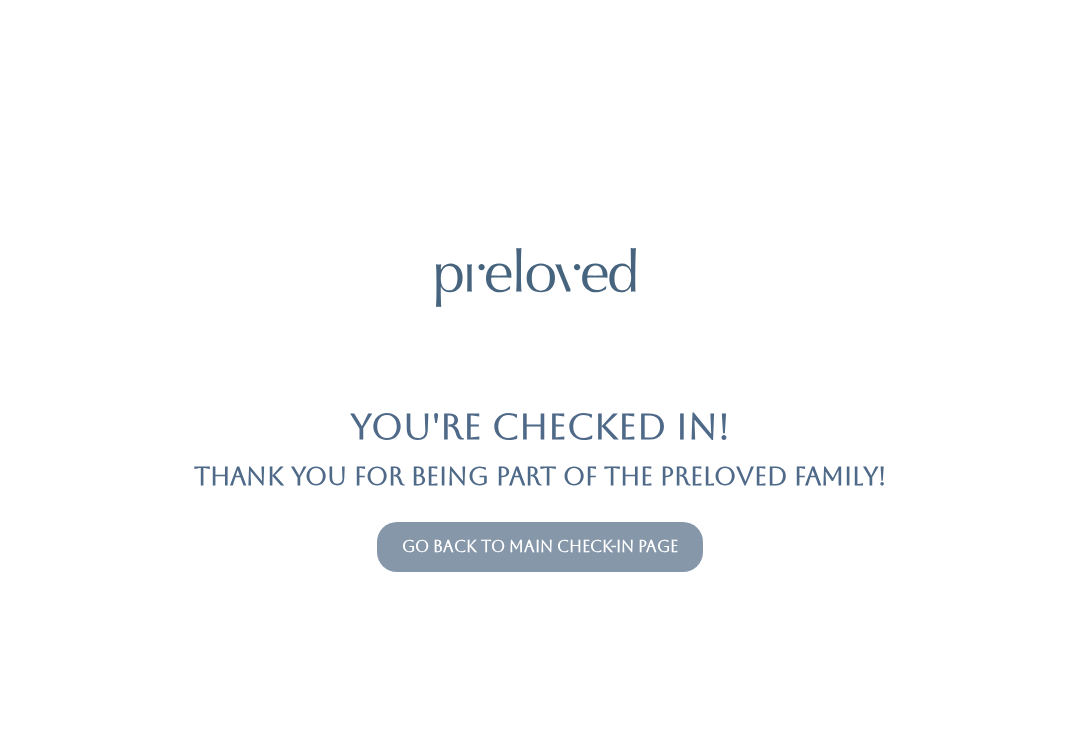 scroll, scrollTop: 0, scrollLeft: 0, axis: both 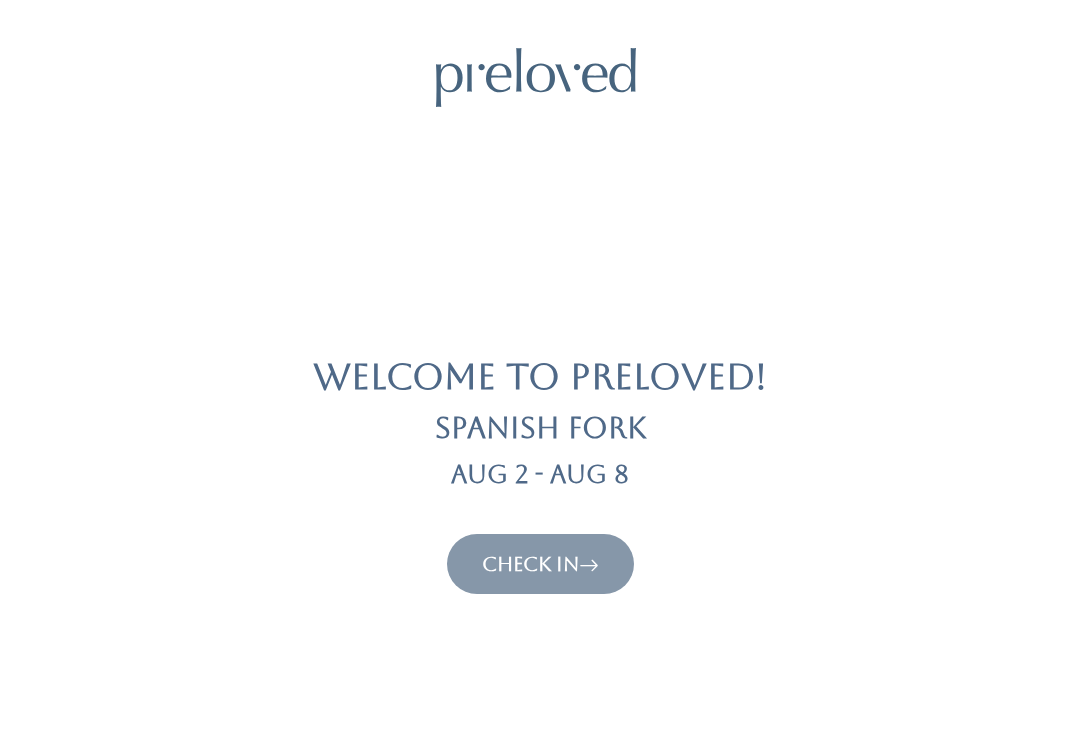 click on "Check In" at bounding box center (540, 564) 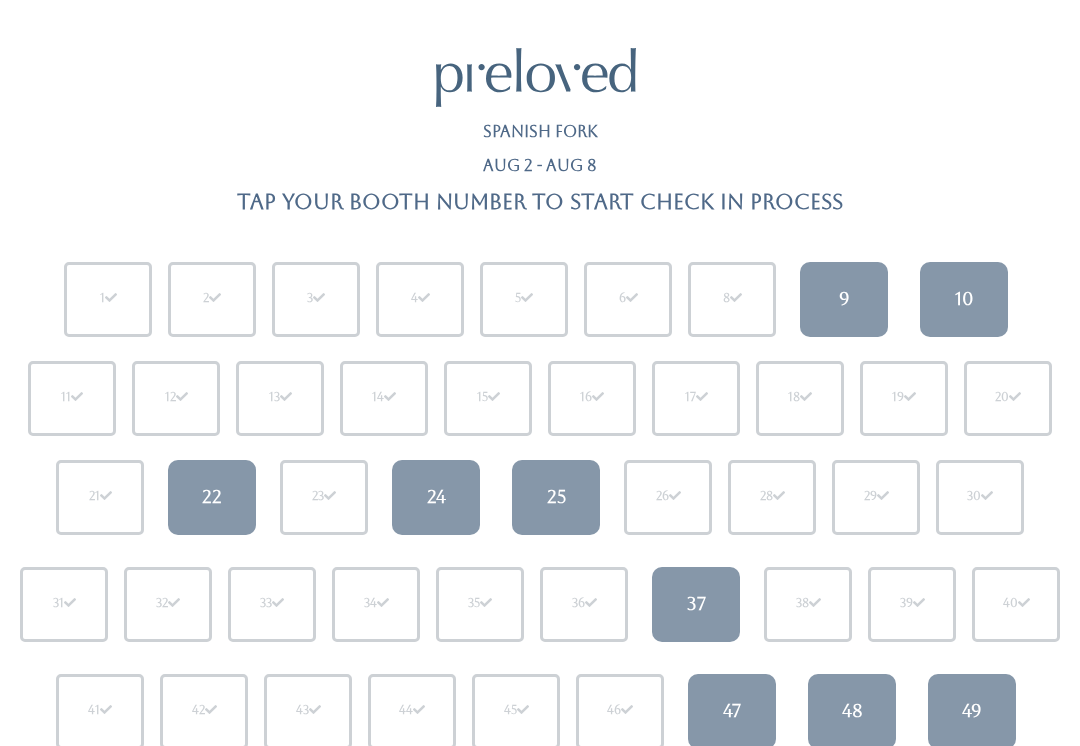 scroll, scrollTop: 0, scrollLeft: 0, axis: both 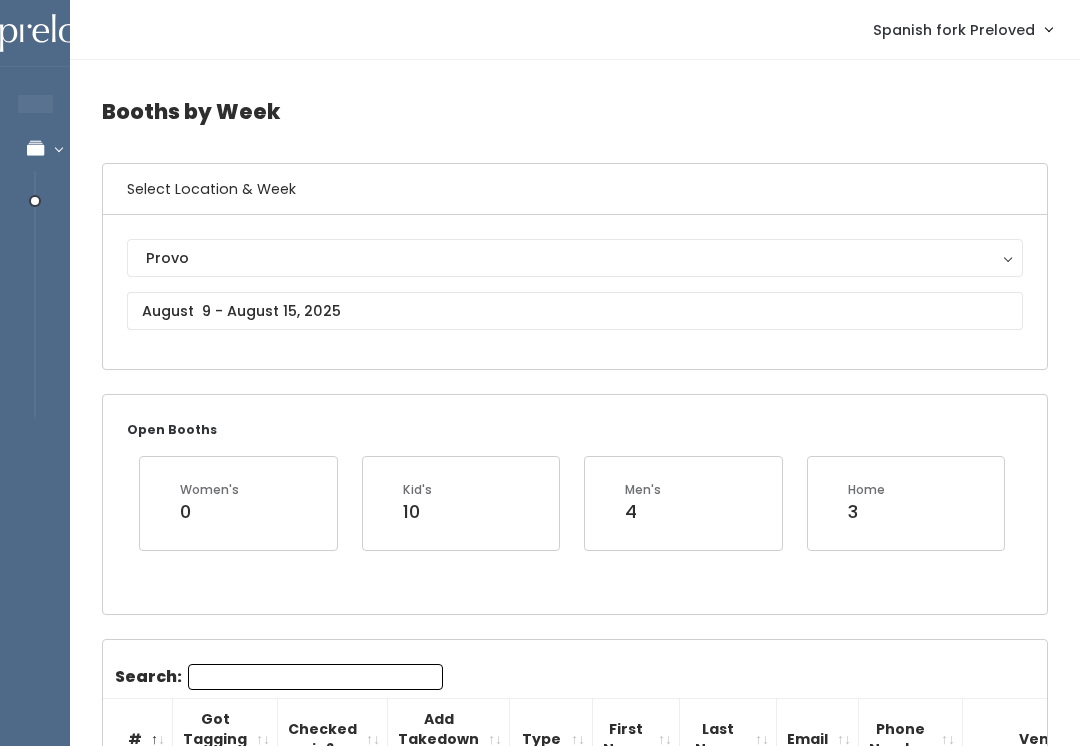 click on "Provo" at bounding box center (575, 258) 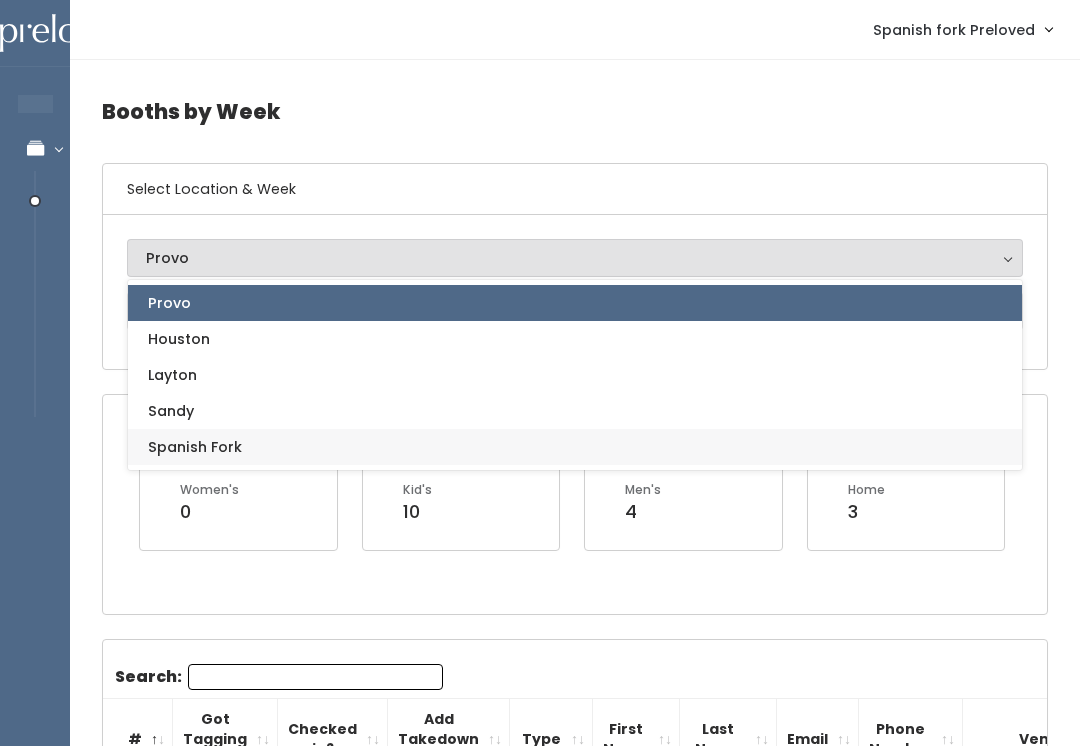 click on "Spanish Fork" at bounding box center [195, 447] 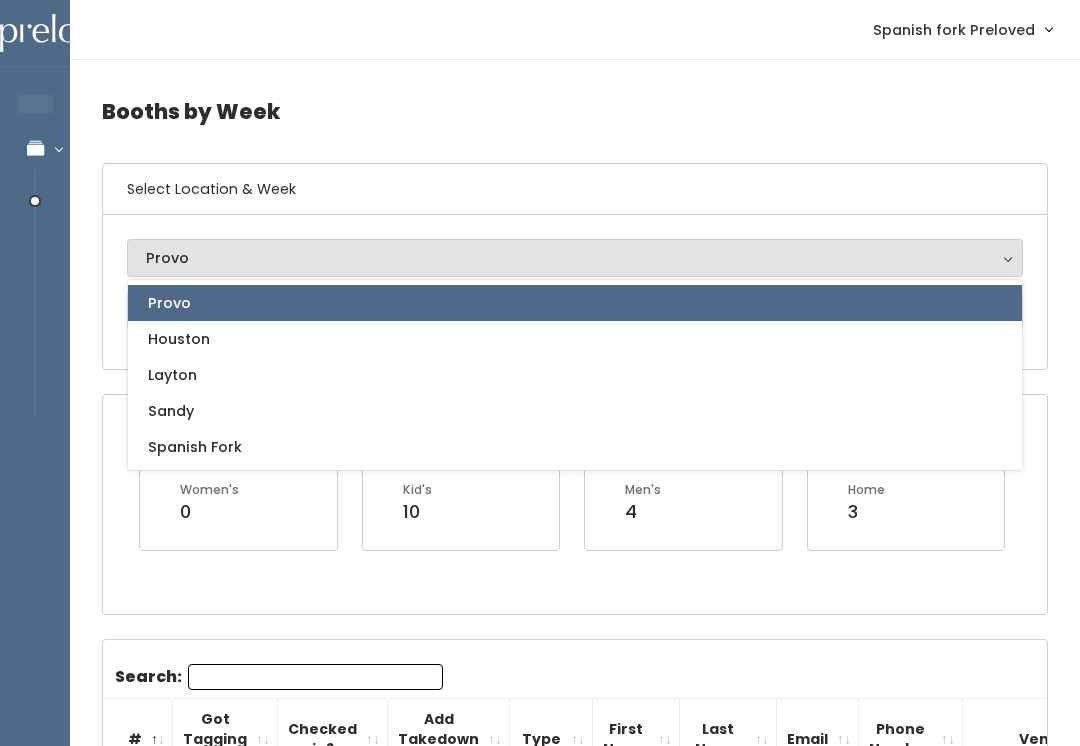 select on "2" 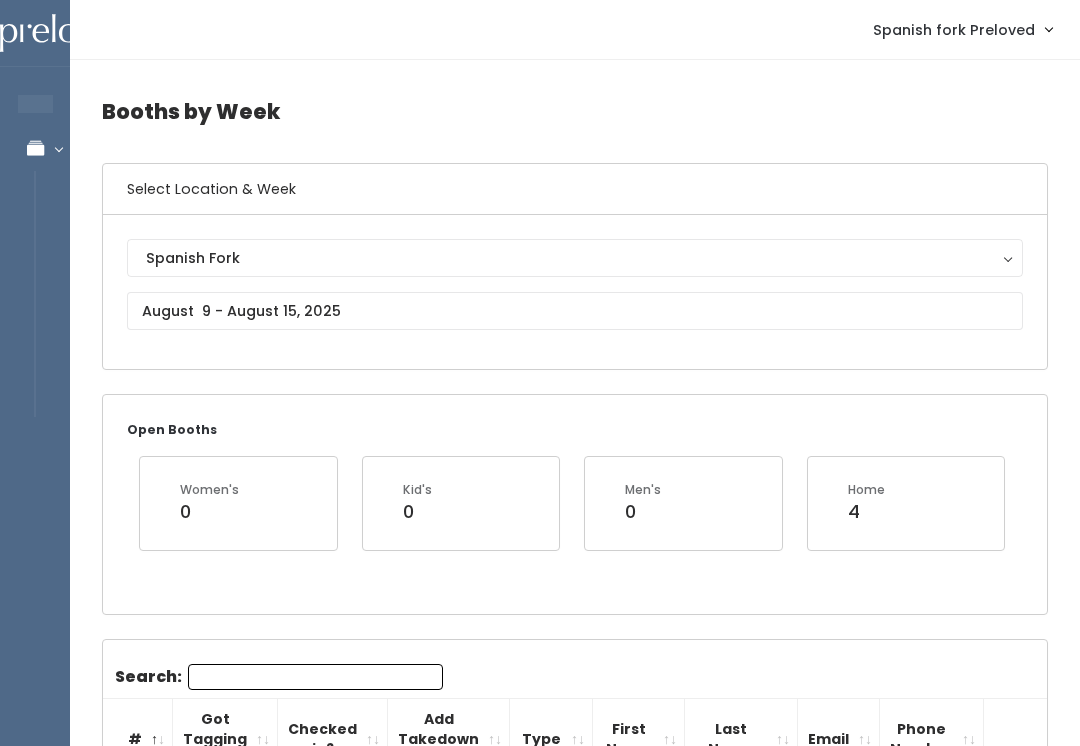 scroll, scrollTop: 0, scrollLeft: 0, axis: both 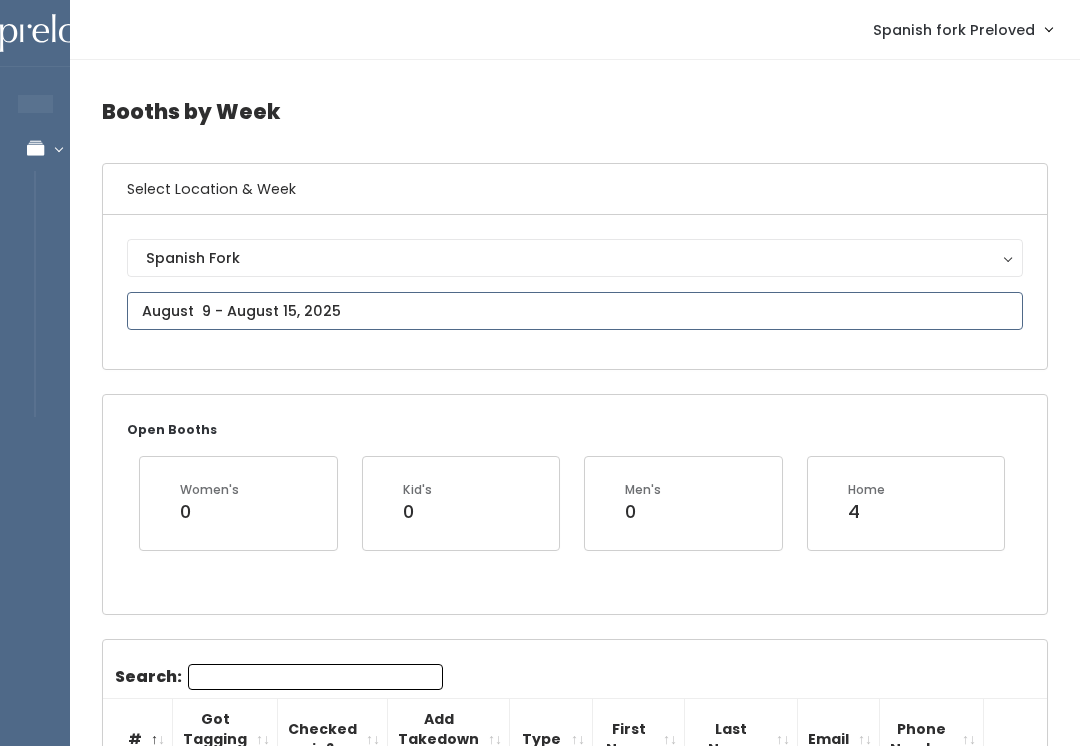 click on "EMPLOYEES
Manage Bookings
Booths by Week
All Bookings
Bookings with Booths
Booth Discounts
Seller Check-in
Spanish fork Preloved
Admin Home
My bookings" at bounding box center (540, 2035) 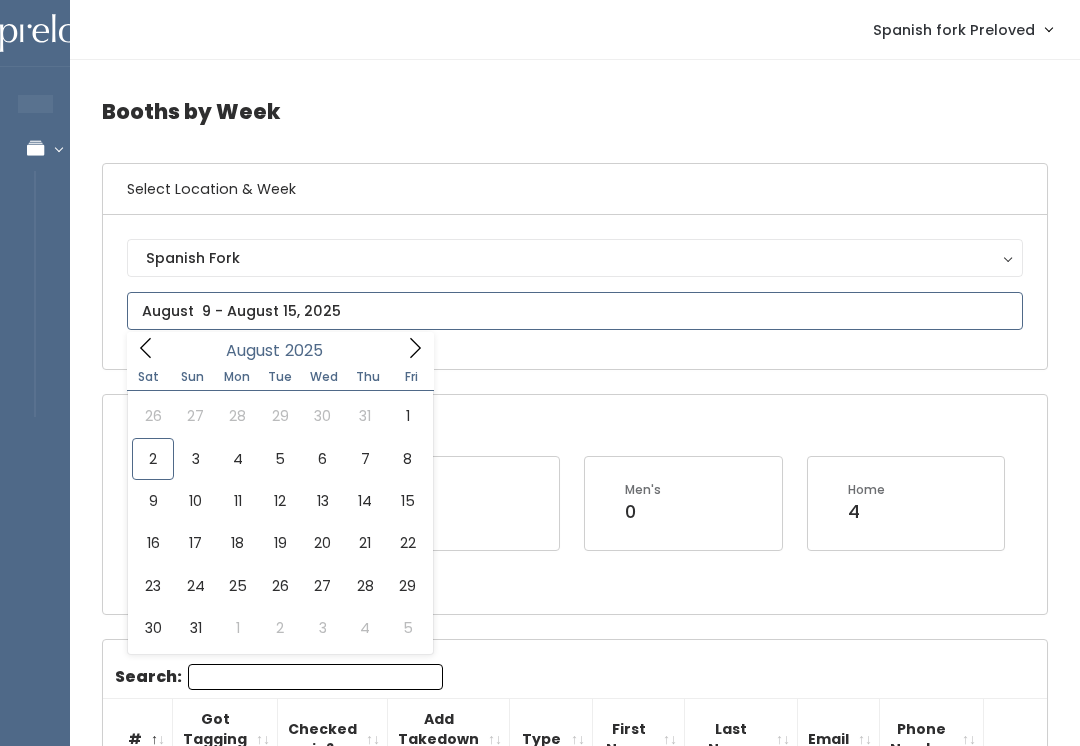type on "August 2 to August 8" 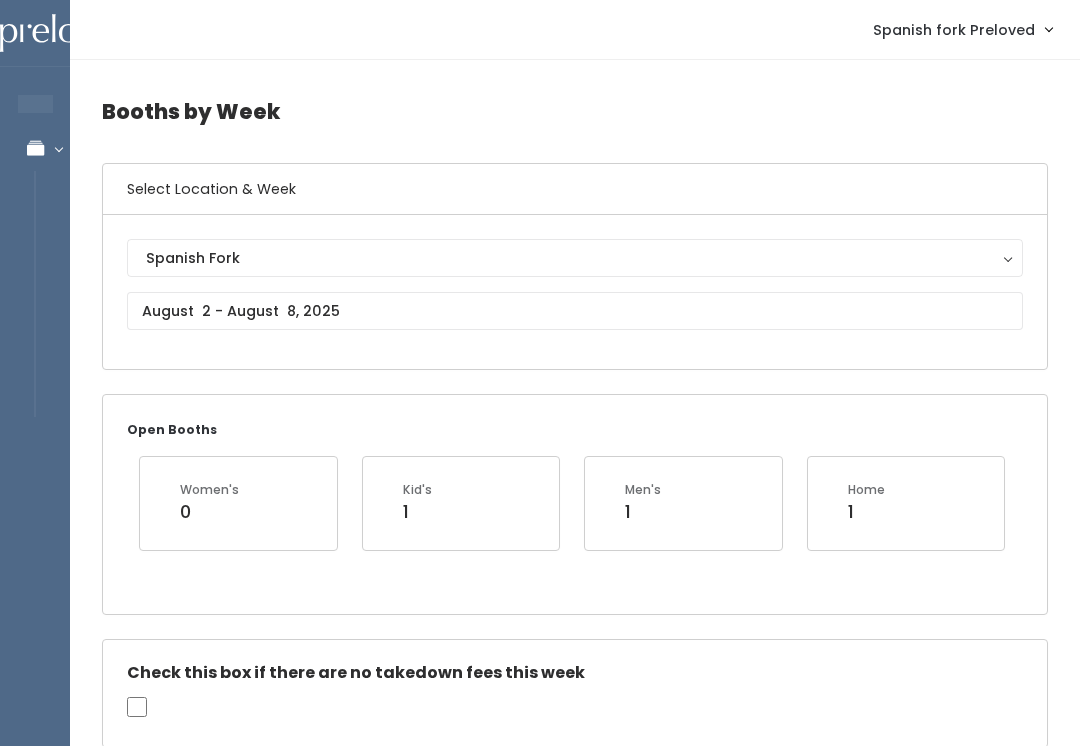 scroll, scrollTop: 393, scrollLeft: 0, axis: vertical 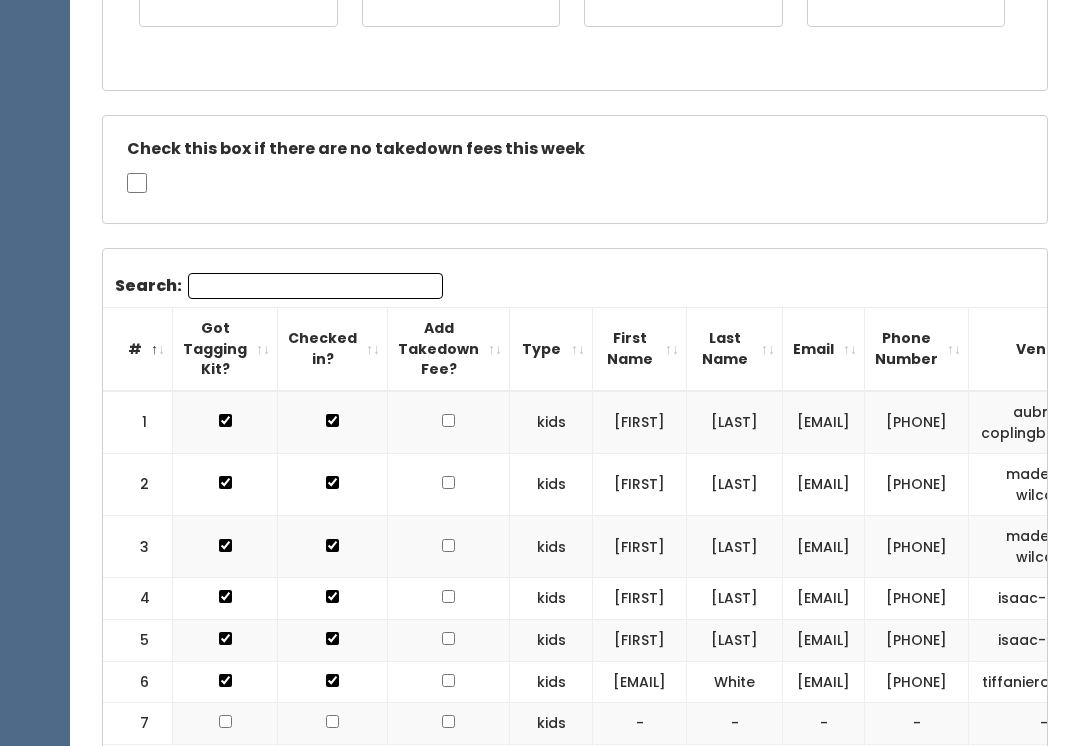 click on "Search:" at bounding box center (315, 287) 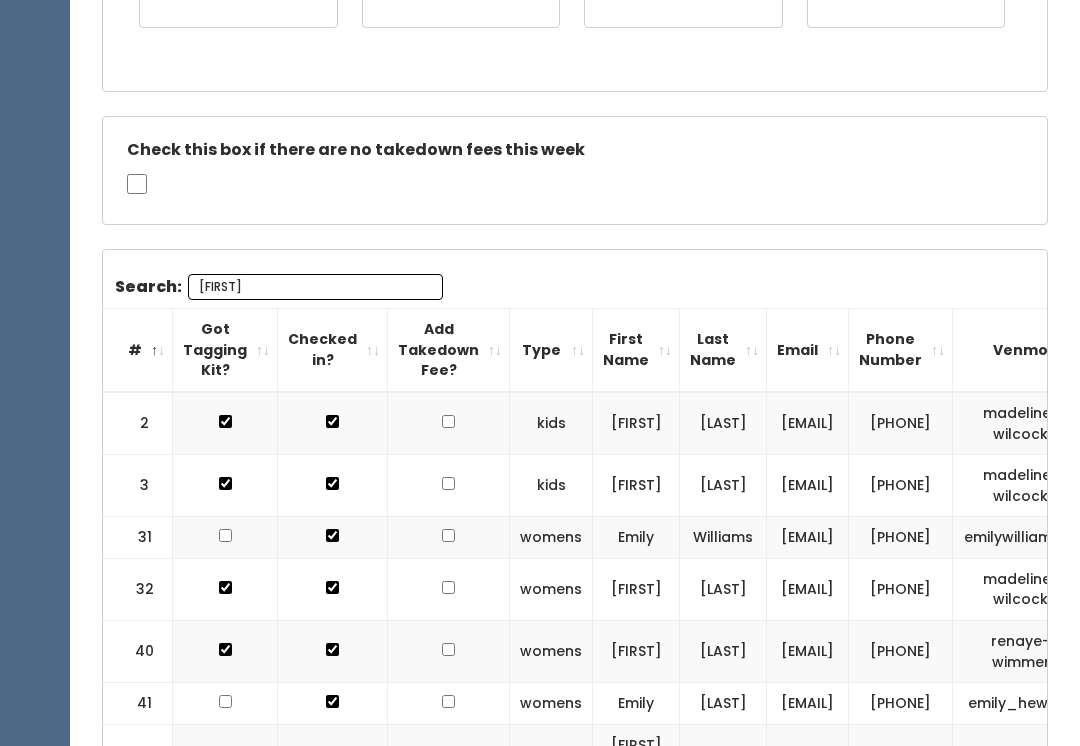 scroll, scrollTop: 350, scrollLeft: 0, axis: vertical 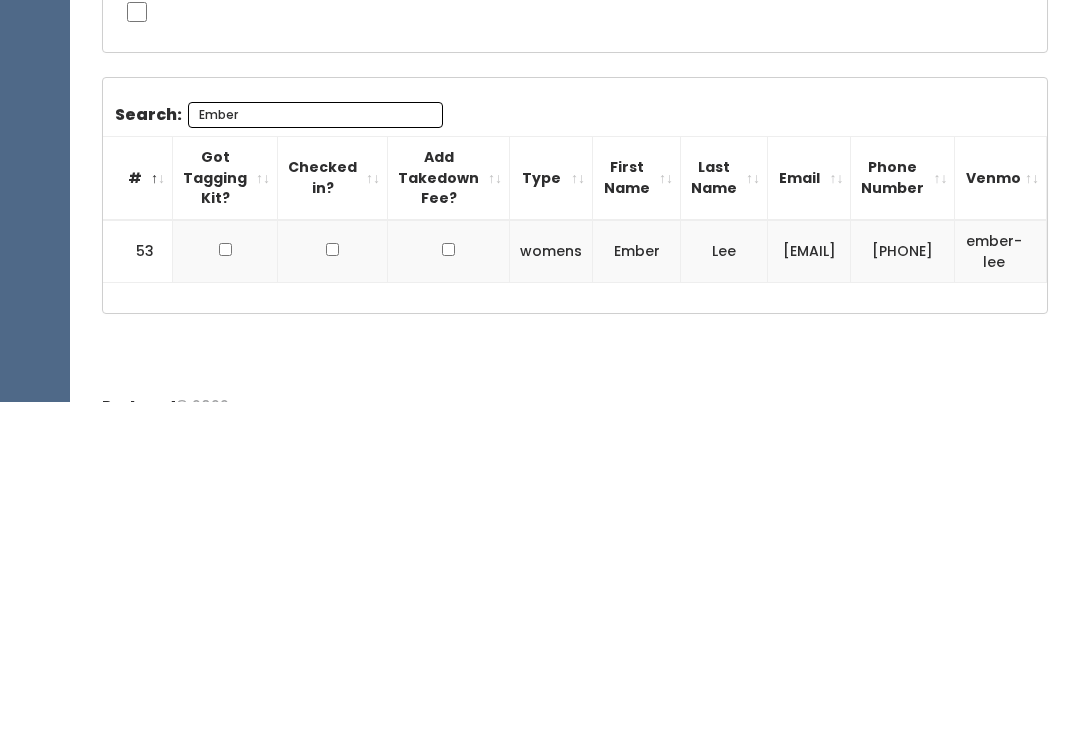 type on "Ember" 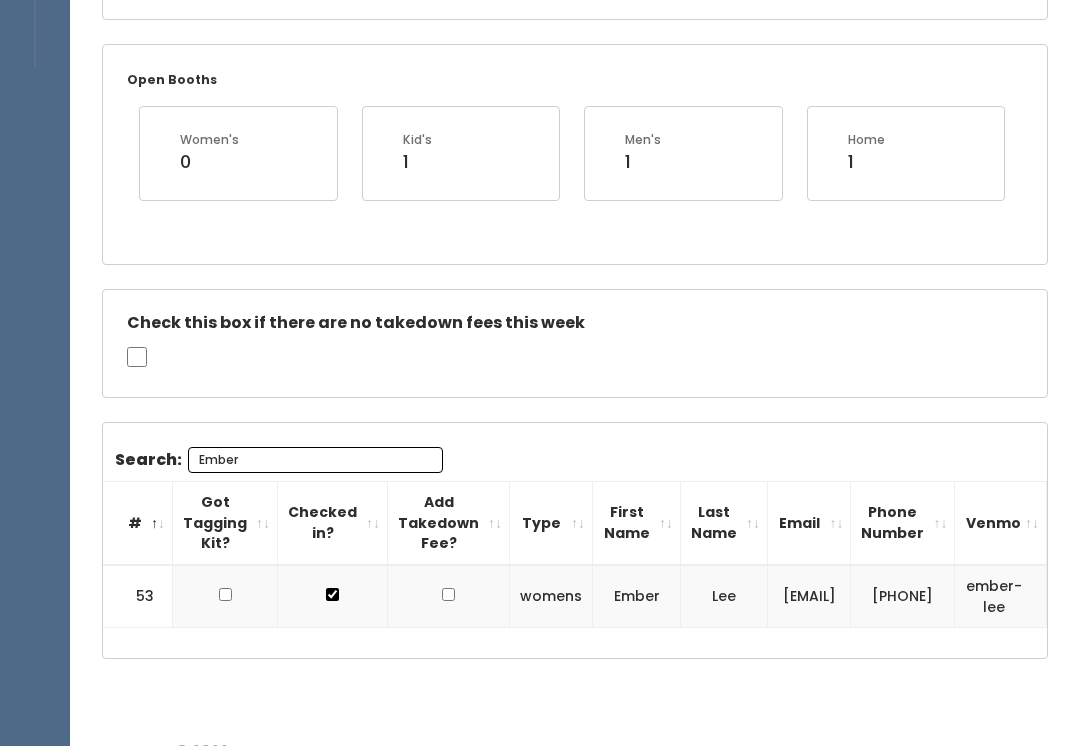 click at bounding box center [225, 594] 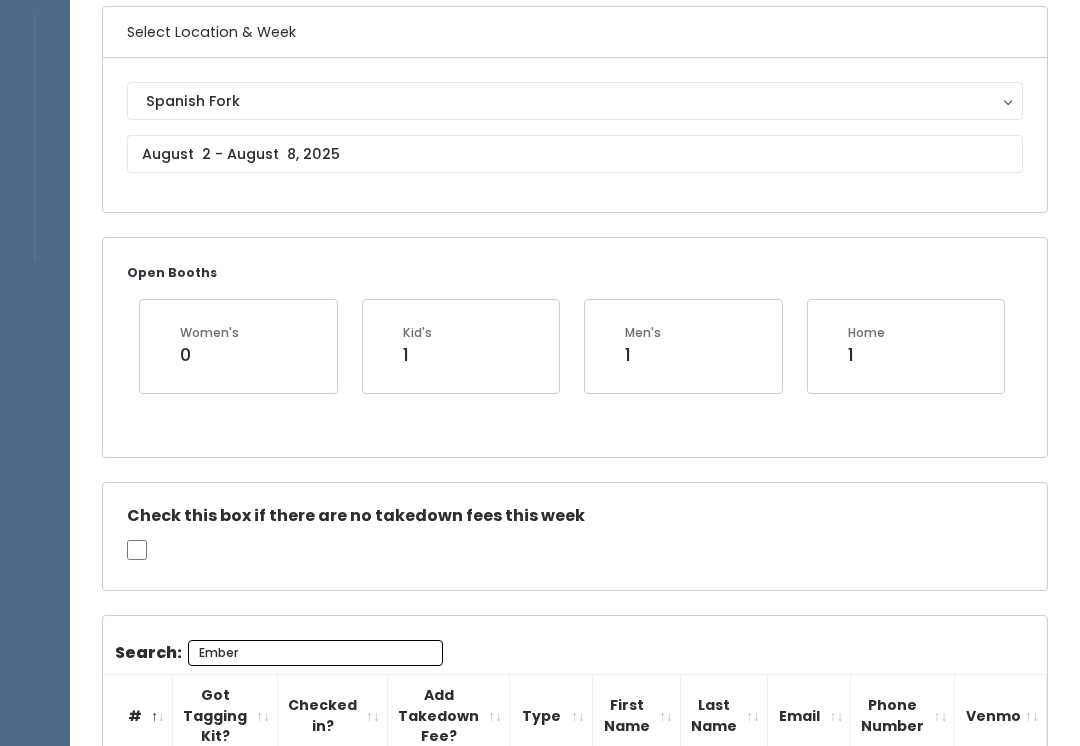 scroll, scrollTop: 0, scrollLeft: 0, axis: both 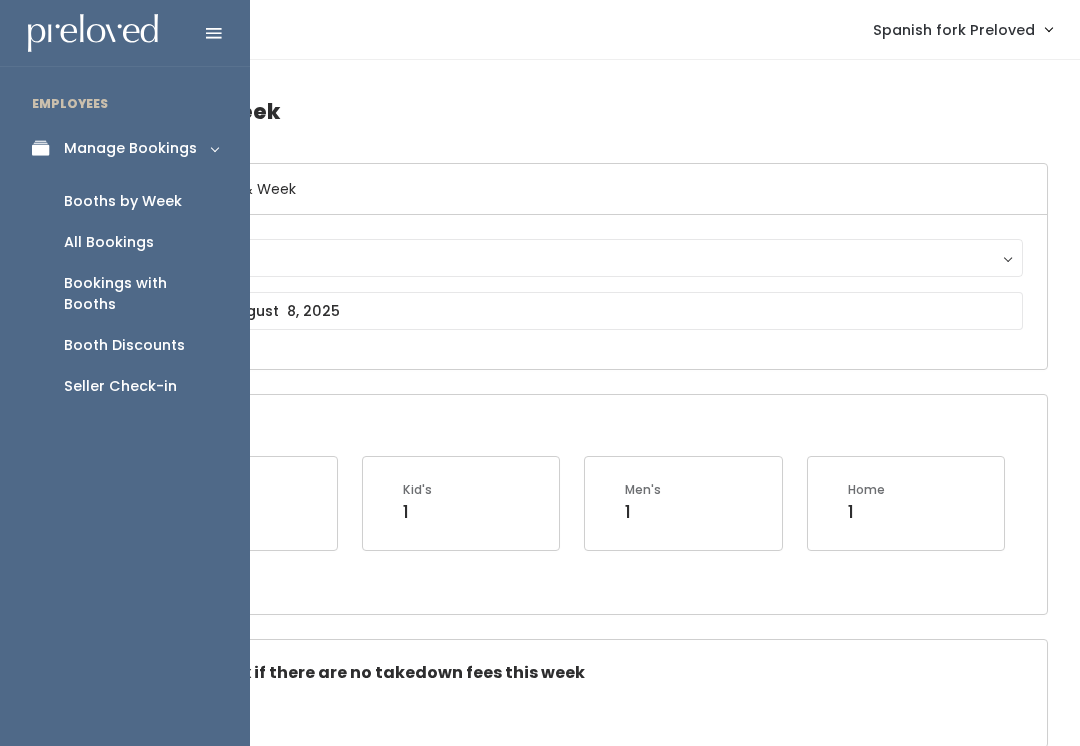 click on "Seller Check-in" at bounding box center (120, 386) 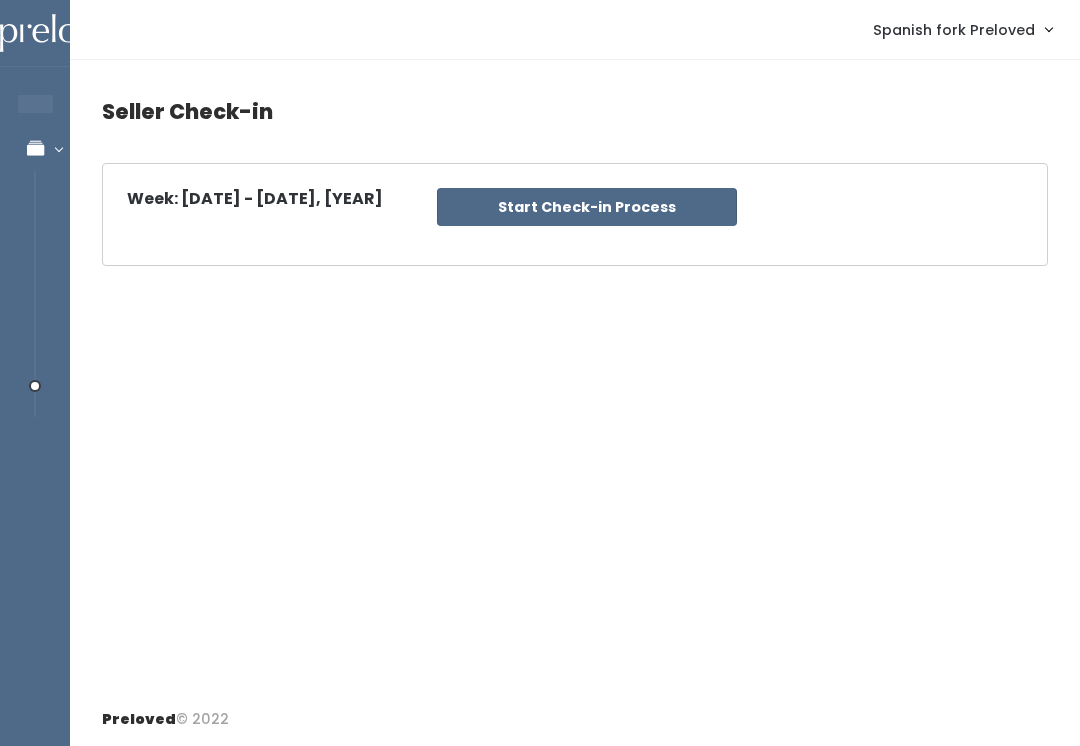 scroll, scrollTop: 0, scrollLeft: 0, axis: both 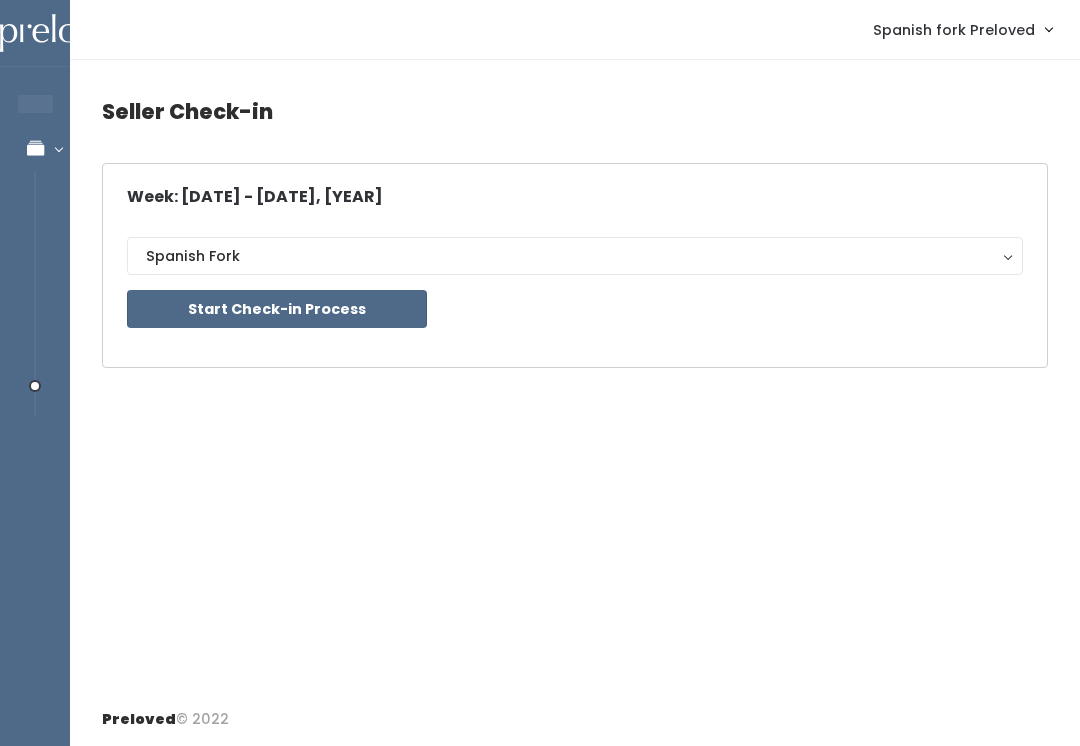 click on "Start Check-in Process" at bounding box center (277, 309) 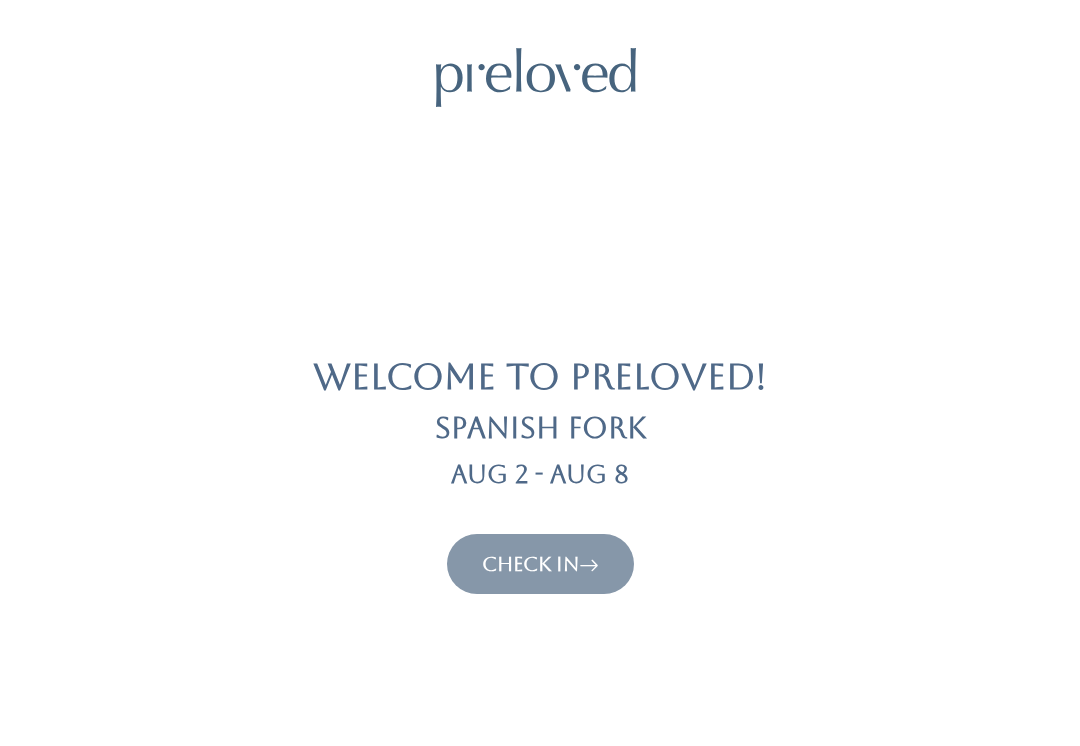scroll, scrollTop: 0, scrollLeft: 0, axis: both 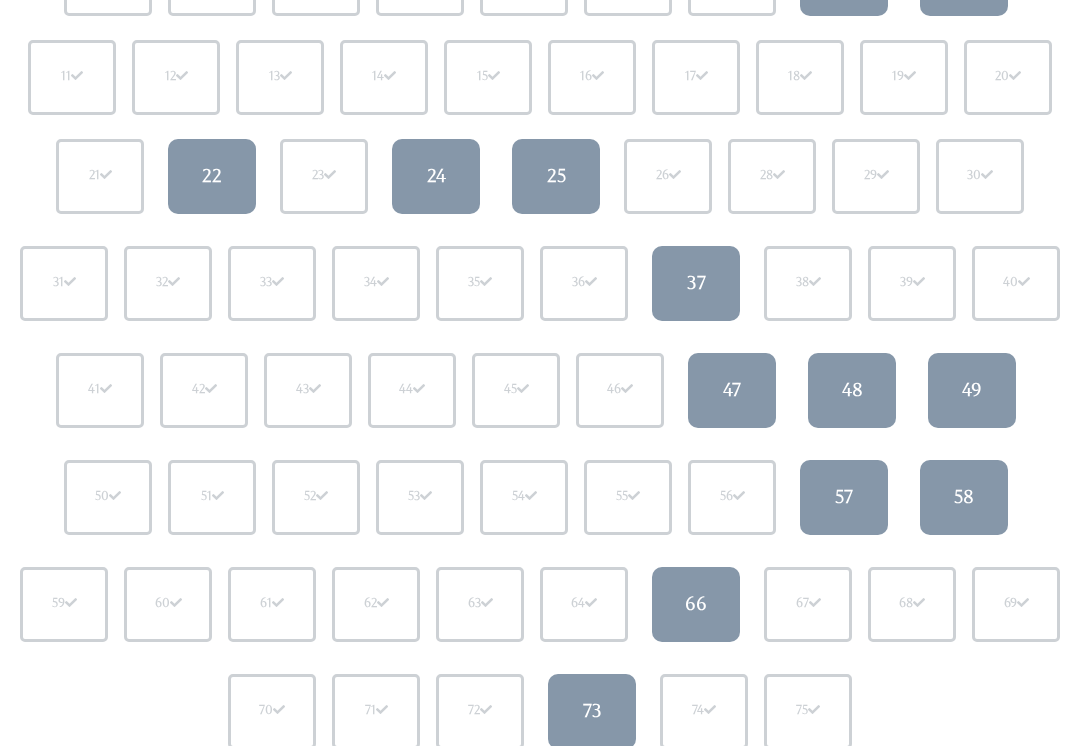 click on "57" at bounding box center [844, 498] 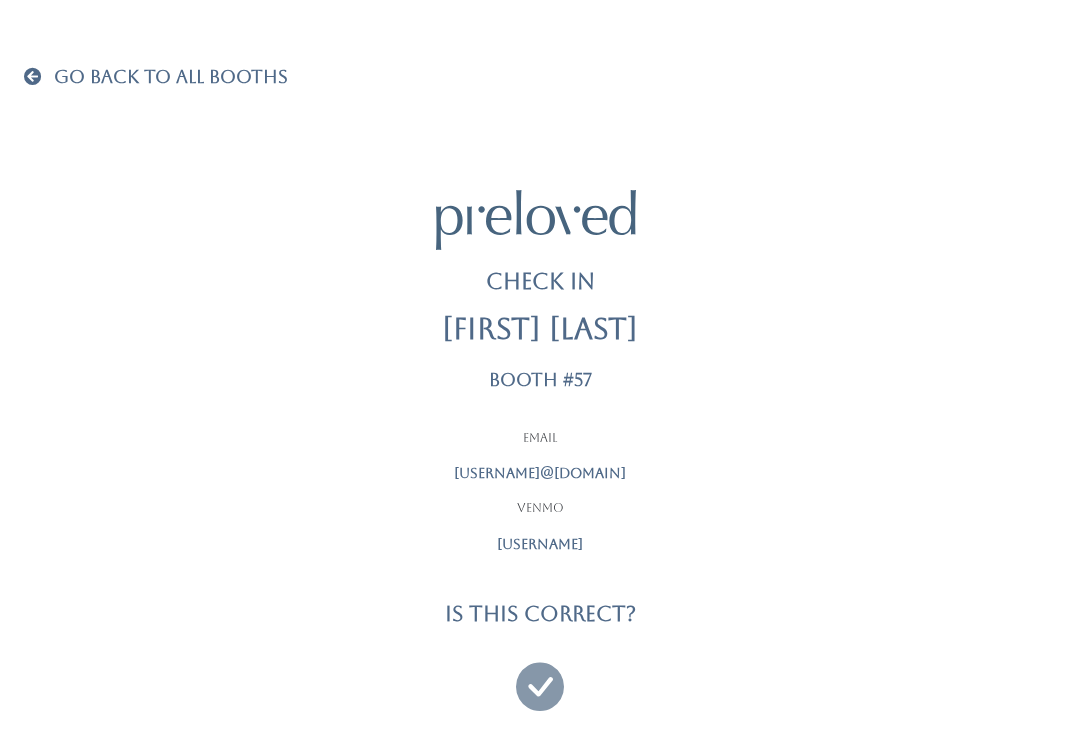 scroll, scrollTop: 19, scrollLeft: 0, axis: vertical 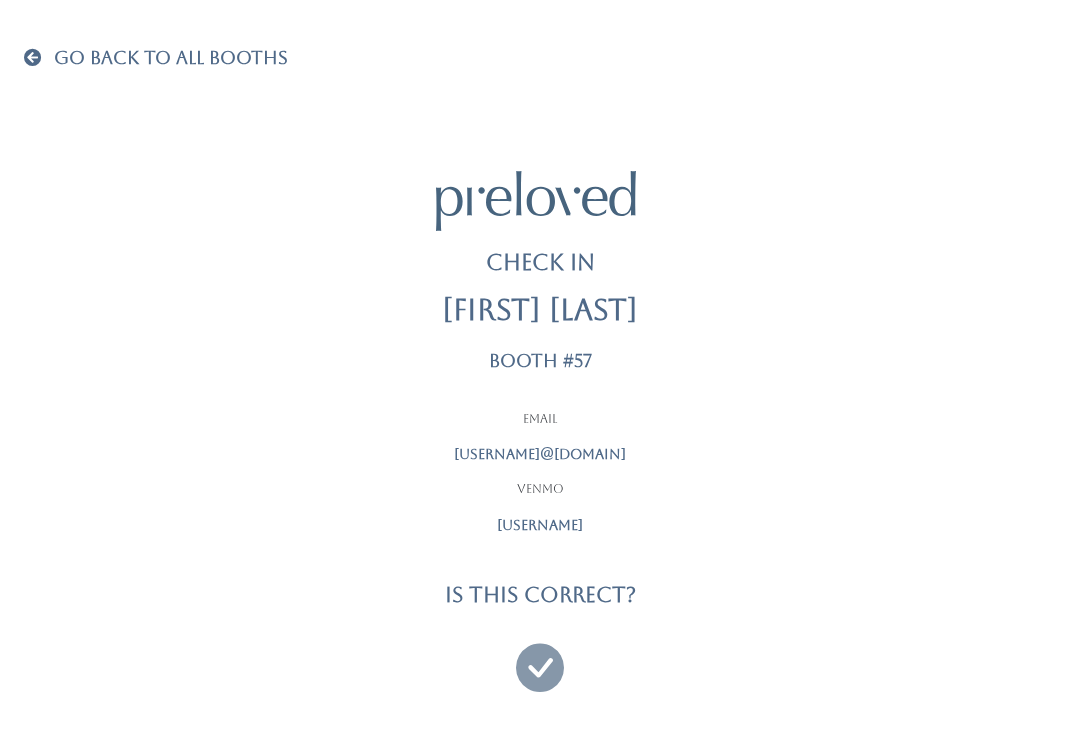 click at bounding box center [540, 659] 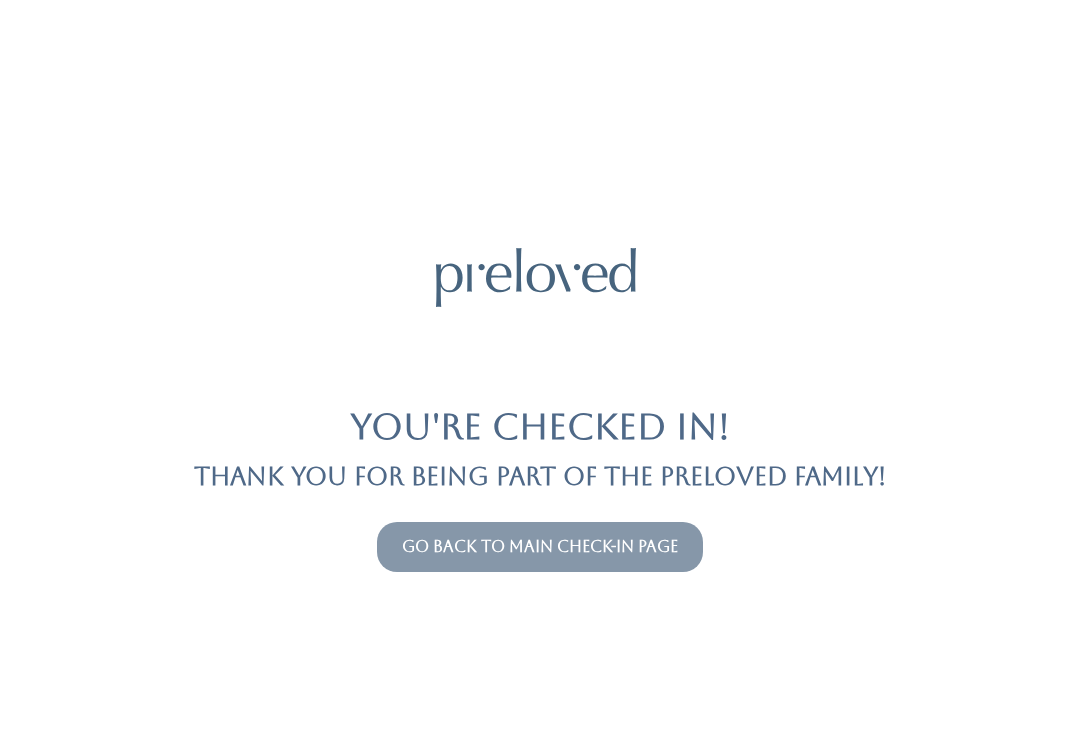 scroll, scrollTop: 0, scrollLeft: 0, axis: both 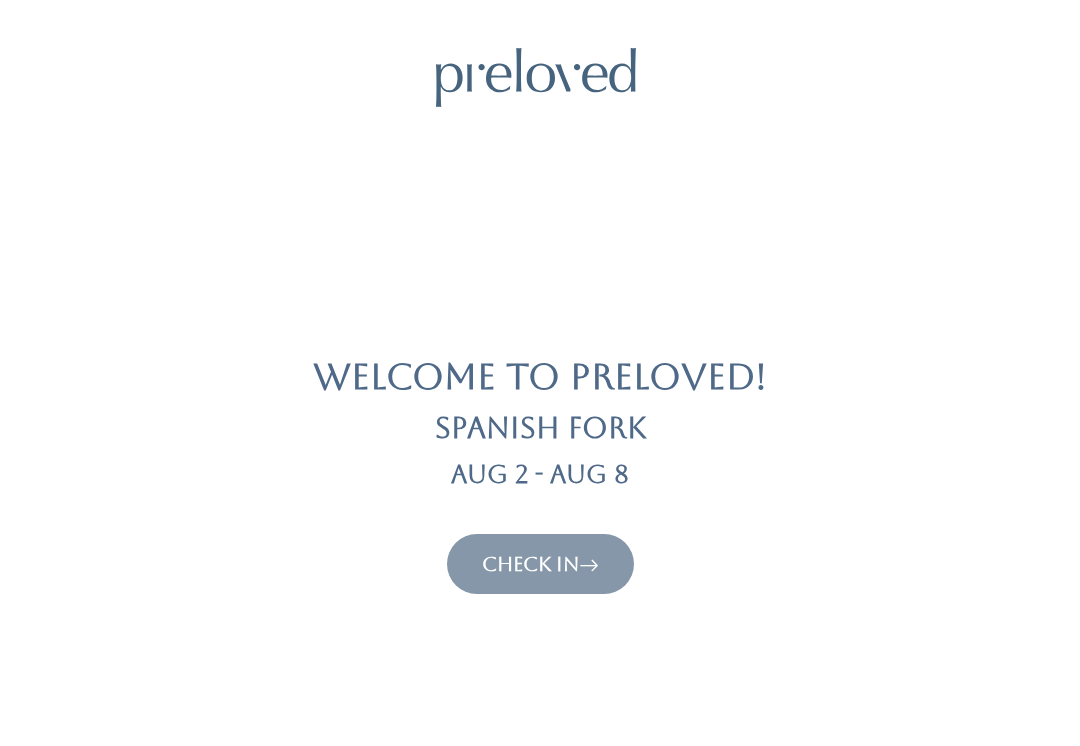 click on "Check In" at bounding box center (540, 564) 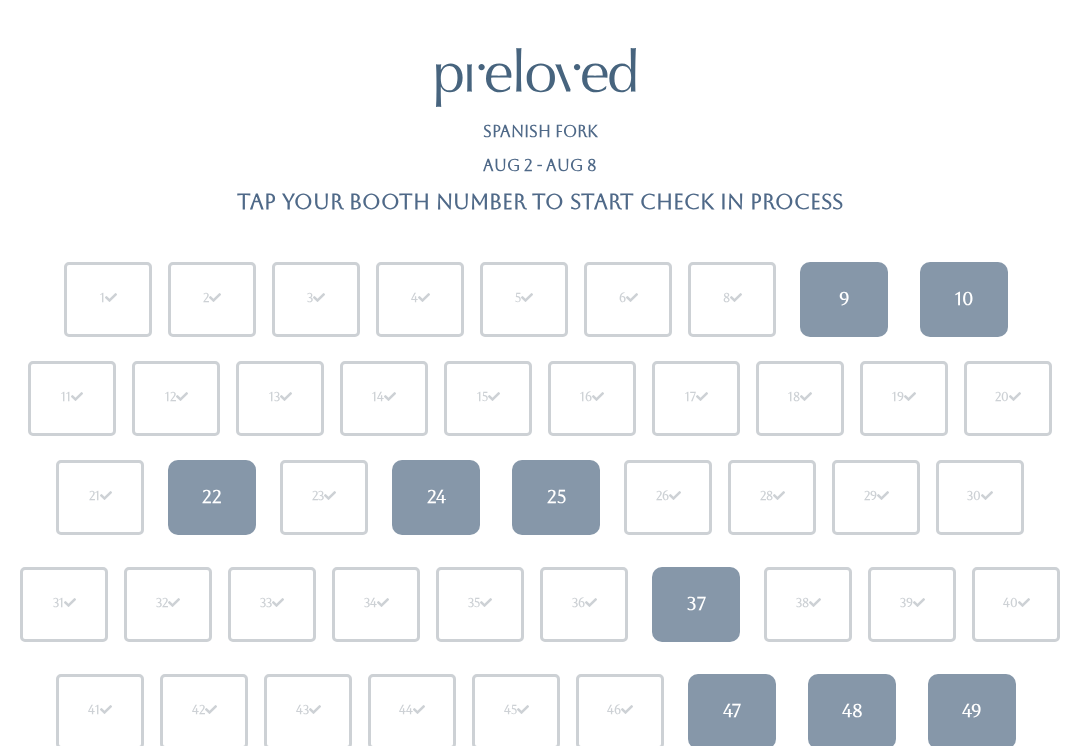 scroll, scrollTop: 0, scrollLeft: 0, axis: both 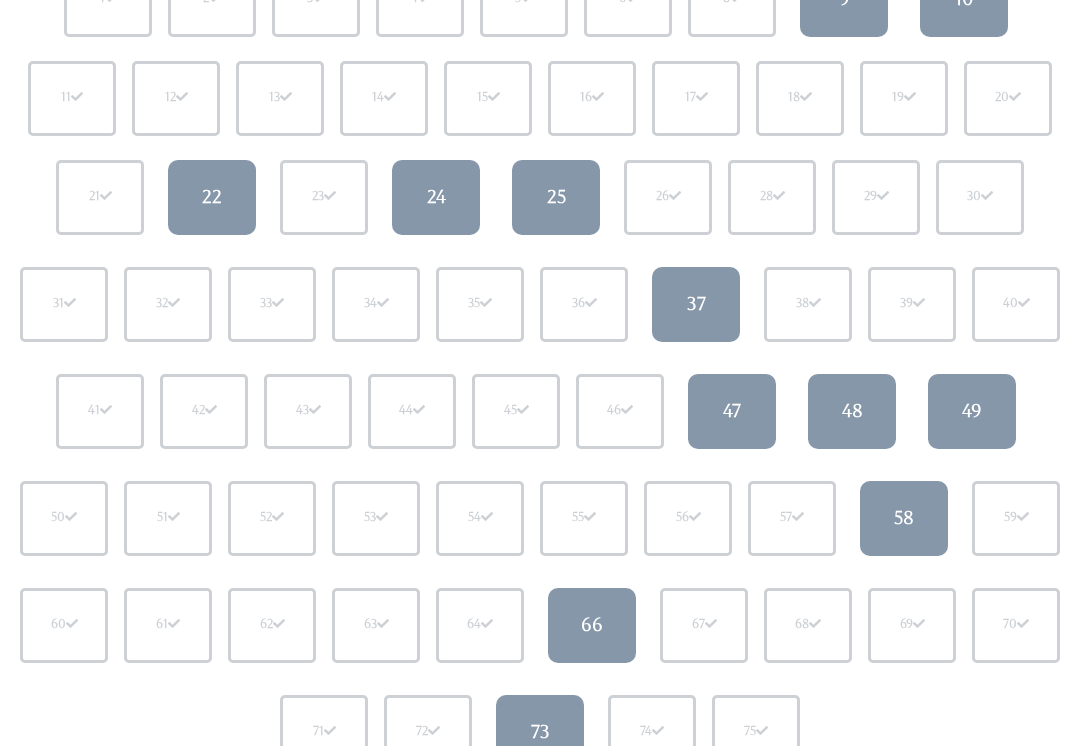 click on "73" at bounding box center [540, 732] 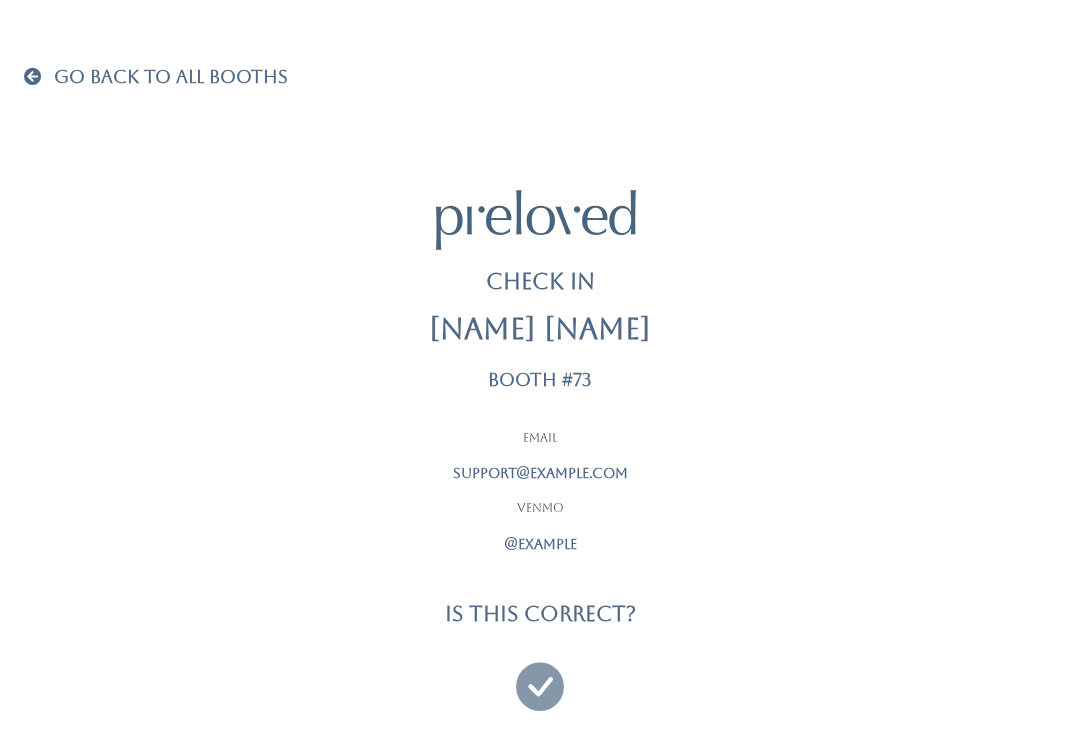 scroll, scrollTop: 19, scrollLeft: 0, axis: vertical 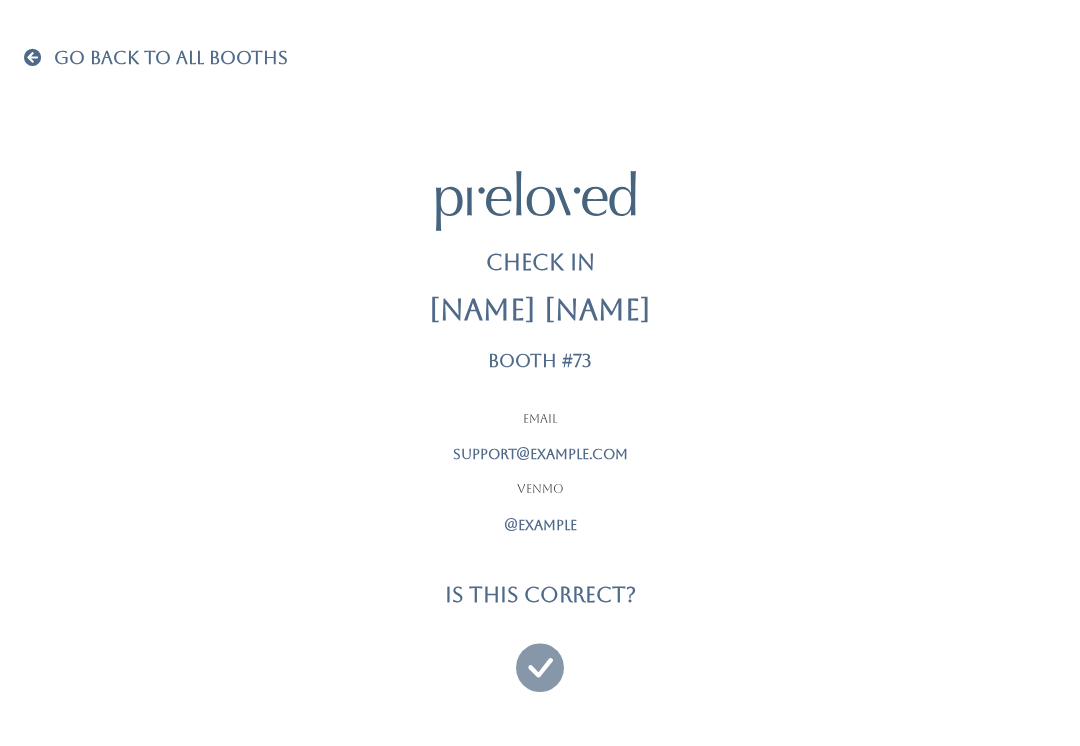 click at bounding box center [540, 658] 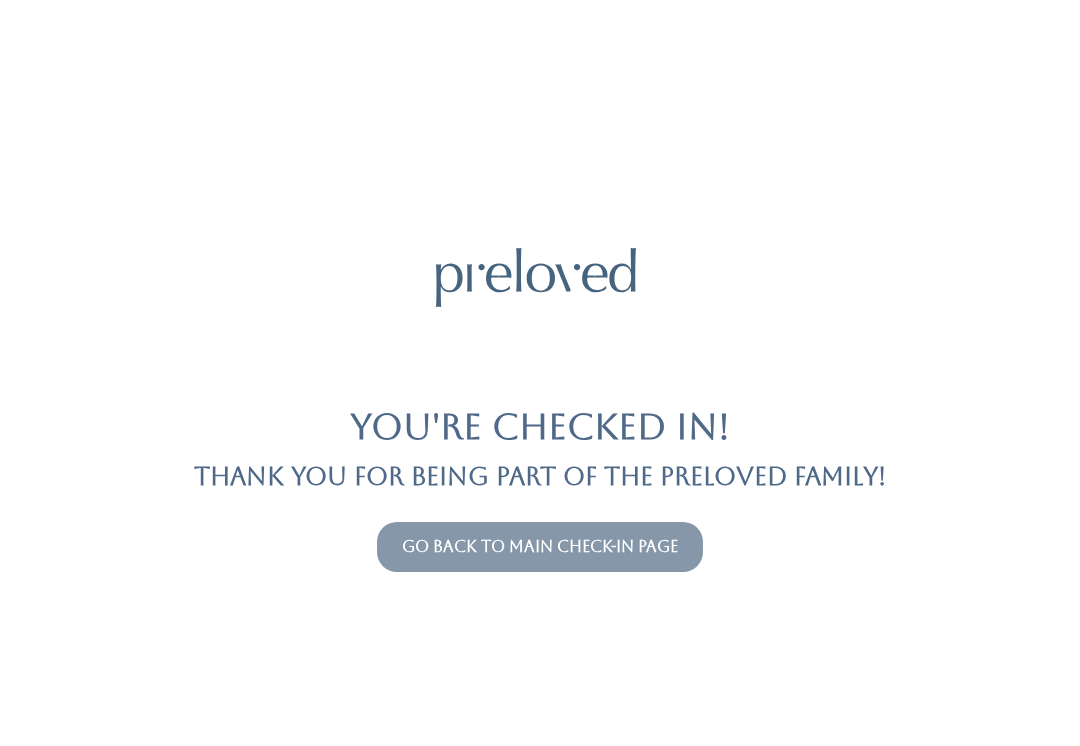 scroll, scrollTop: 0, scrollLeft: 0, axis: both 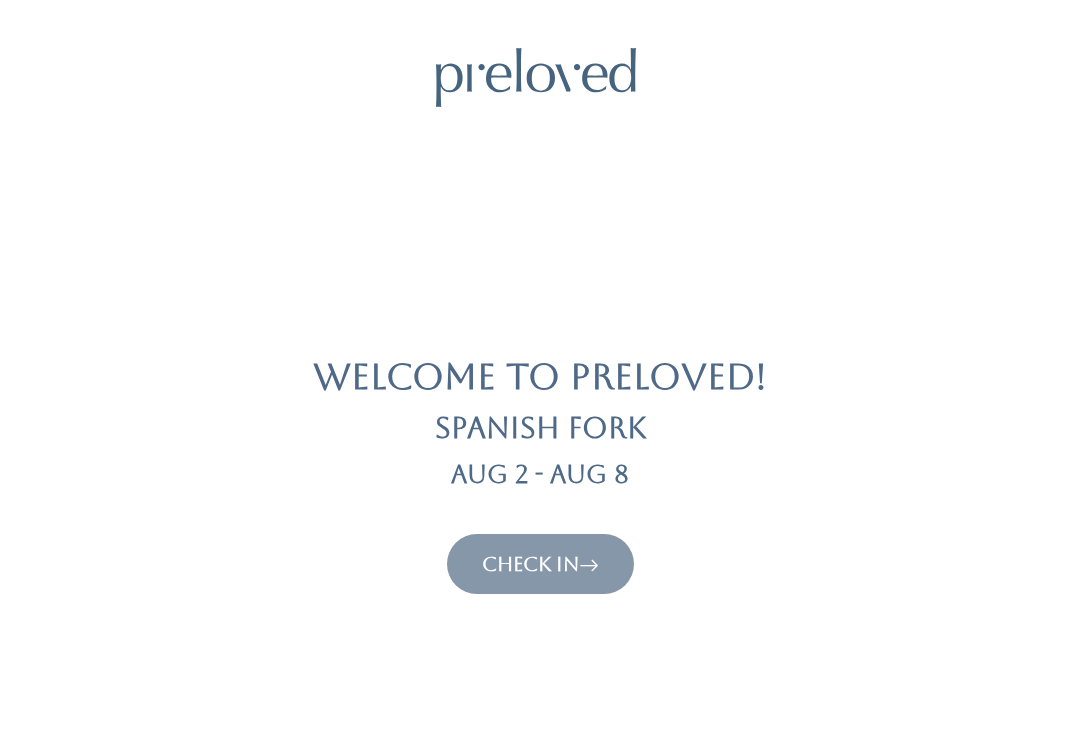 click on "Check In" at bounding box center [540, 564] 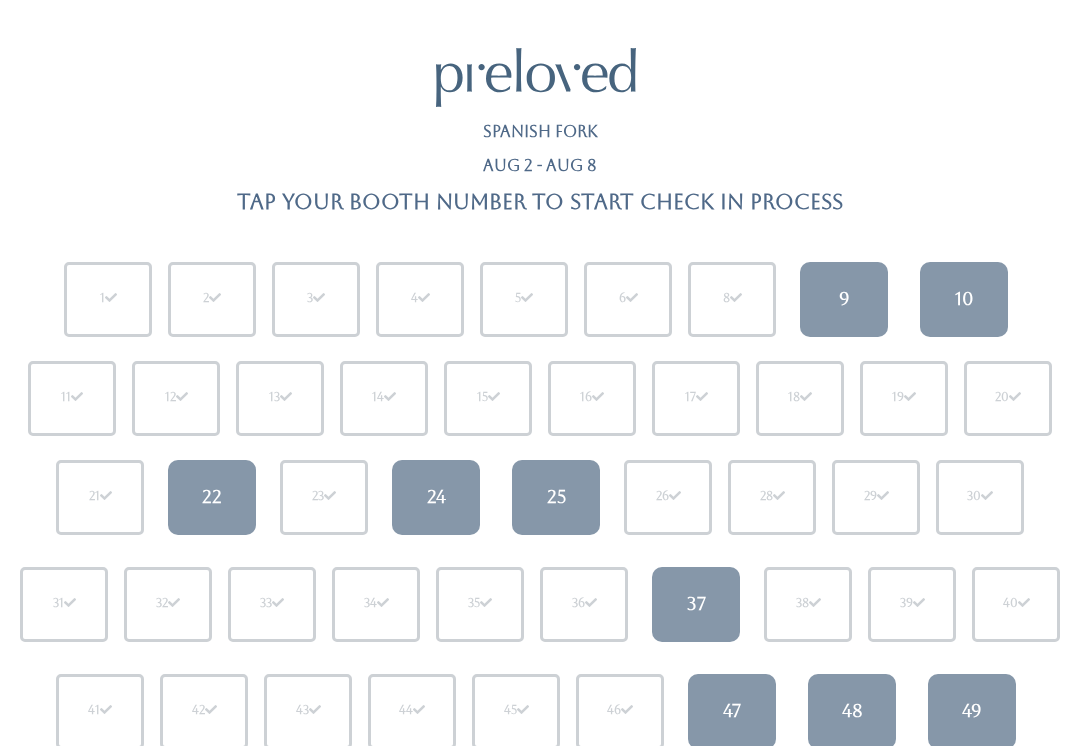 scroll, scrollTop: 0, scrollLeft: 0, axis: both 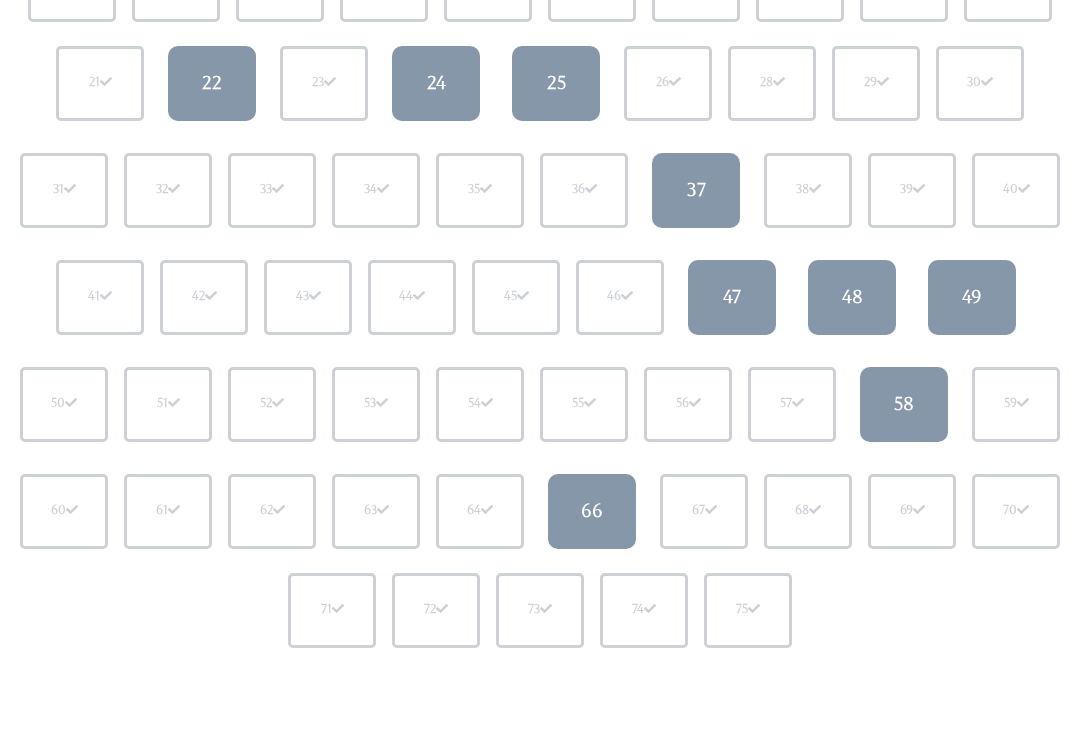 click on "66" at bounding box center [592, 512] 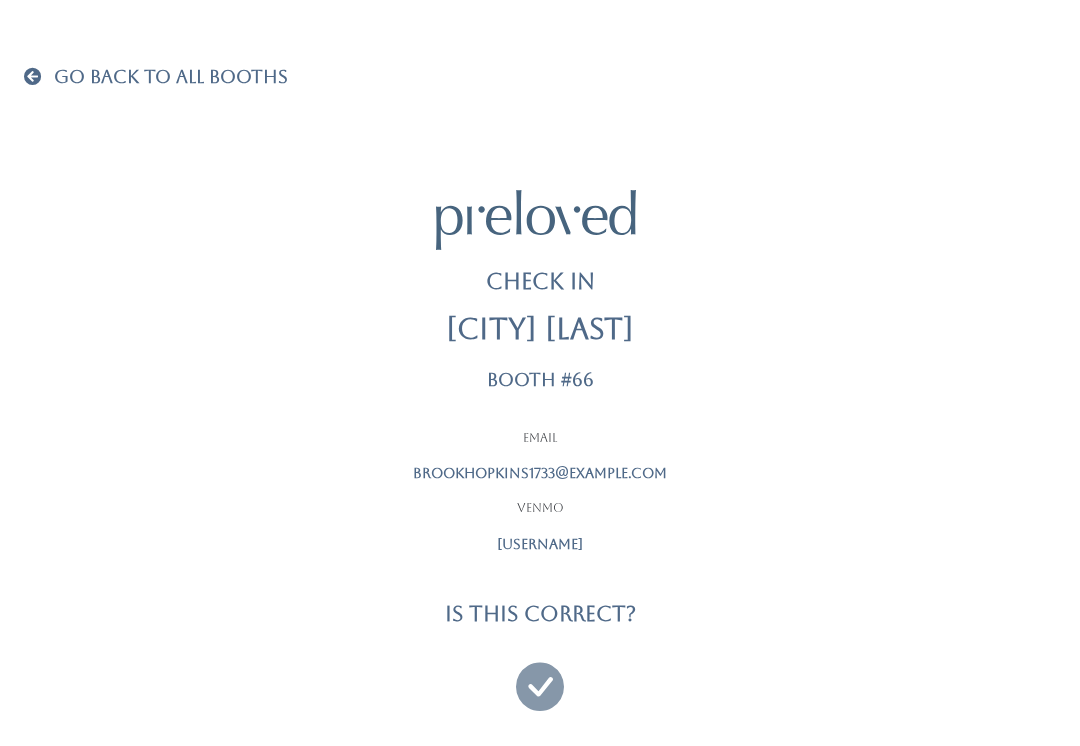 scroll, scrollTop: 19, scrollLeft: 0, axis: vertical 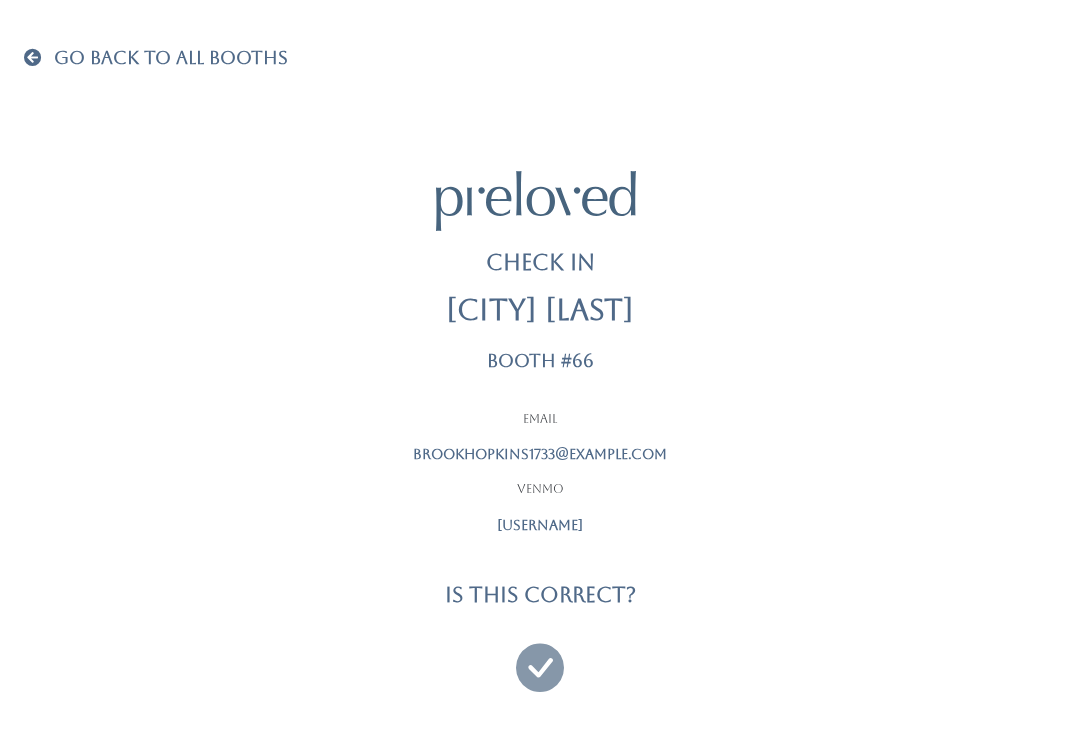 click at bounding box center [540, 658] 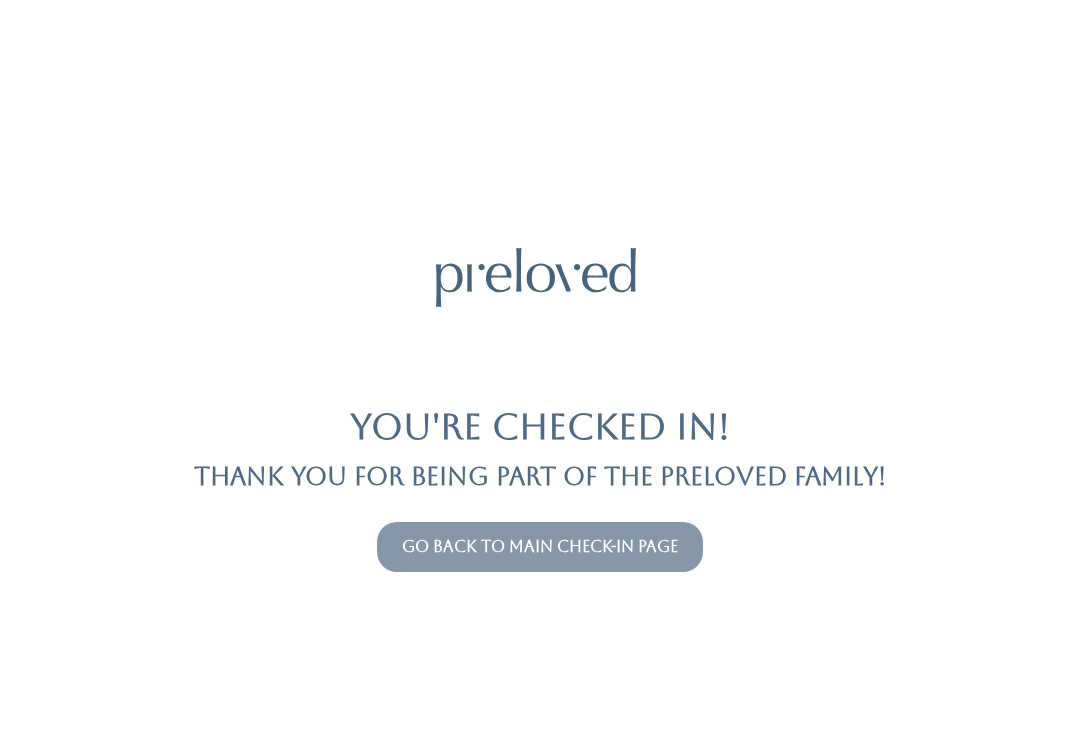 scroll, scrollTop: 0, scrollLeft: 0, axis: both 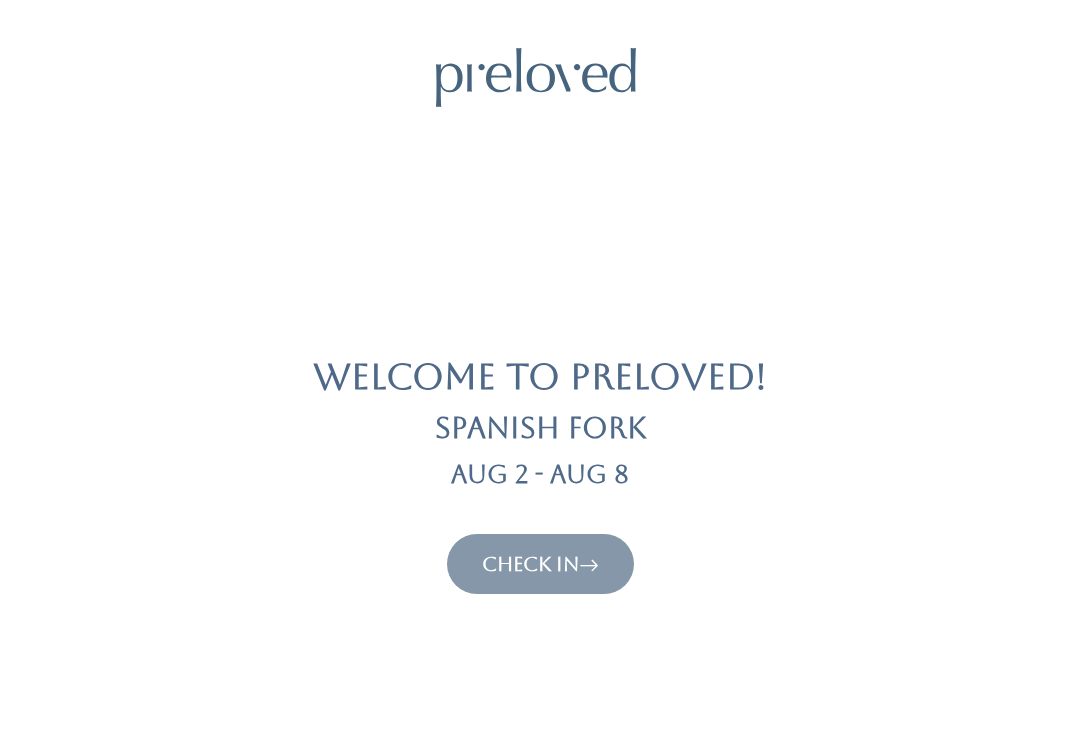 click on "Check In" at bounding box center [540, 564] 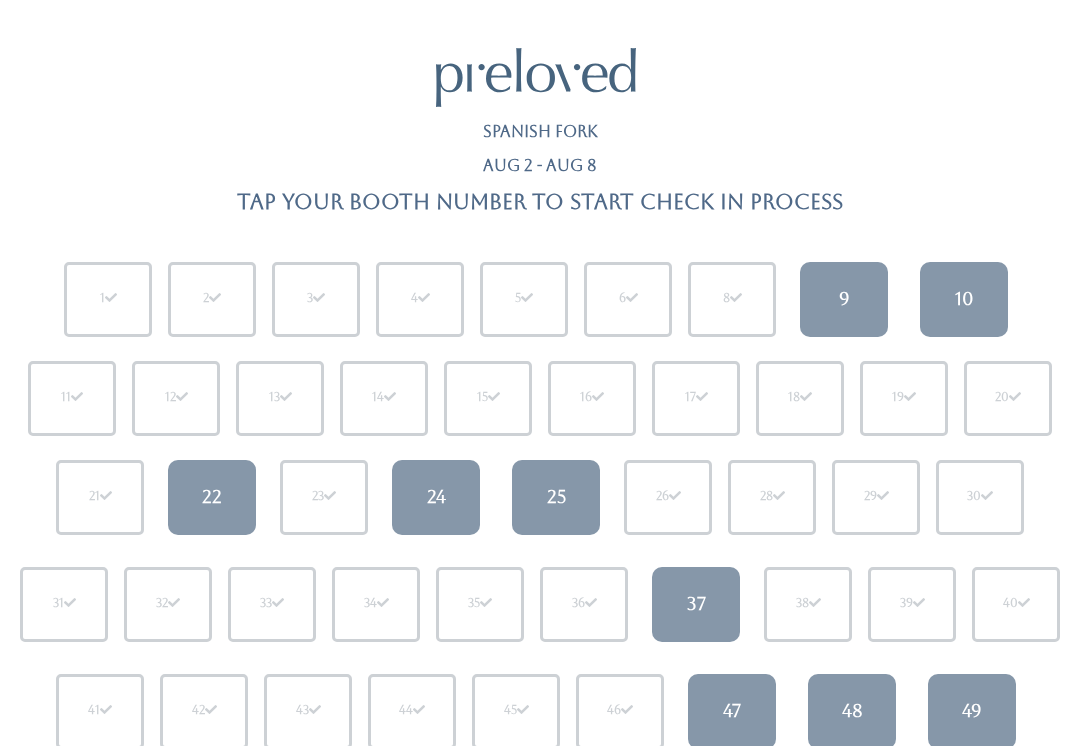 scroll, scrollTop: 0, scrollLeft: 0, axis: both 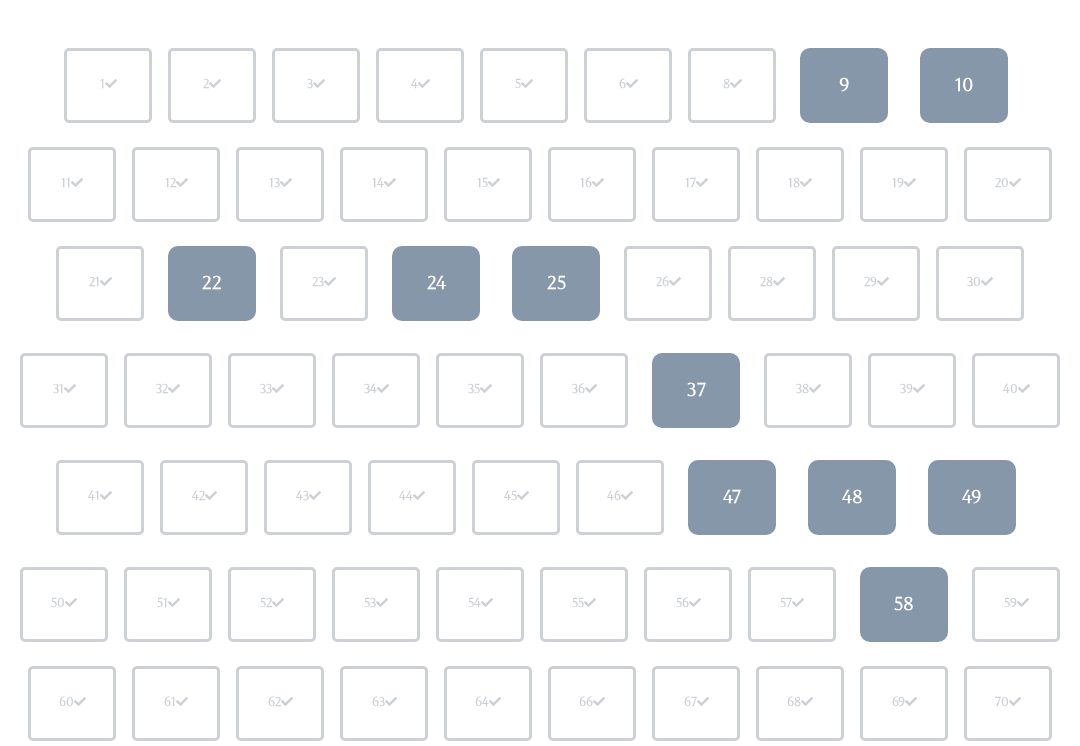 click on "9" at bounding box center [844, 85] 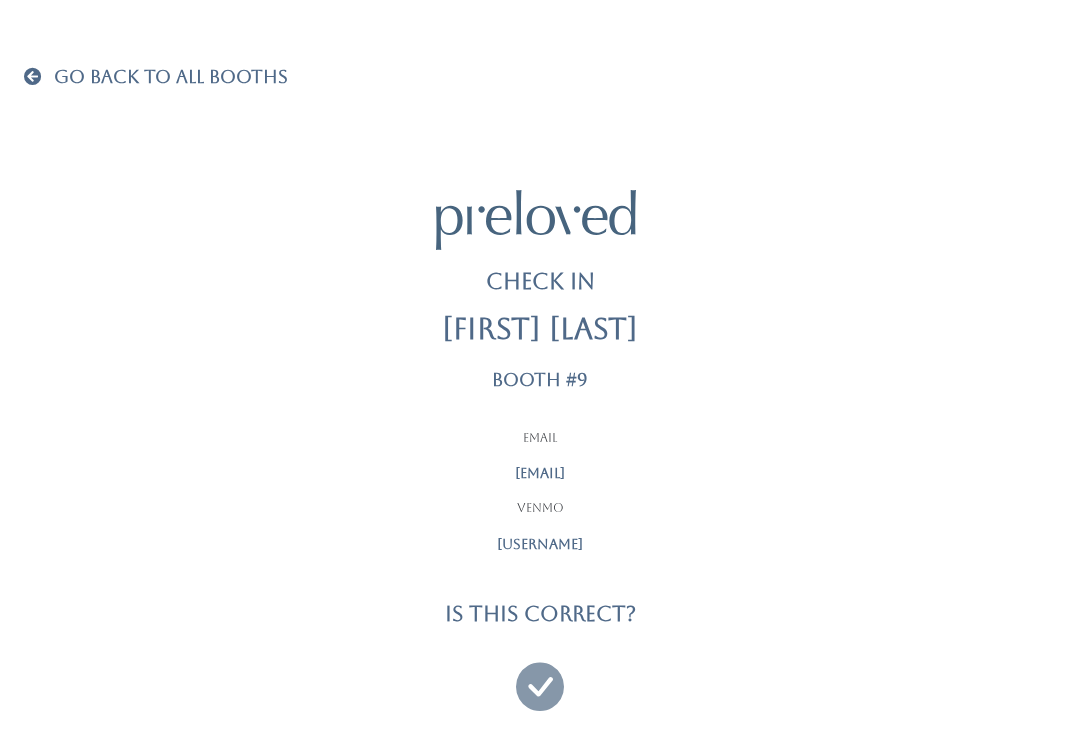 scroll, scrollTop: 19, scrollLeft: 0, axis: vertical 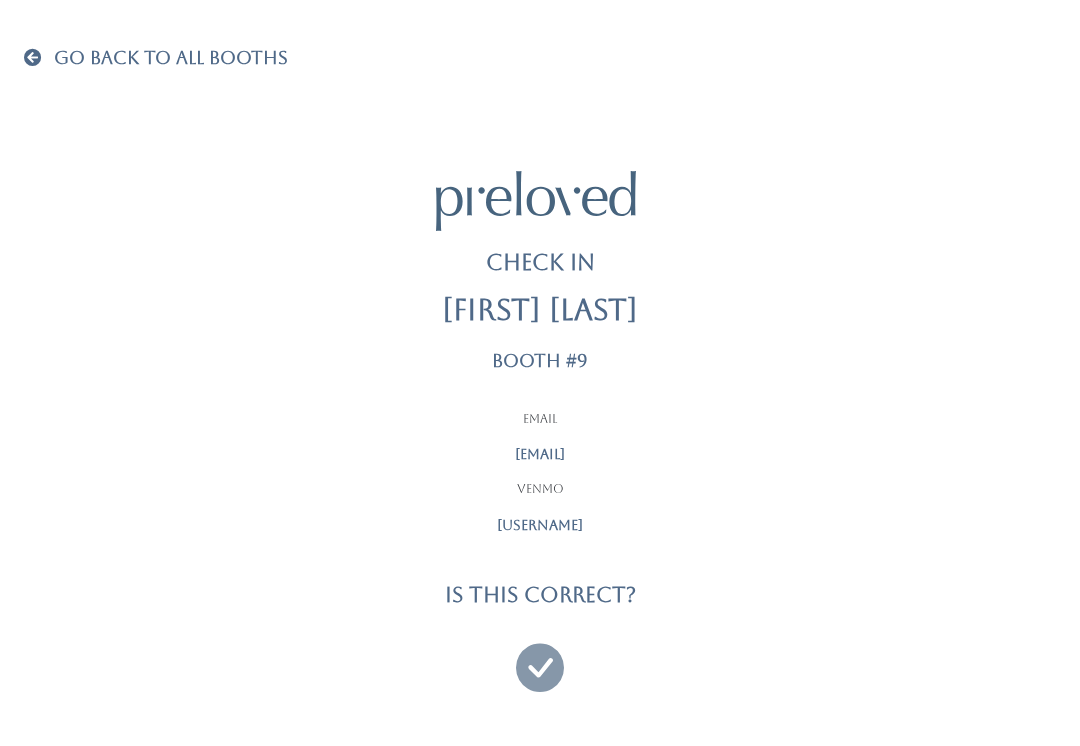 click at bounding box center (540, 659) 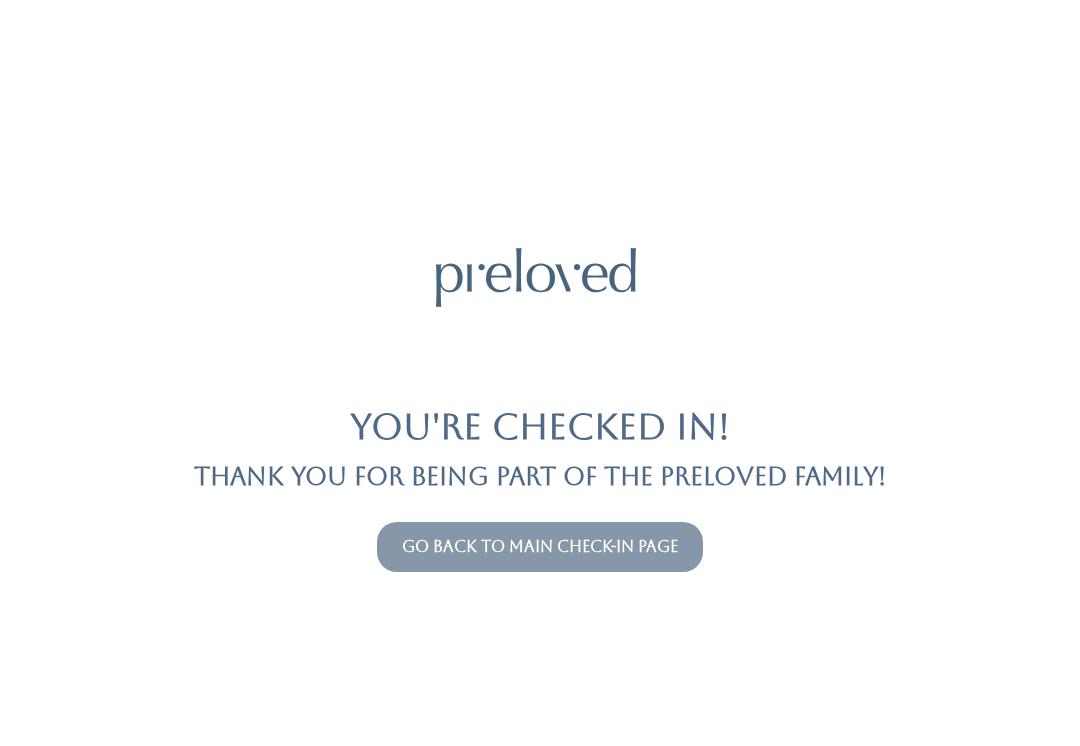 scroll, scrollTop: 0, scrollLeft: 0, axis: both 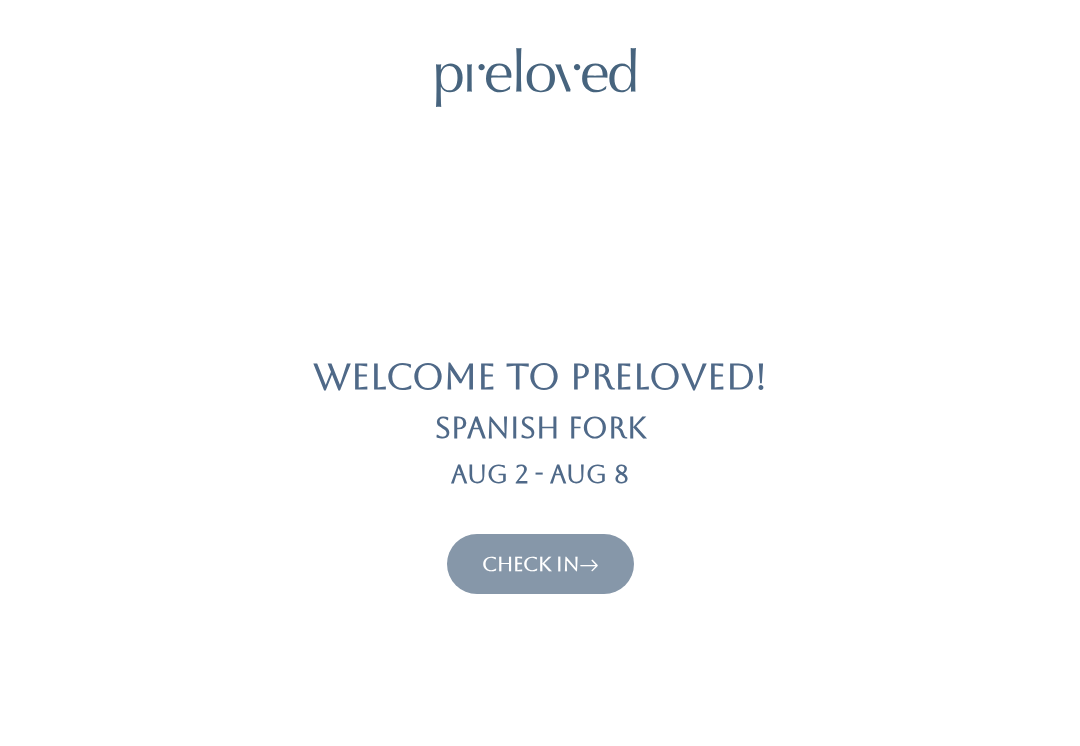 click on "Check In" at bounding box center (540, 564) 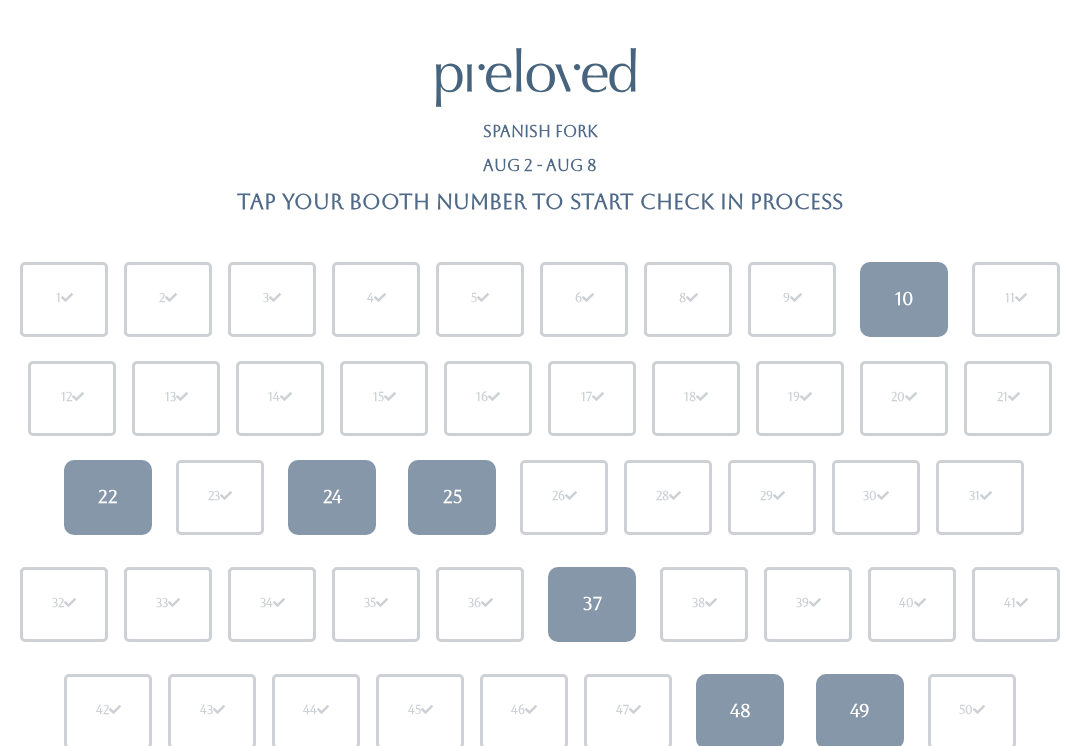 scroll, scrollTop: 0, scrollLeft: 0, axis: both 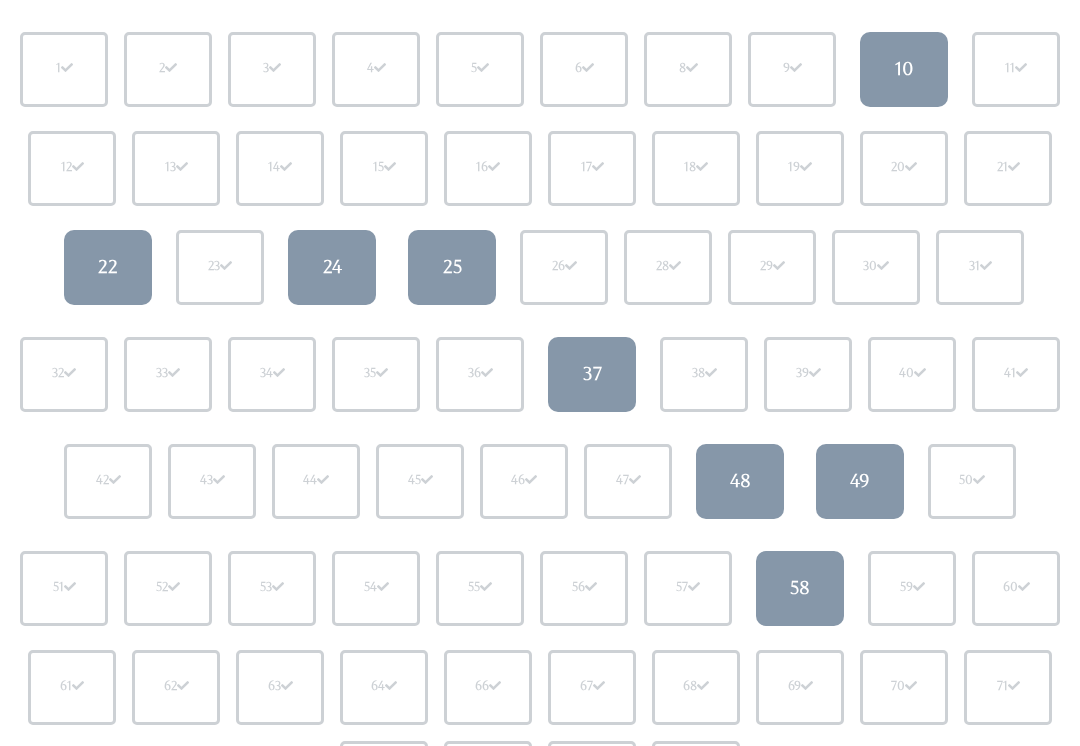 click on "37" at bounding box center [592, 374] 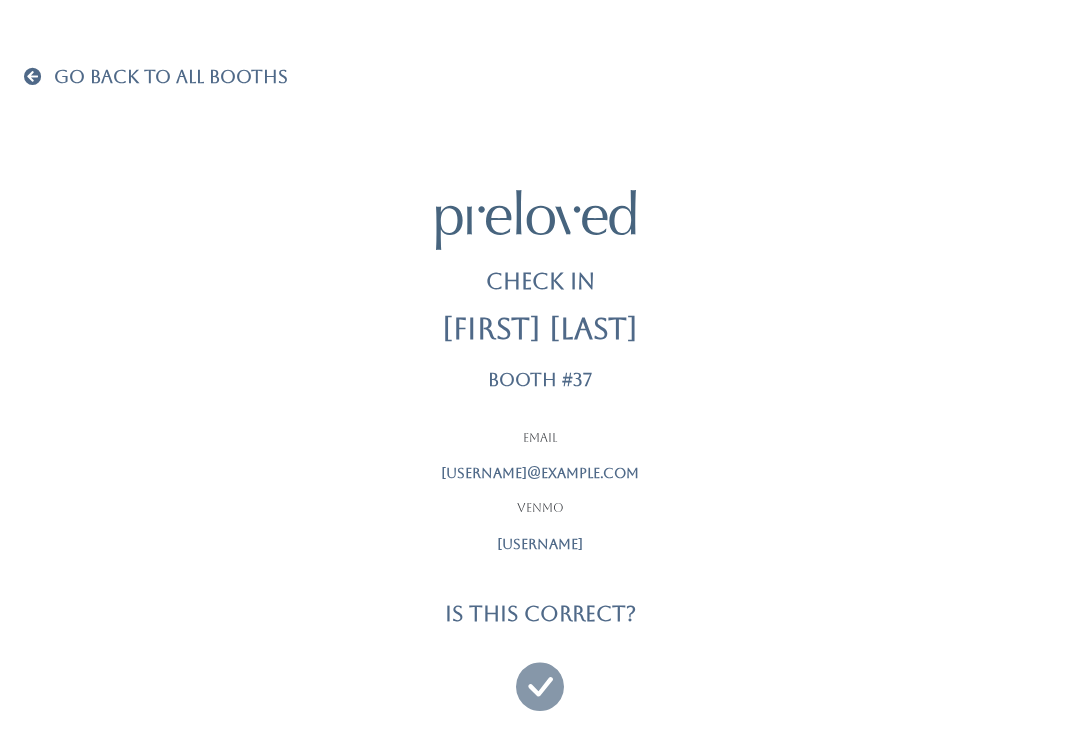 scroll, scrollTop: 19, scrollLeft: 0, axis: vertical 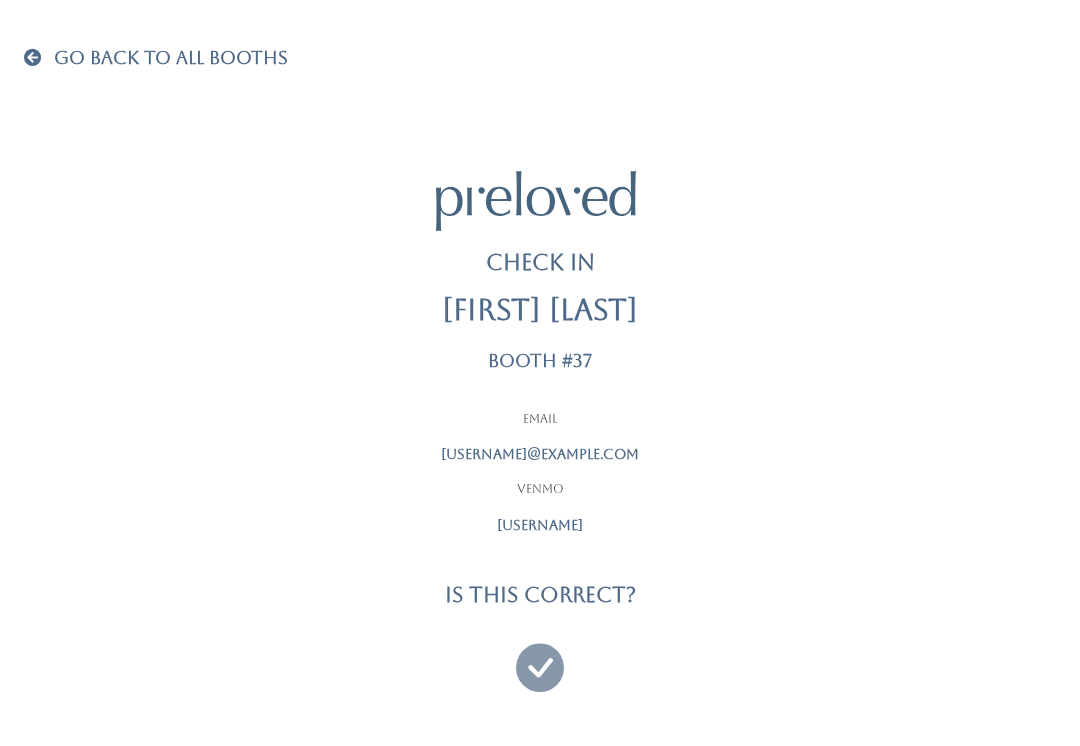 click at bounding box center [540, 658] 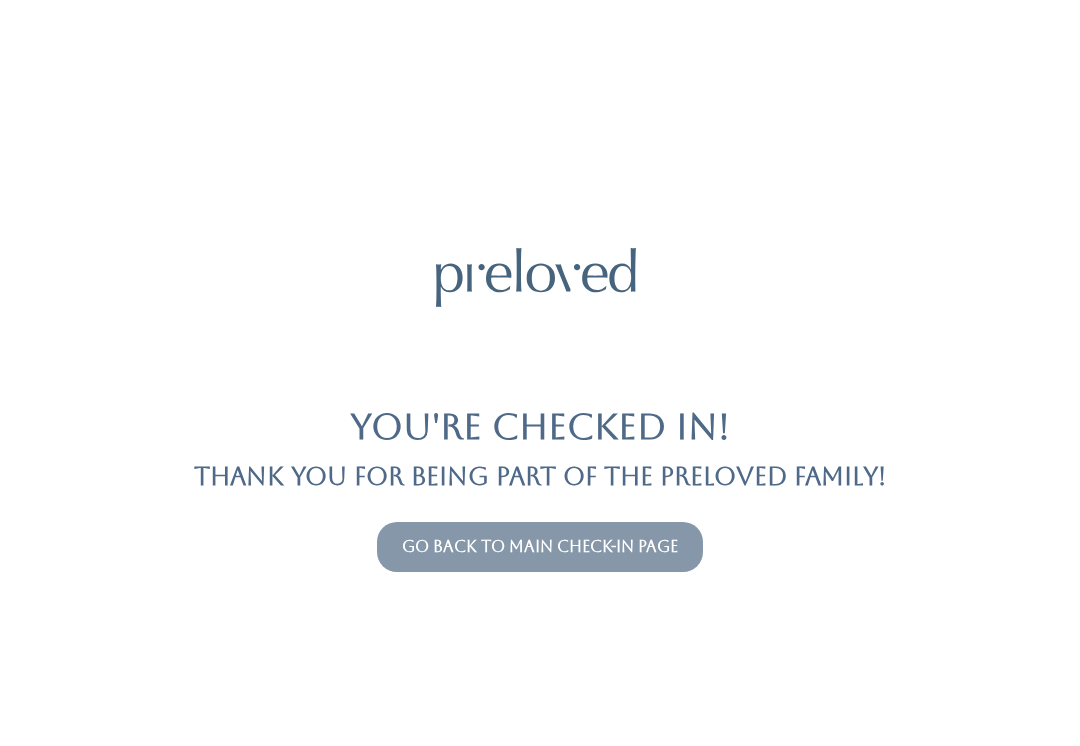 scroll, scrollTop: 0, scrollLeft: 0, axis: both 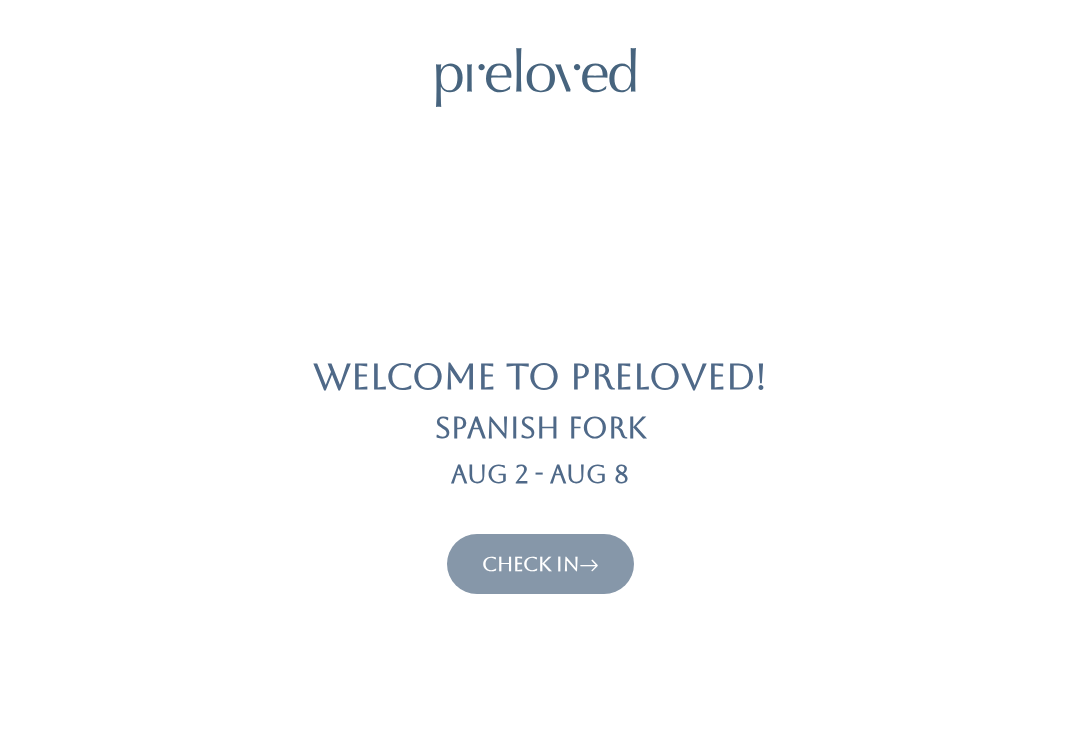 click on "Check In" at bounding box center [540, 564] 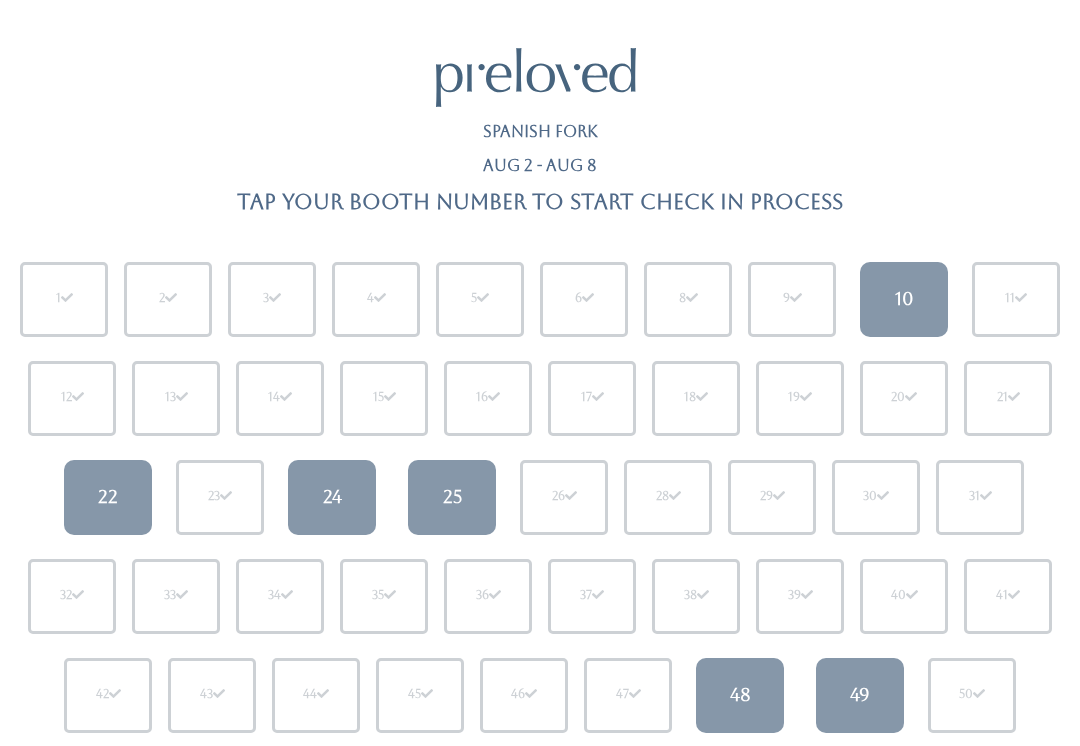scroll, scrollTop: 0, scrollLeft: 0, axis: both 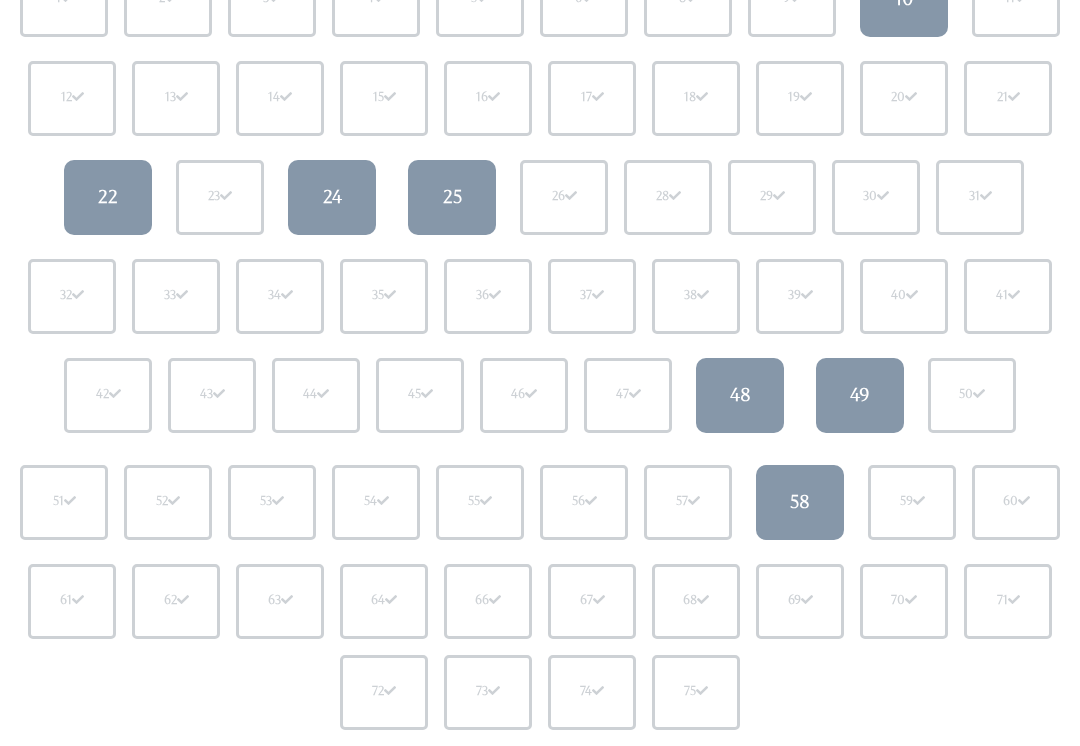 click on "58" at bounding box center (800, 503) 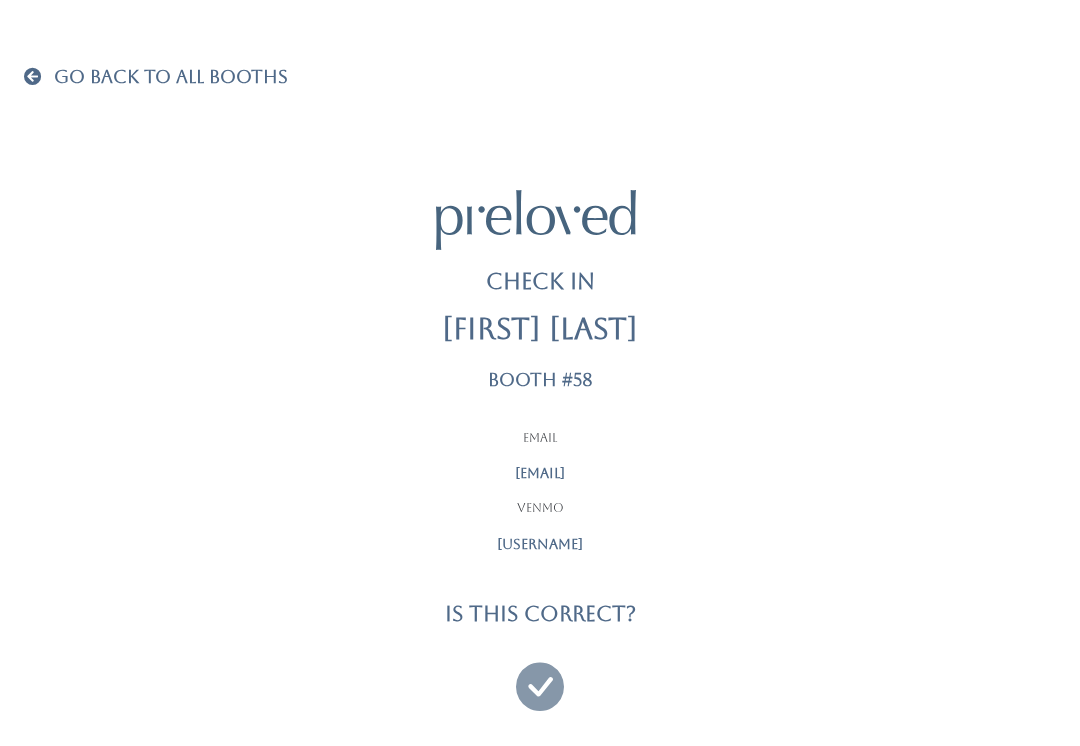 scroll, scrollTop: 19, scrollLeft: 0, axis: vertical 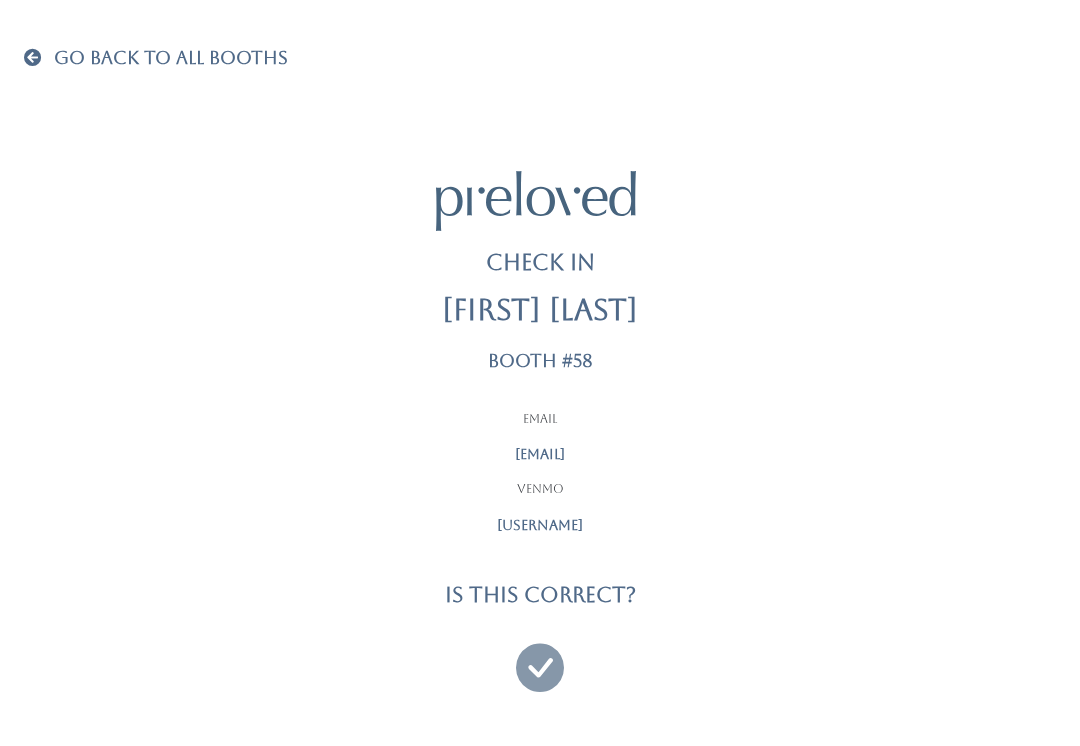 click at bounding box center [540, 658] 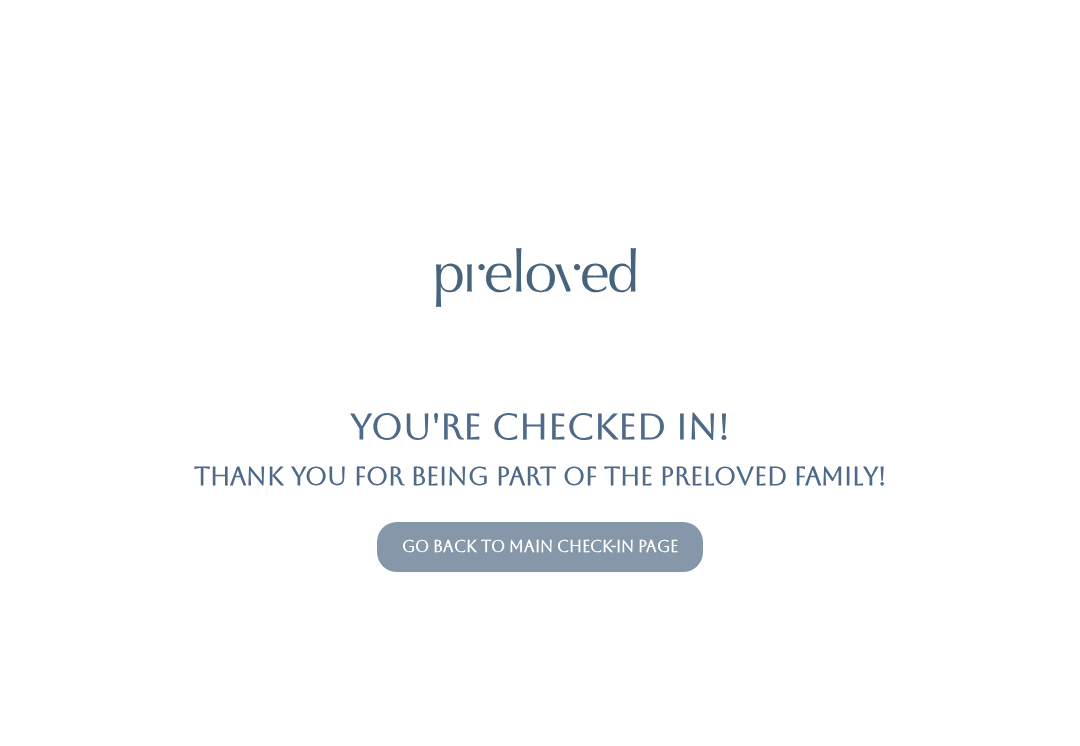 scroll, scrollTop: 0, scrollLeft: 0, axis: both 